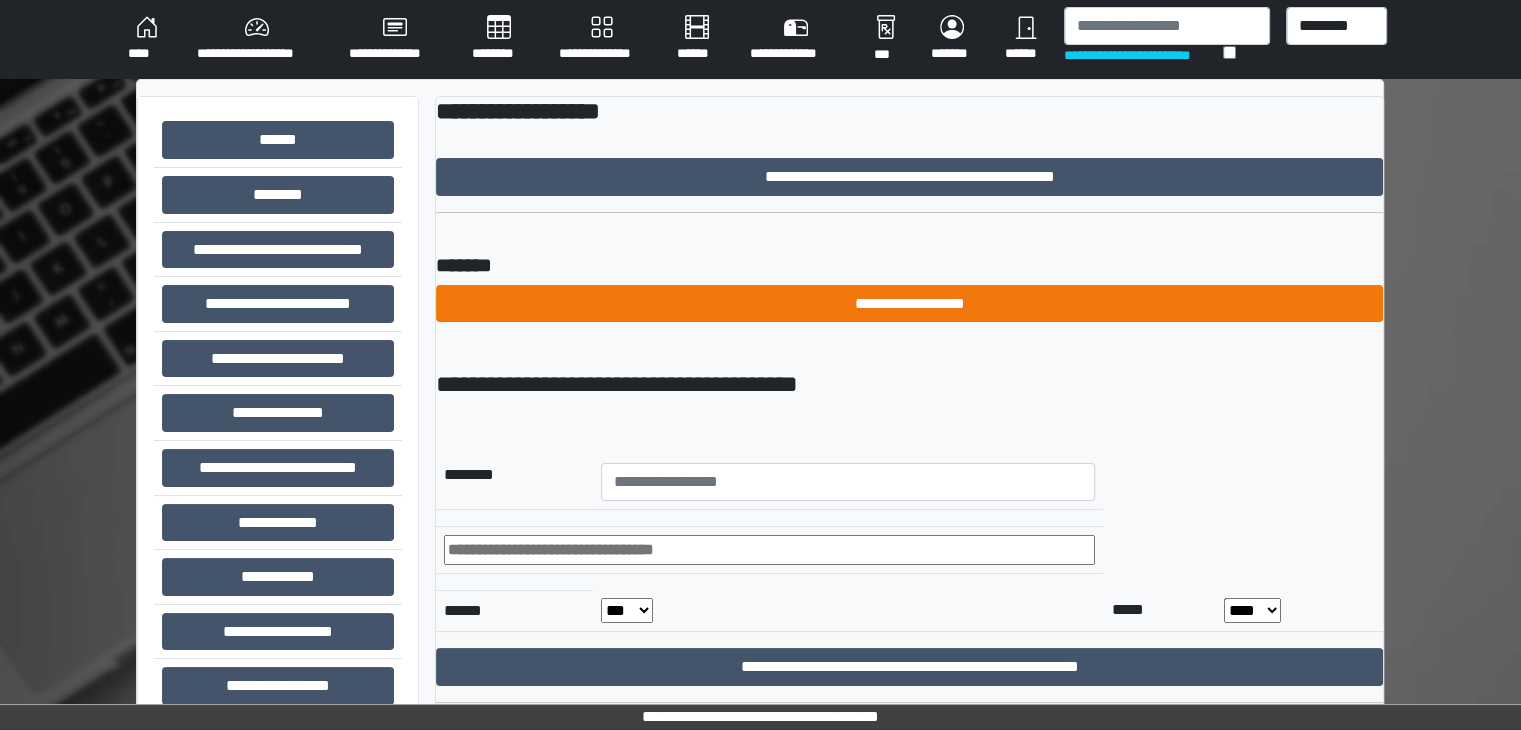 scroll, scrollTop: 0, scrollLeft: 0, axis: both 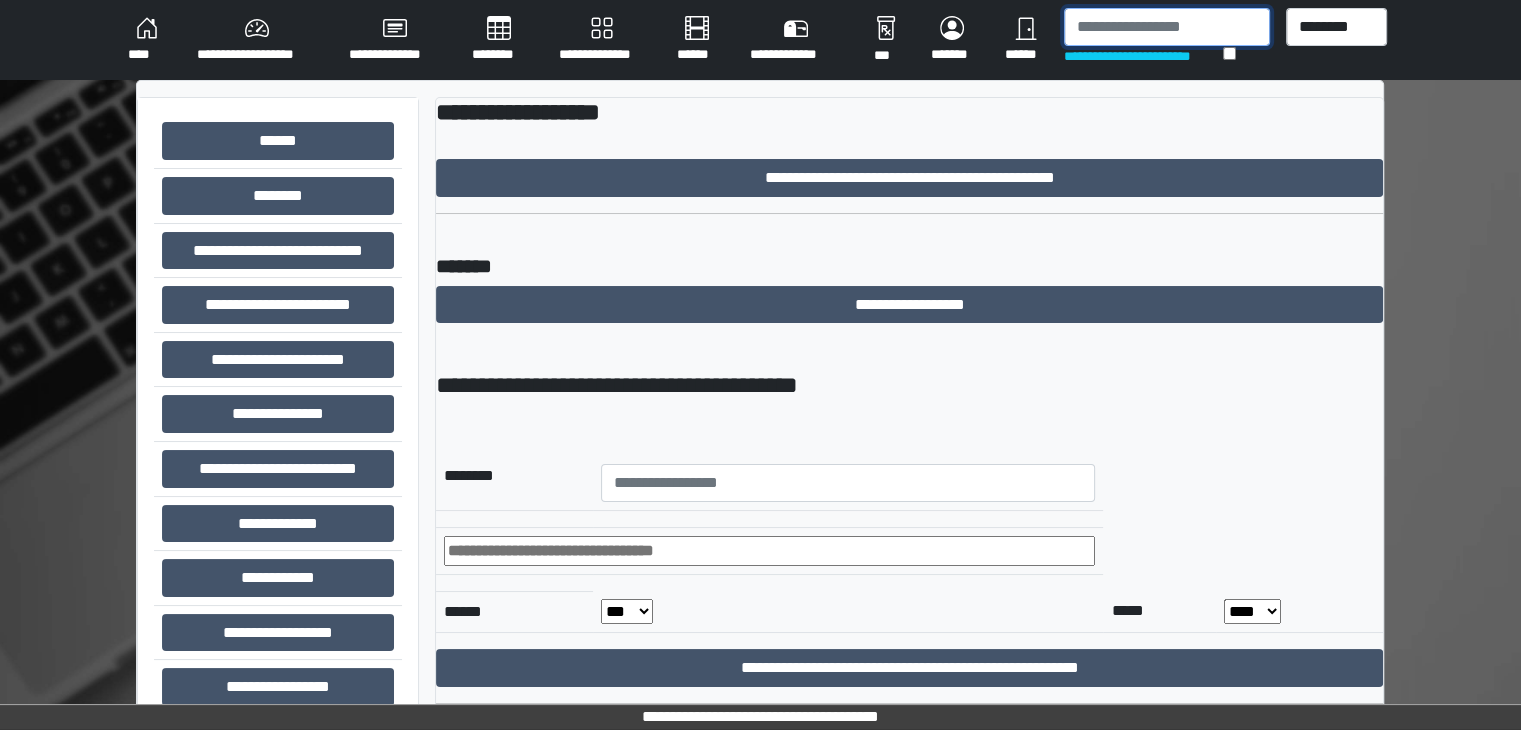 click at bounding box center [1167, 27] 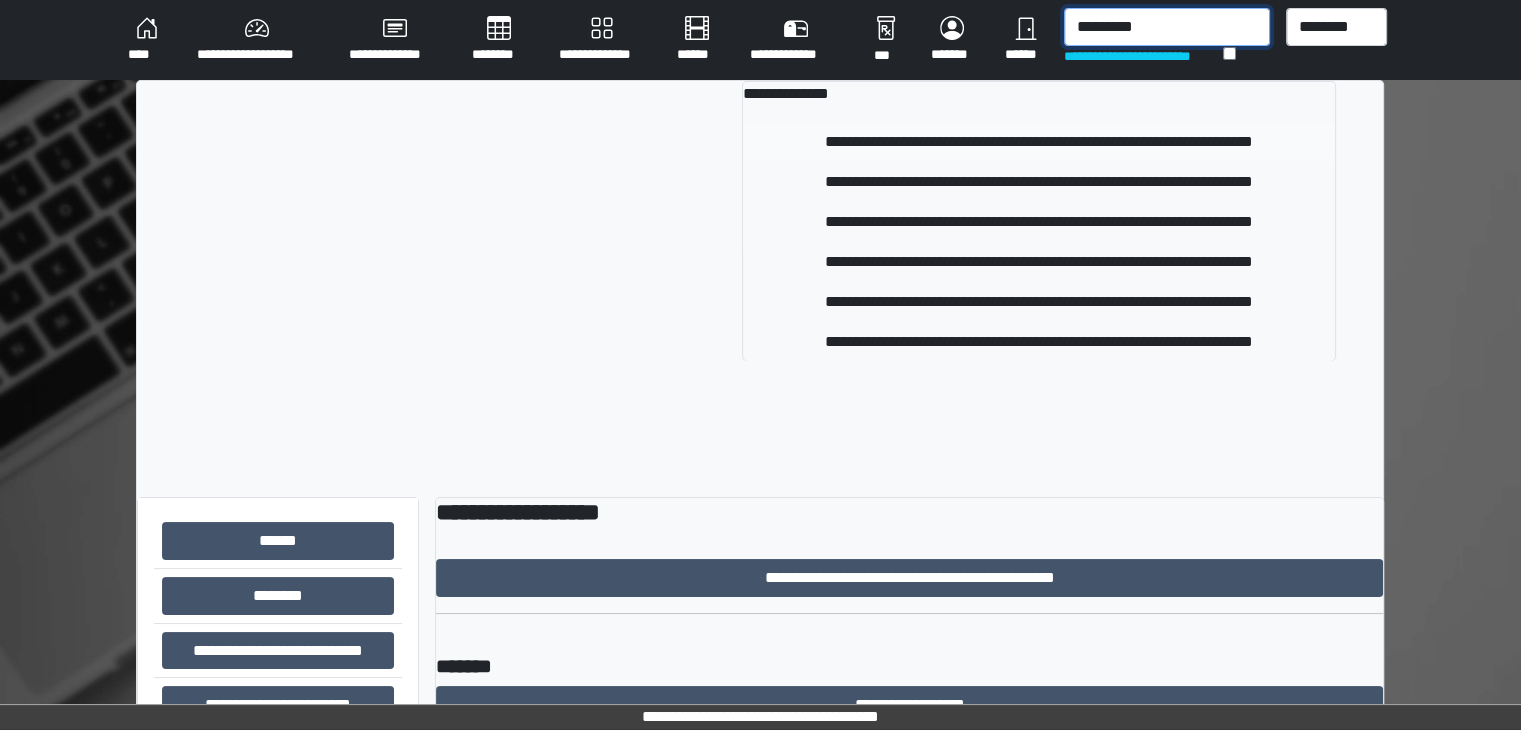 type on "*********" 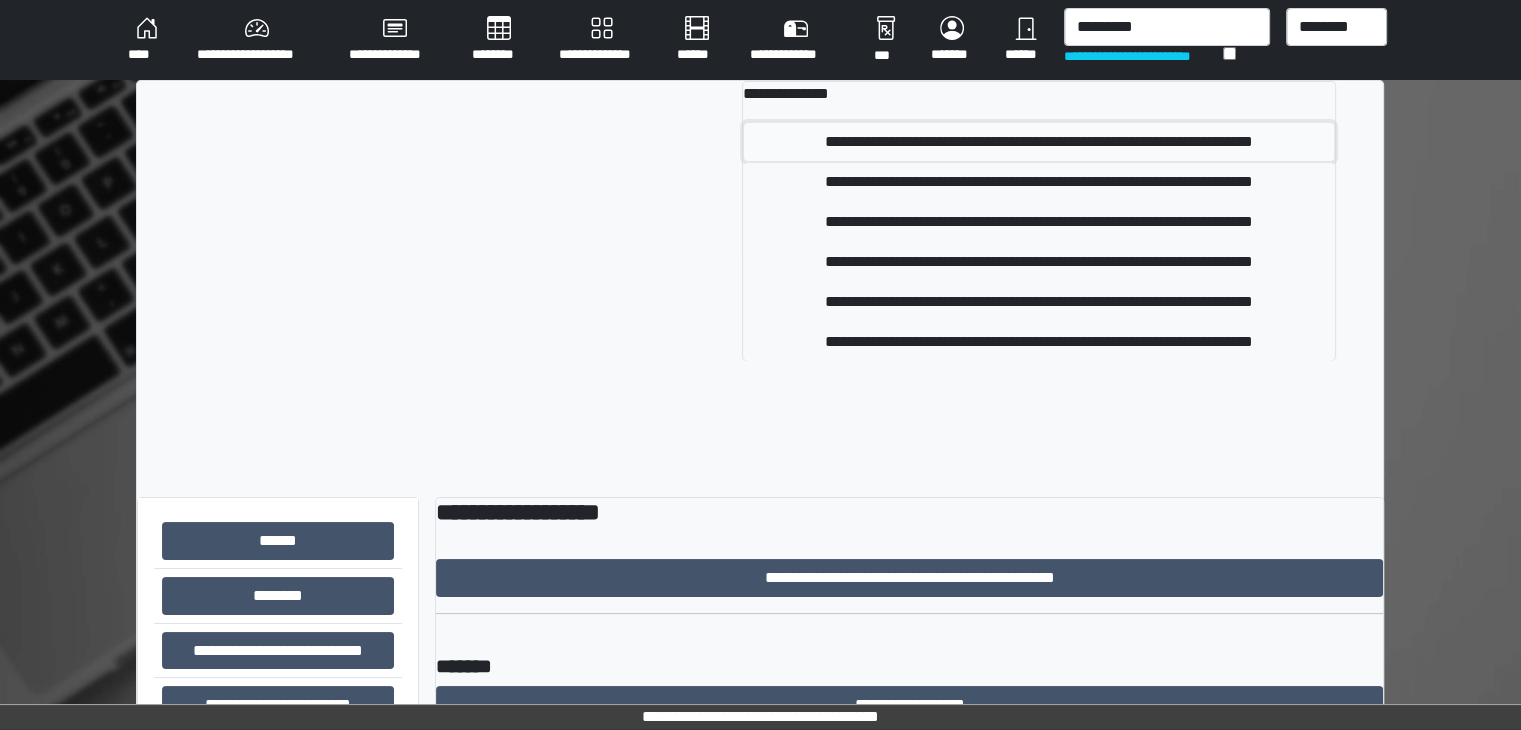 click on "**********" at bounding box center [1039, 142] 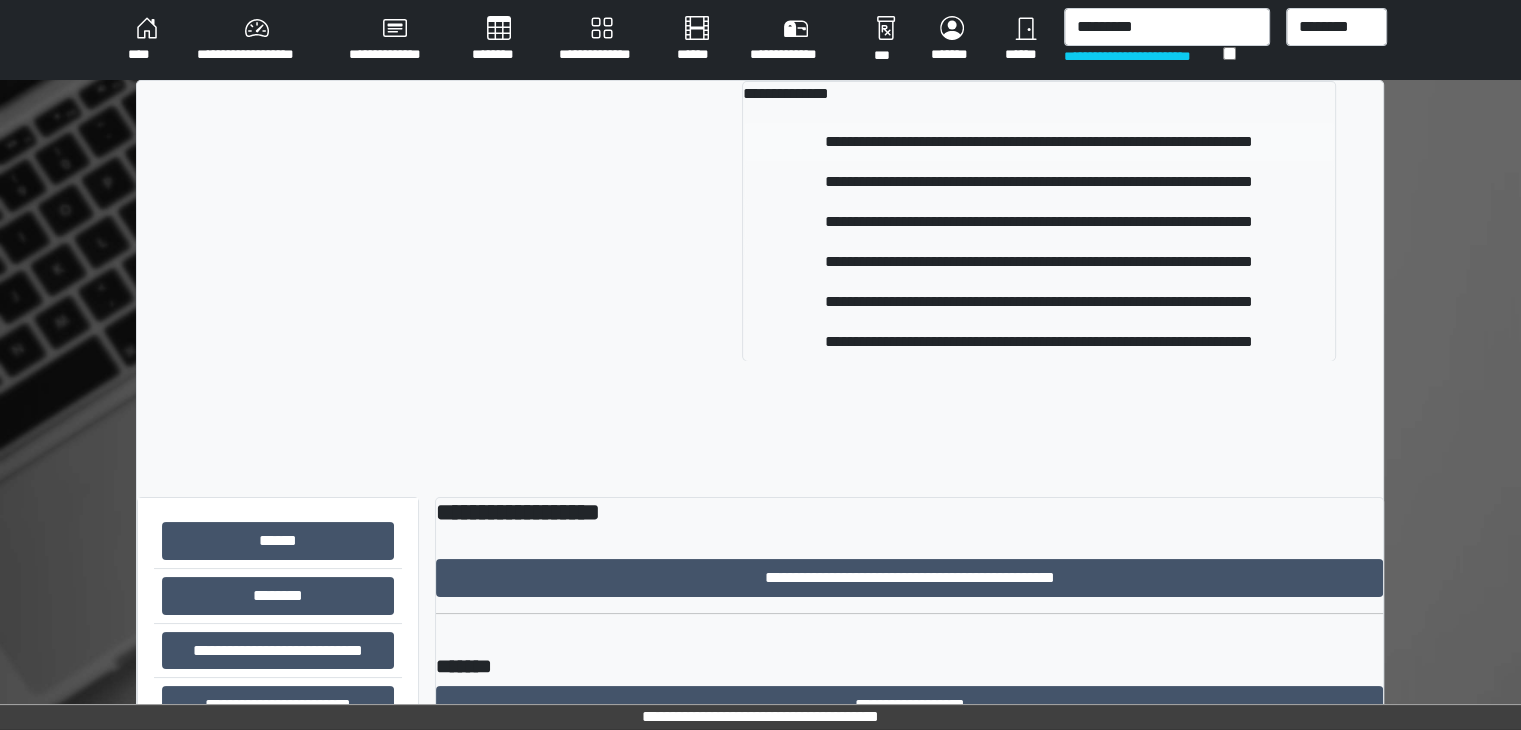 type 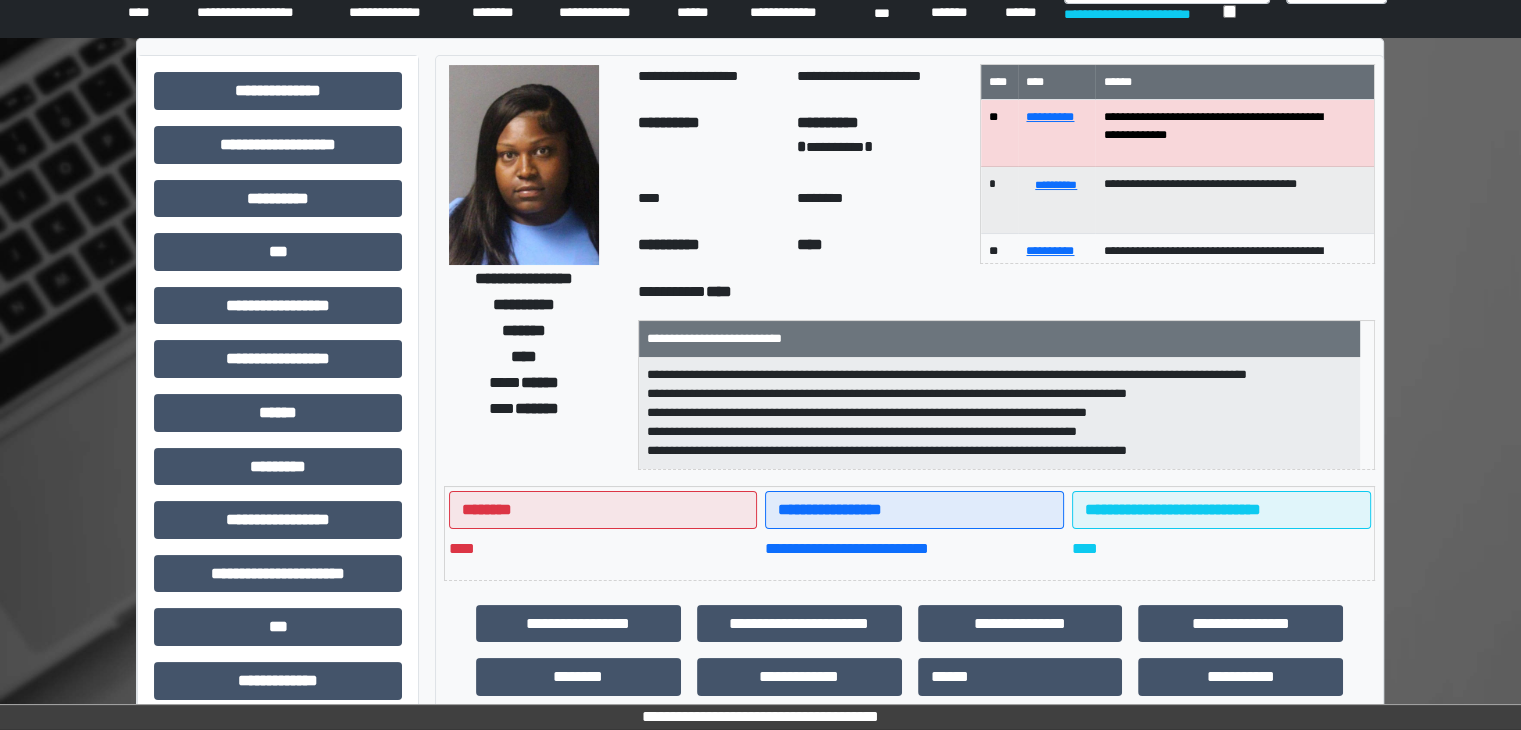 scroll, scrollTop: 100, scrollLeft: 0, axis: vertical 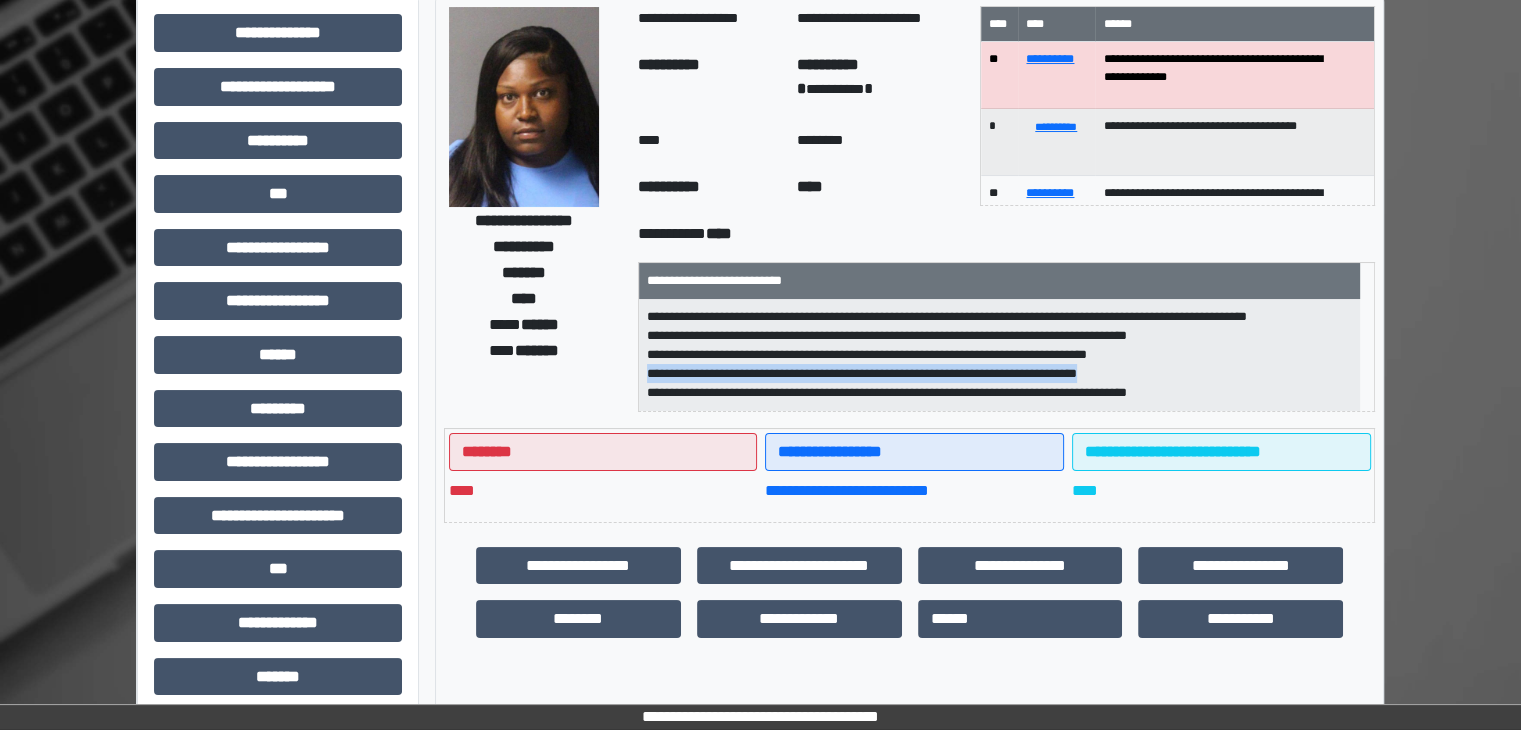 drag, startPoint x: 660, startPoint y: 373, endPoint x: 1201, endPoint y: 367, distance: 541.03326 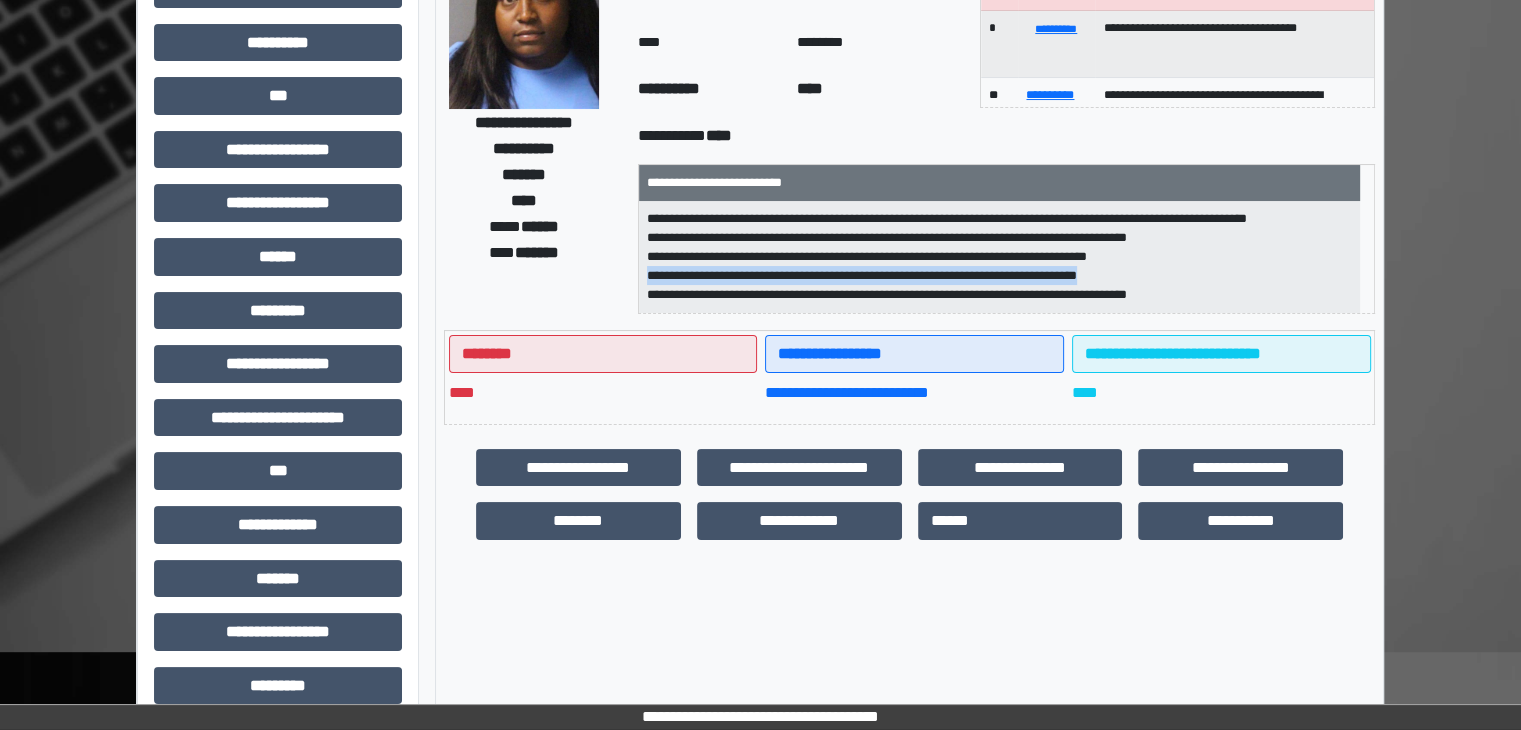 scroll, scrollTop: 200, scrollLeft: 0, axis: vertical 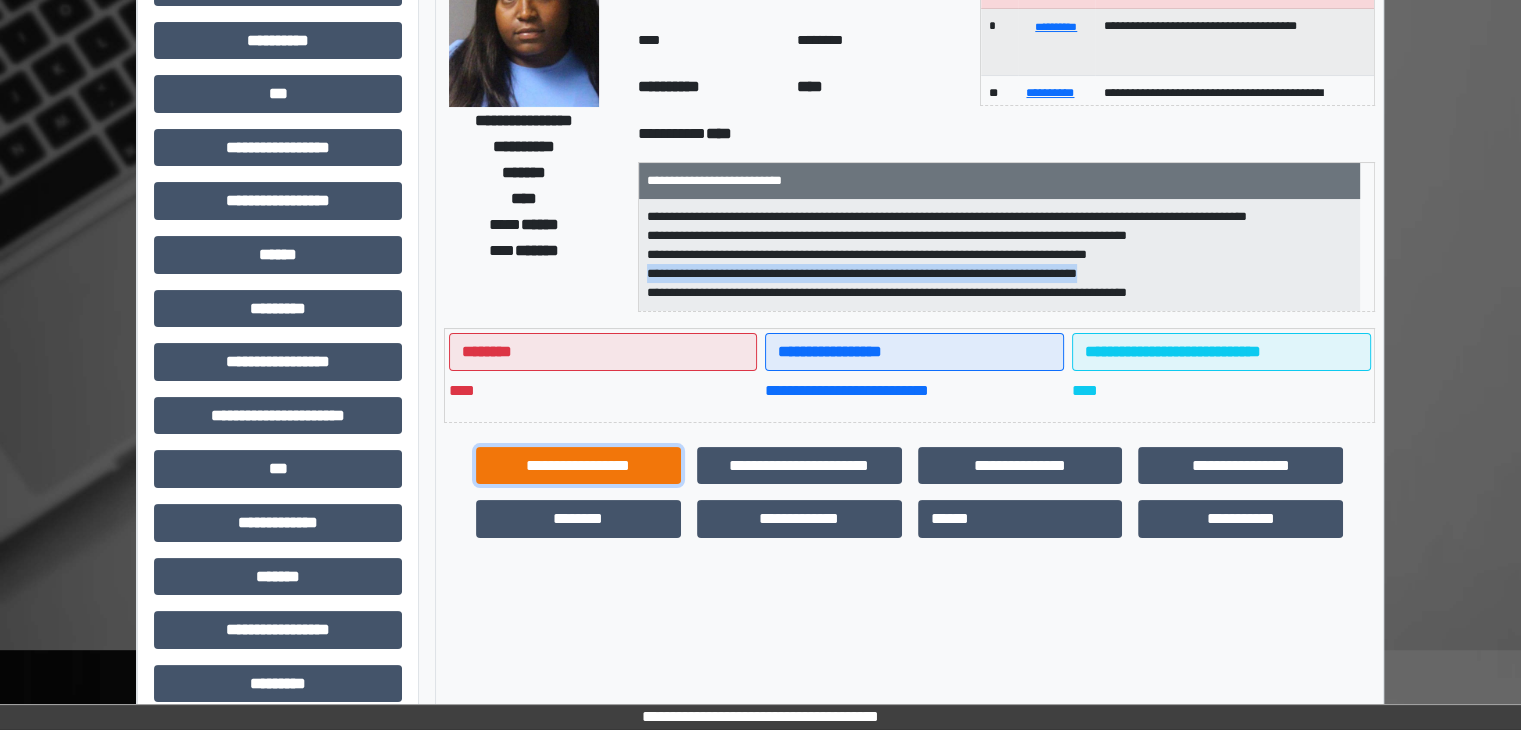 click on "**********" at bounding box center (578, 466) 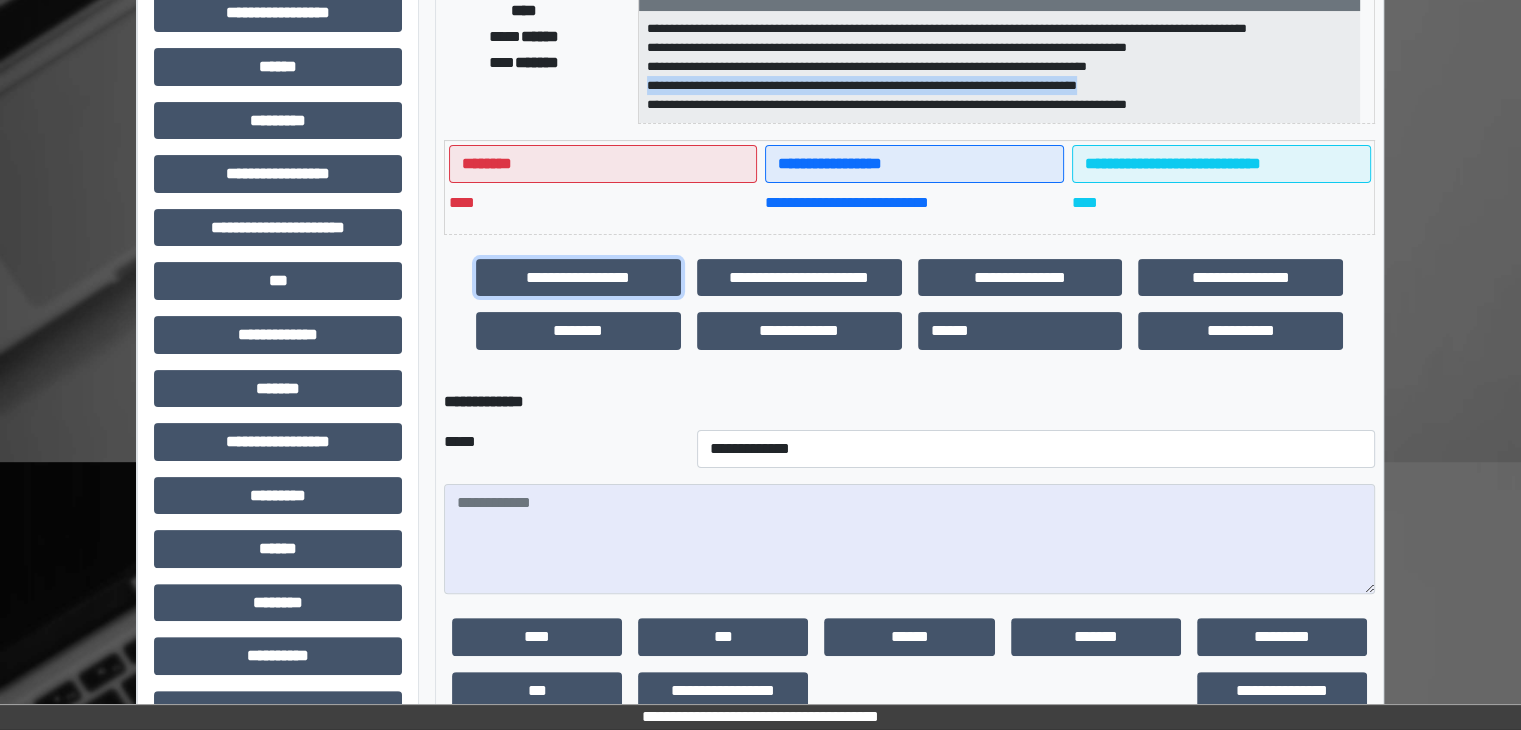 scroll, scrollTop: 485, scrollLeft: 0, axis: vertical 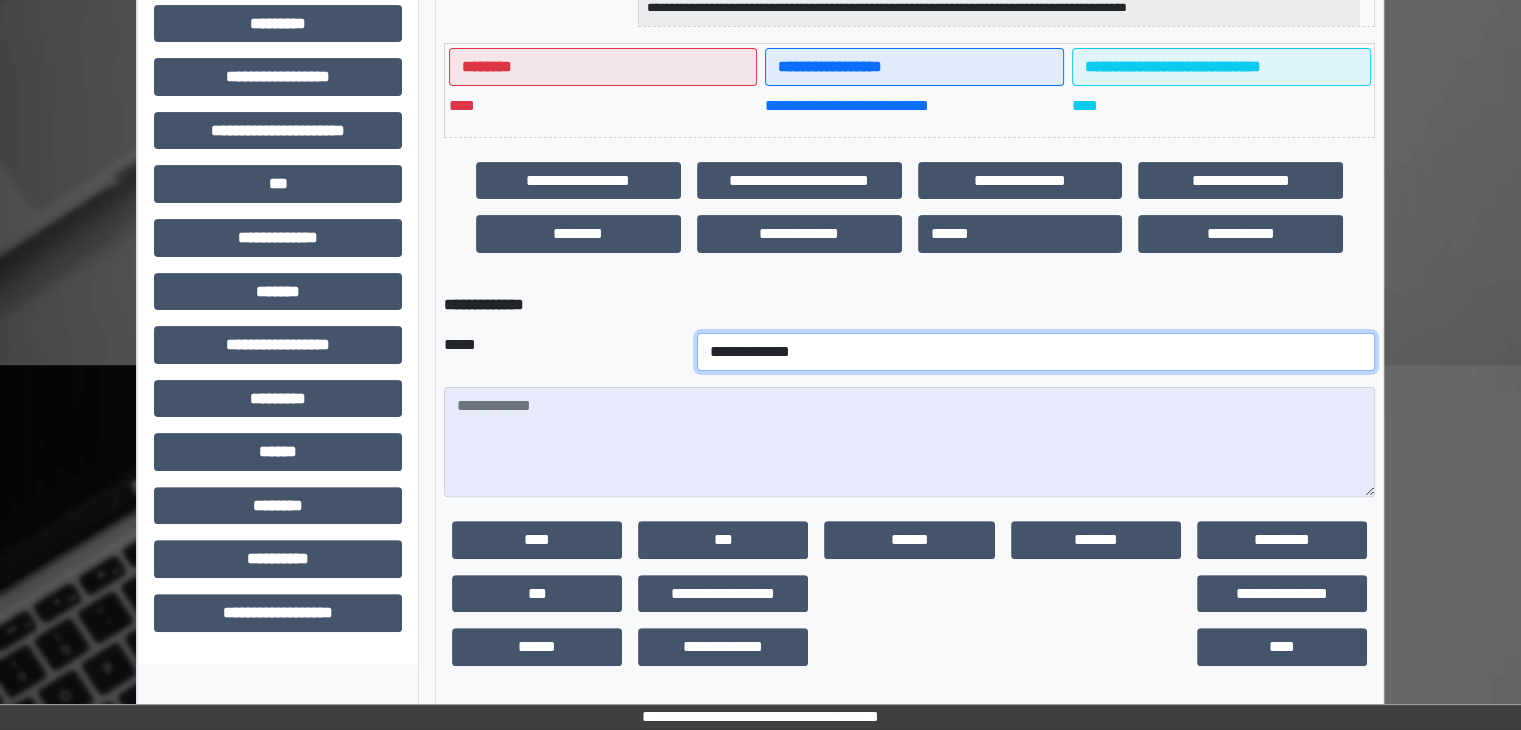 click on "**********" at bounding box center (1036, 352) 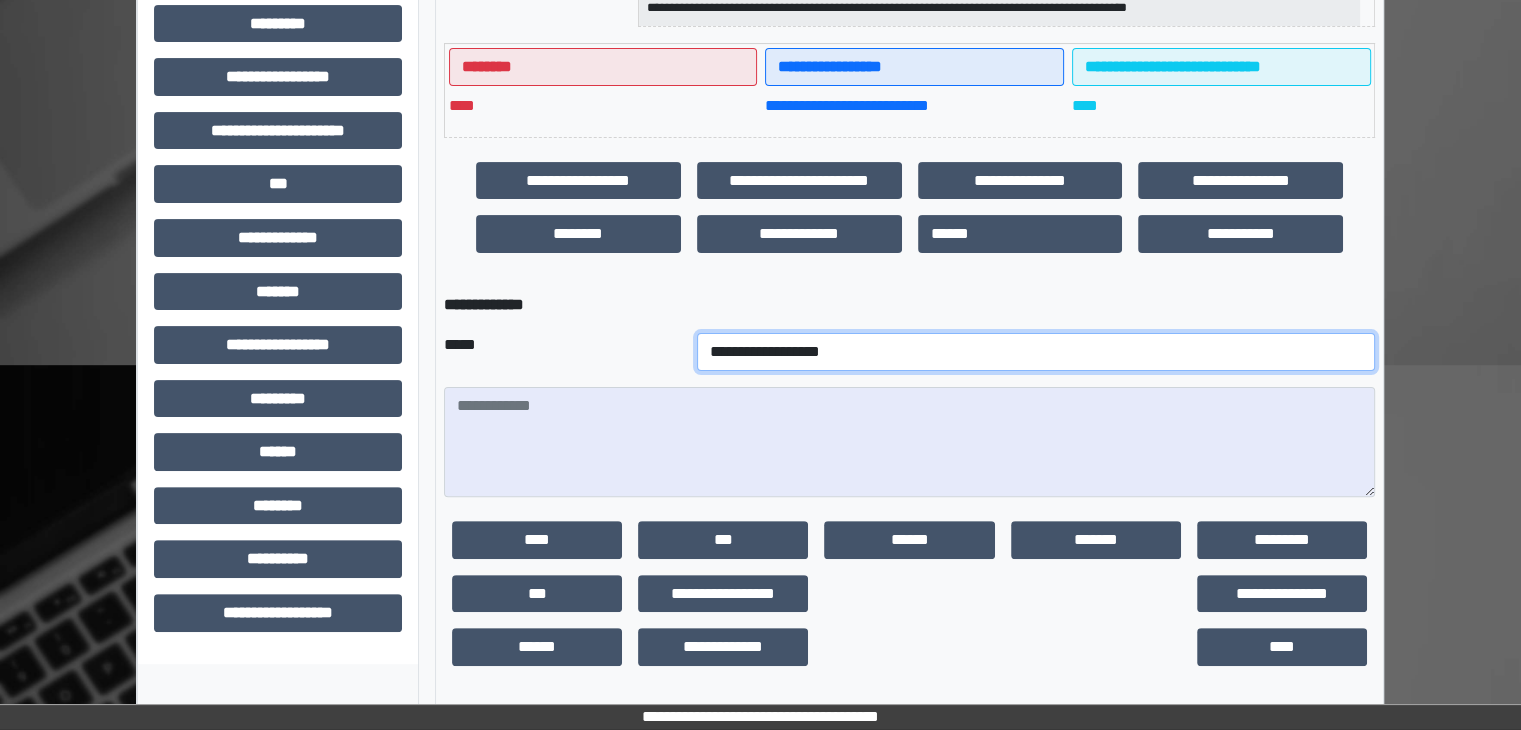 click on "**********" at bounding box center (1036, 352) 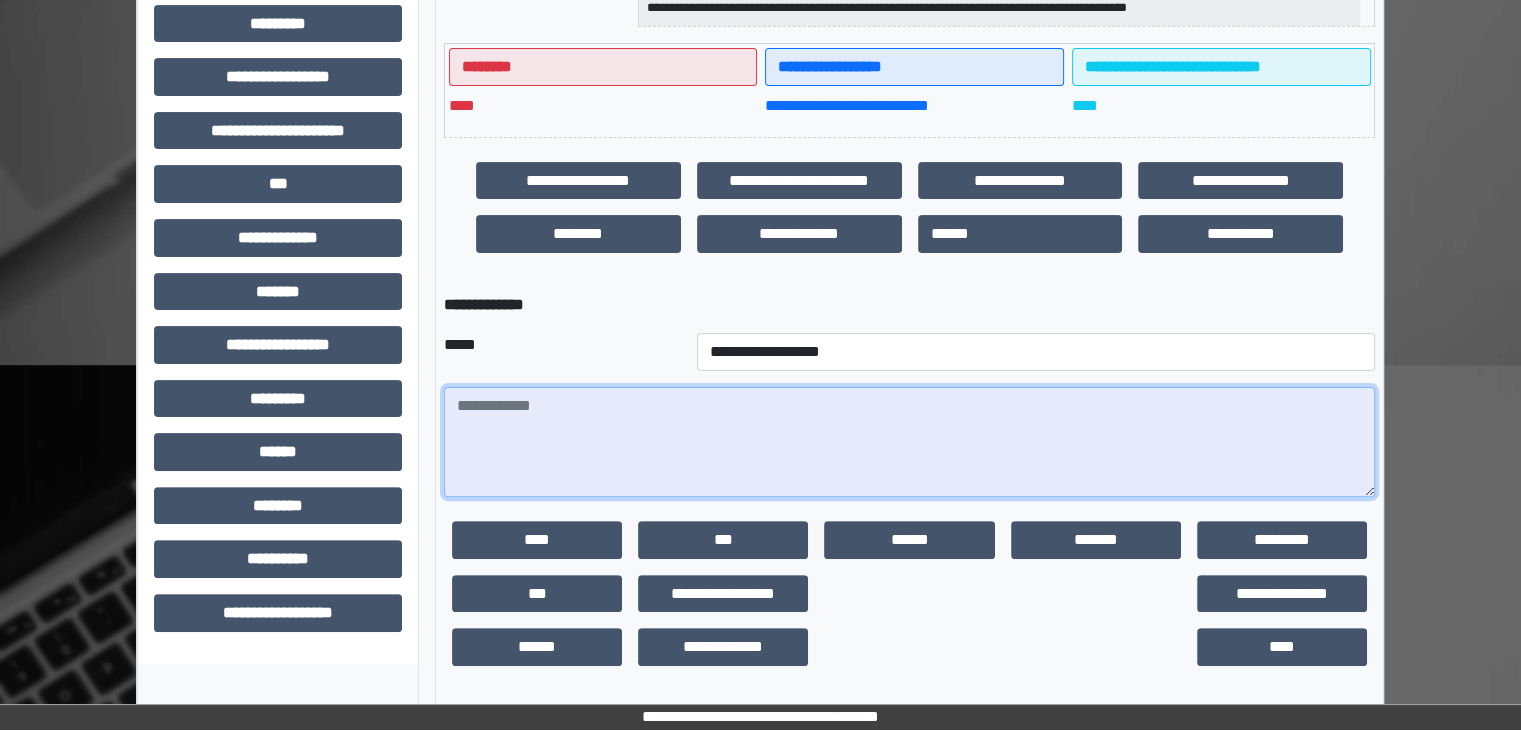 click at bounding box center [909, 442] 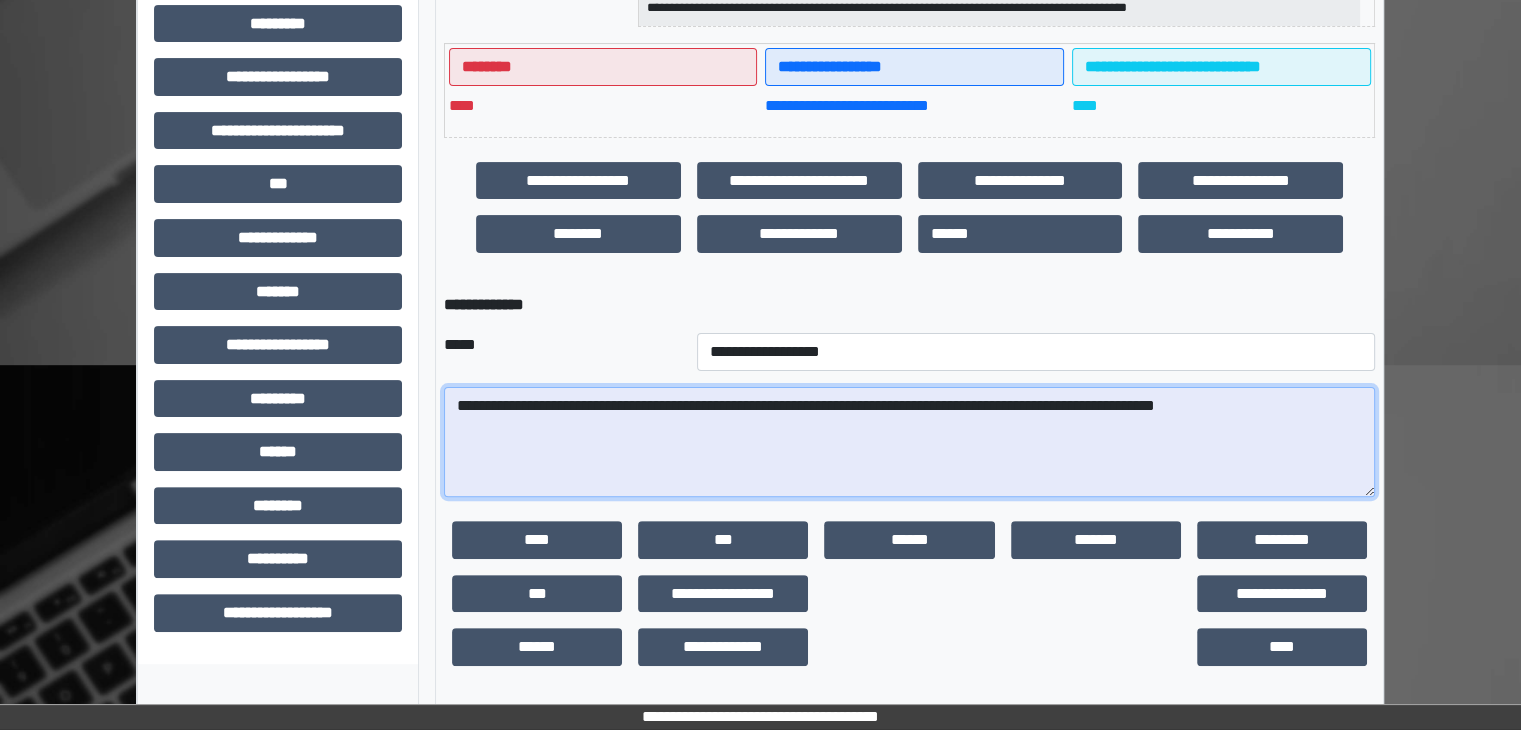 click on "**********" at bounding box center [909, 442] 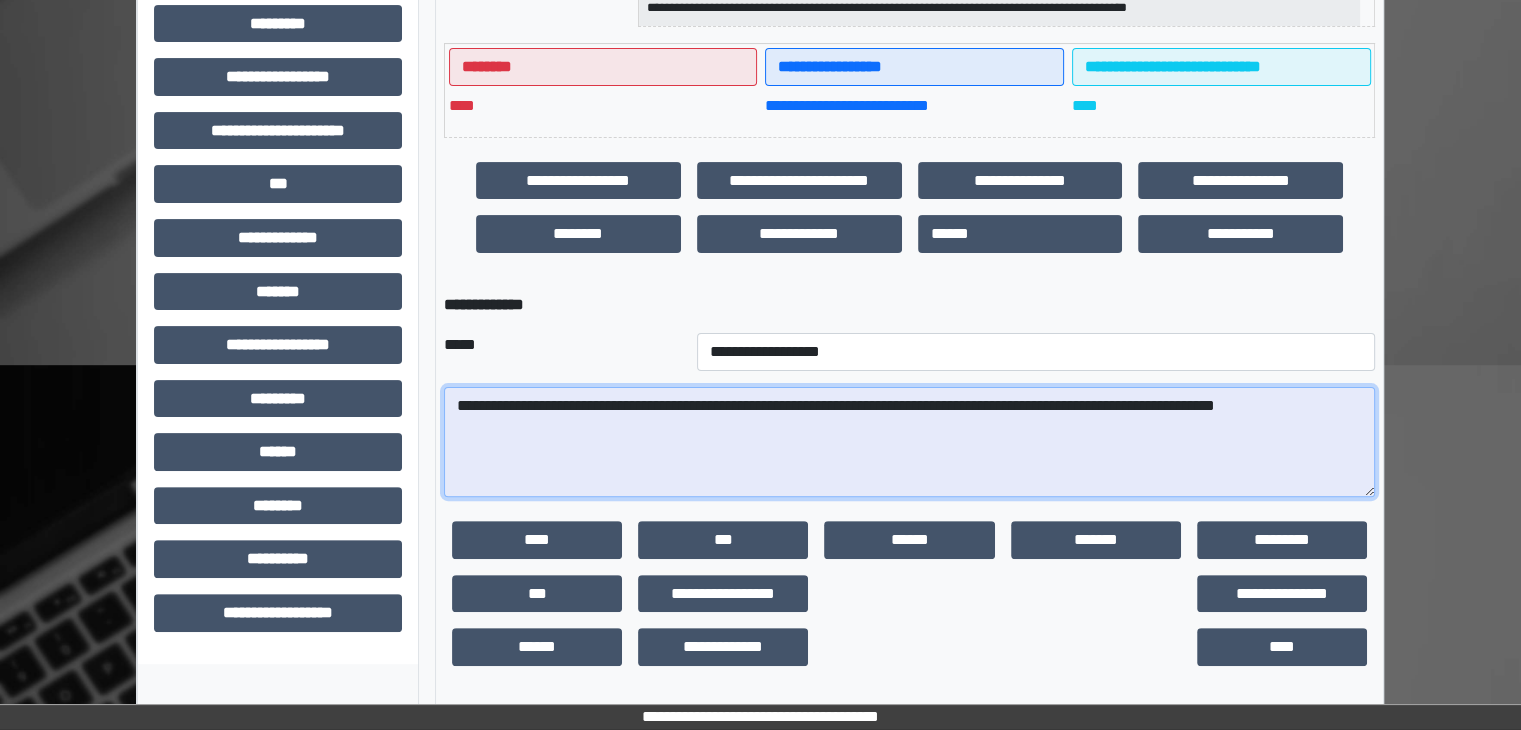 click on "**********" at bounding box center [909, 442] 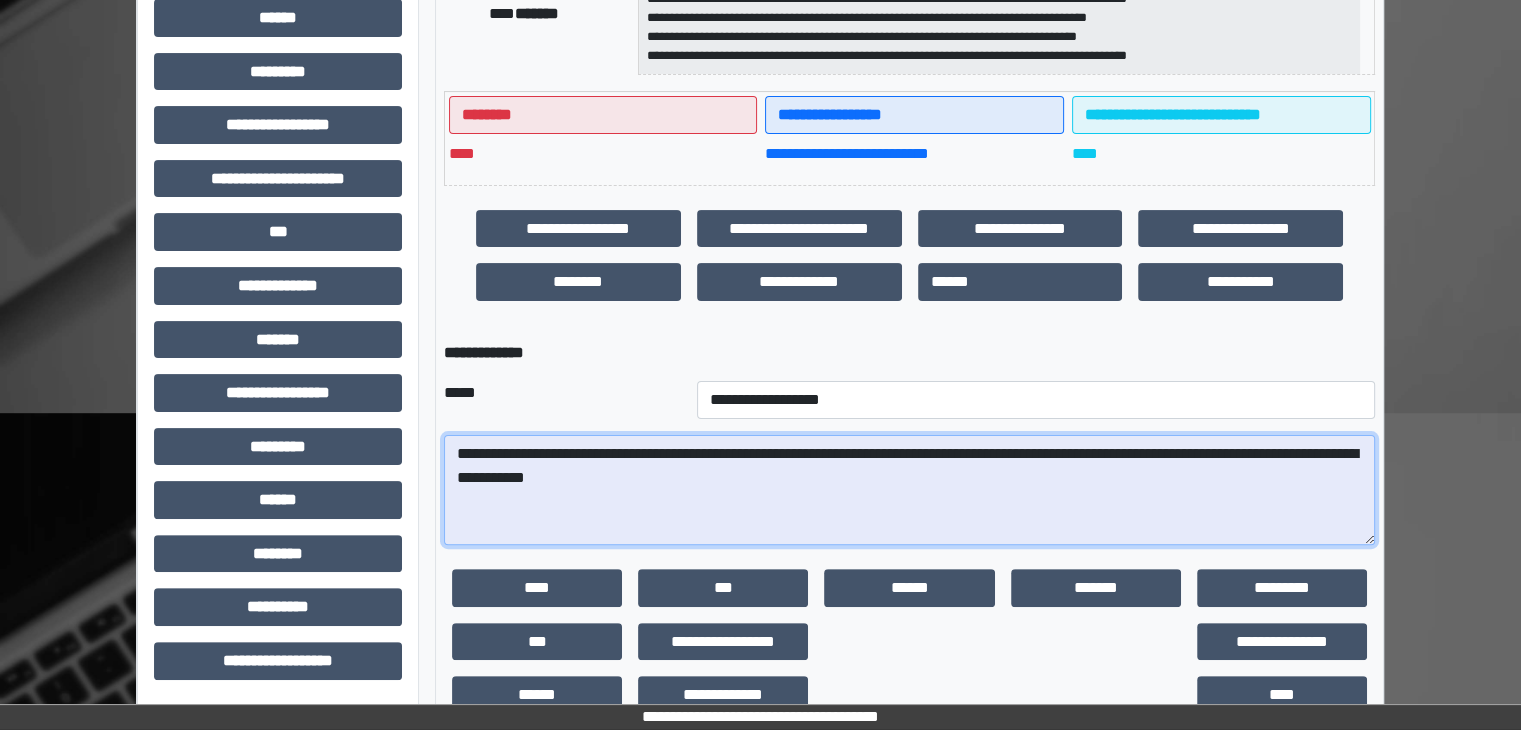 scroll, scrollTop: 485, scrollLeft: 0, axis: vertical 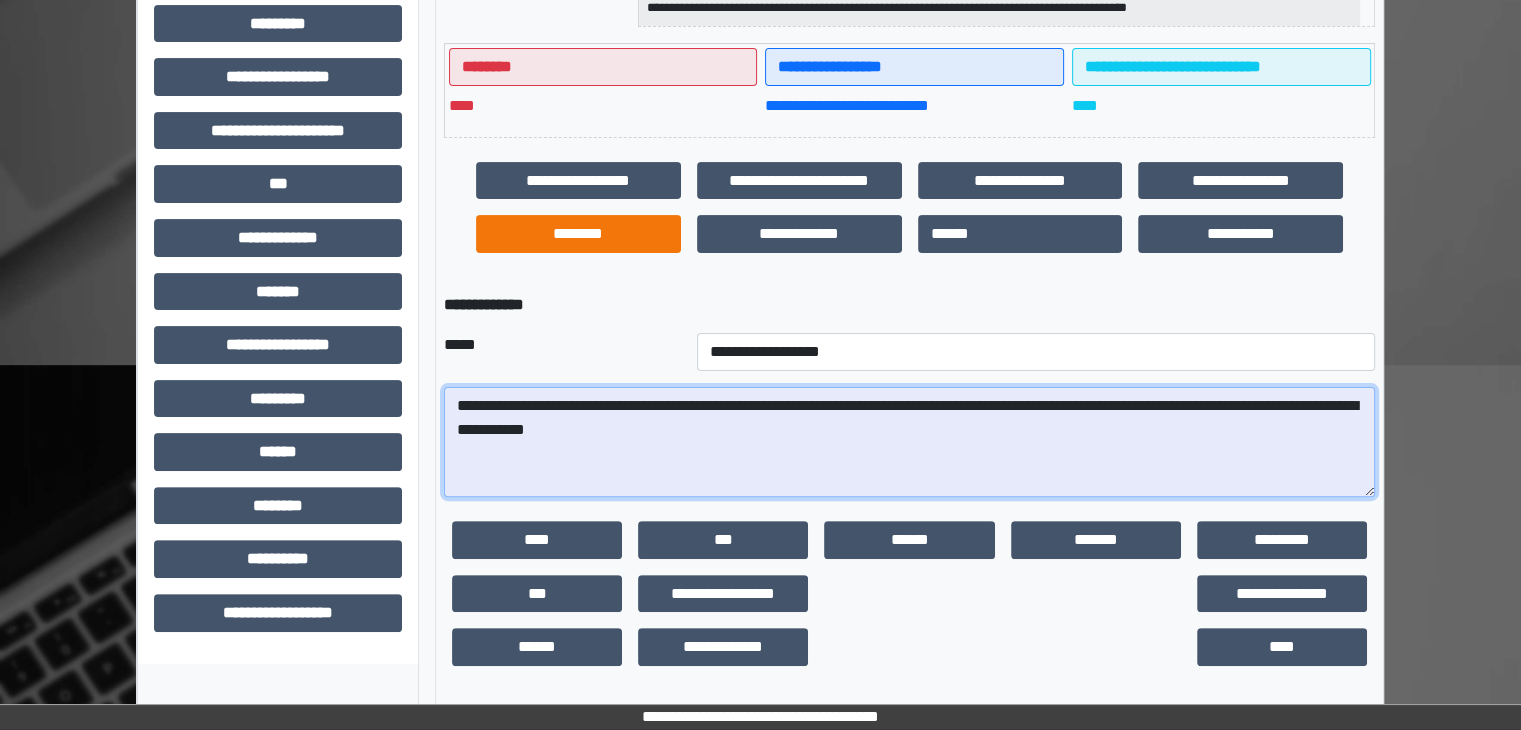 type on "**********" 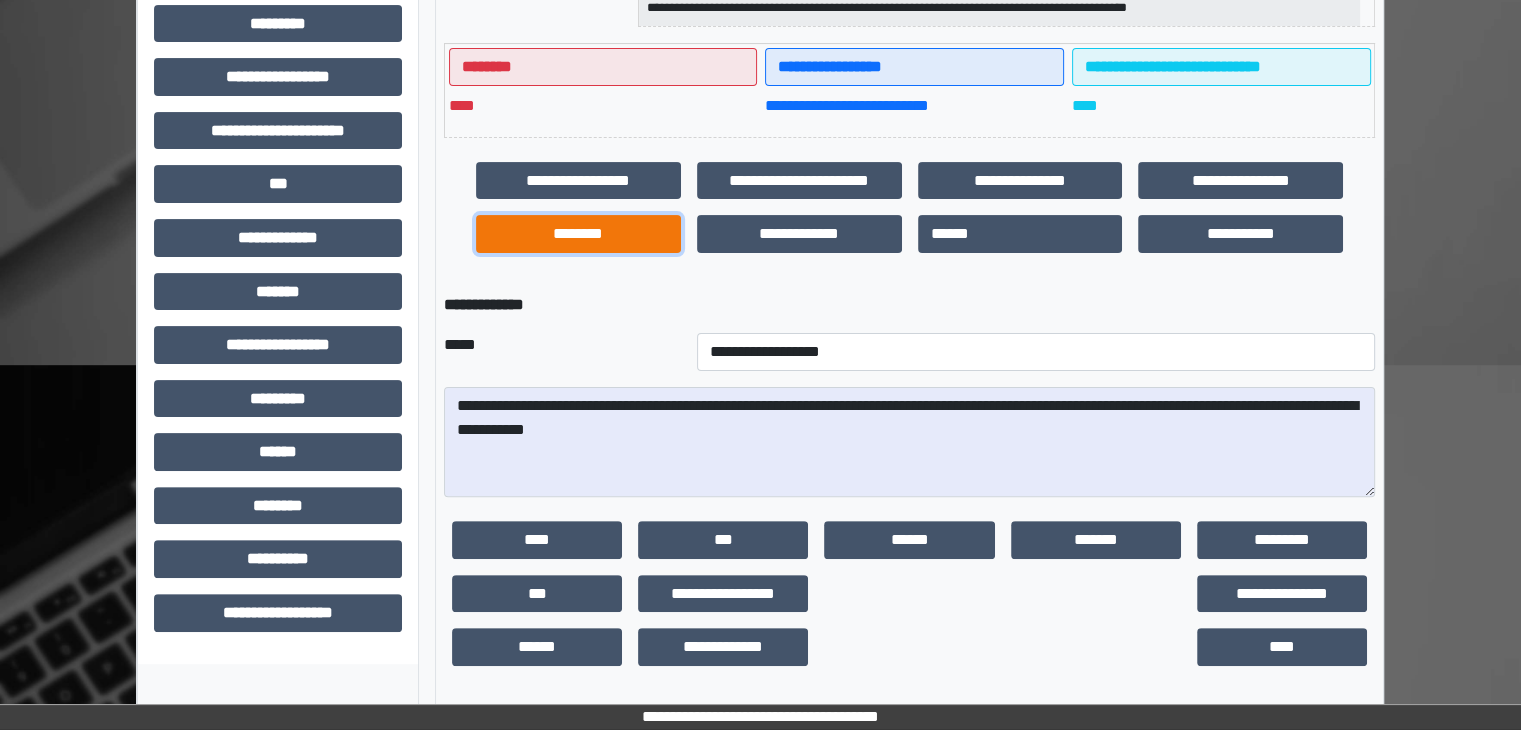click on "********" at bounding box center [578, 234] 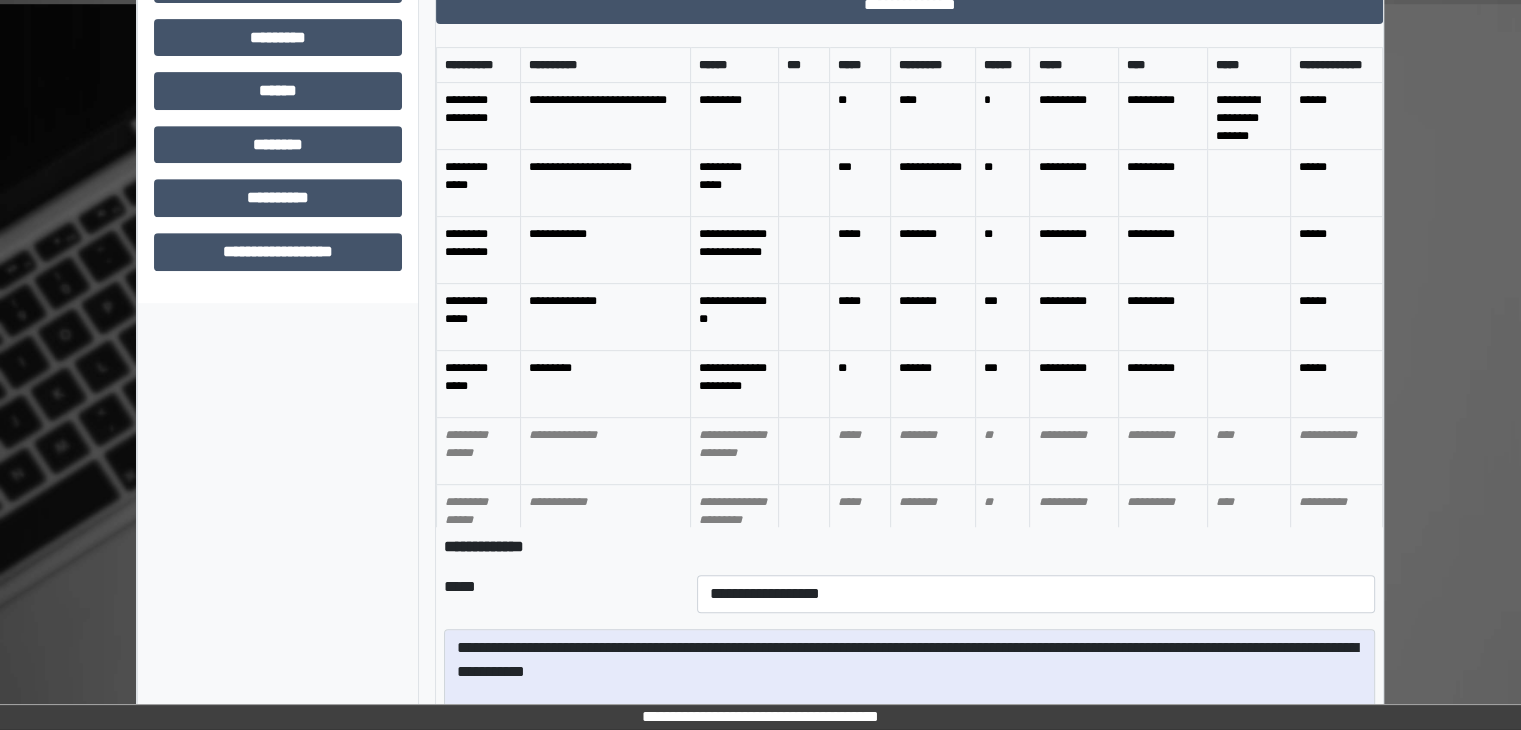 scroll, scrollTop: 788, scrollLeft: 0, axis: vertical 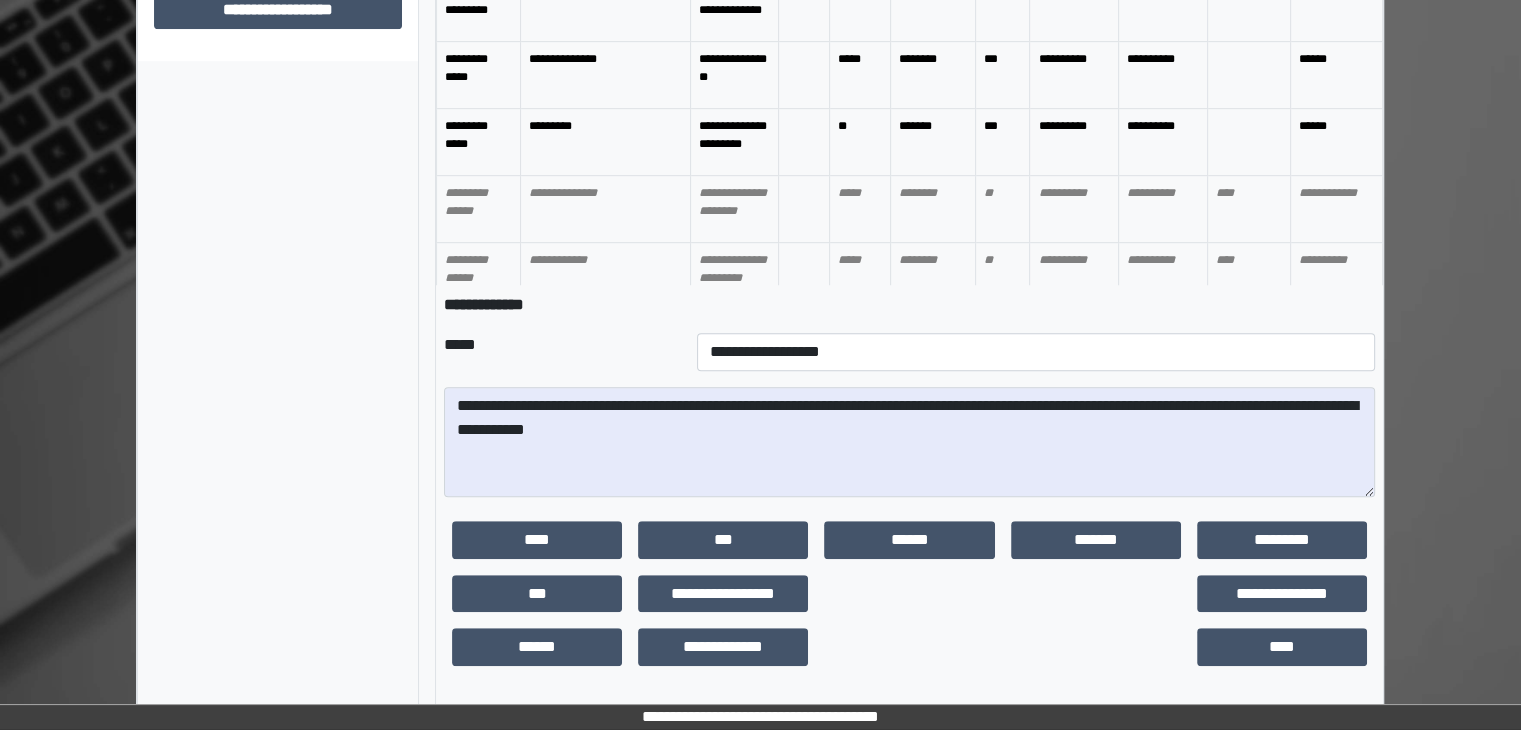 type 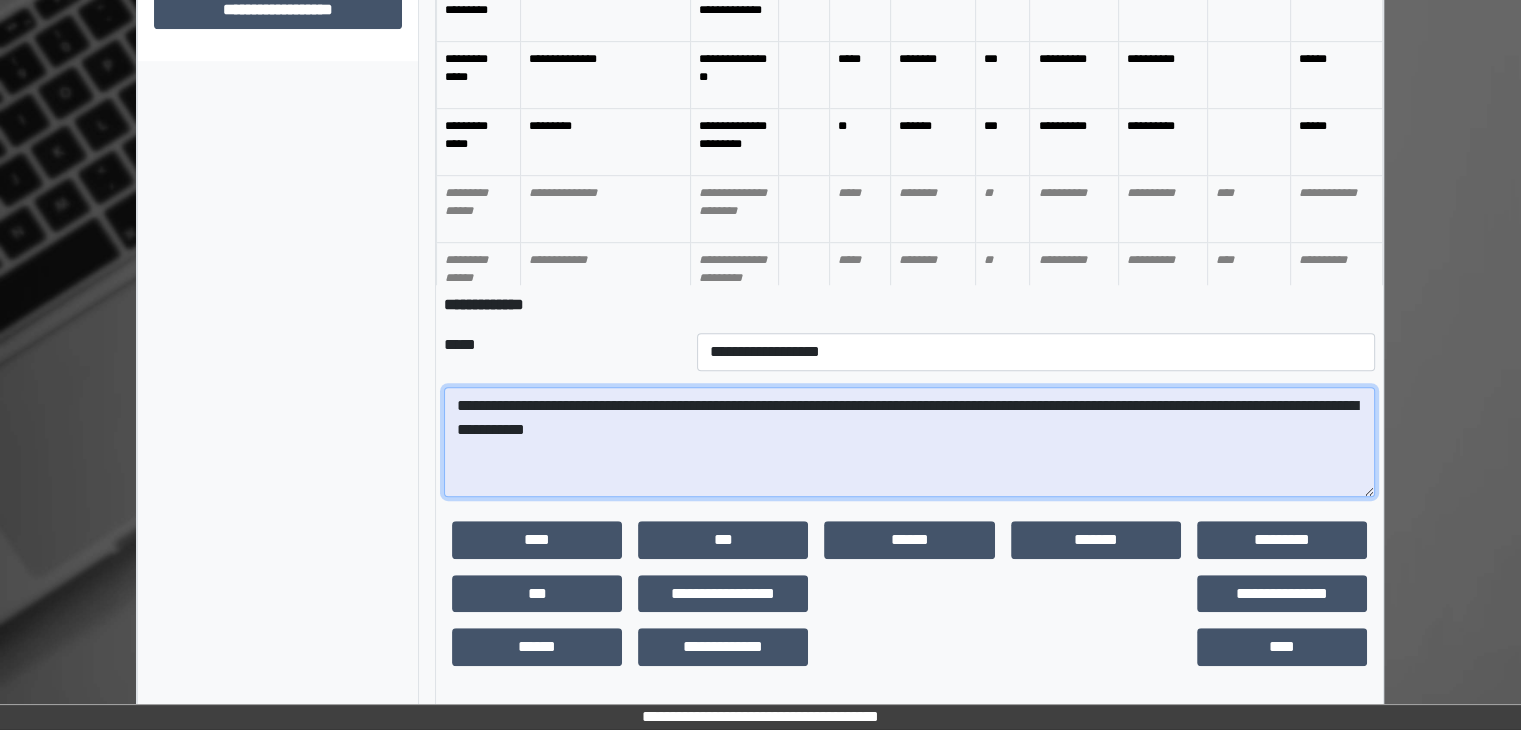 click on "**********" at bounding box center [909, 442] 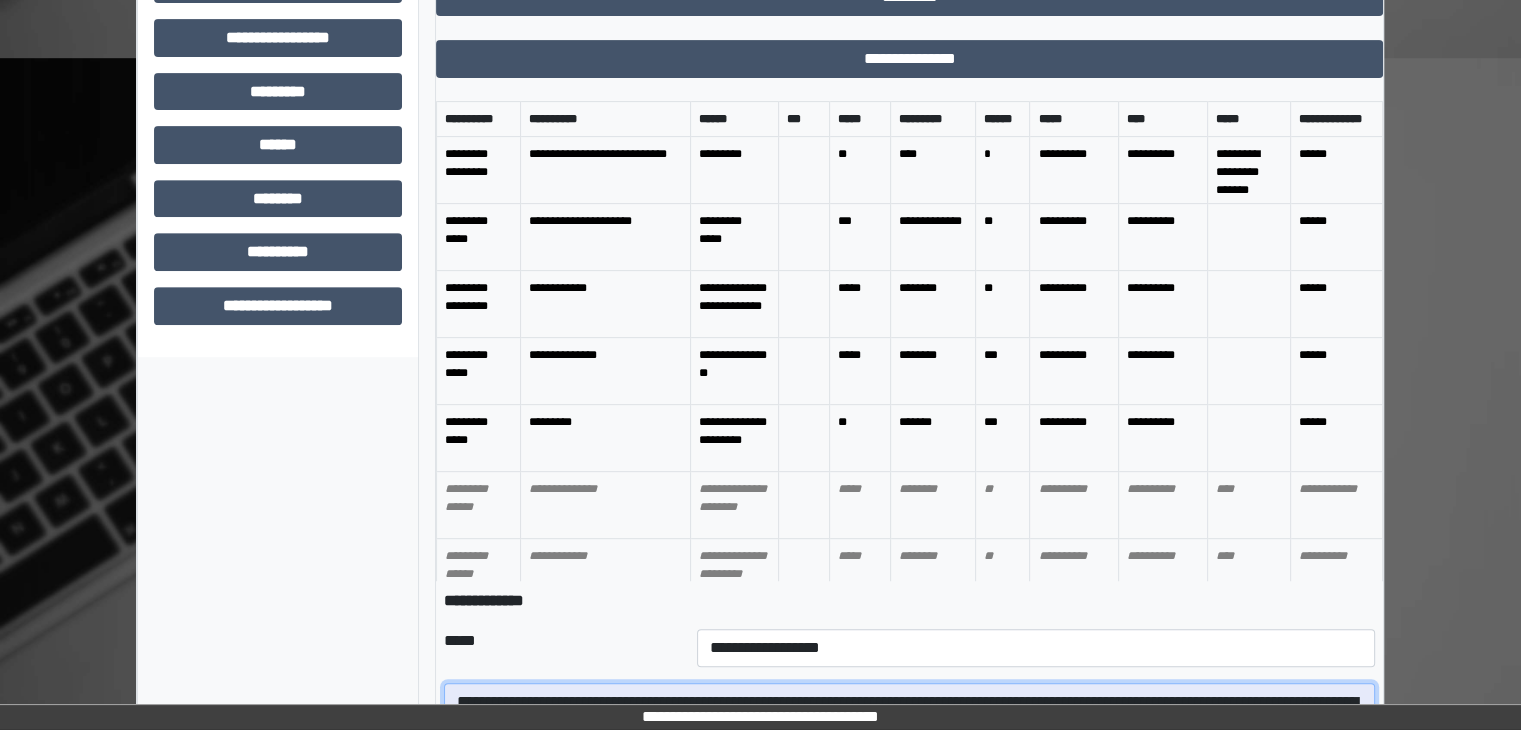 scroll, scrollTop: 788, scrollLeft: 0, axis: vertical 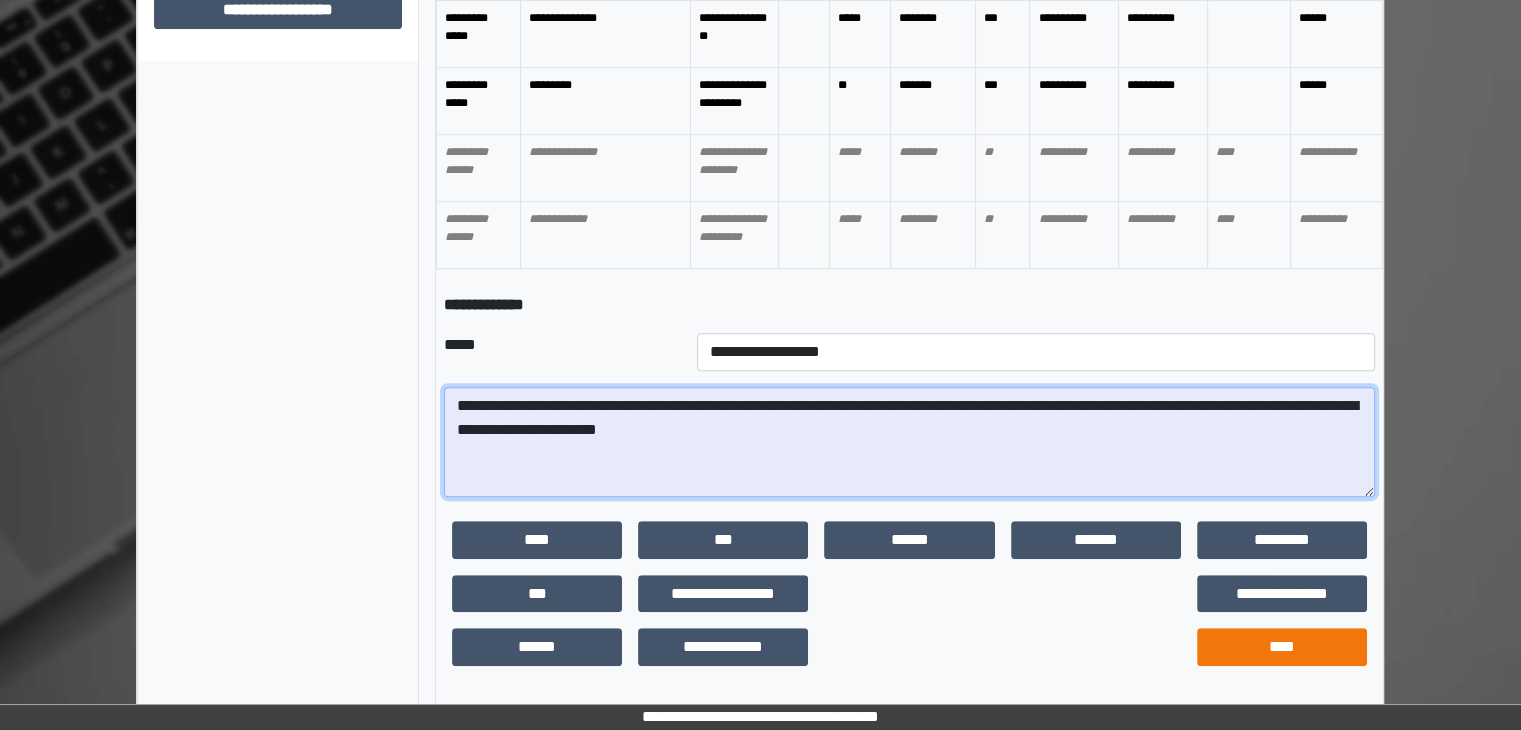 type on "**********" 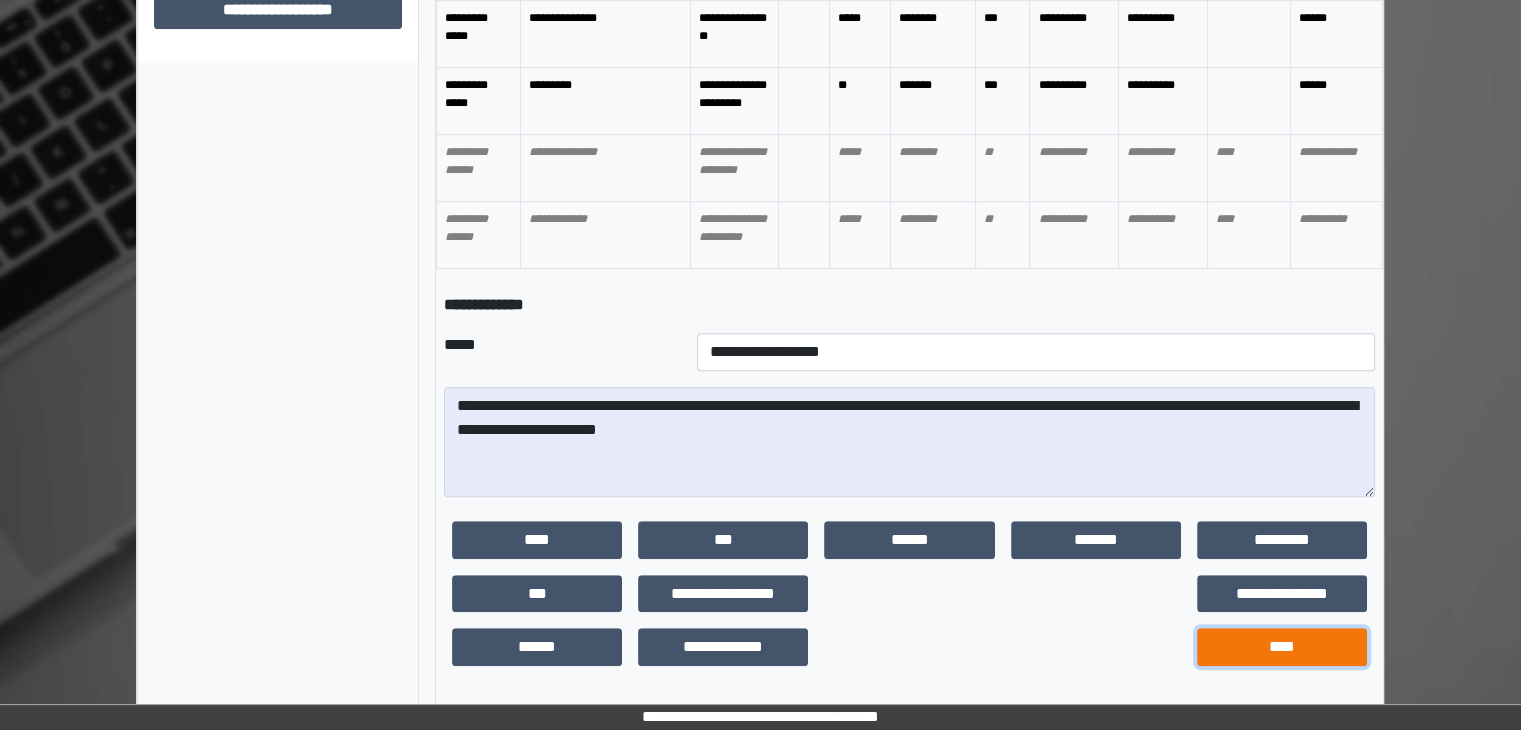click on "****" at bounding box center (1282, 647) 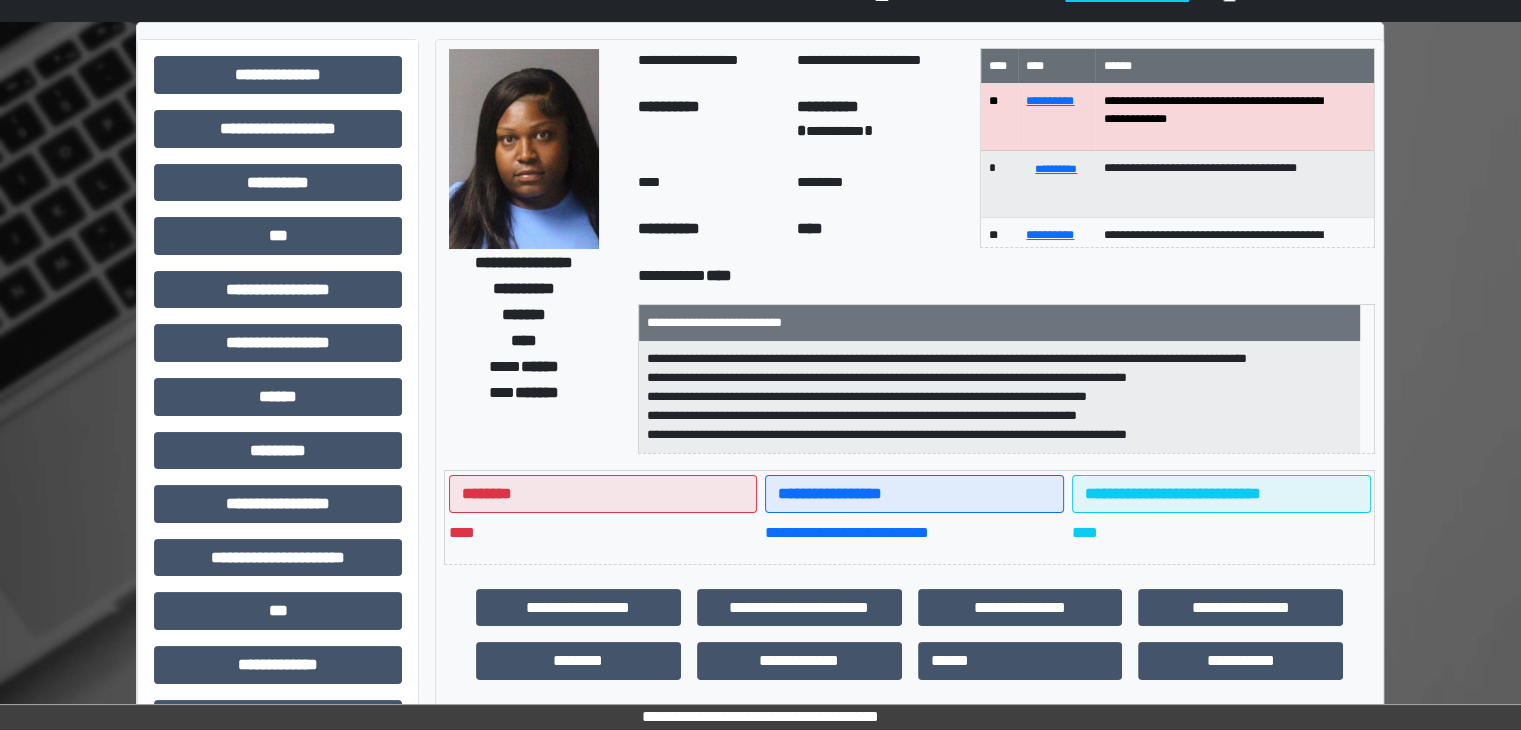scroll, scrollTop: 0, scrollLeft: 0, axis: both 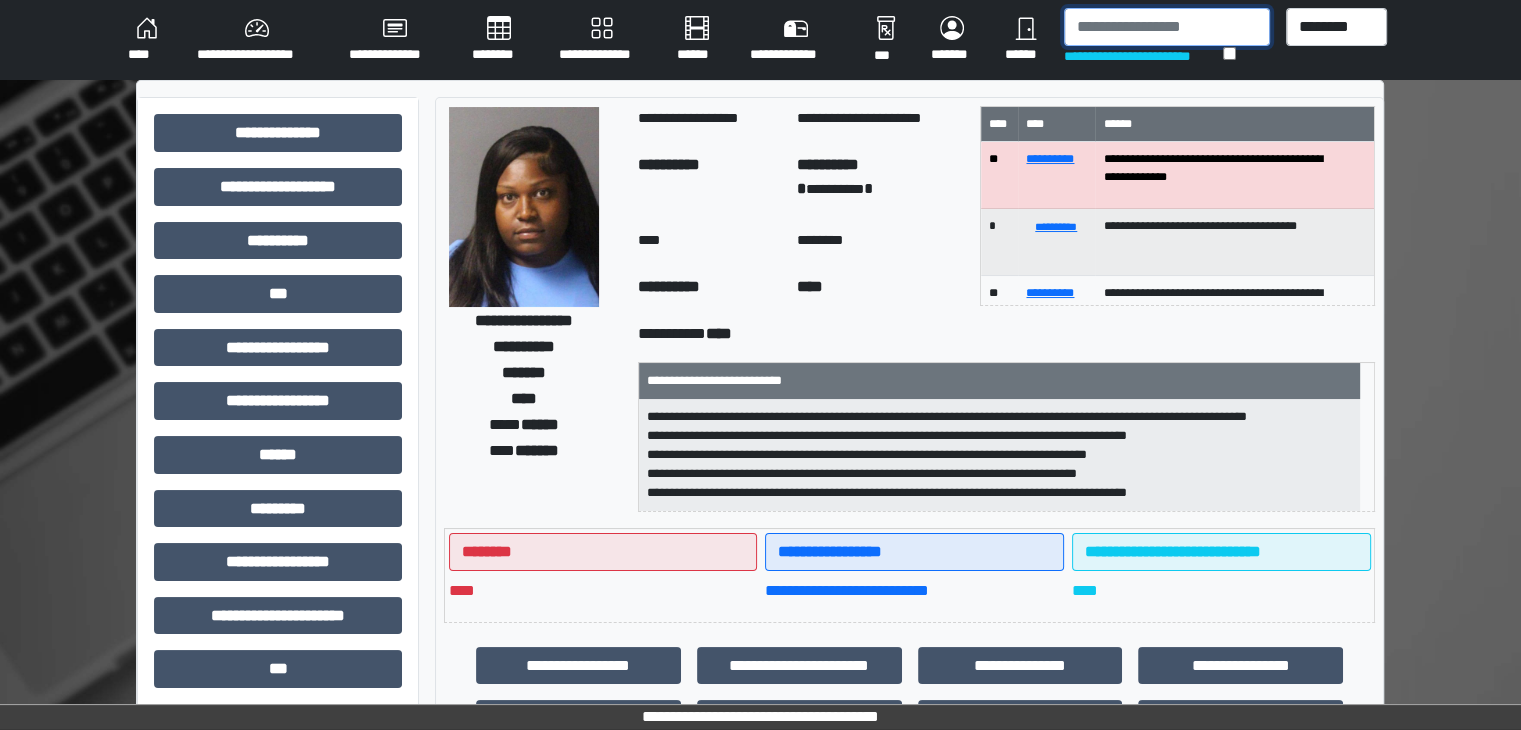click at bounding box center (1167, 27) 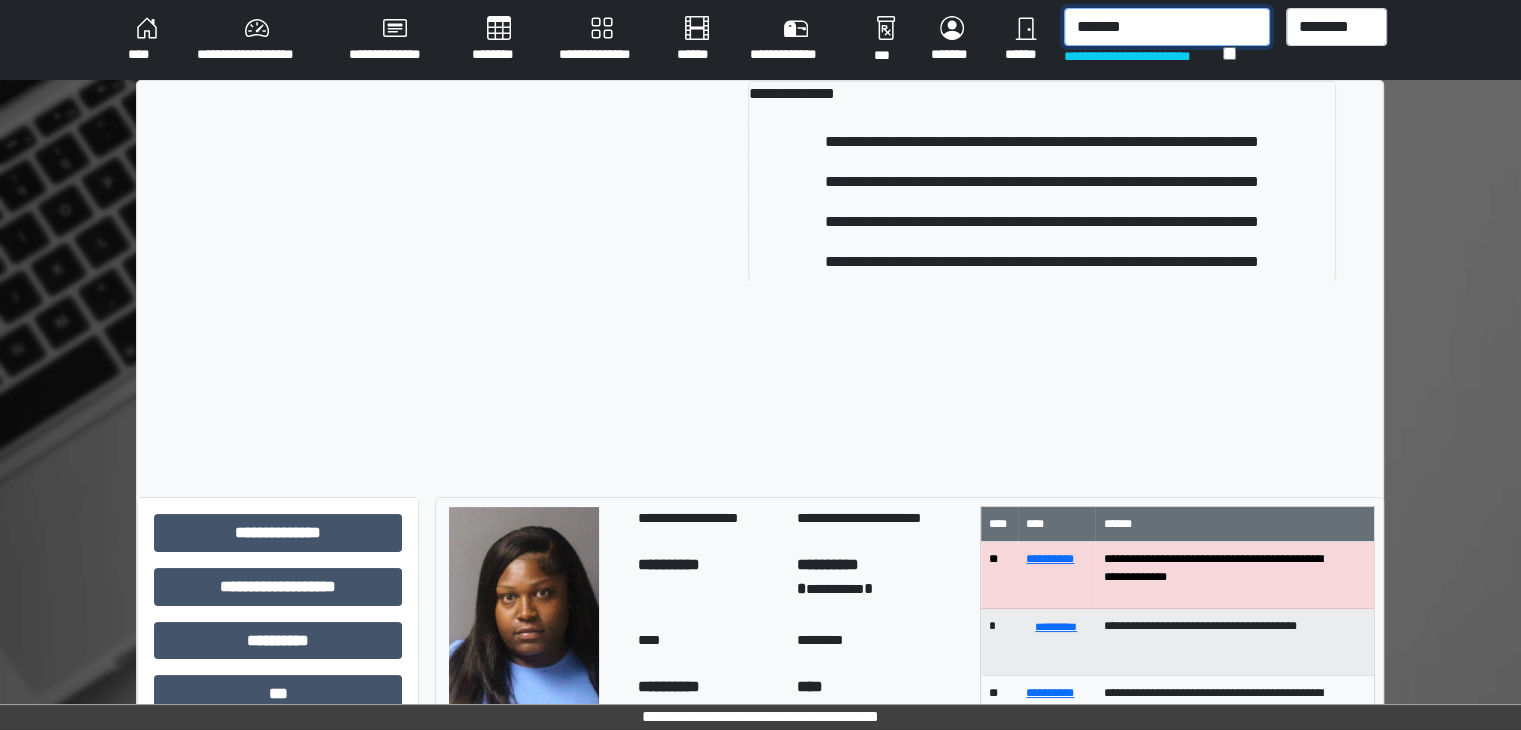 type on "*******" 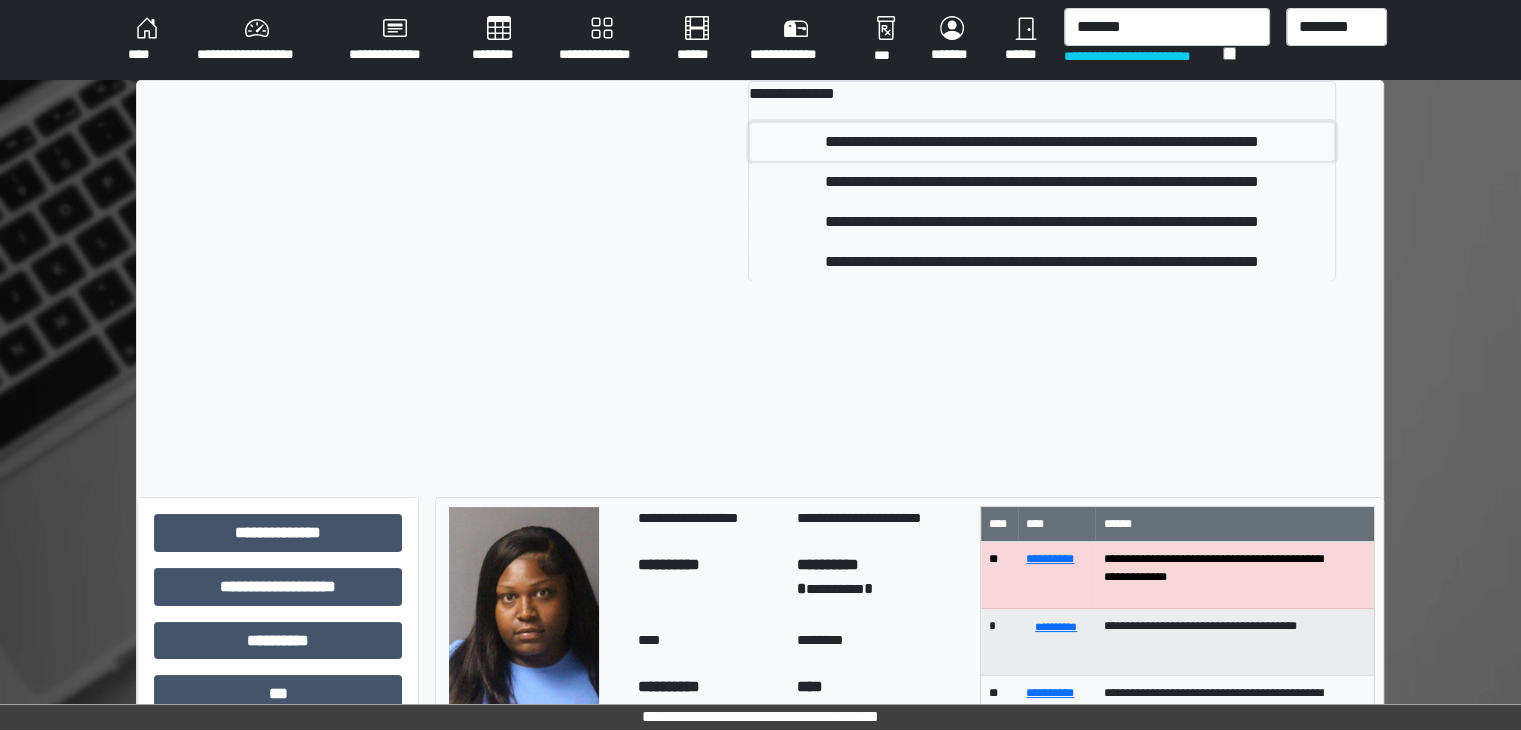 click on "**********" at bounding box center [1041, 142] 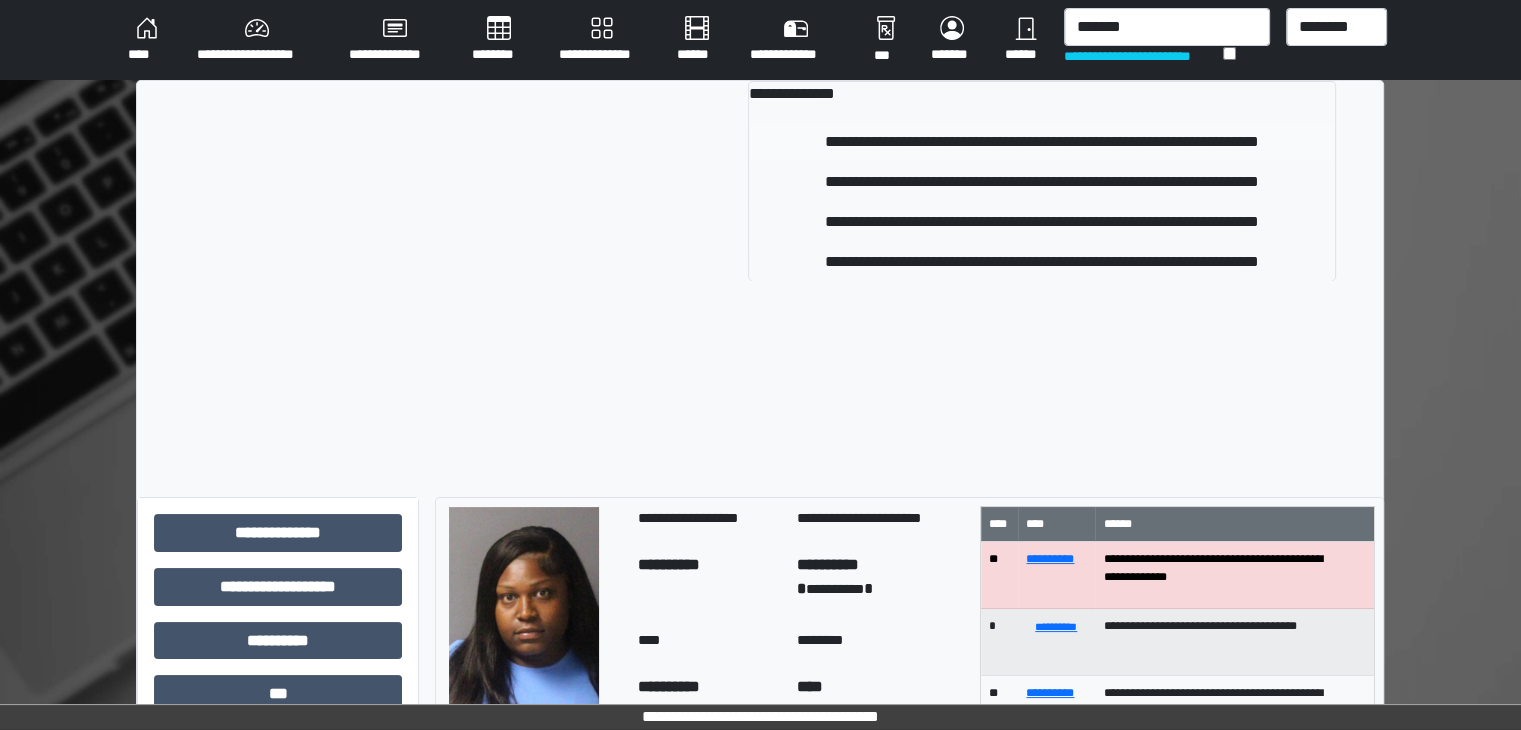 type 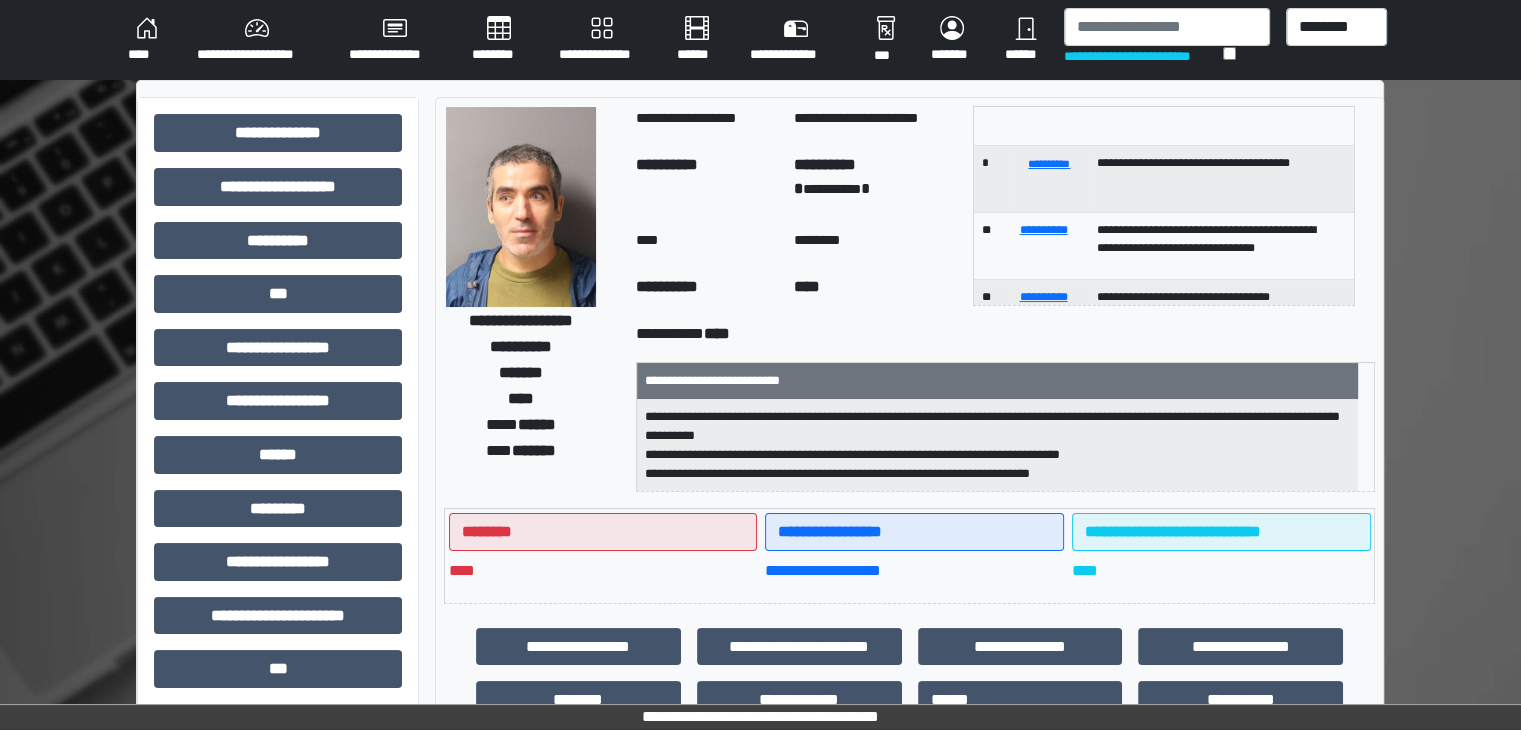 scroll, scrollTop: 200, scrollLeft: 0, axis: vertical 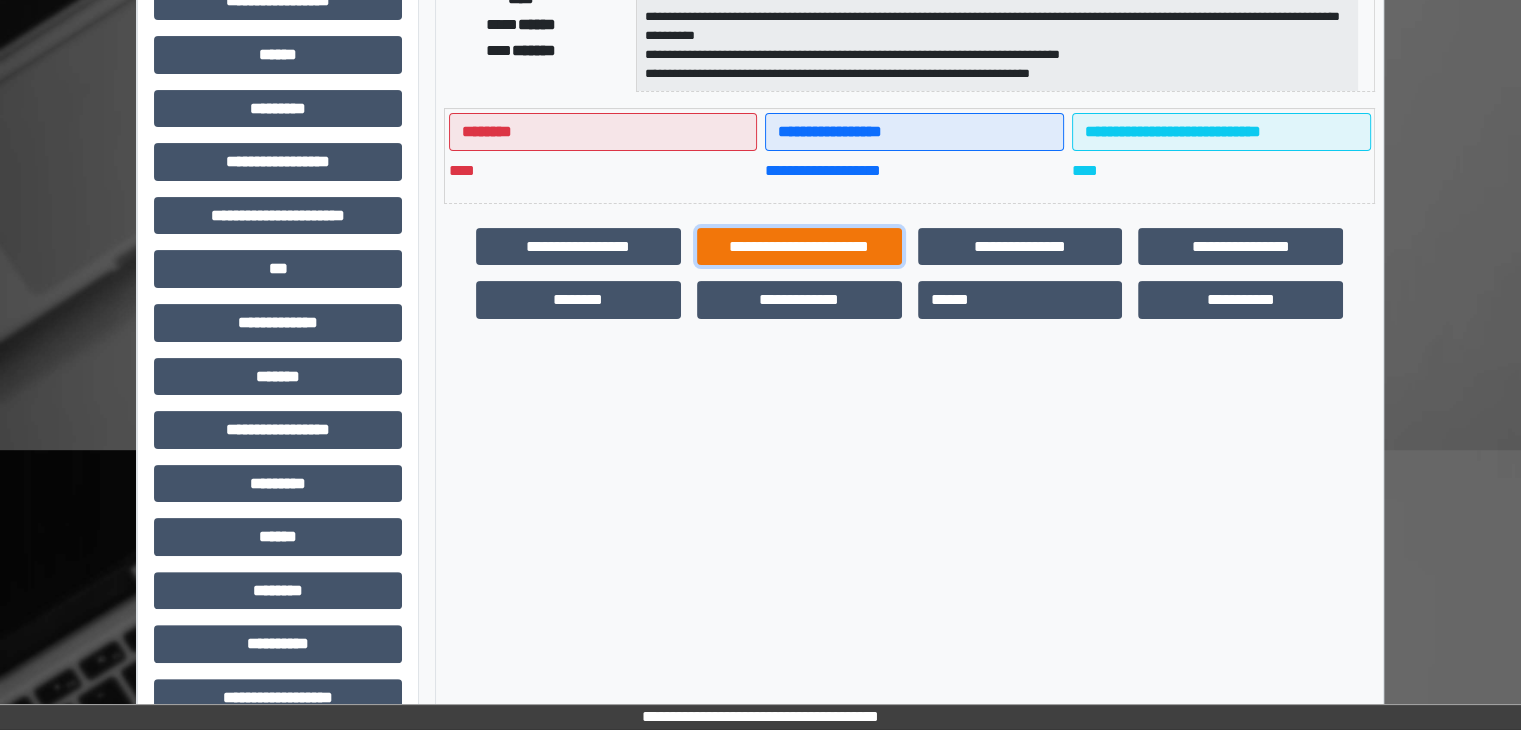 click on "**********" at bounding box center [799, 247] 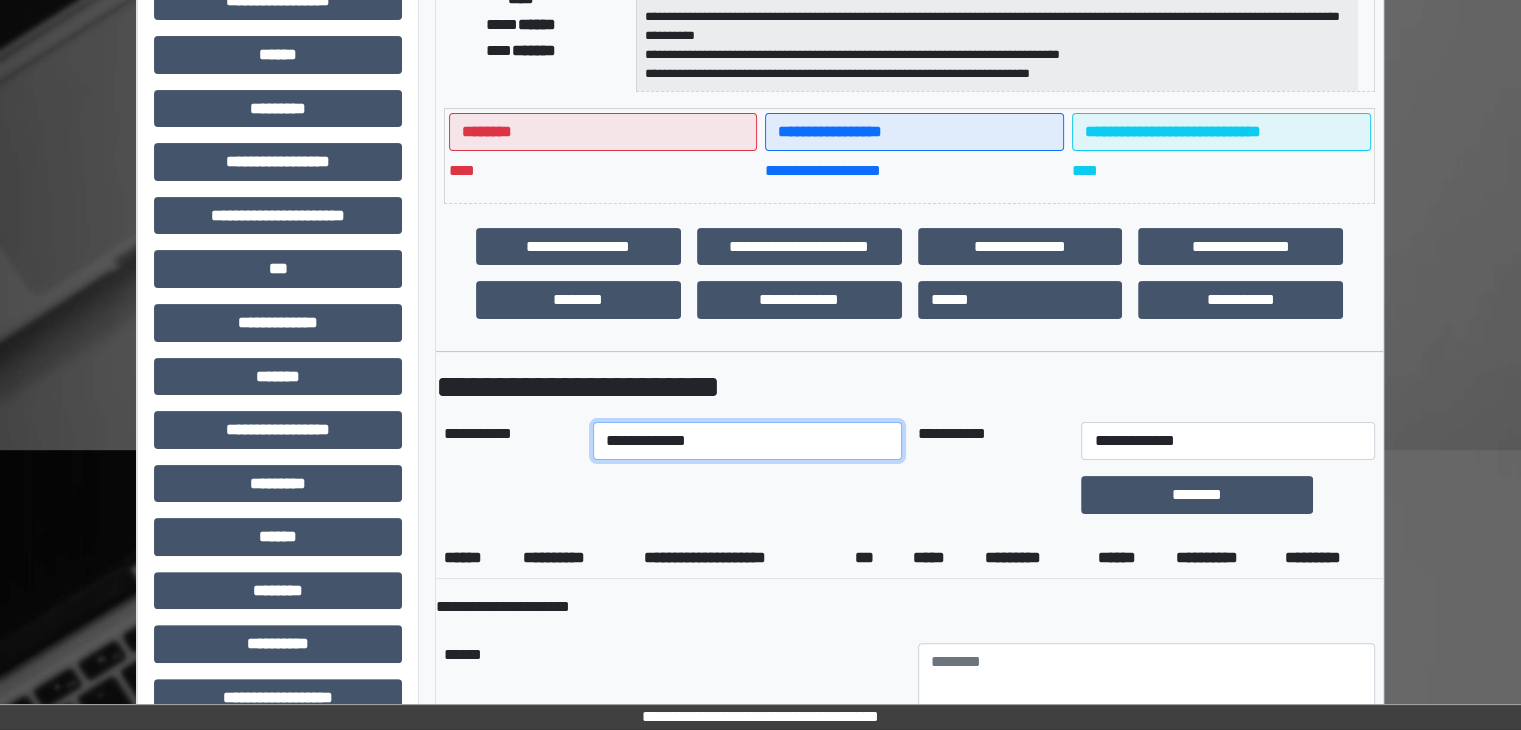 click on "**********" at bounding box center (747, 441) 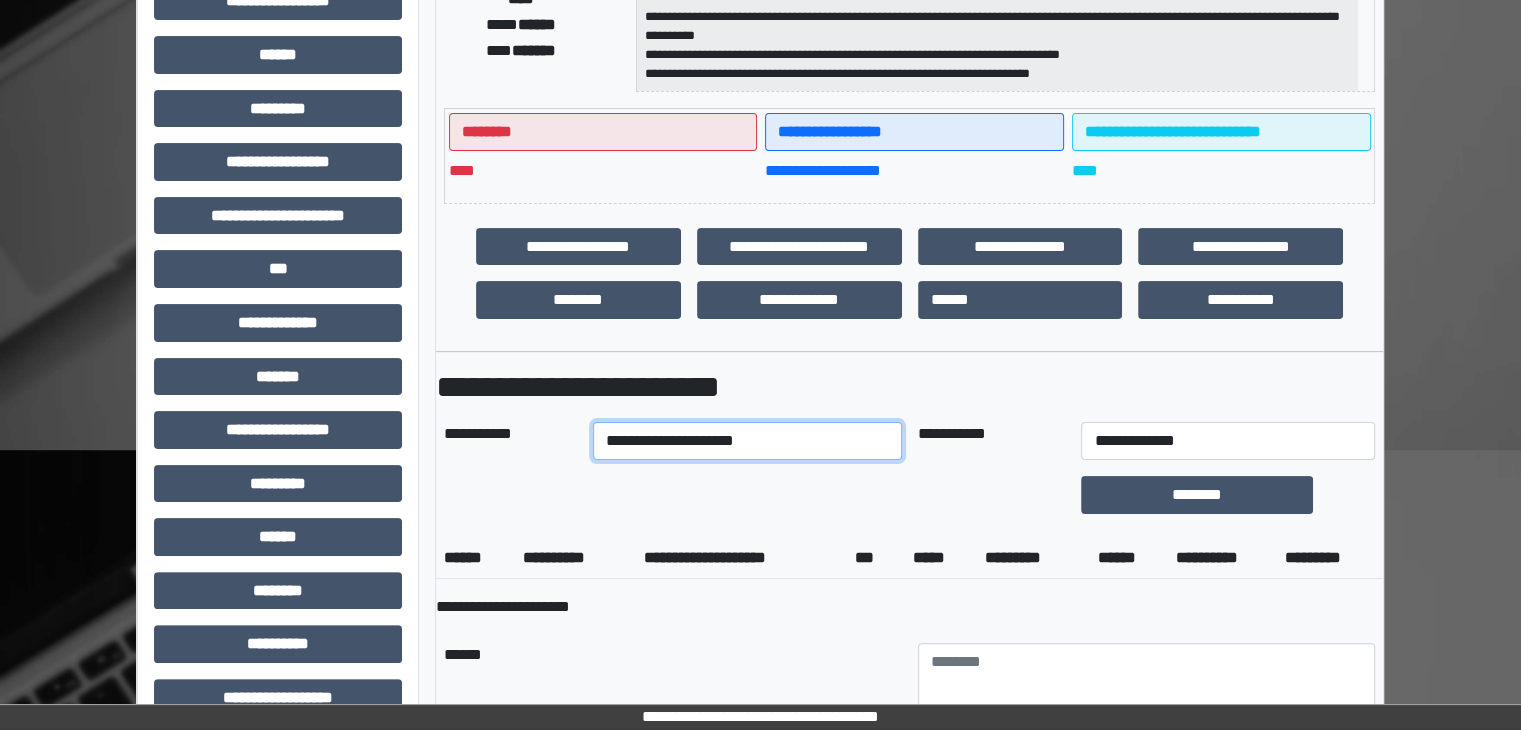 click on "**********" at bounding box center [747, 441] 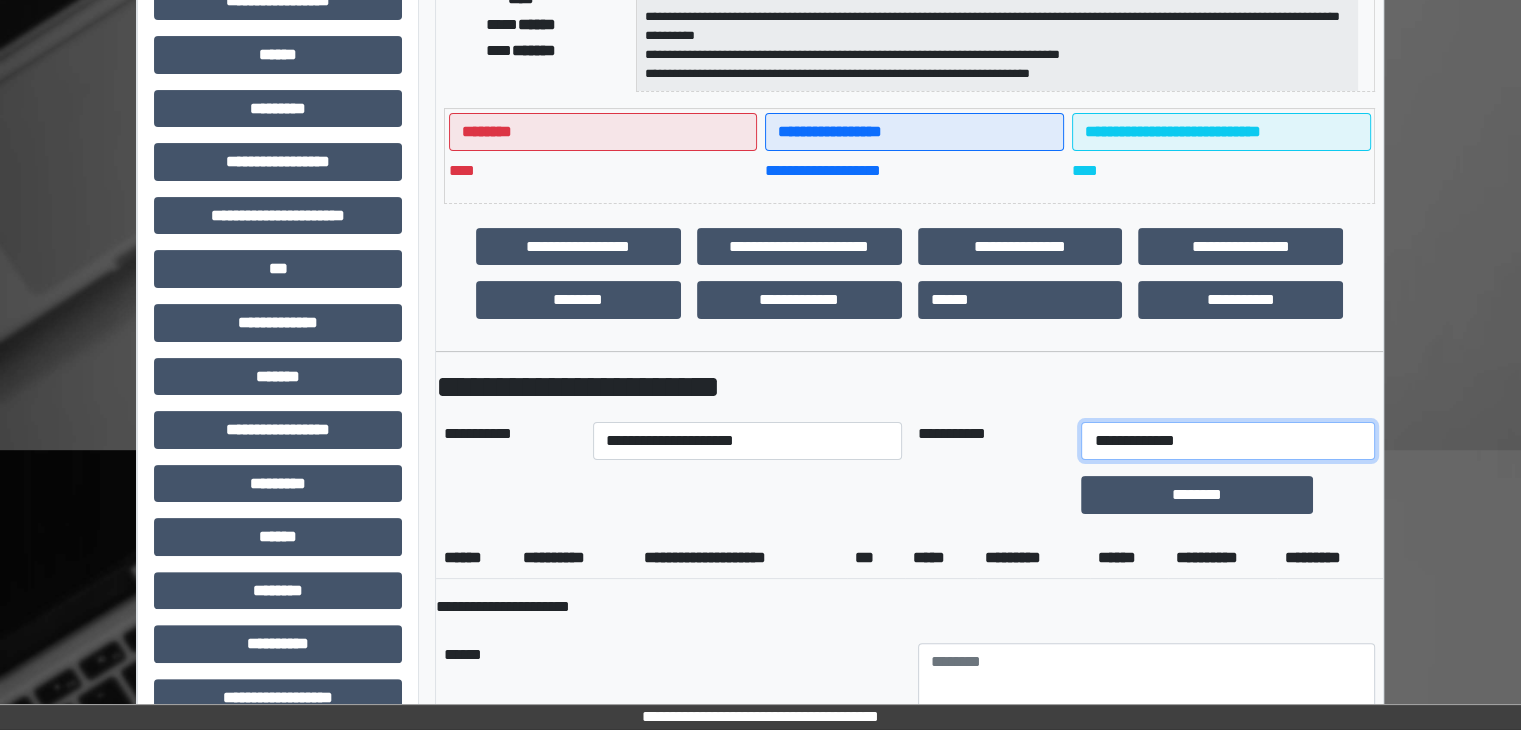 click on "**********" at bounding box center (1227, 441) 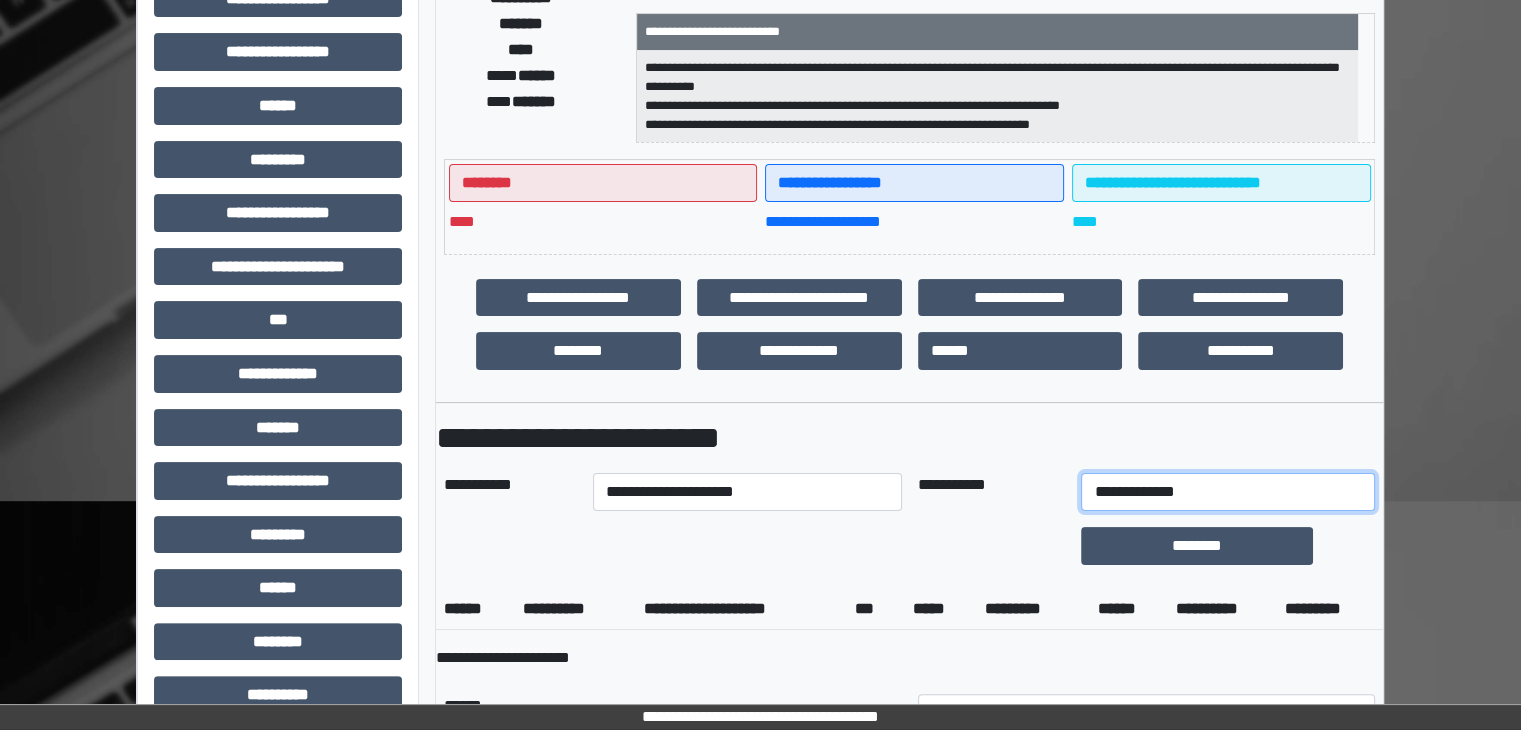 scroll, scrollTop: 300, scrollLeft: 0, axis: vertical 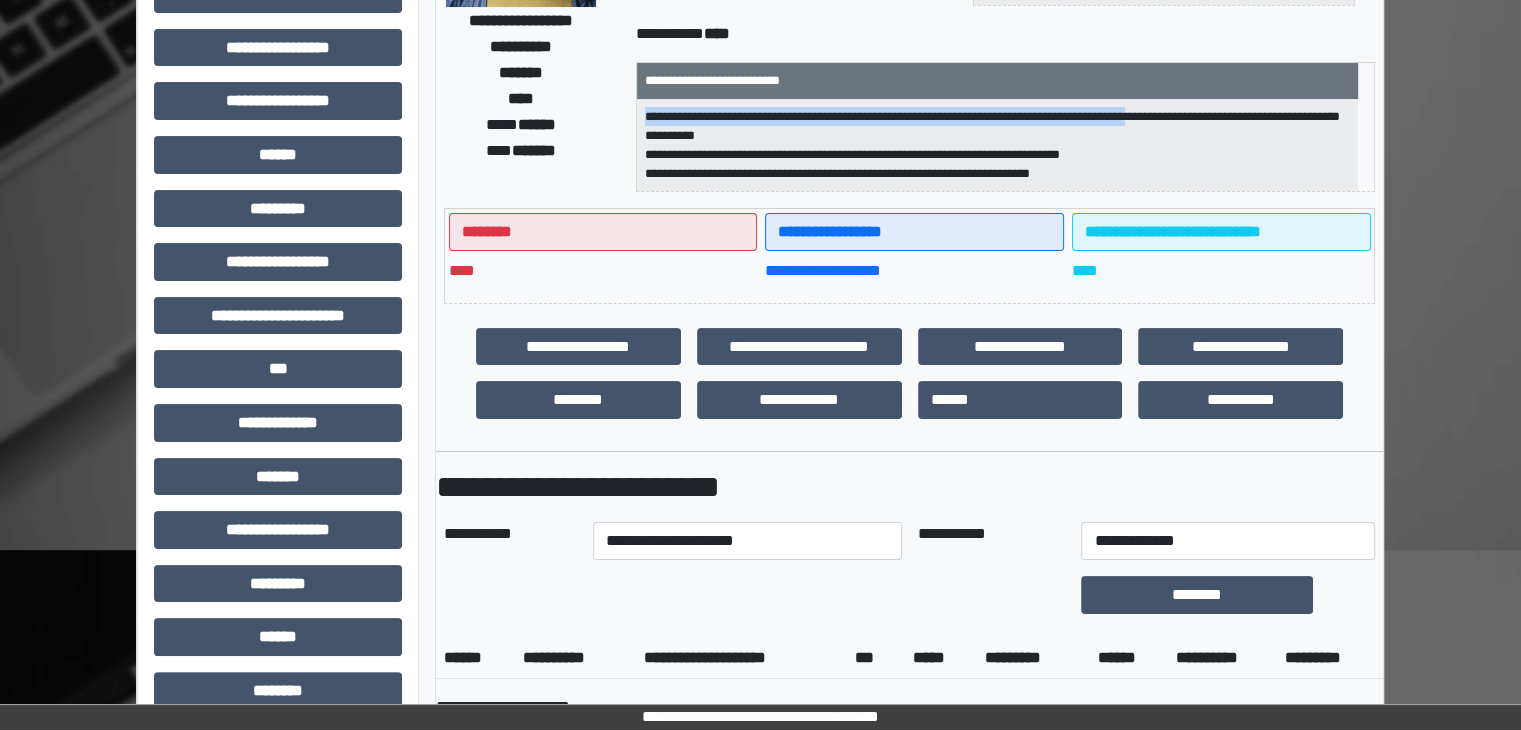 drag, startPoint x: 661, startPoint y: 111, endPoint x: 1235, endPoint y: 113, distance: 574.0035 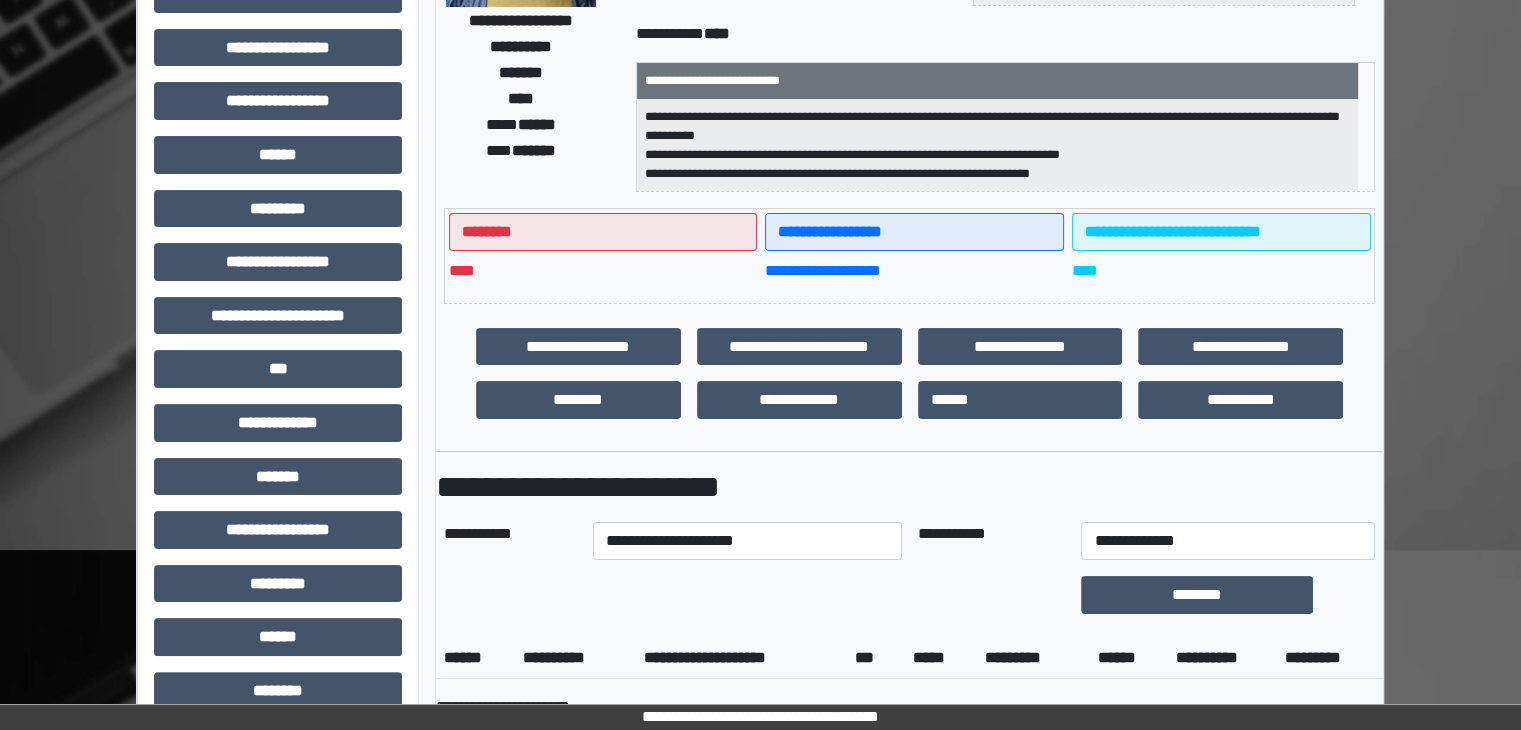 click on "**********" at bounding box center (997, 145) 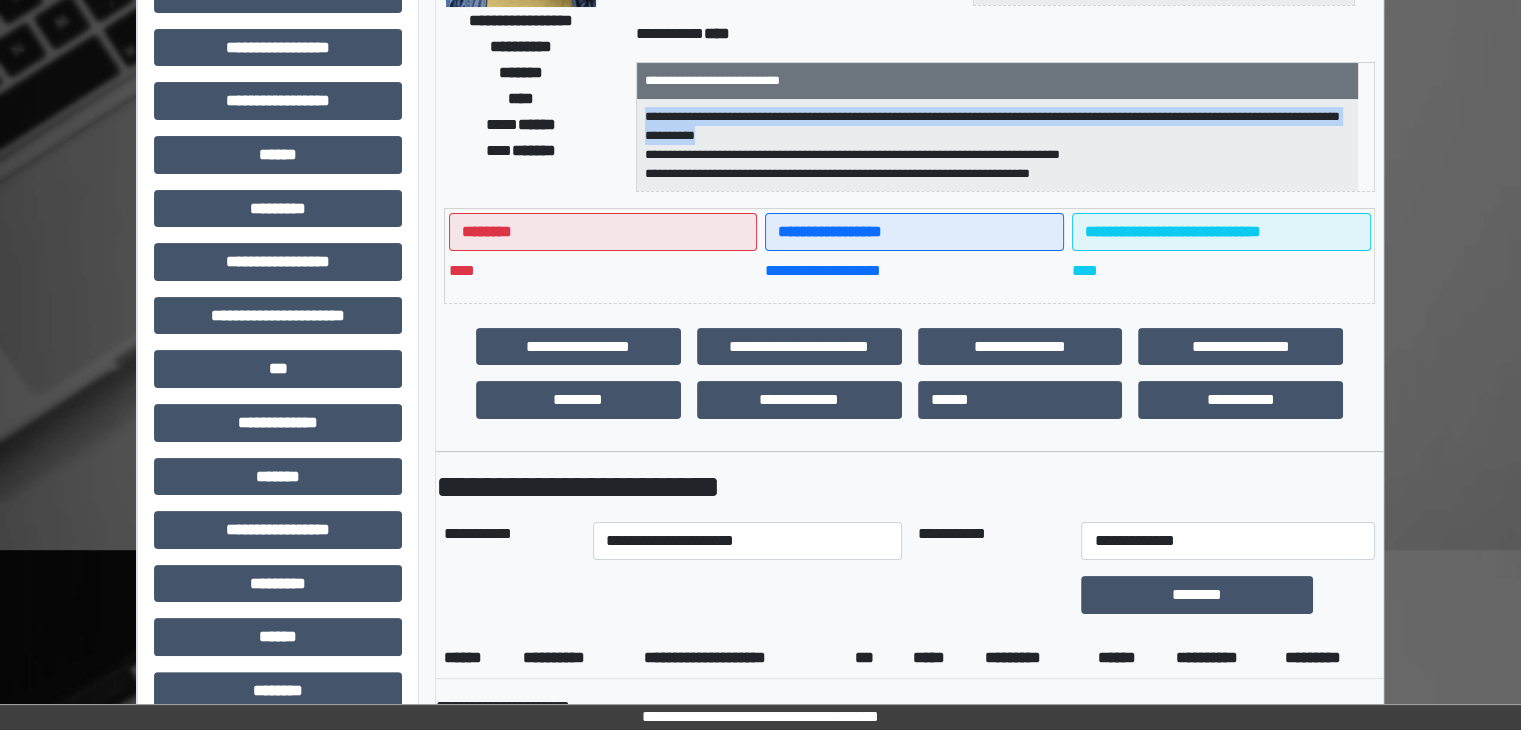 drag, startPoint x: 660, startPoint y: 110, endPoint x: 854, endPoint y: 125, distance: 194.57903 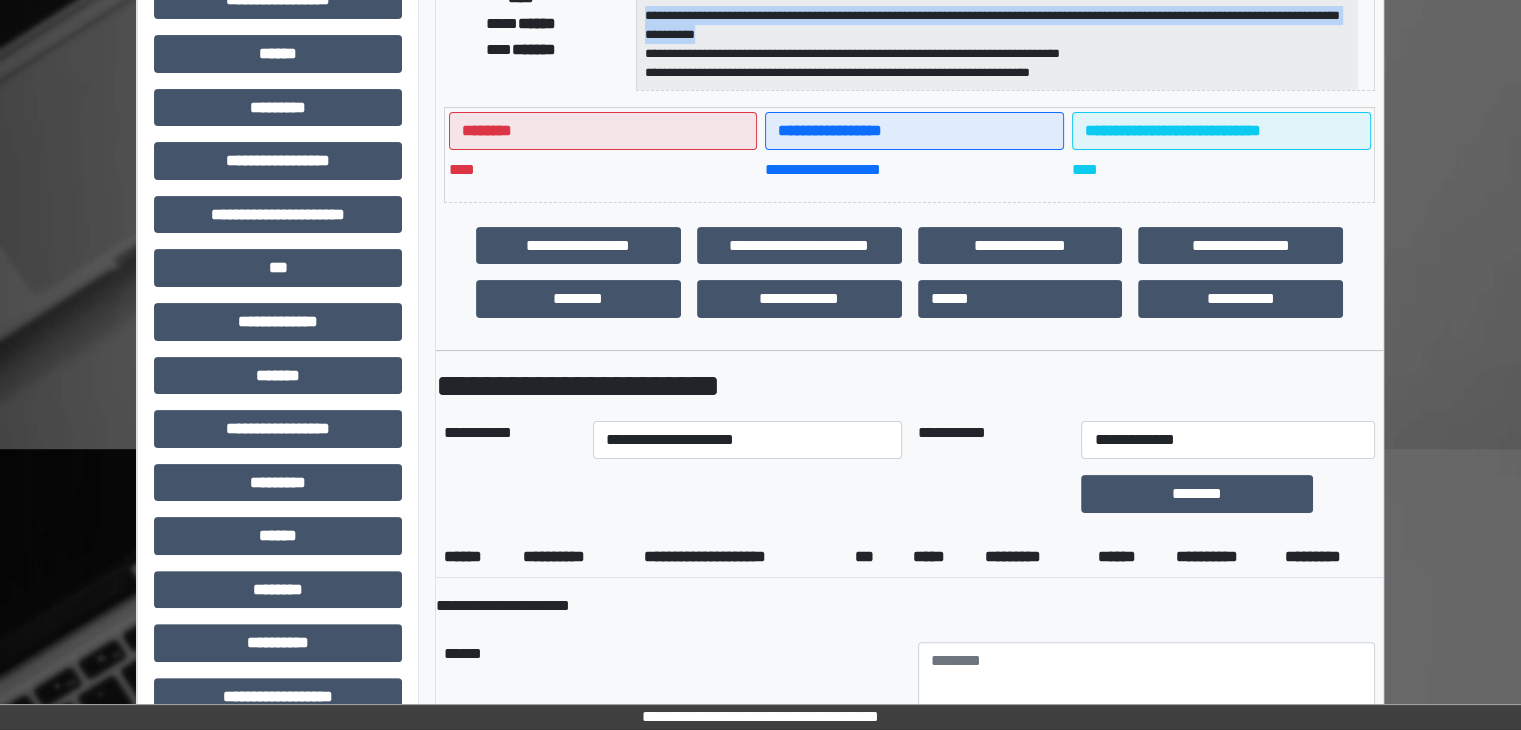 scroll, scrollTop: 400, scrollLeft: 0, axis: vertical 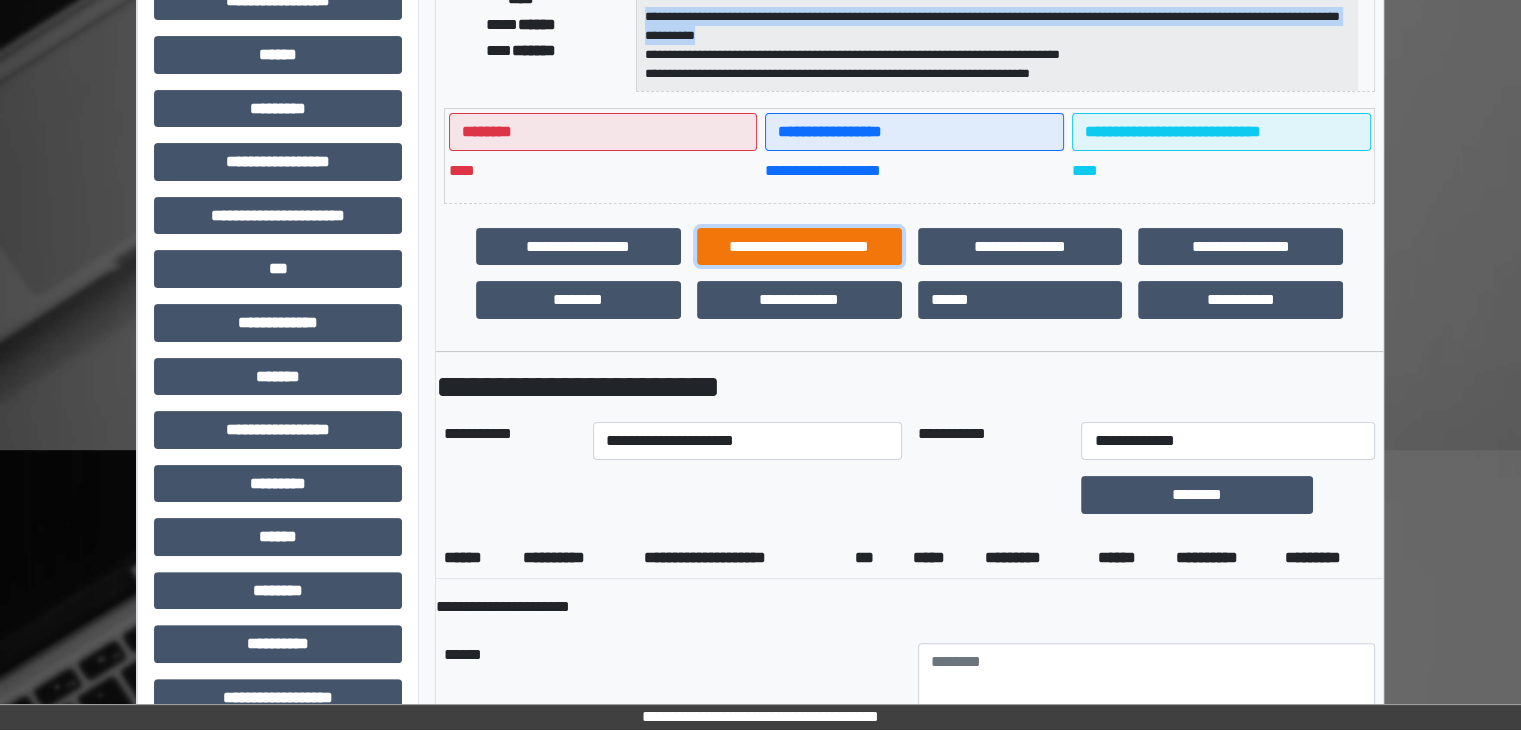 click on "**********" at bounding box center [799, 247] 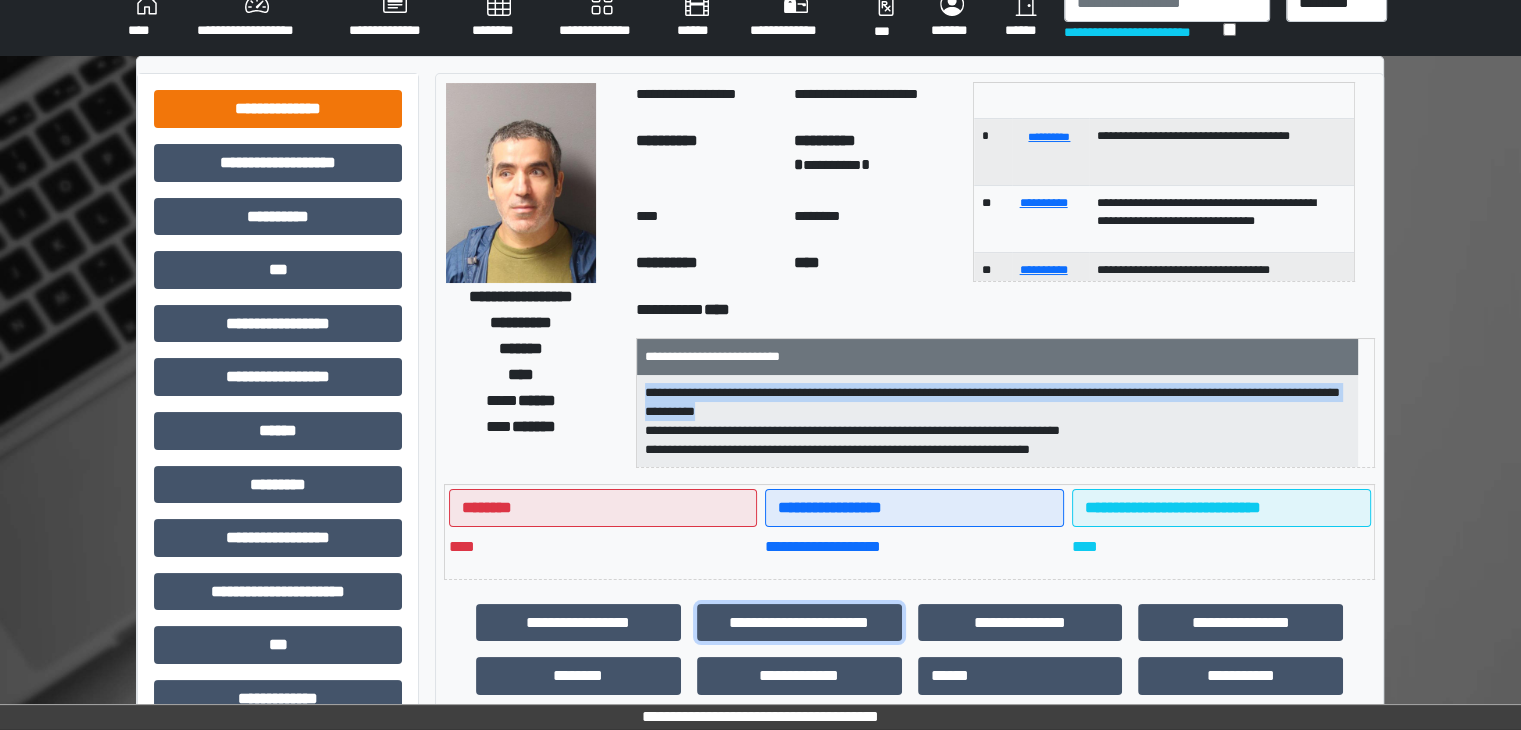 scroll, scrollTop: 0, scrollLeft: 0, axis: both 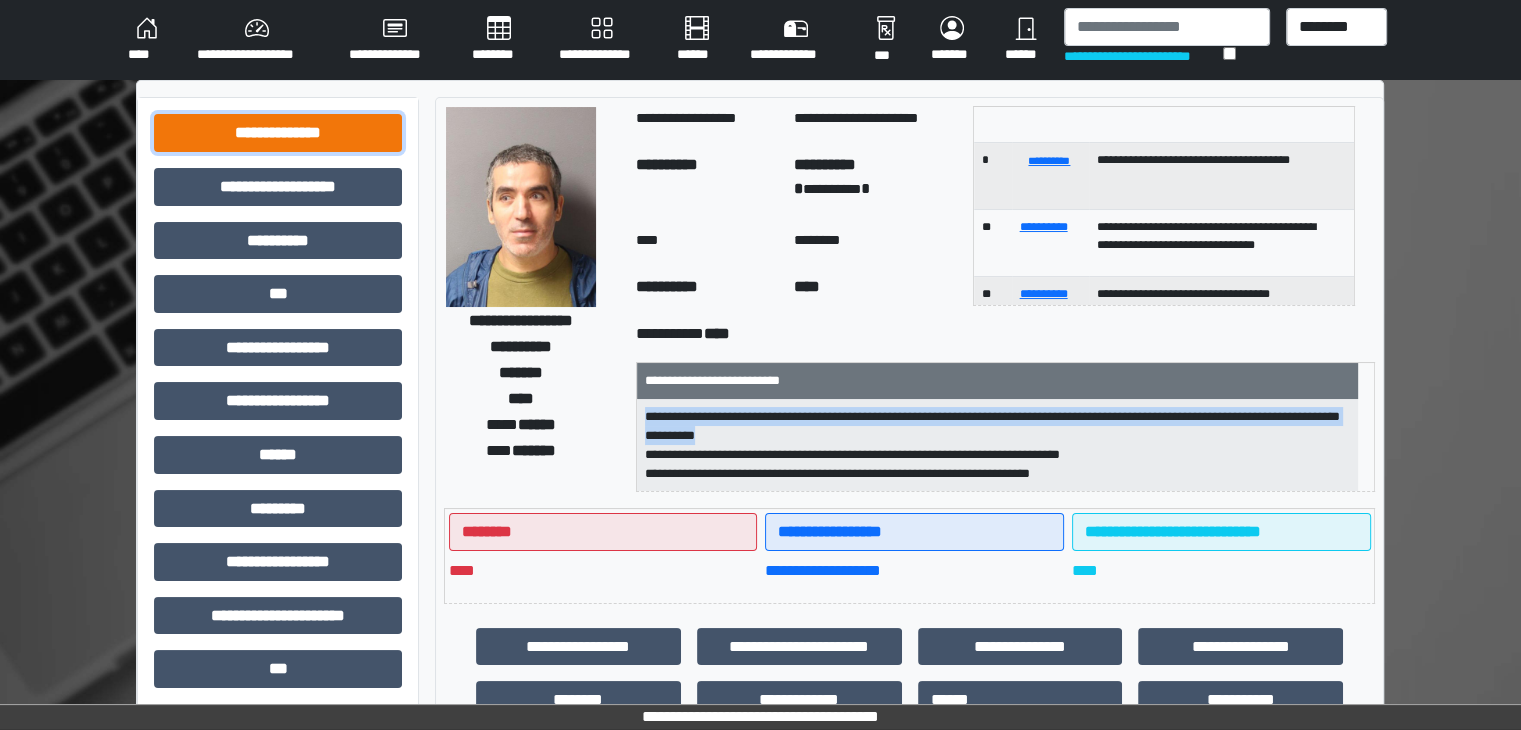 click on "**********" at bounding box center [278, 133] 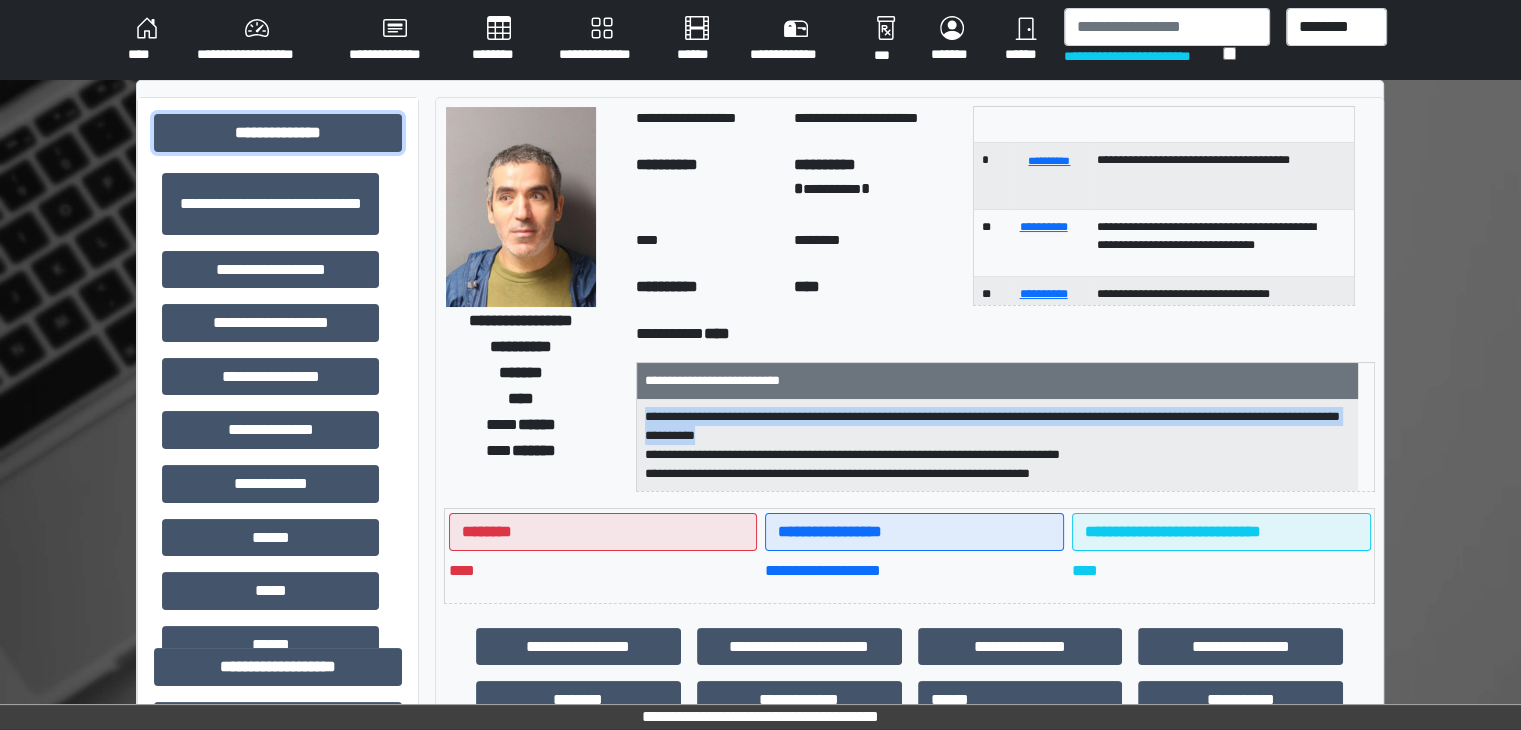 scroll, scrollTop: 0, scrollLeft: 0, axis: both 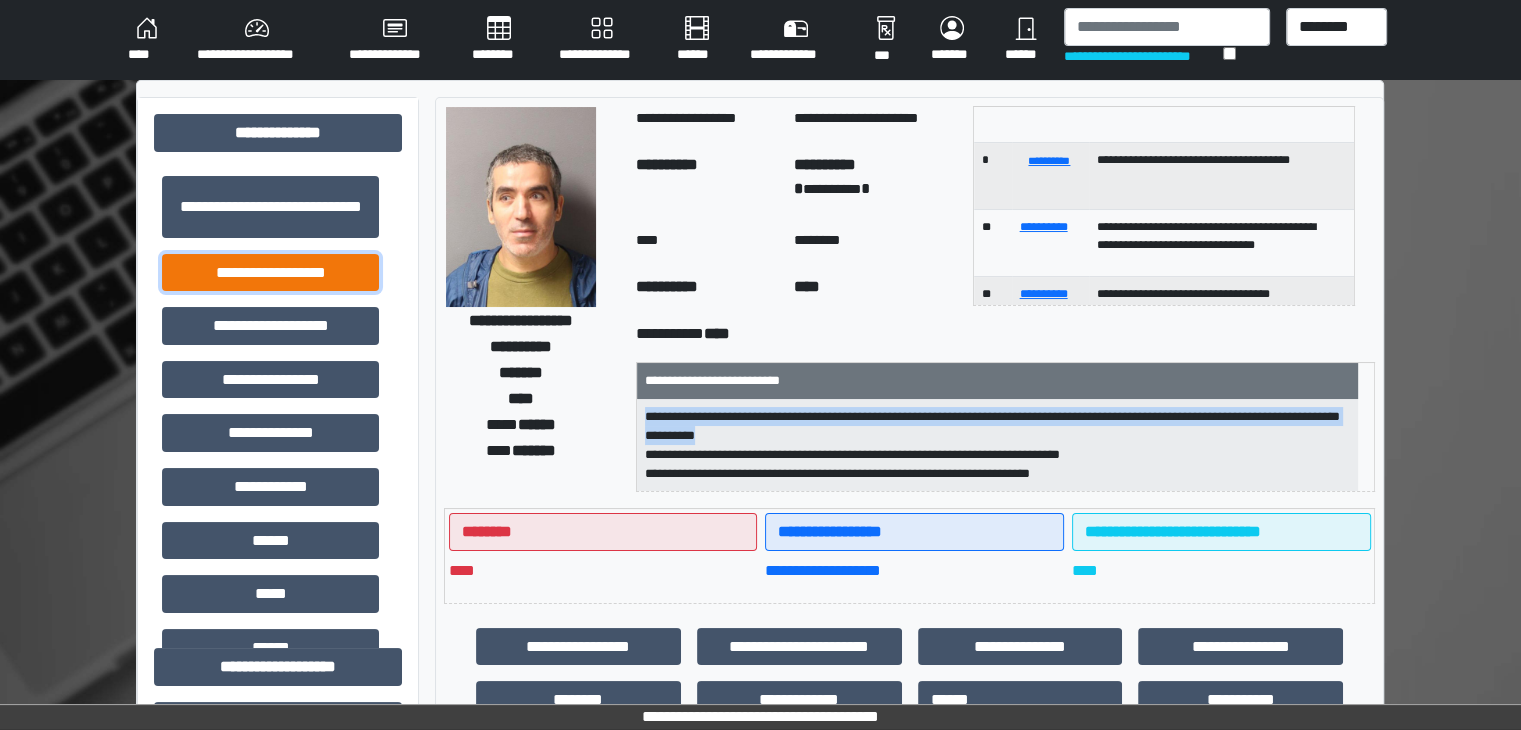 click on "**********" at bounding box center [270, 273] 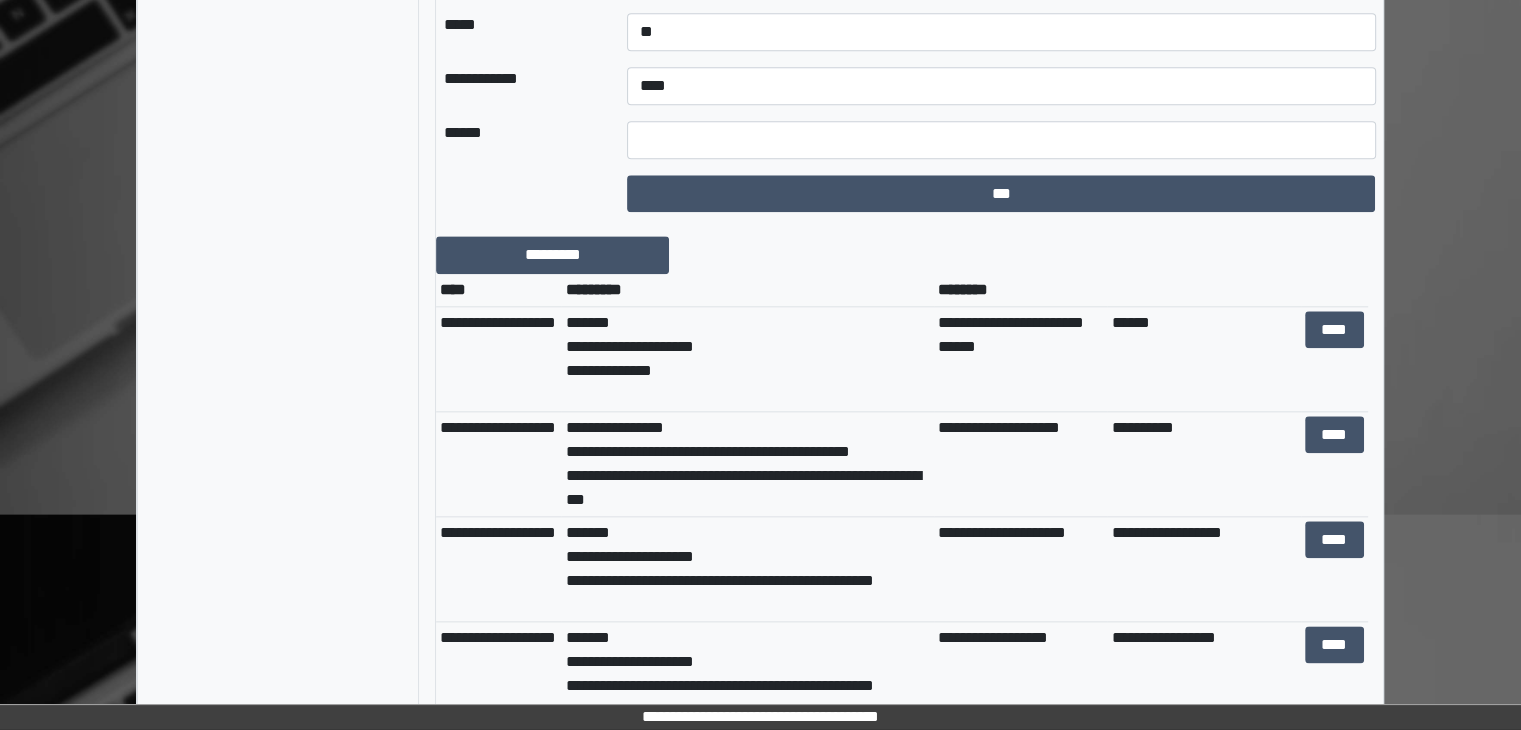 scroll, scrollTop: 2312, scrollLeft: 0, axis: vertical 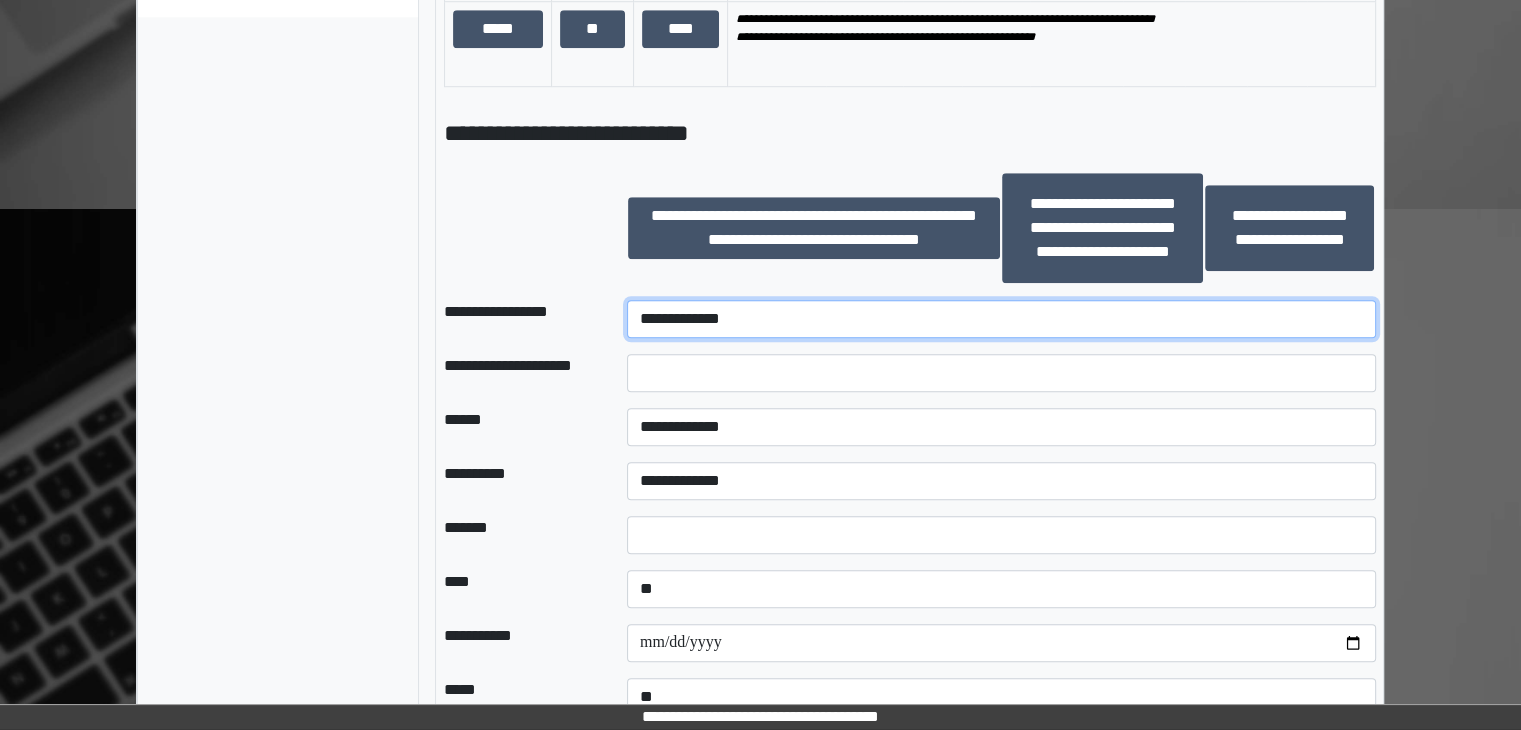 click on "**********" at bounding box center [1001, 319] 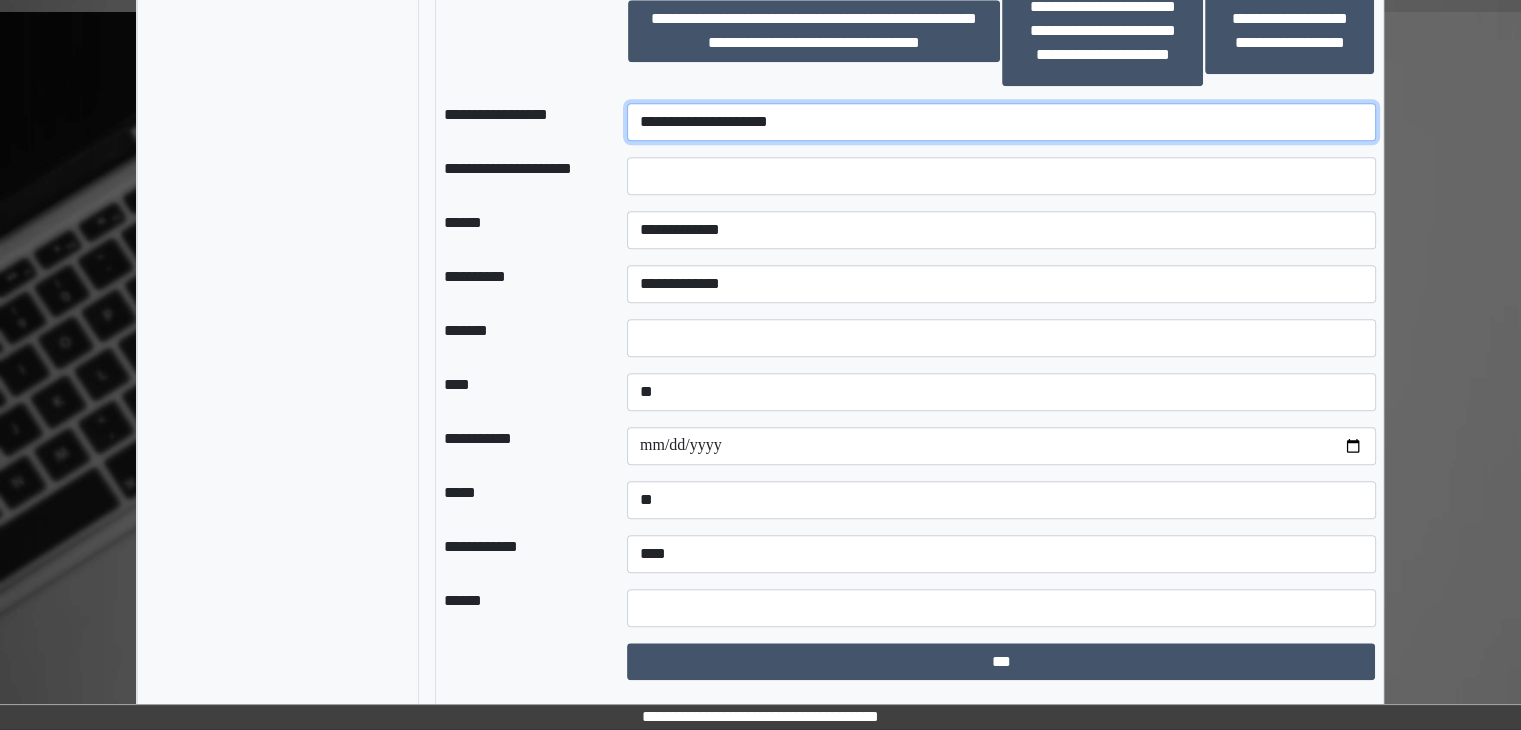 scroll, scrollTop: 1812, scrollLeft: 0, axis: vertical 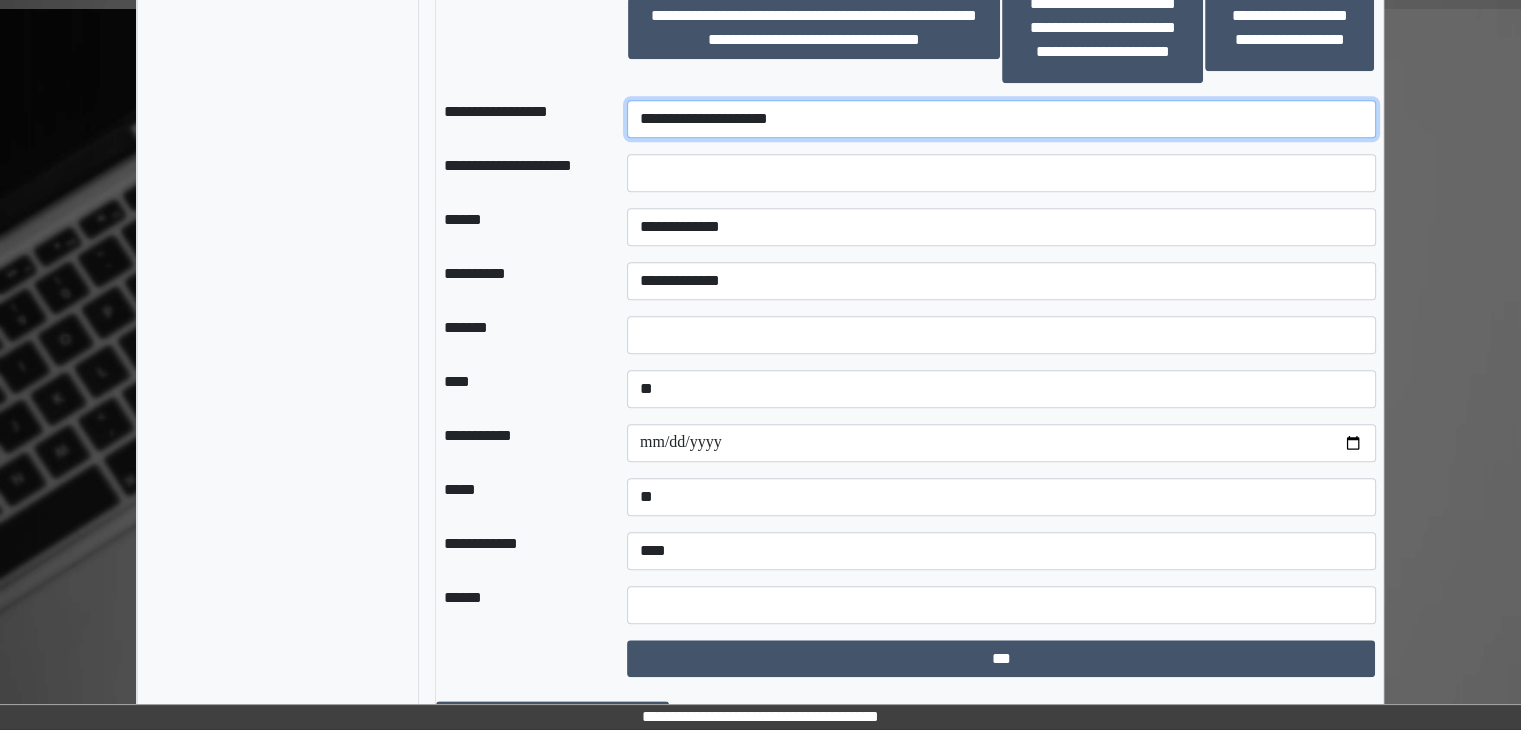click on "**********" at bounding box center (1001, 119) 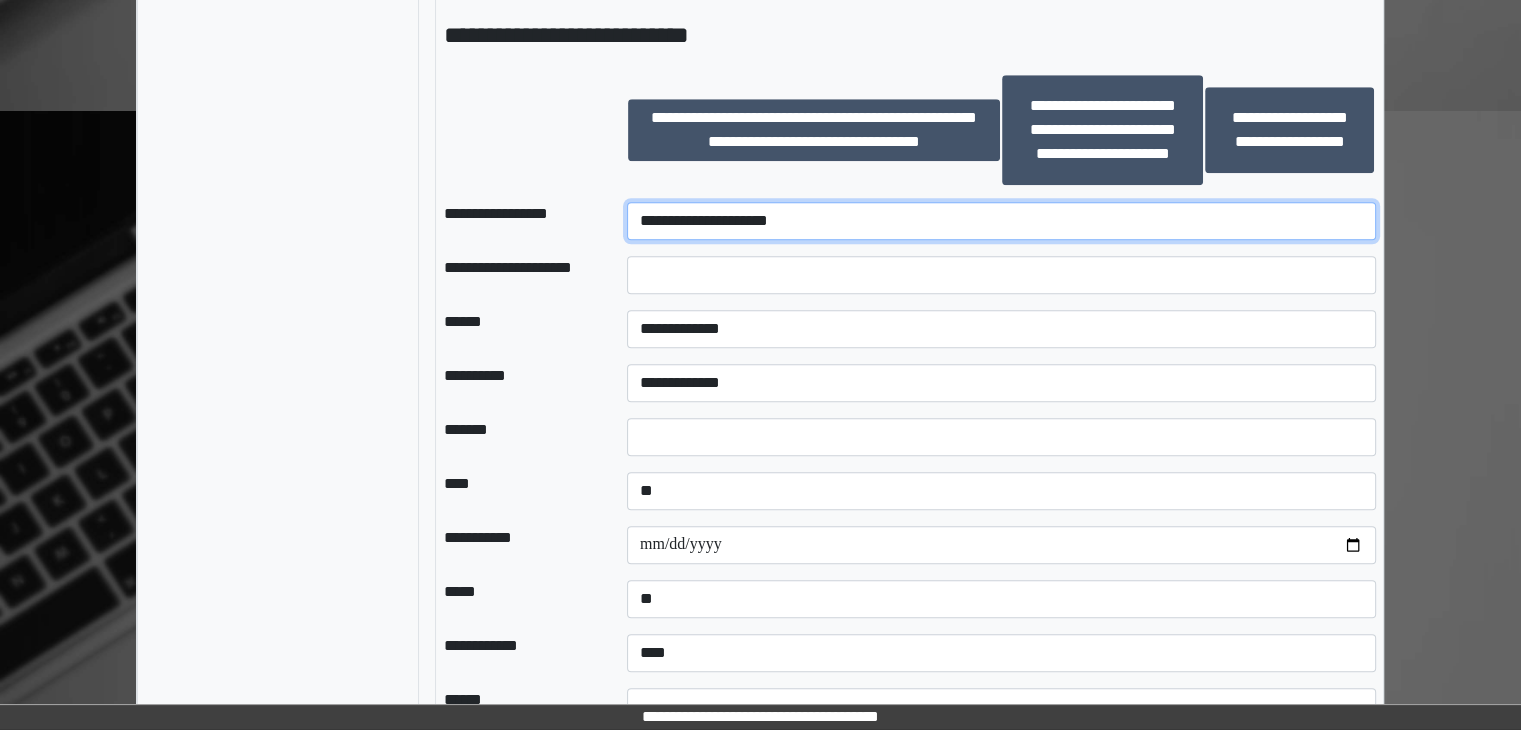 scroll, scrollTop: 1712, scrollLeft: 0, axis: vertical 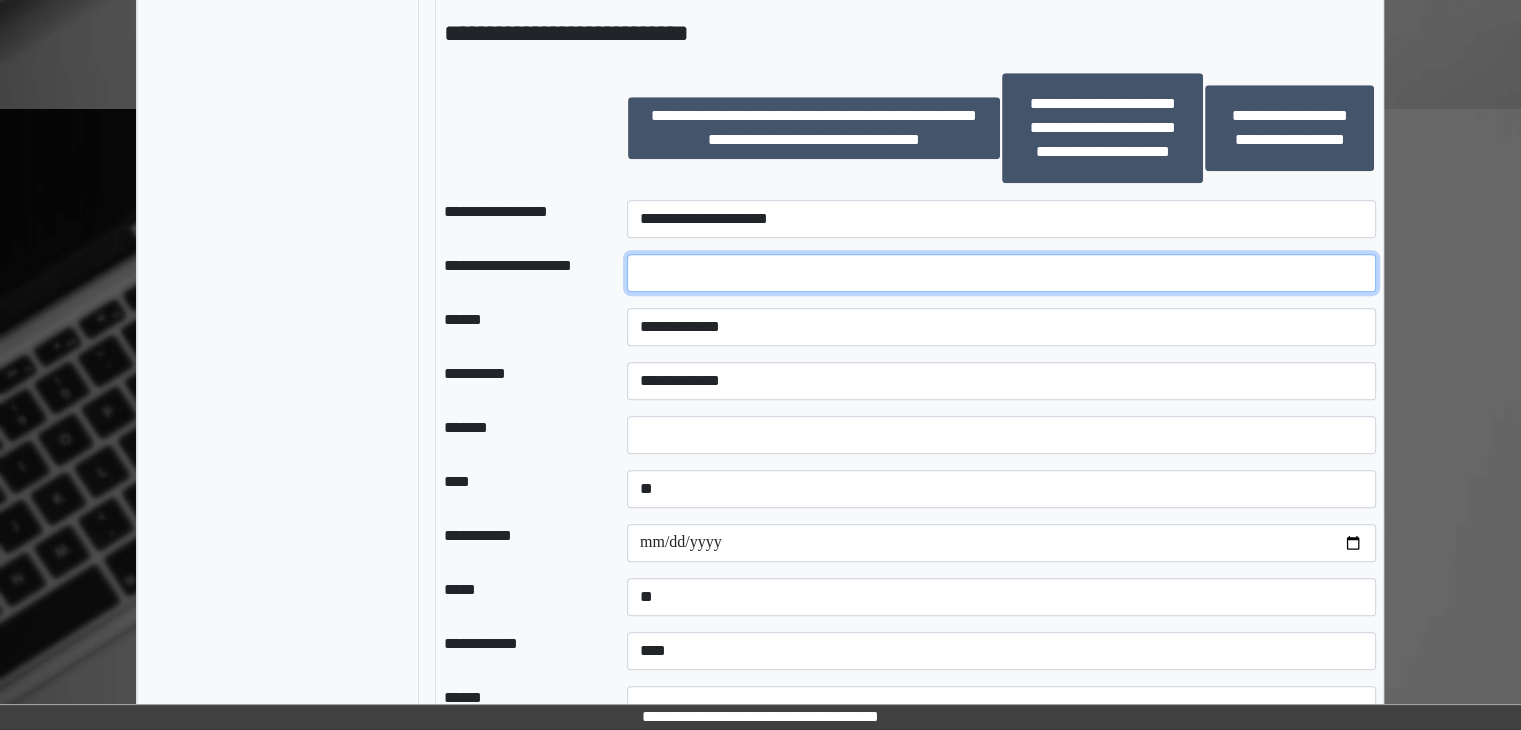 click at bounding box center [1001, 273] 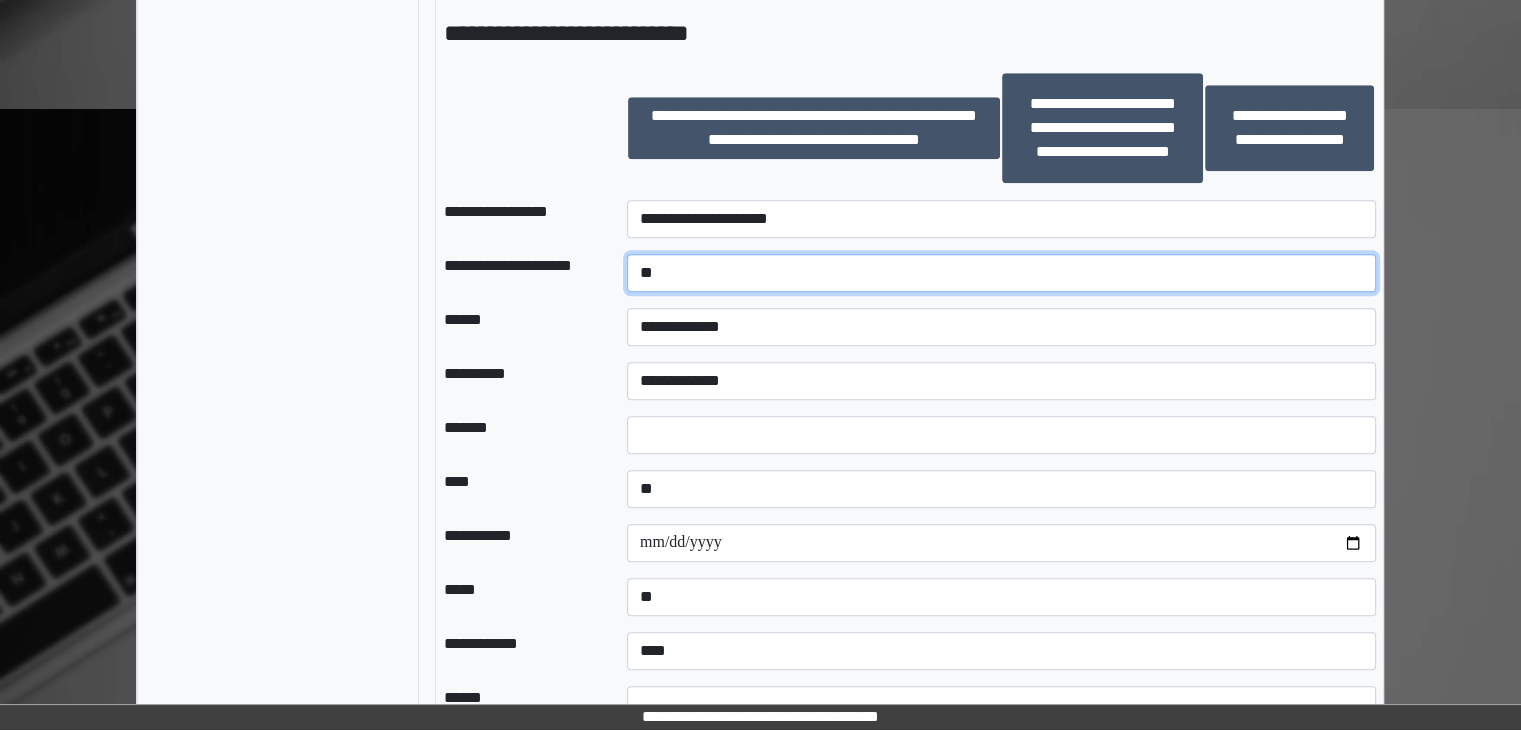 type on "*" 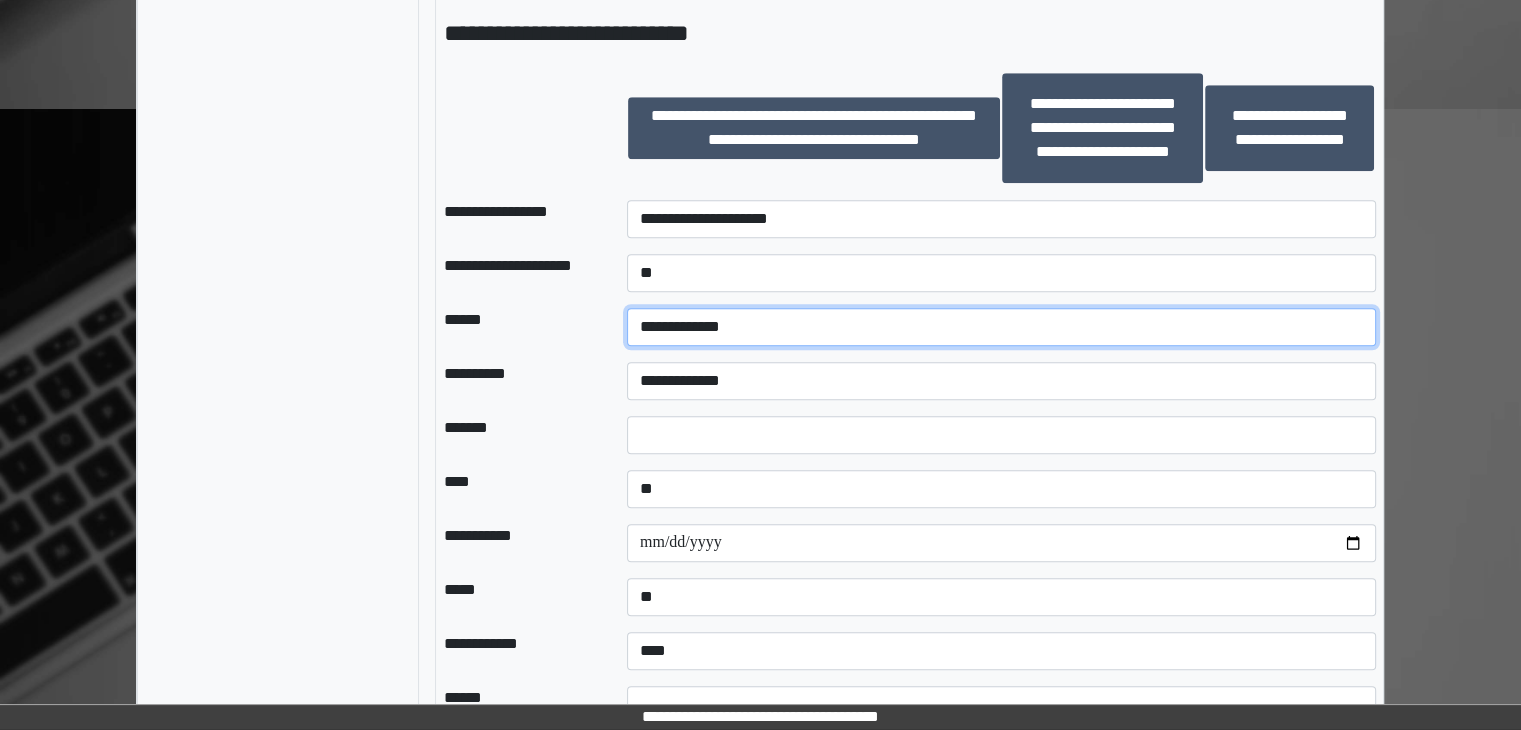 click on "**********" at bounding box center (1001, 327) 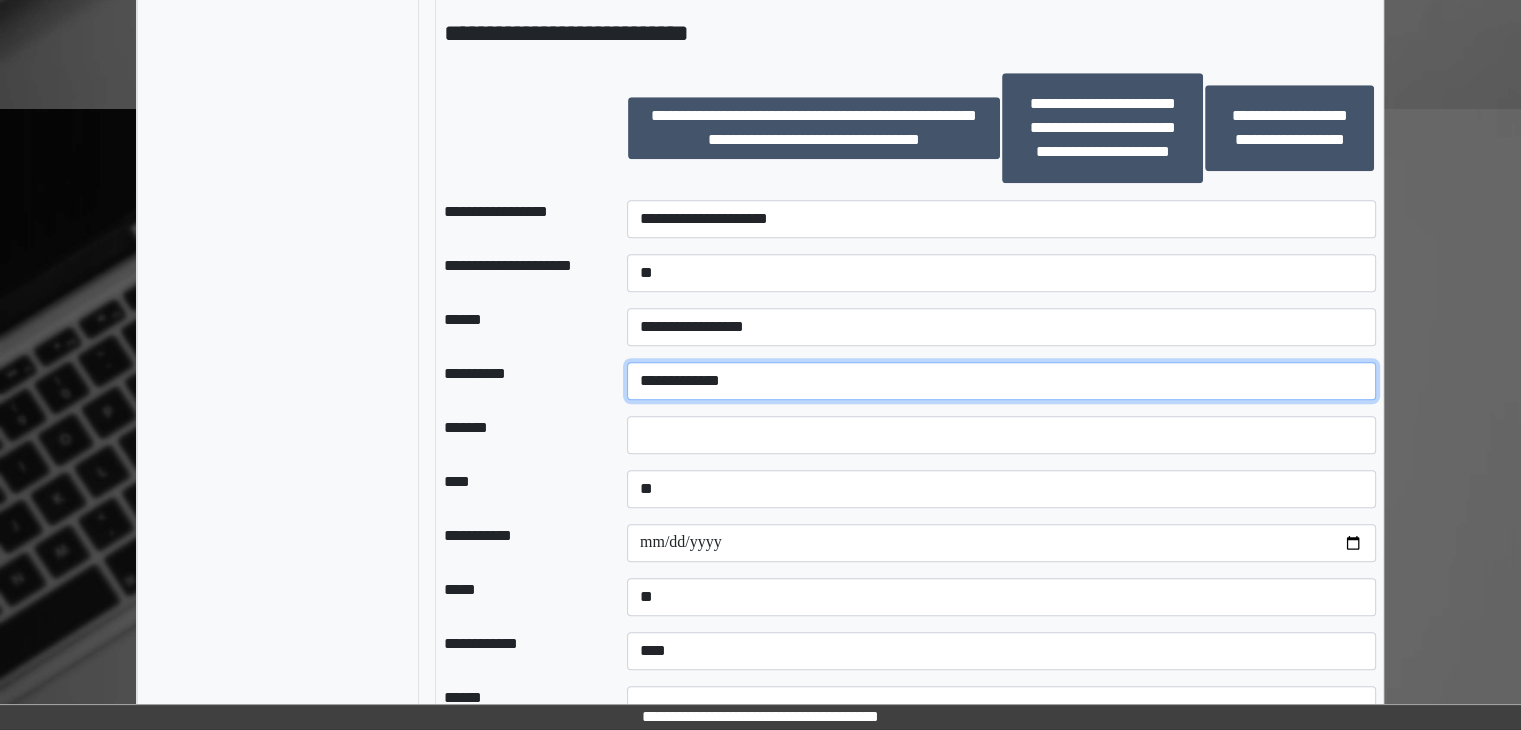 click on "**********" at bounding box center [1001, 381] 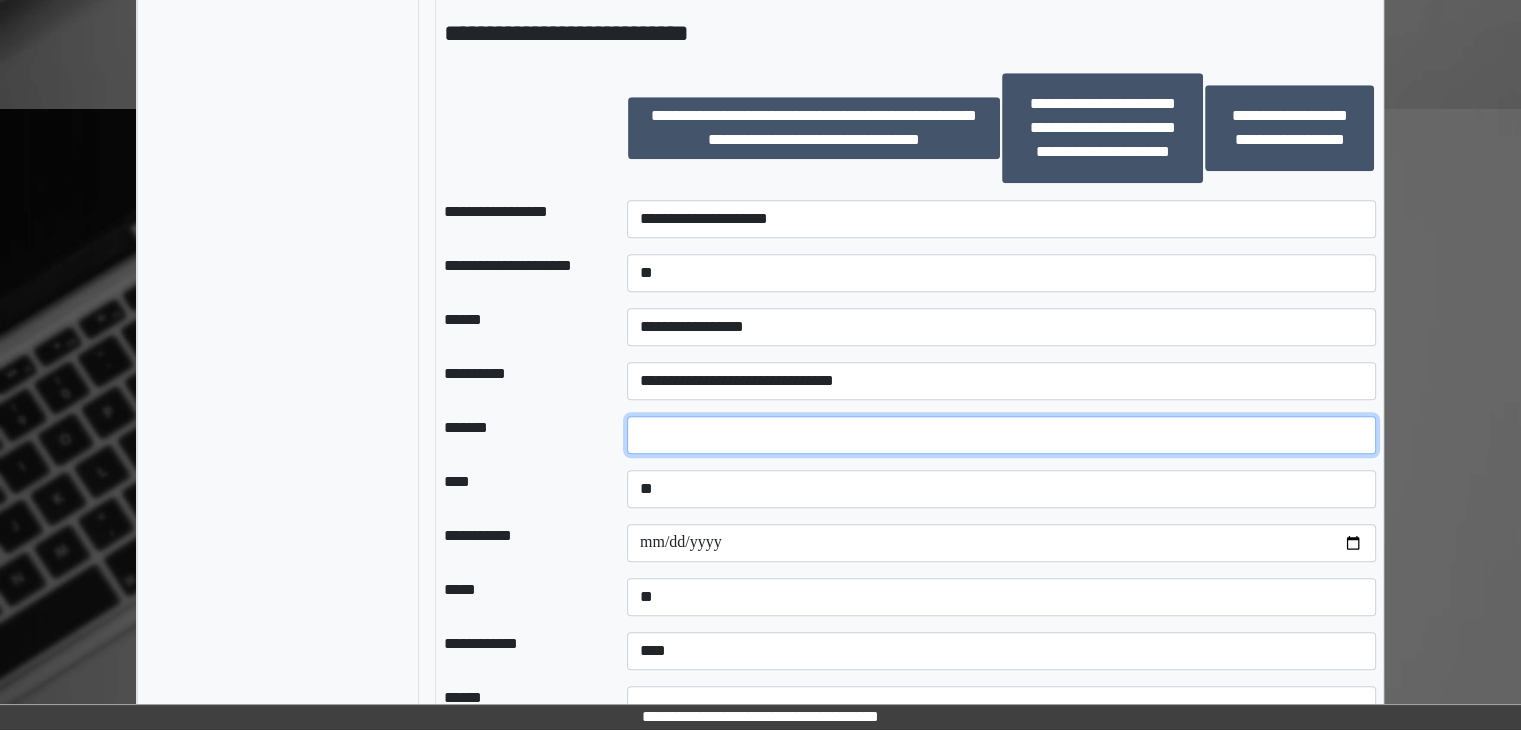 click at bounding box center (1001, 435) 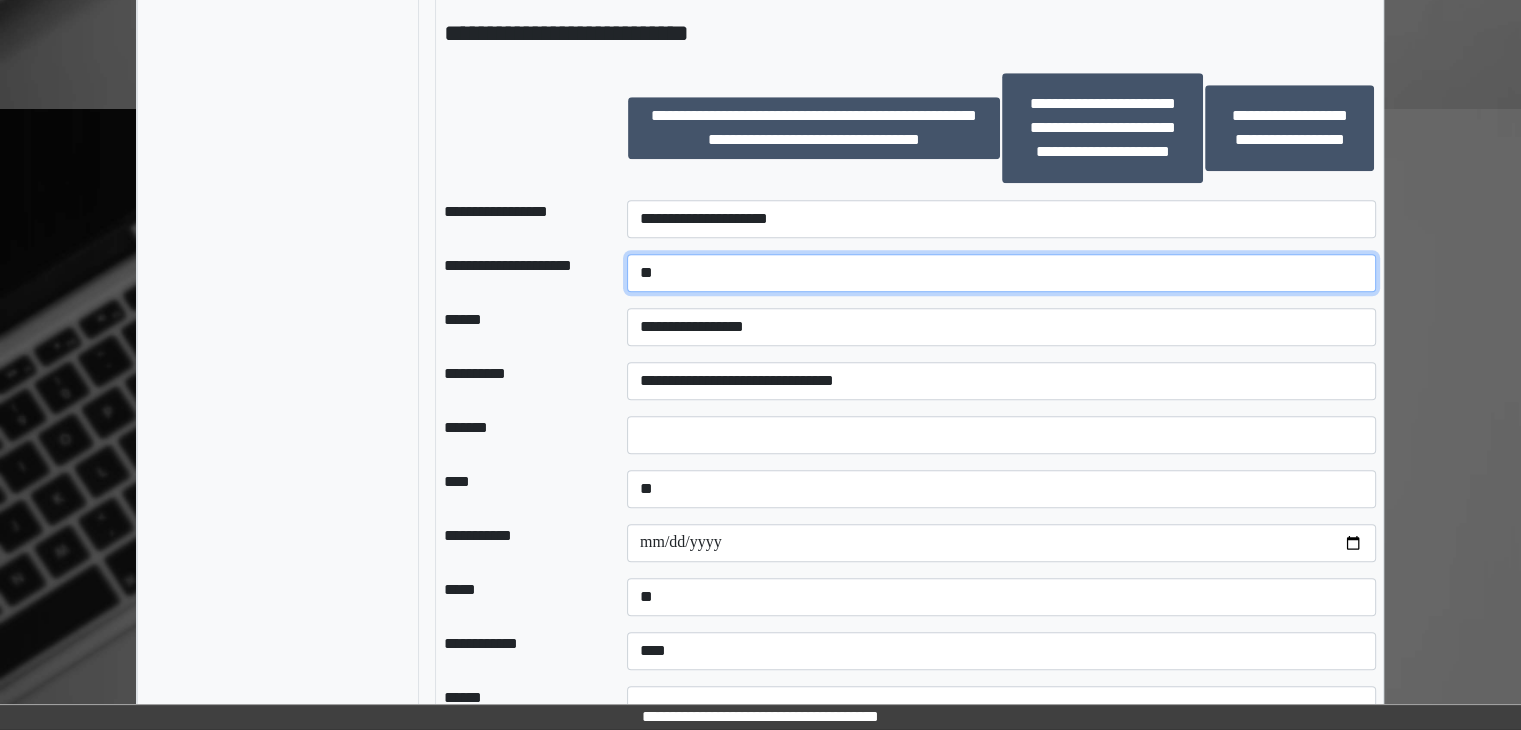 click on "*" at bounding box center [1001, 273] 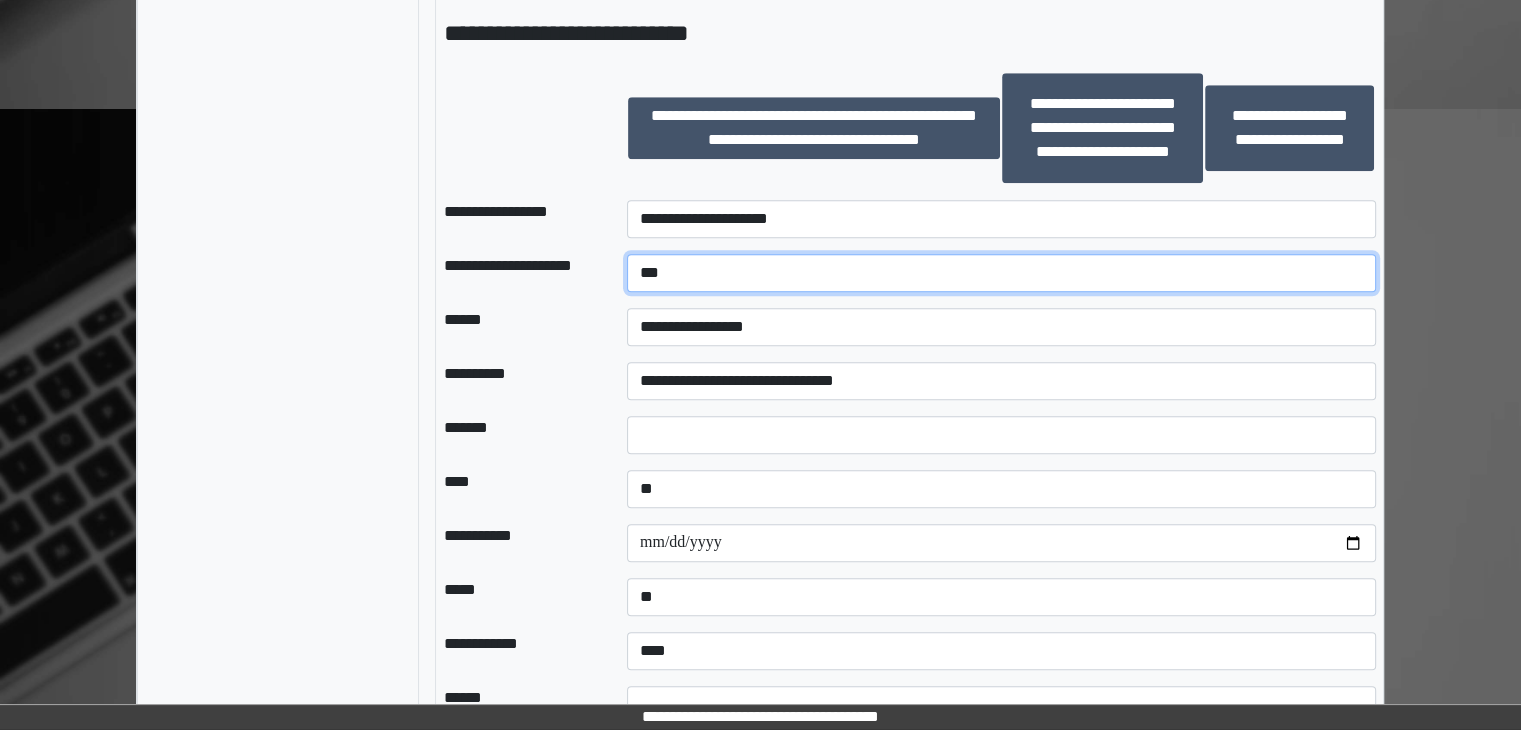 type on "*" 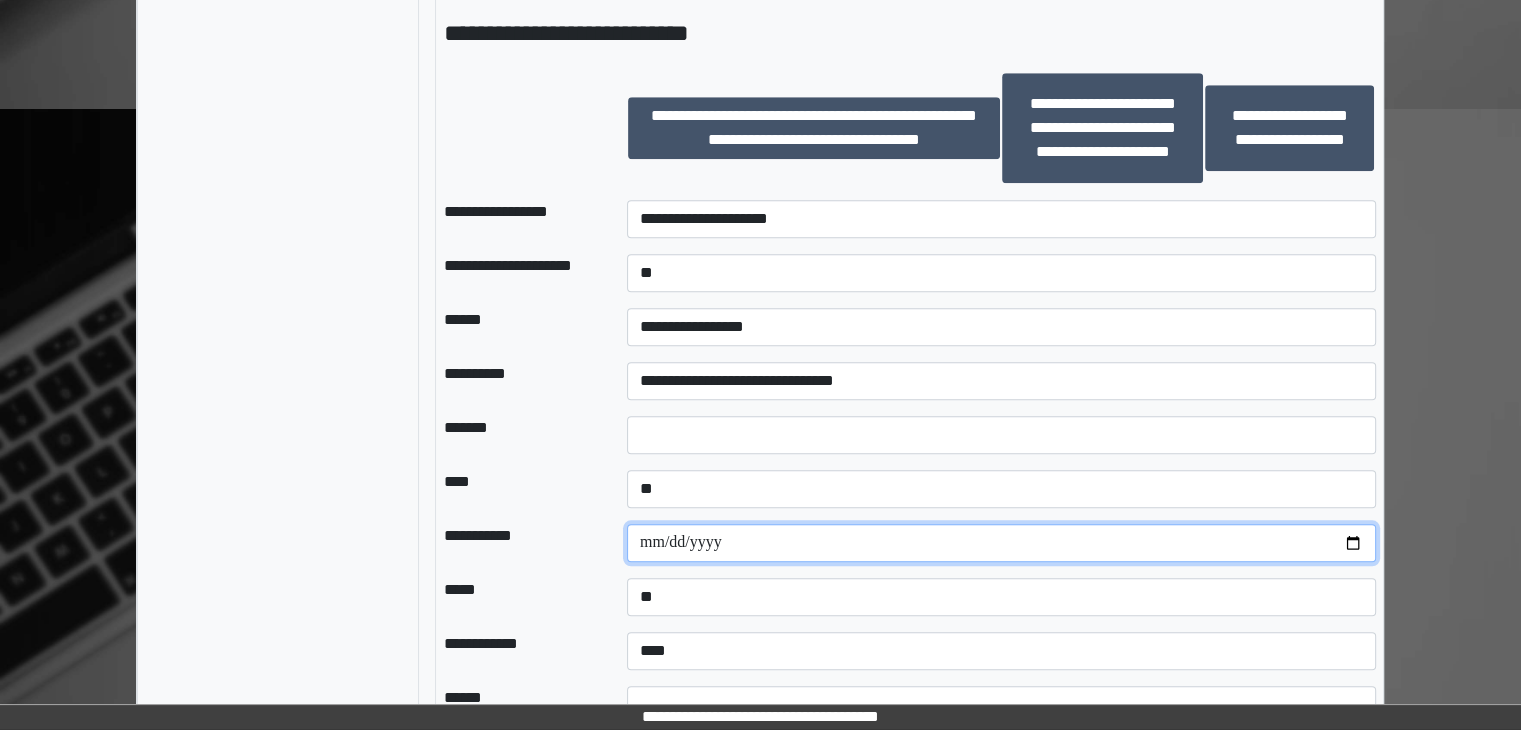 click at bounding box center [1001, 543] 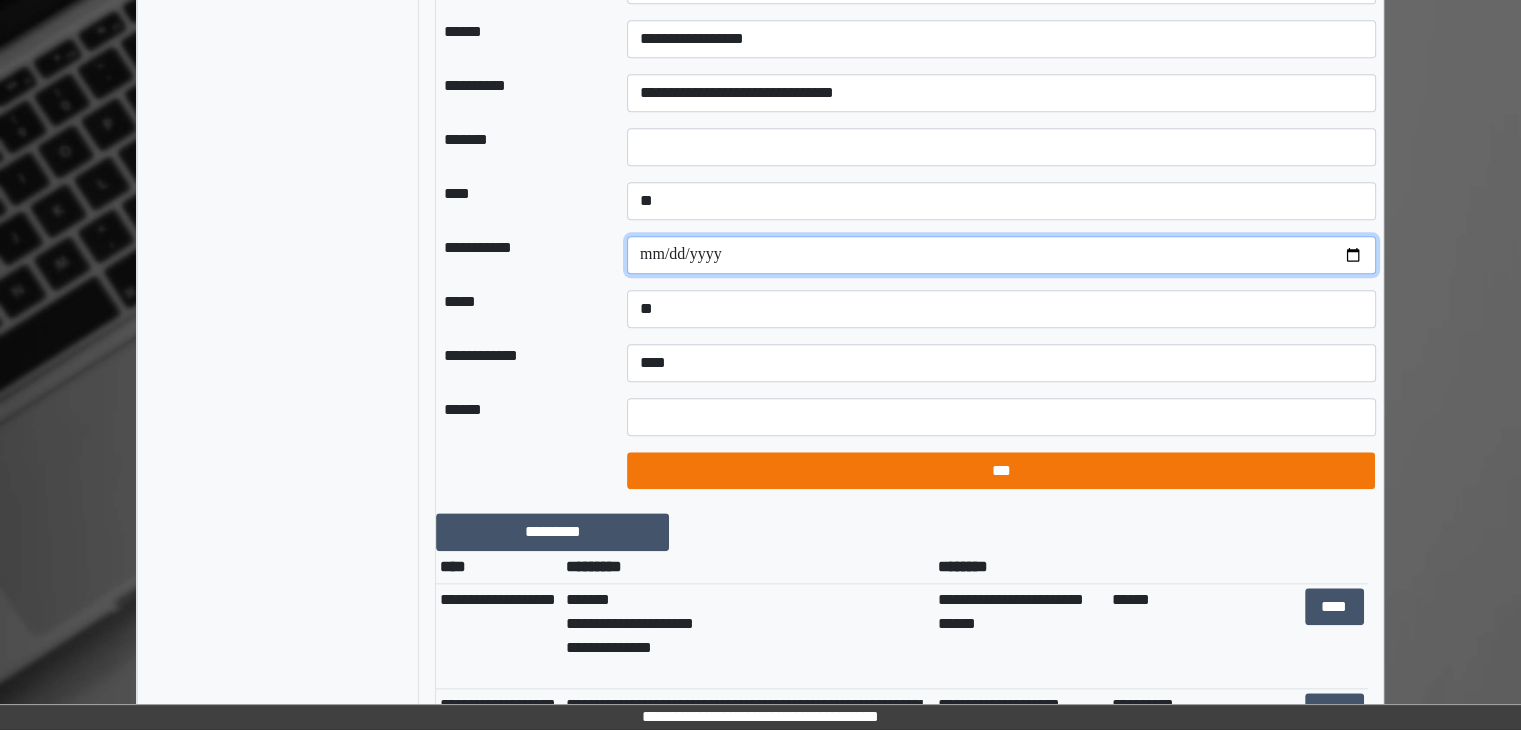scroll, scrollTop: 2012, scrollLeft: 0, axis: vertical 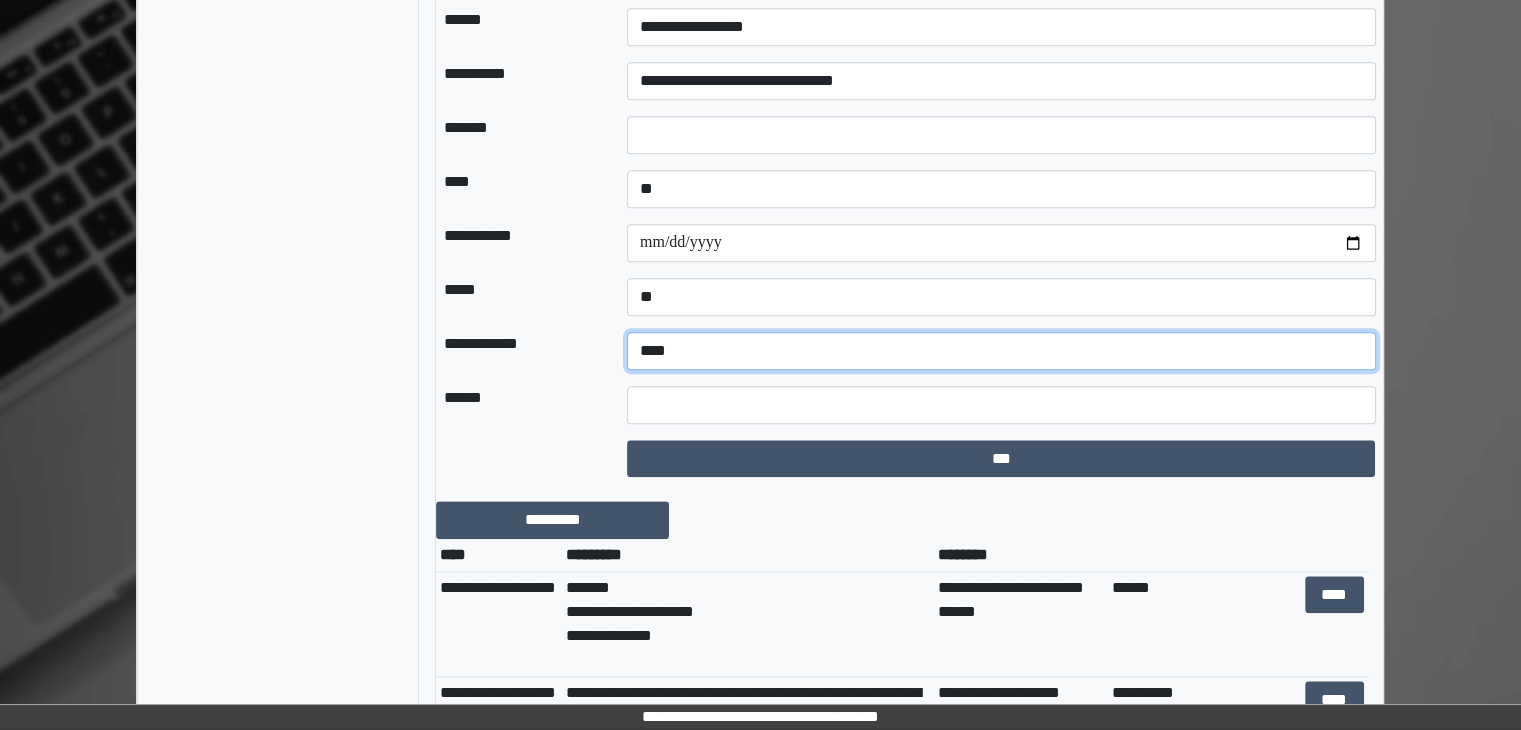 click on "**********" at bounding box center (1001, 351) 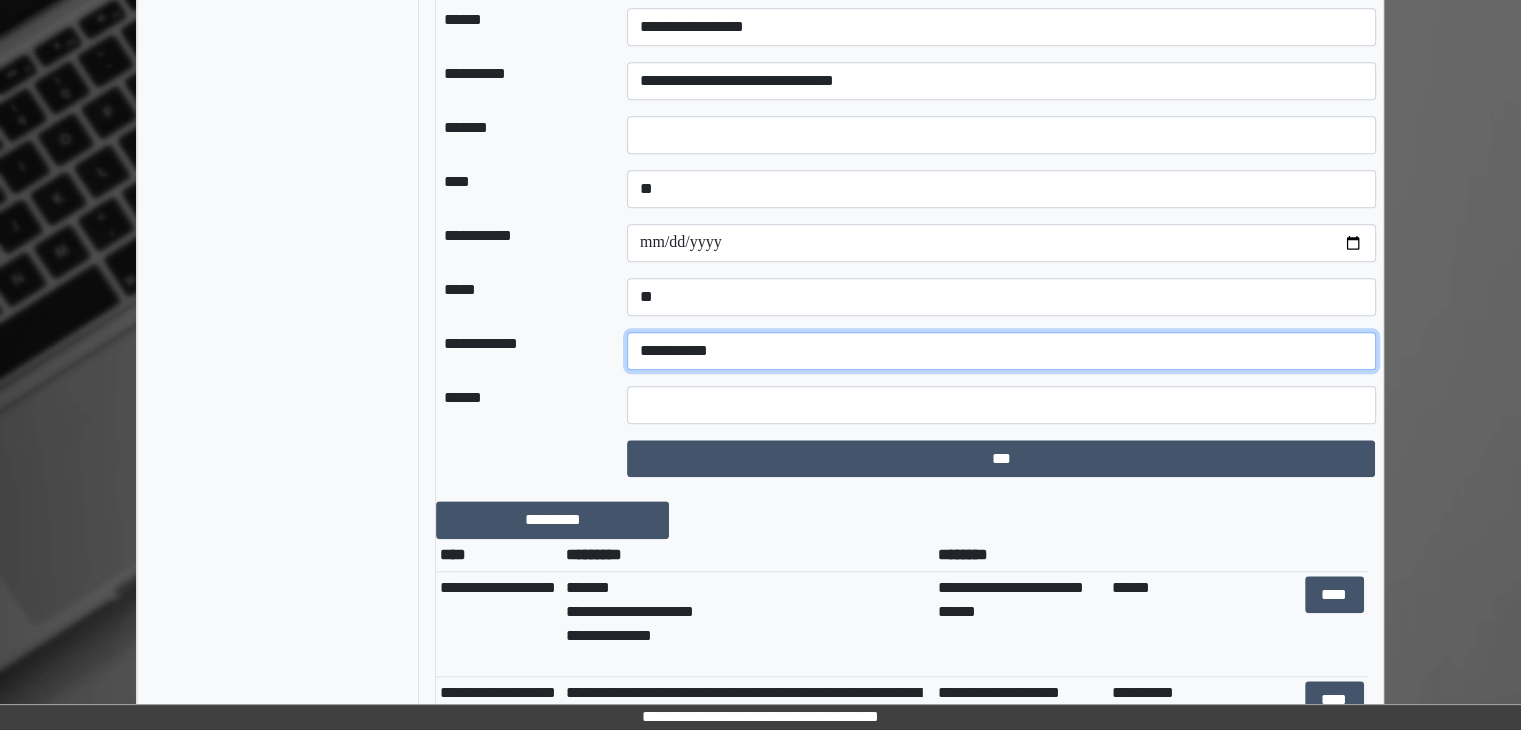 click on "**********" at bounding box center (1001, 351) 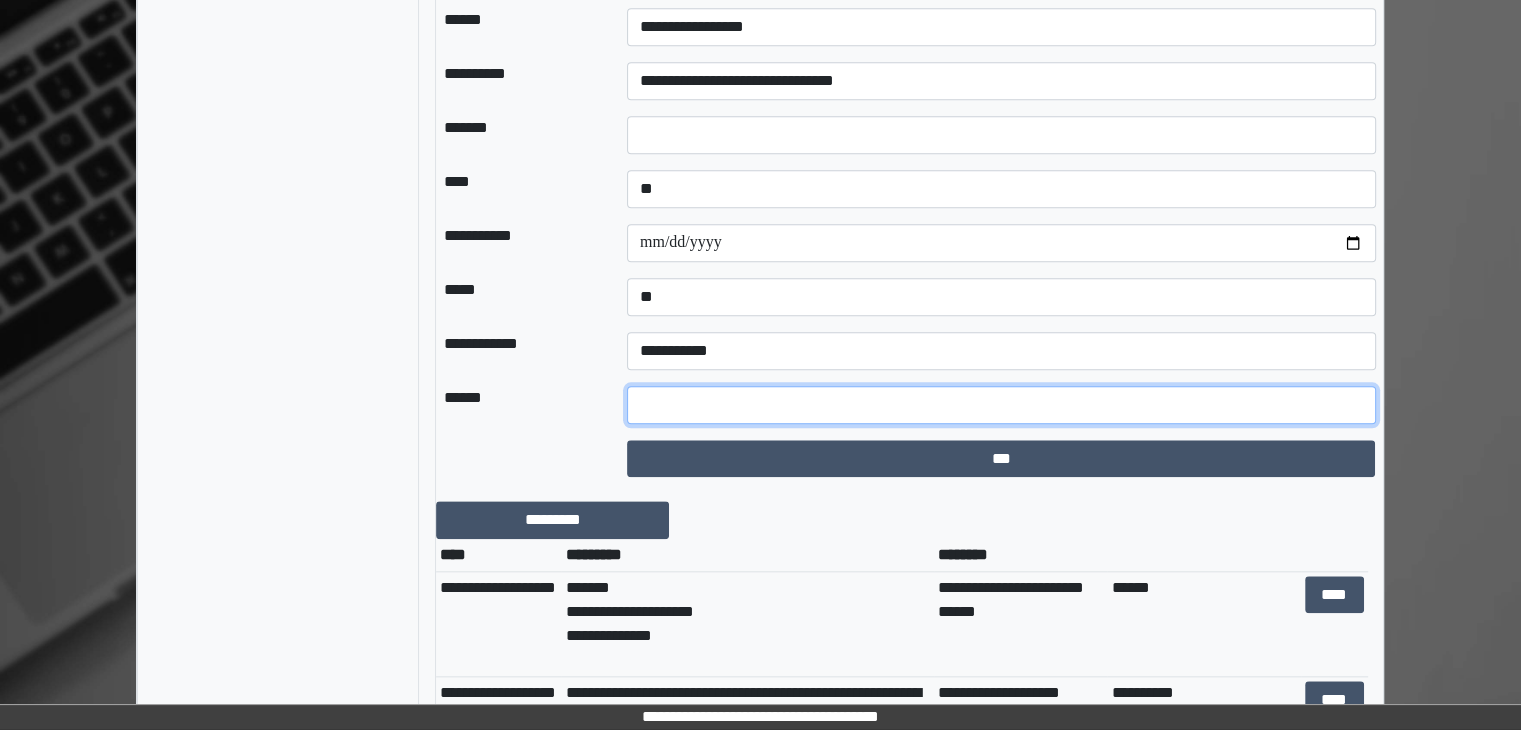 click at bounding box center (1001, 405) 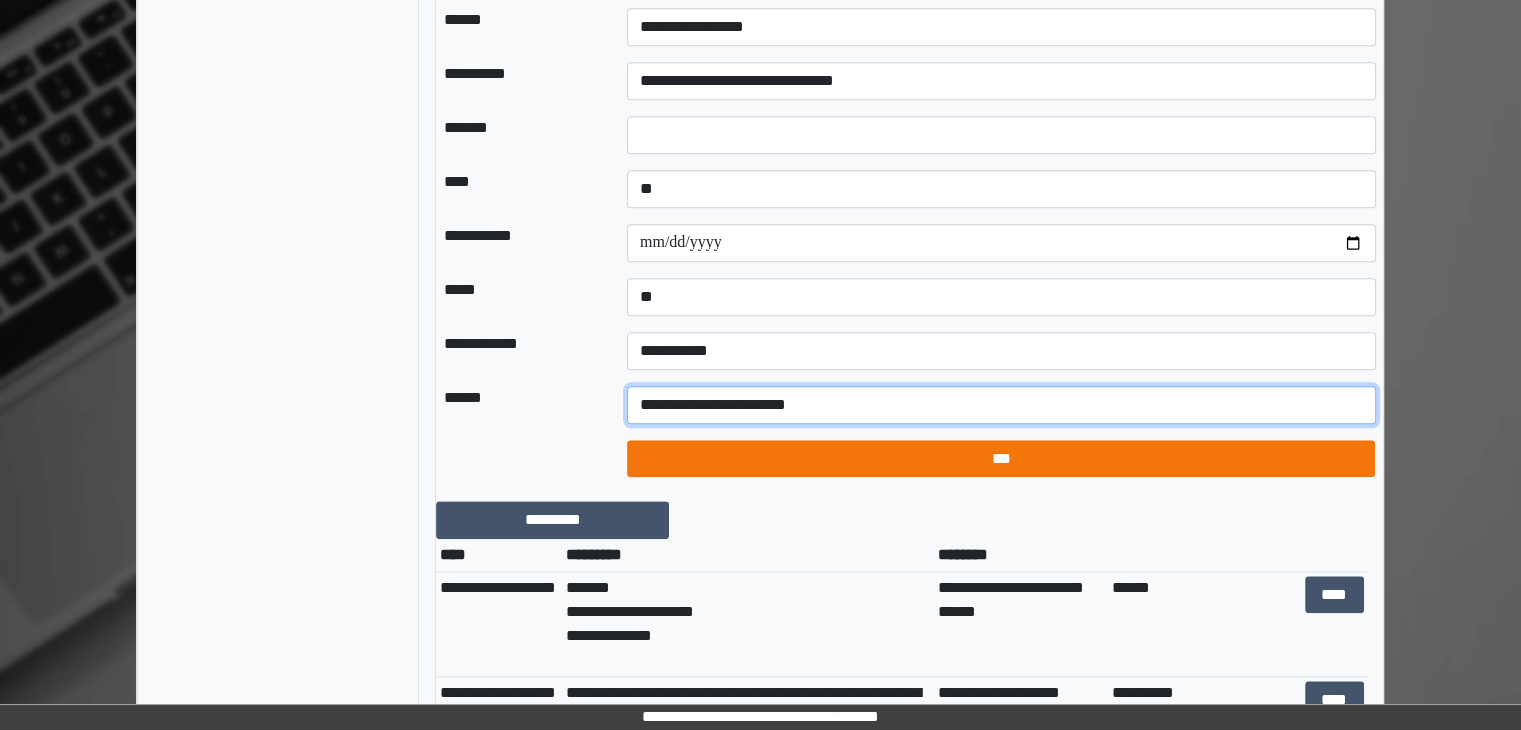 type on "**********" 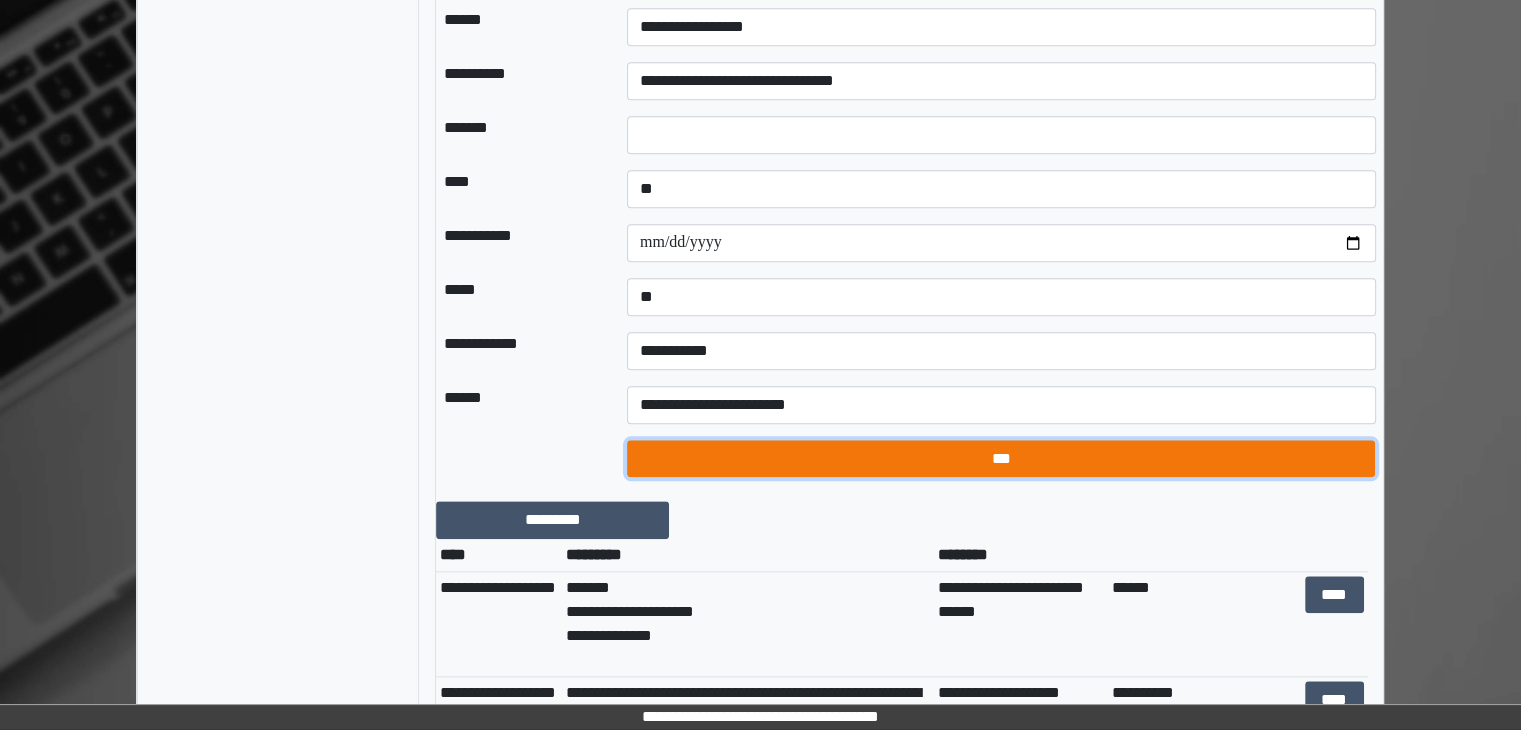 click on "***" at bounding box center (1001, 459) 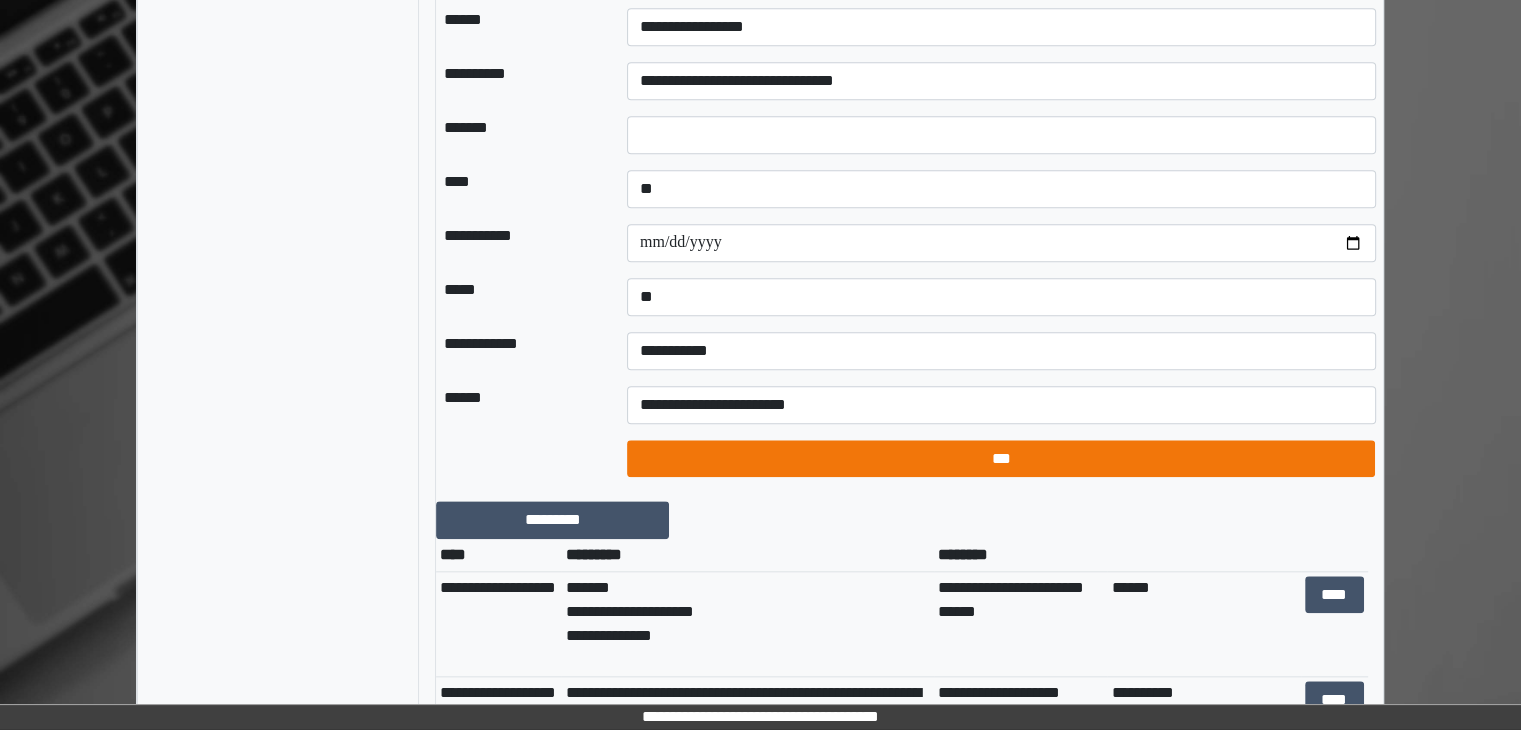 select on "*" 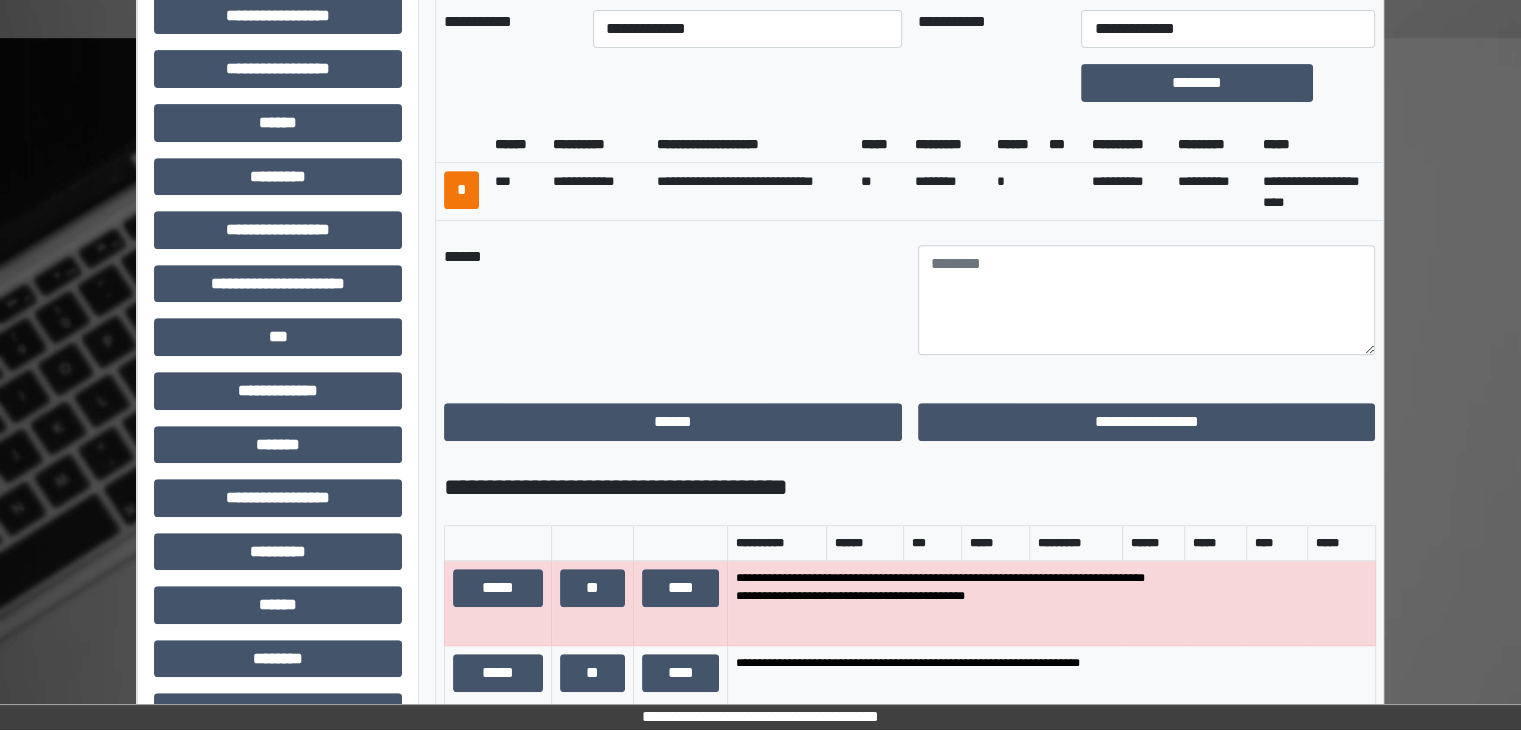 scroll, scrollTop: 812, scrollLeft: 0, axis: vertical 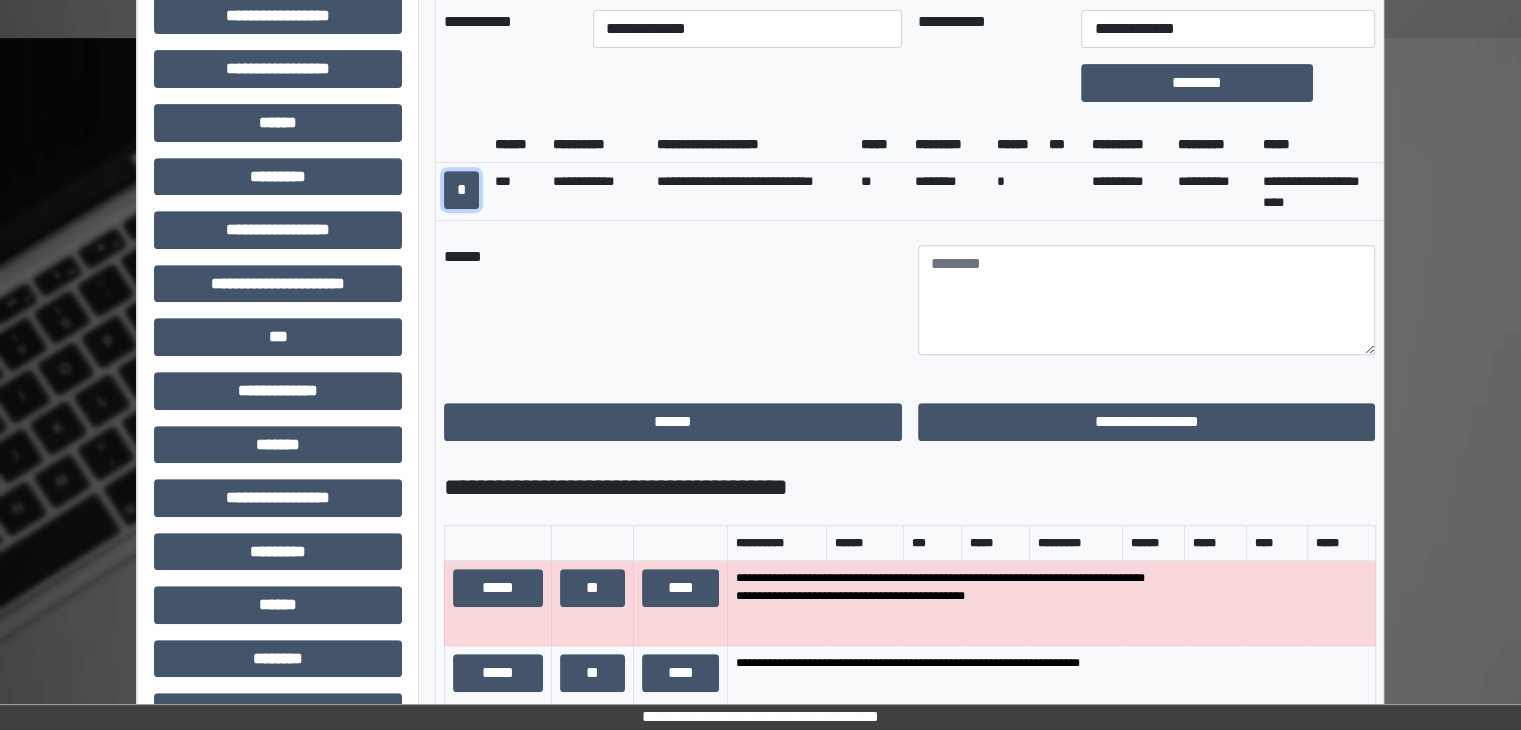 click on "*" at bounding box center [461, 190] 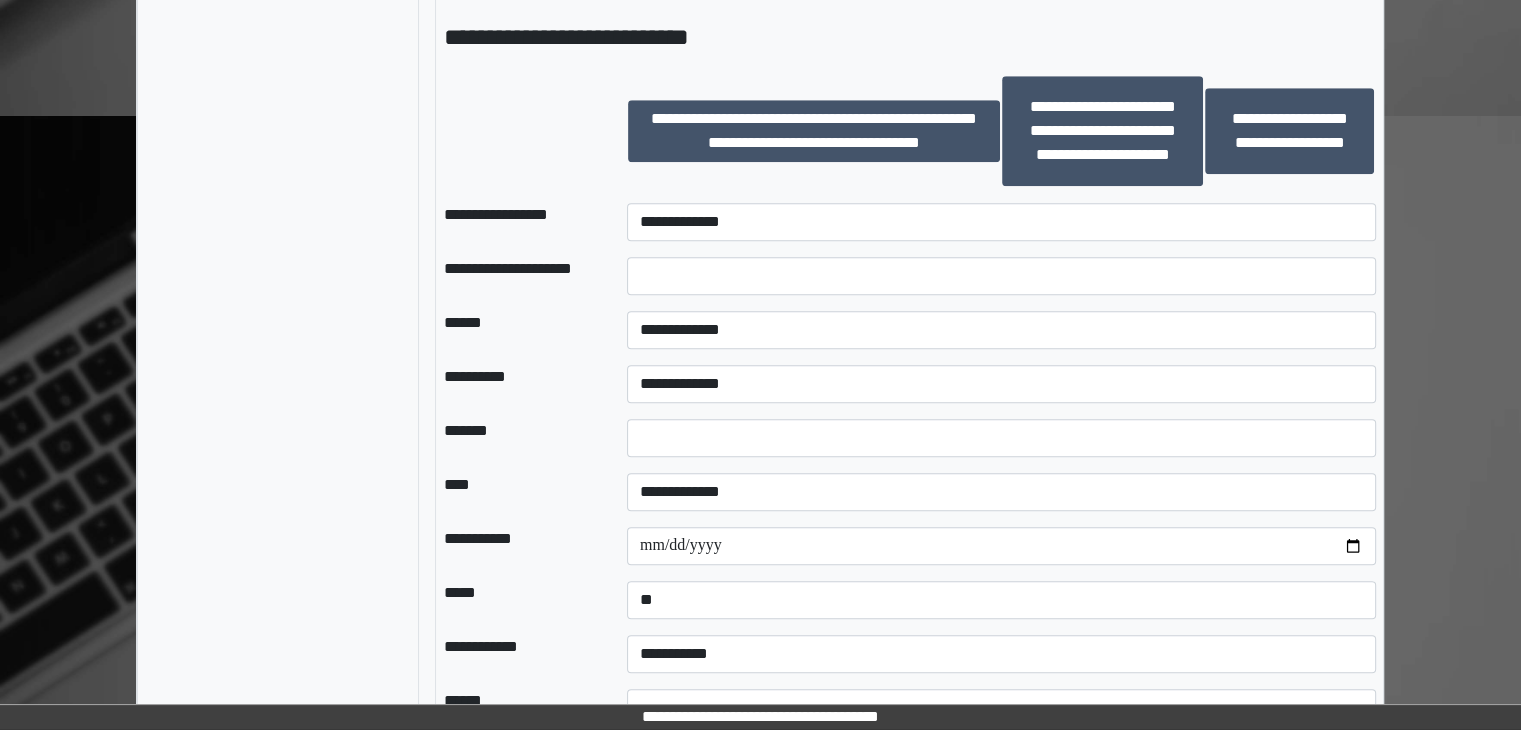 scroll, scrollTop: 1712, scrollLeft: 0, axis: vertical 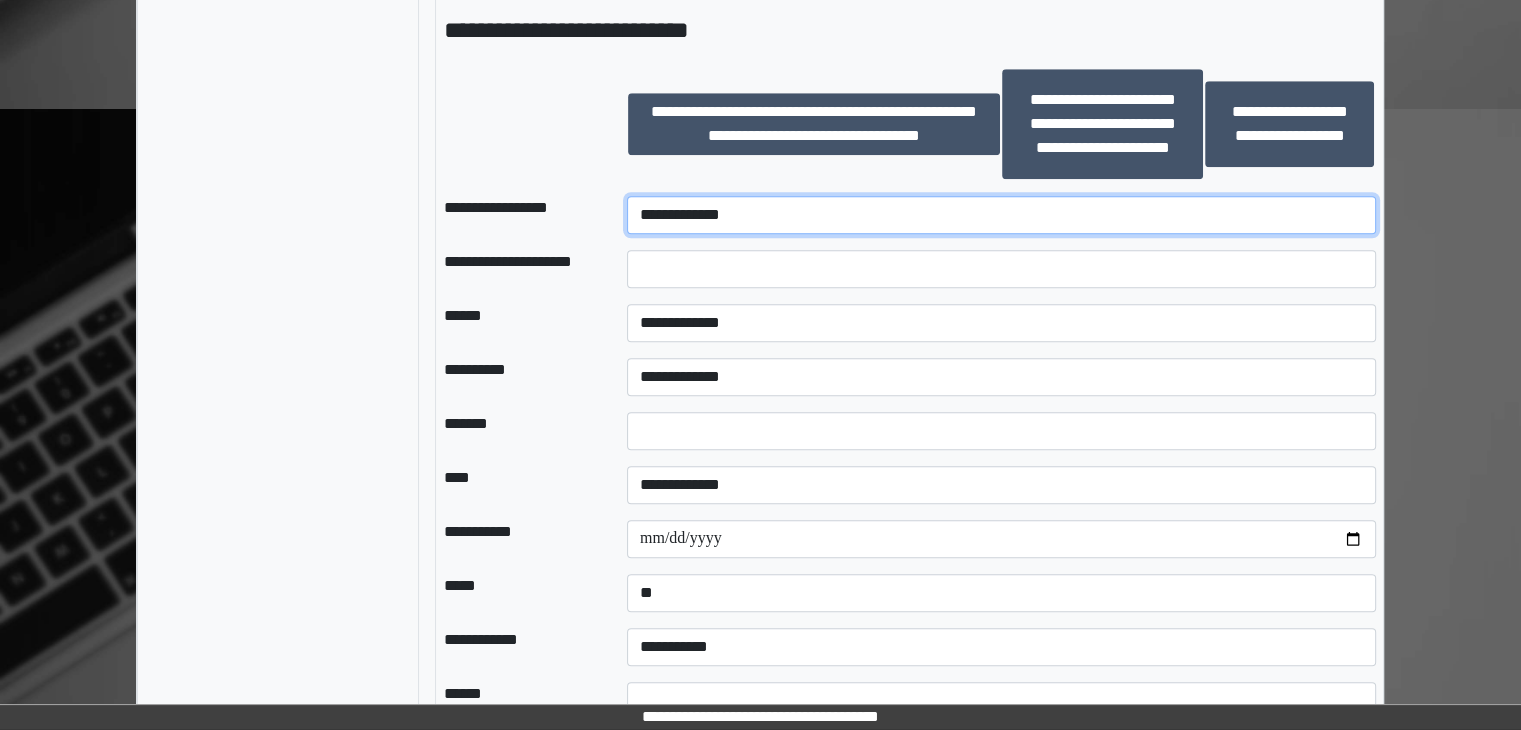 click on "**********" at bounding box center (1001, 215) 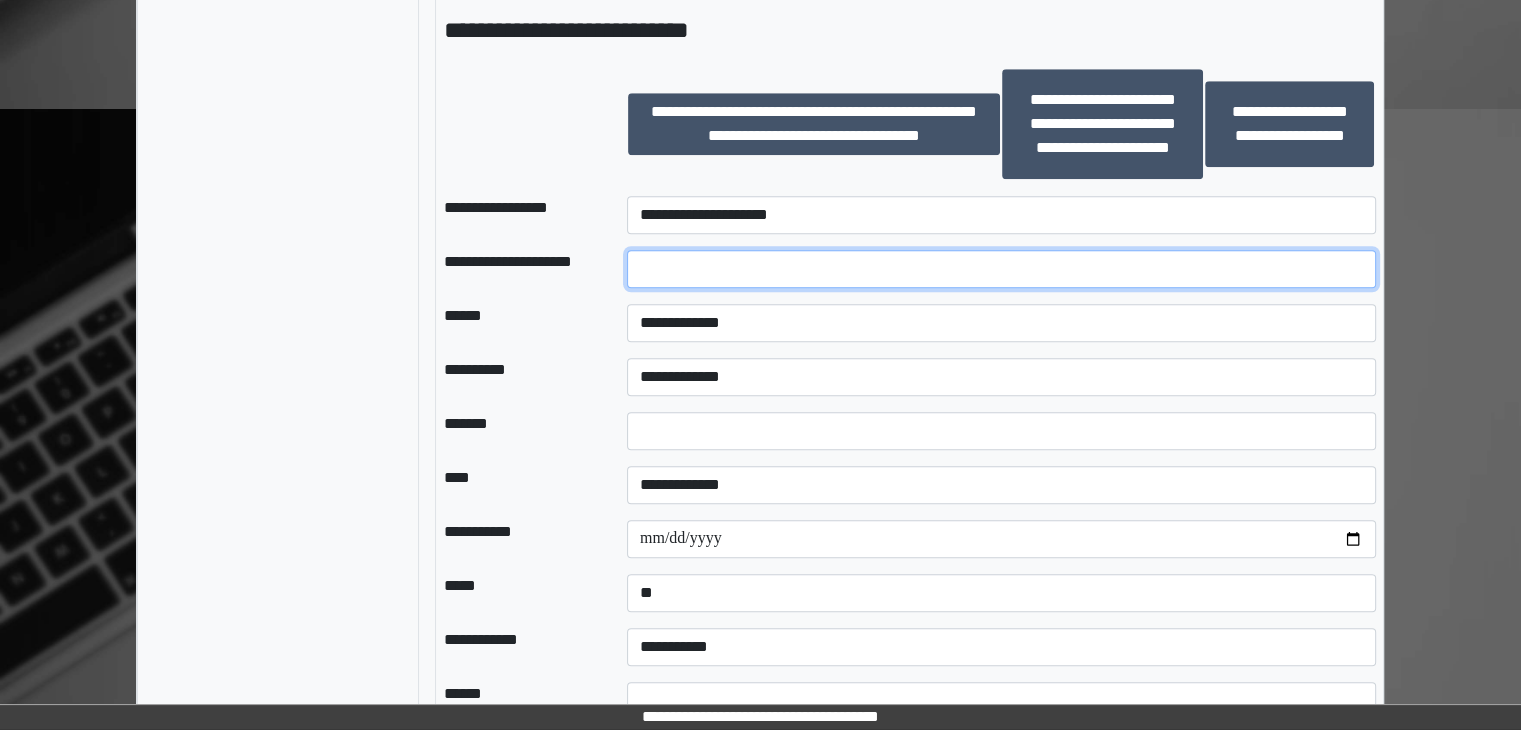 click at bounding box center [1001, 269] 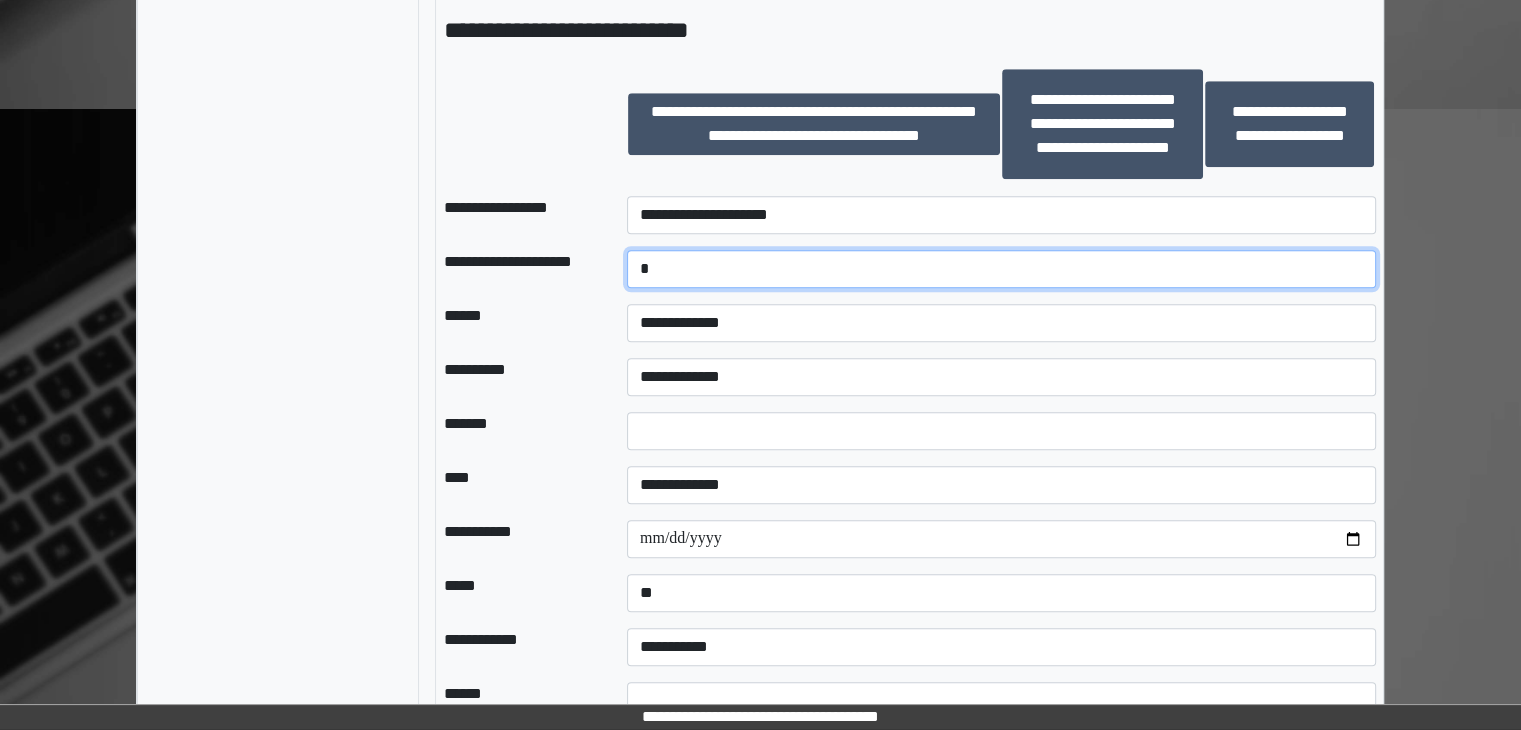 type on "*" 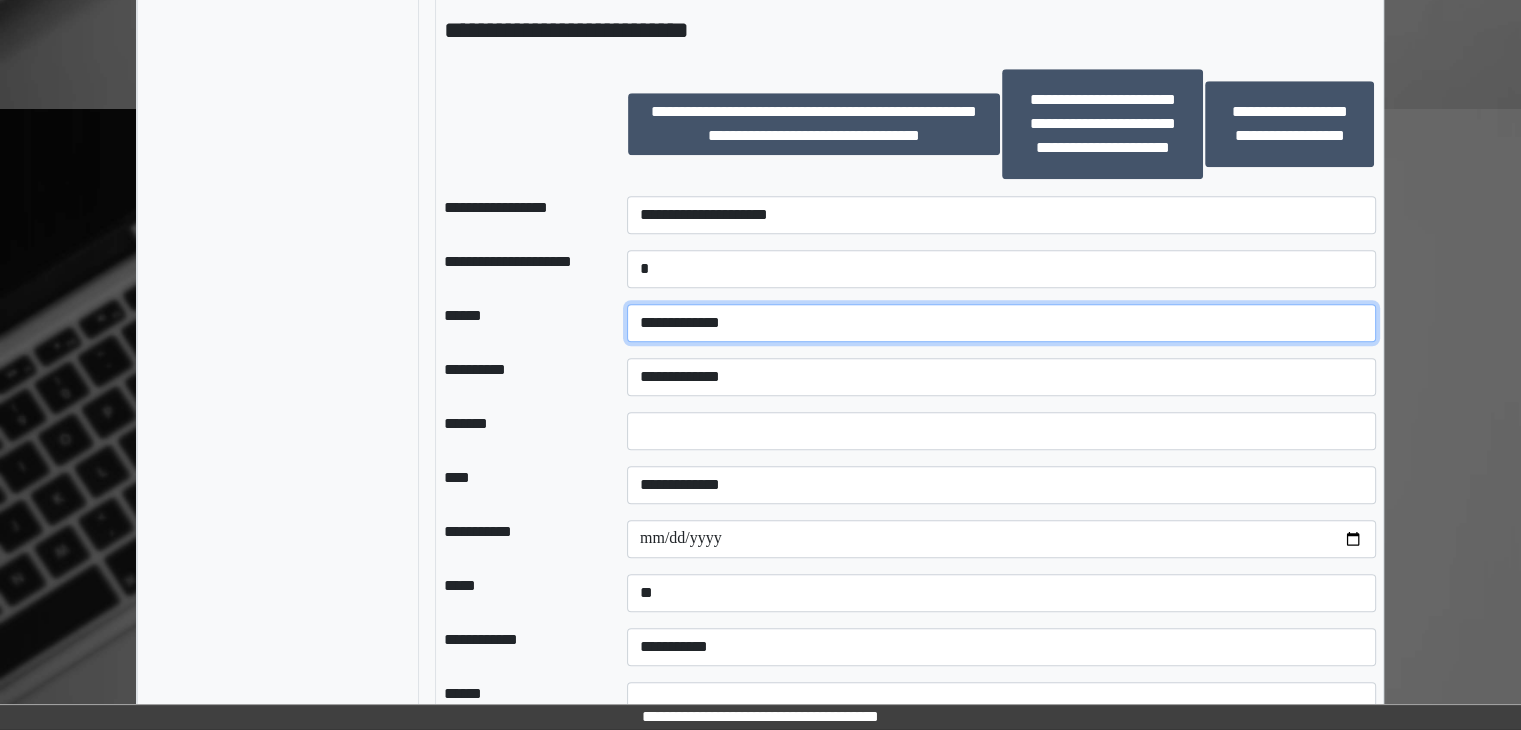 click on "**********" at bounding box center (1001, 323) 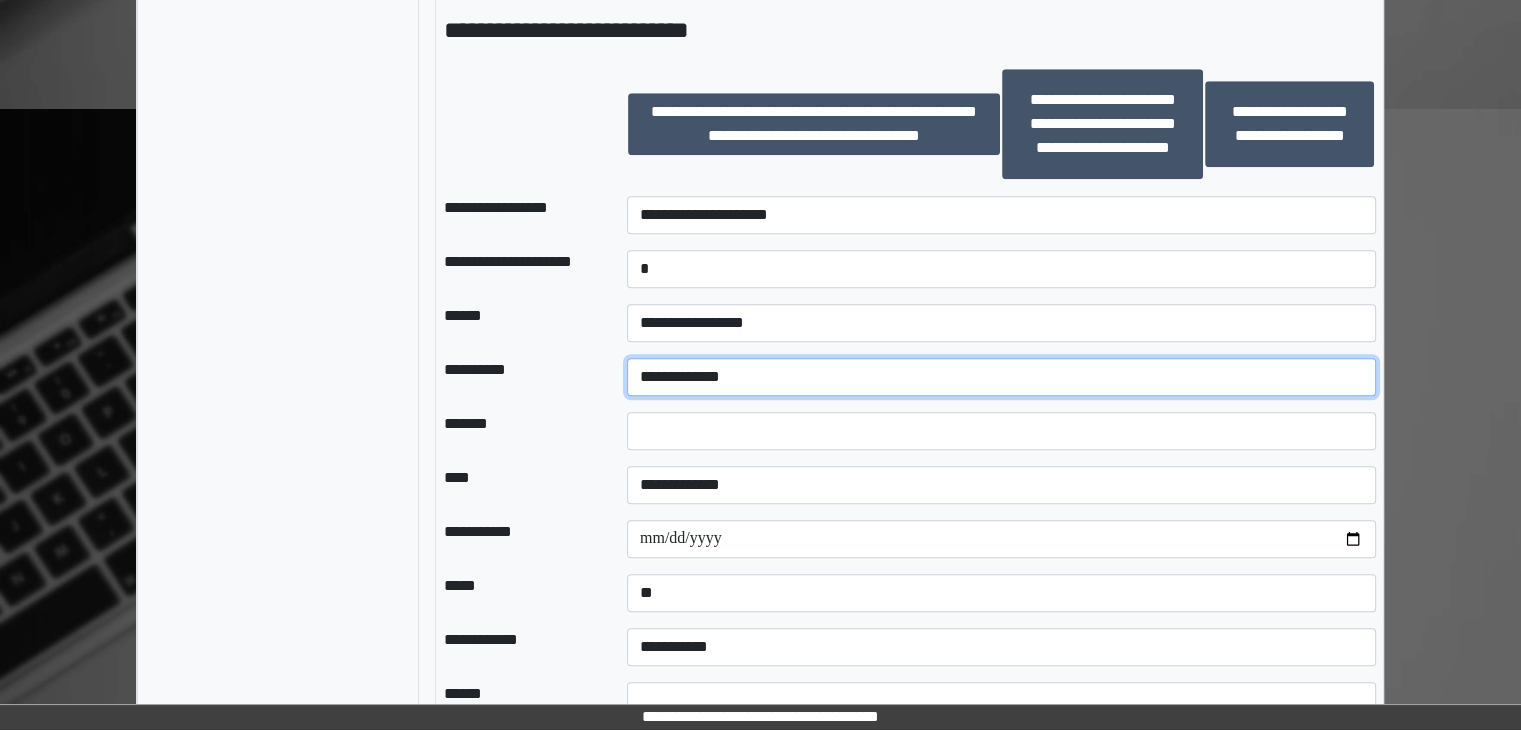 click on "**********" at bounding box center (1001, 377) 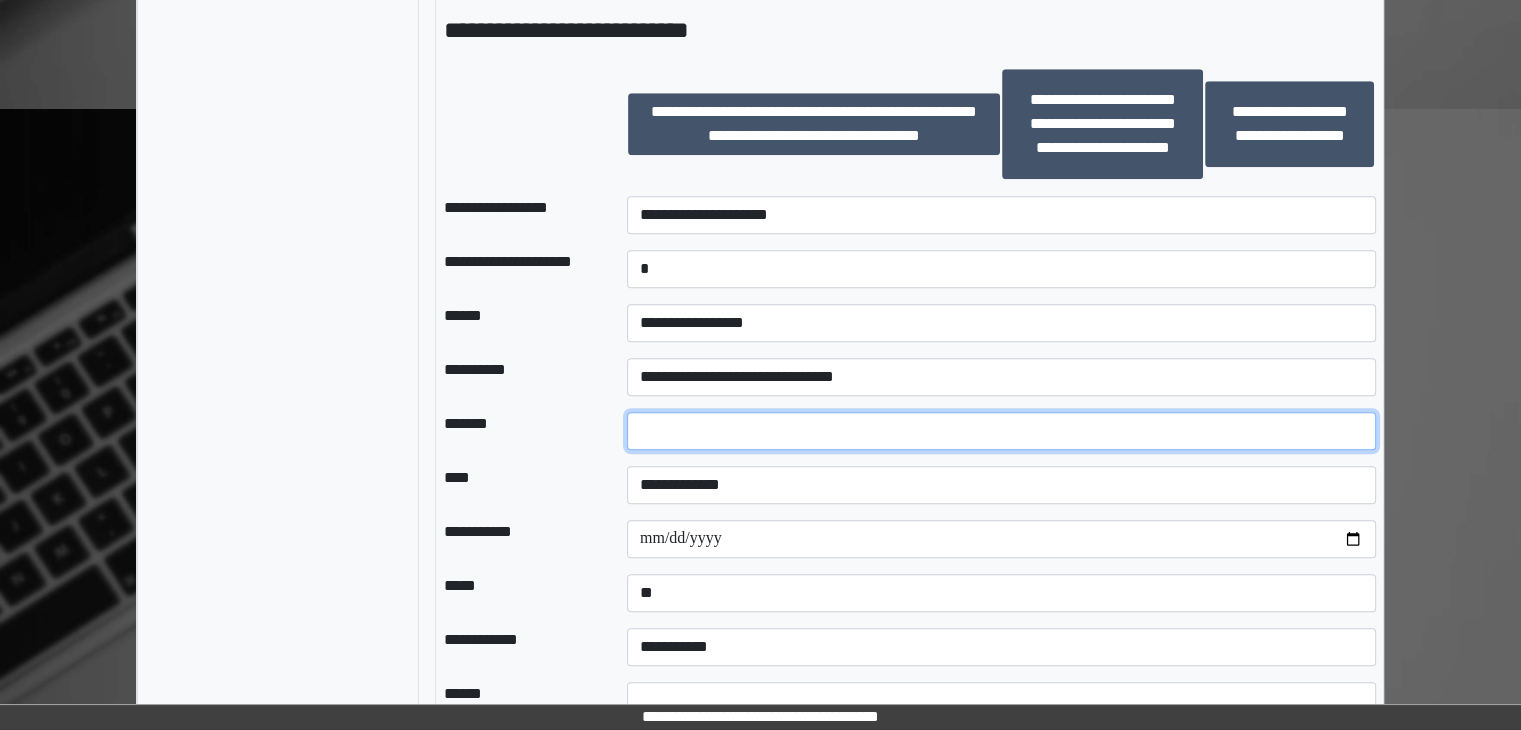 click on "*" at bounding box center [1001, 431] 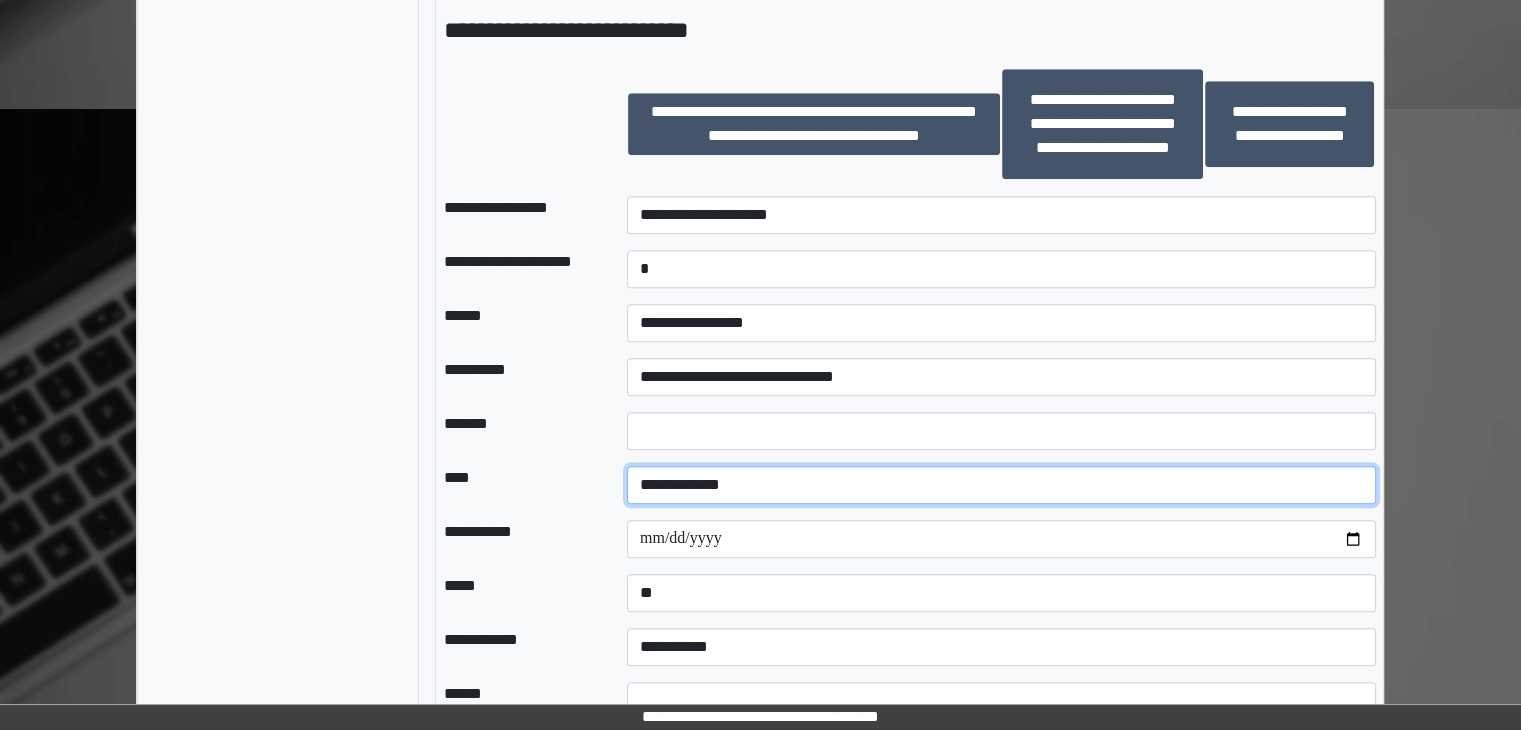 click on "**********" at bounding box center (1001, 485) 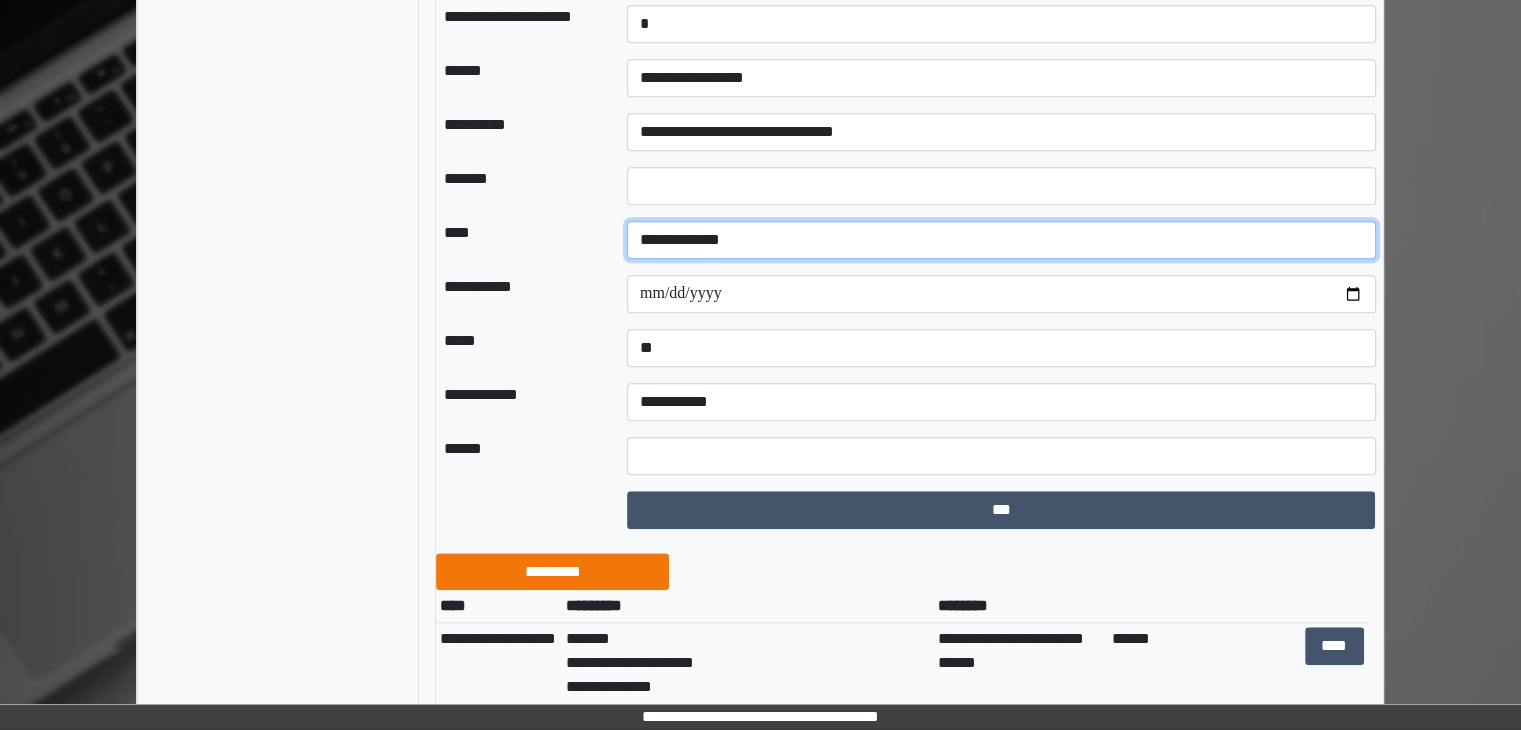 scroll, scrollTop: 2012, scrollLeft: 0, axis: vertical 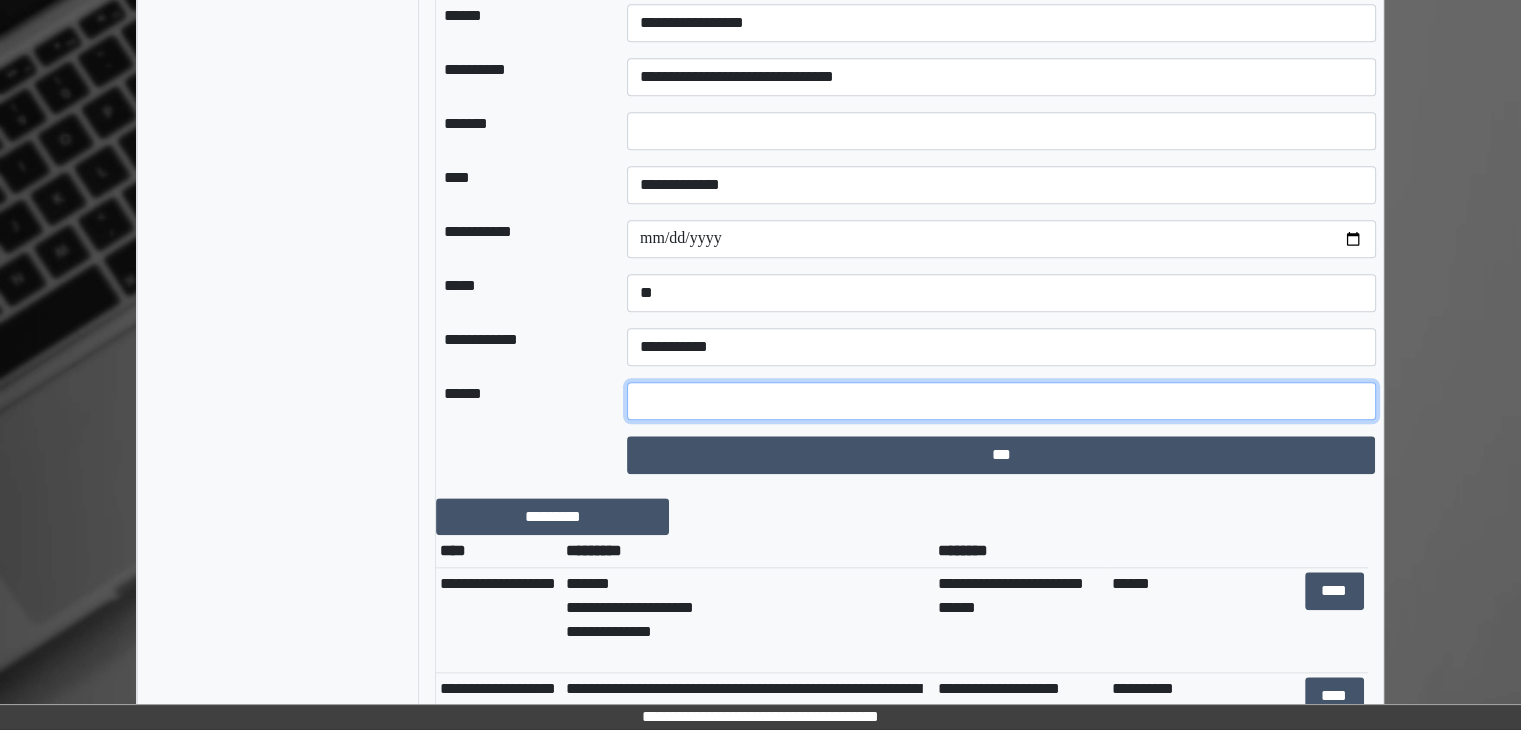 click at bounding box center [1001, 401] 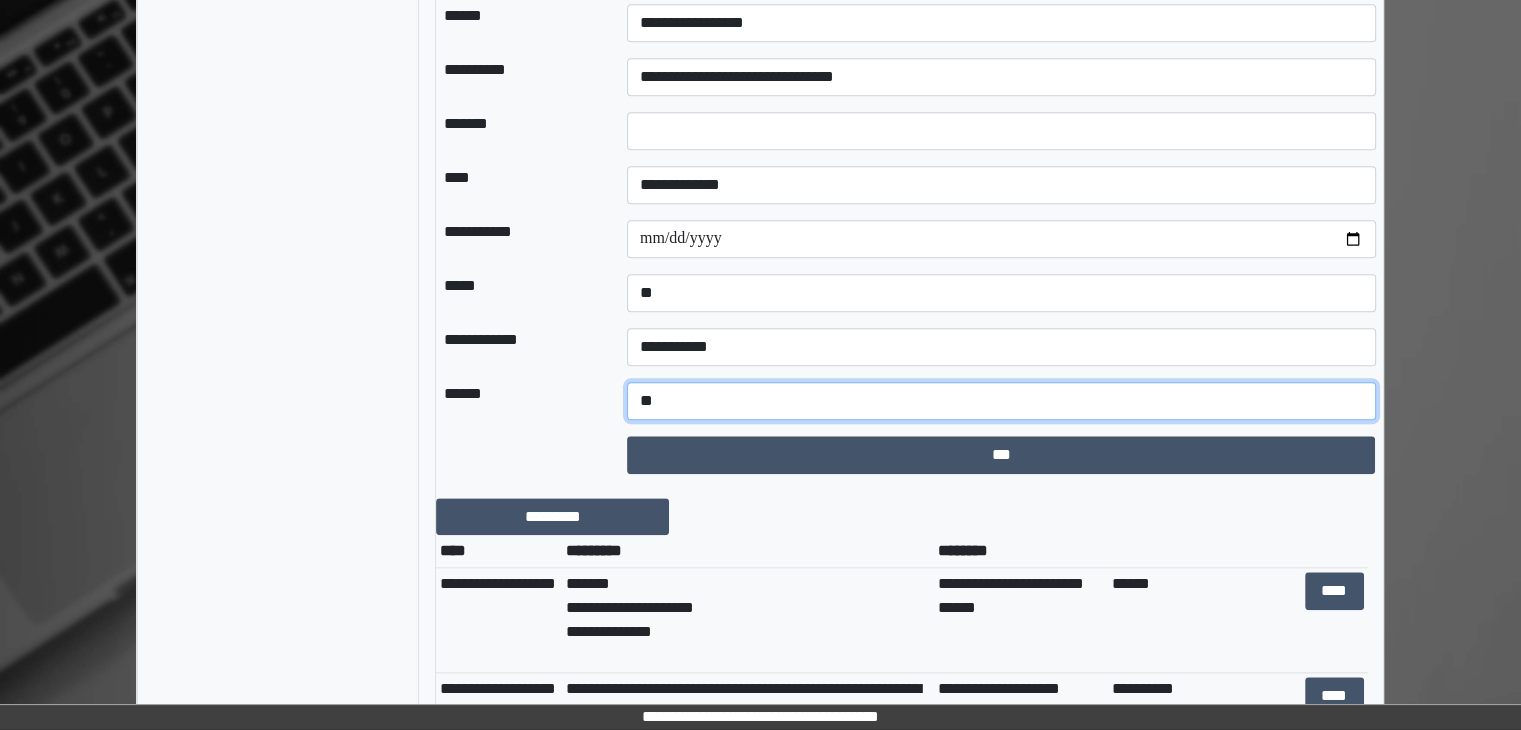 type on "*" 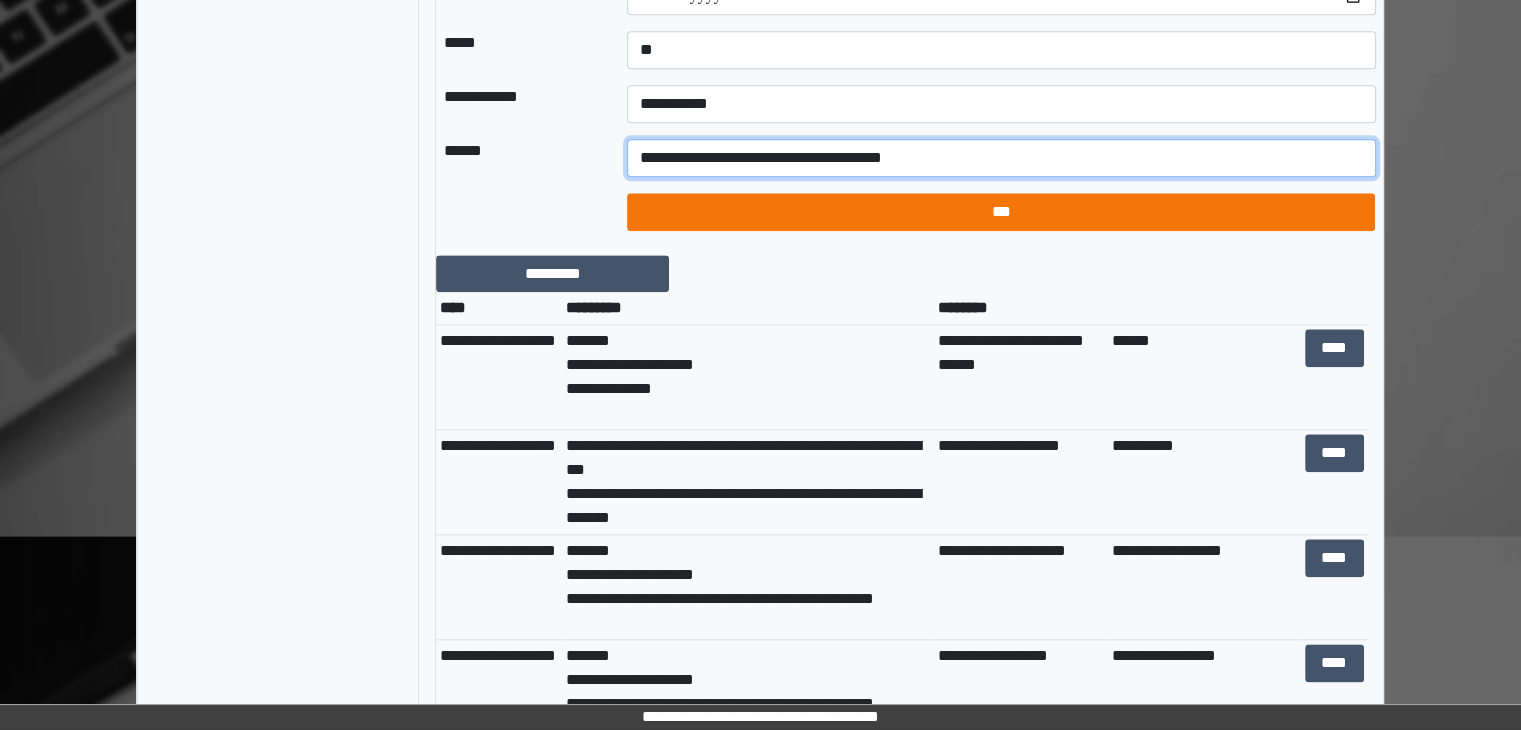 scroll, scrollTop: 2308, scrollLeft: 0, axis: vertical 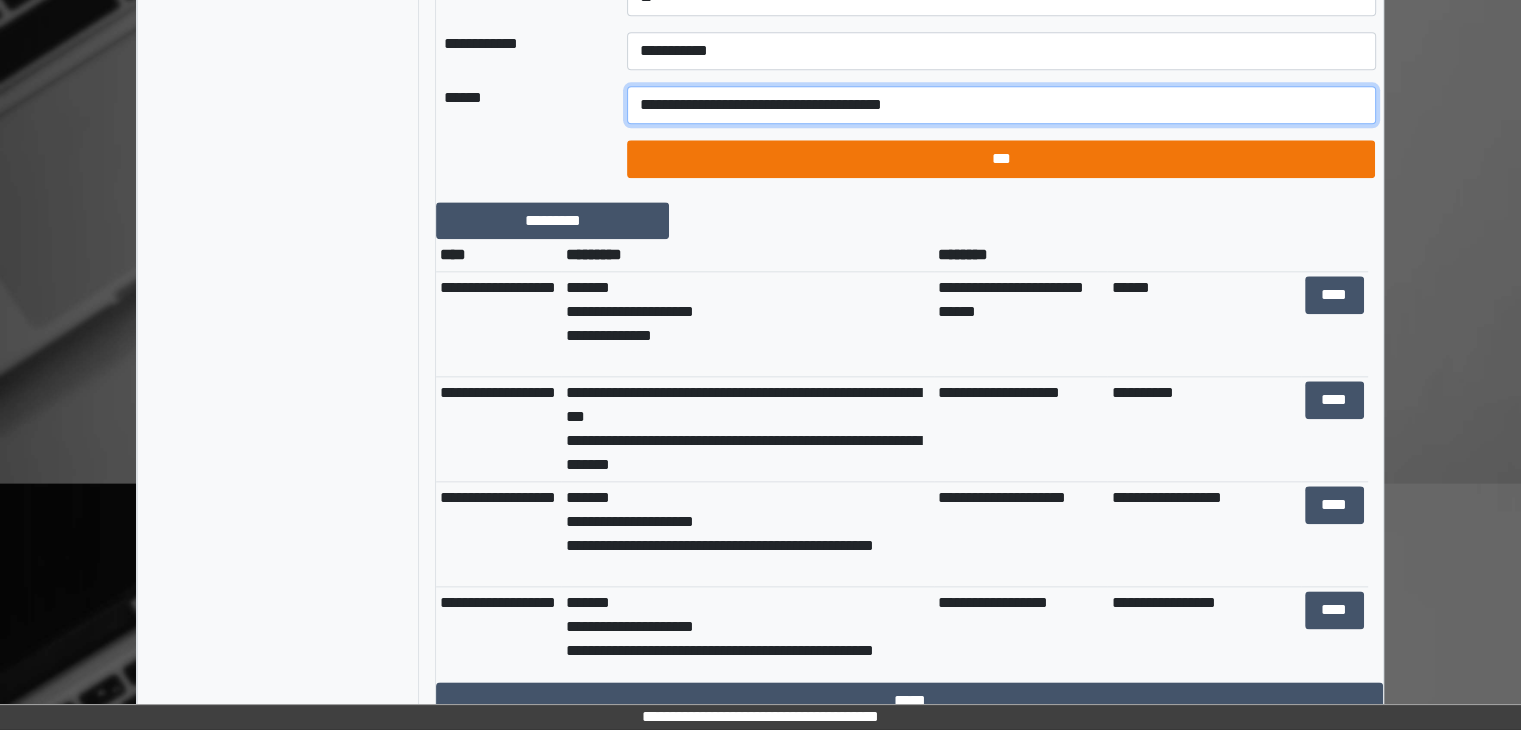type on "**********" 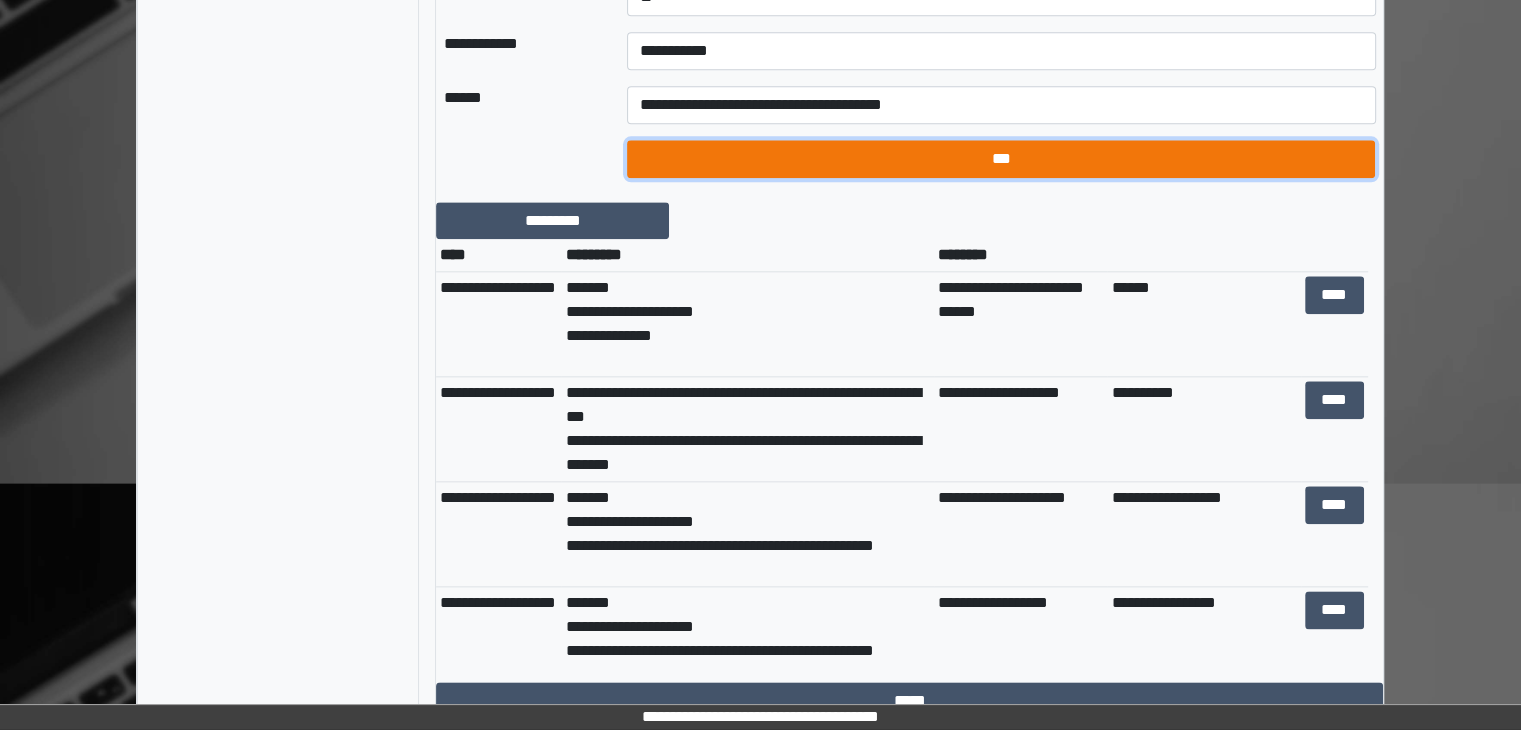 click on "***" at bounding box center [1001, 159] 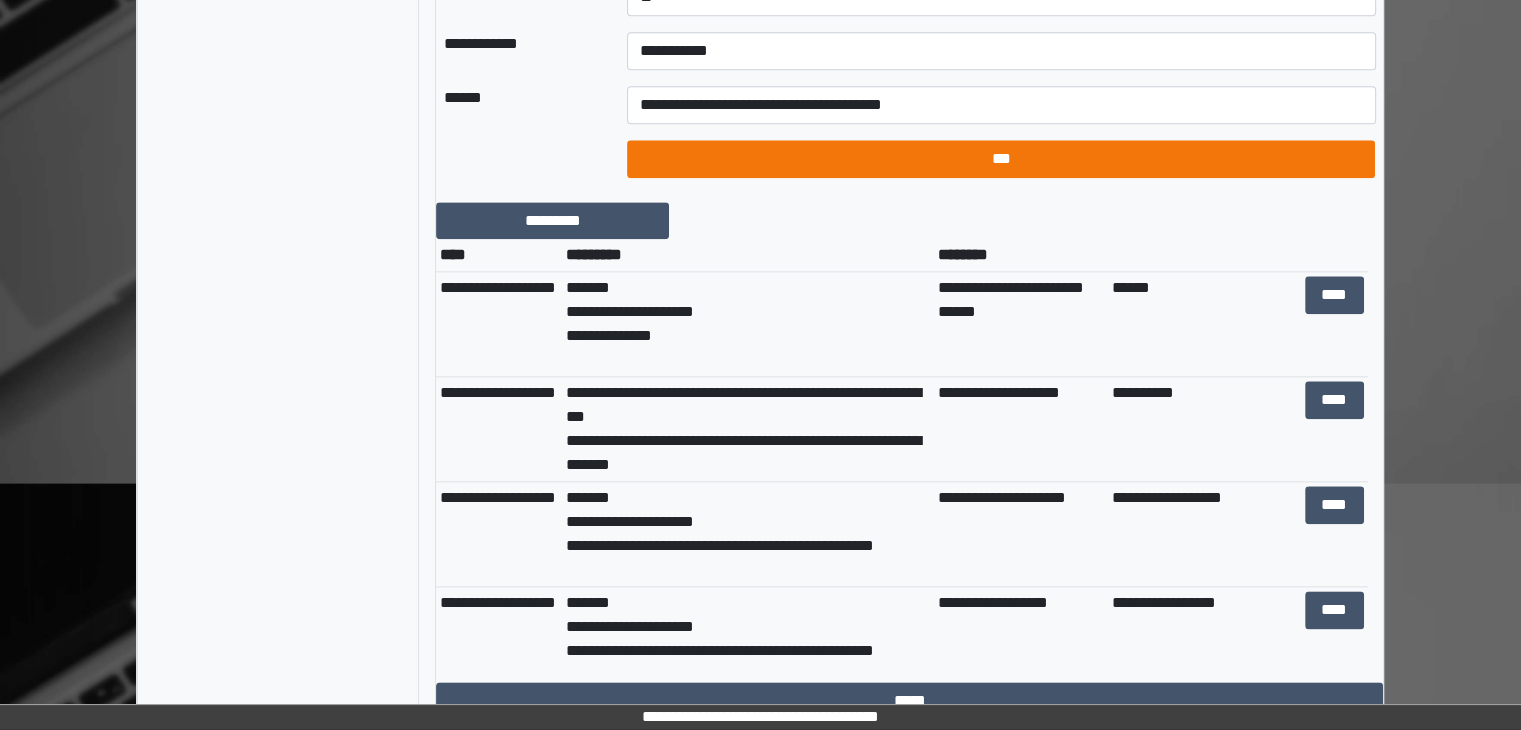 select on "*" 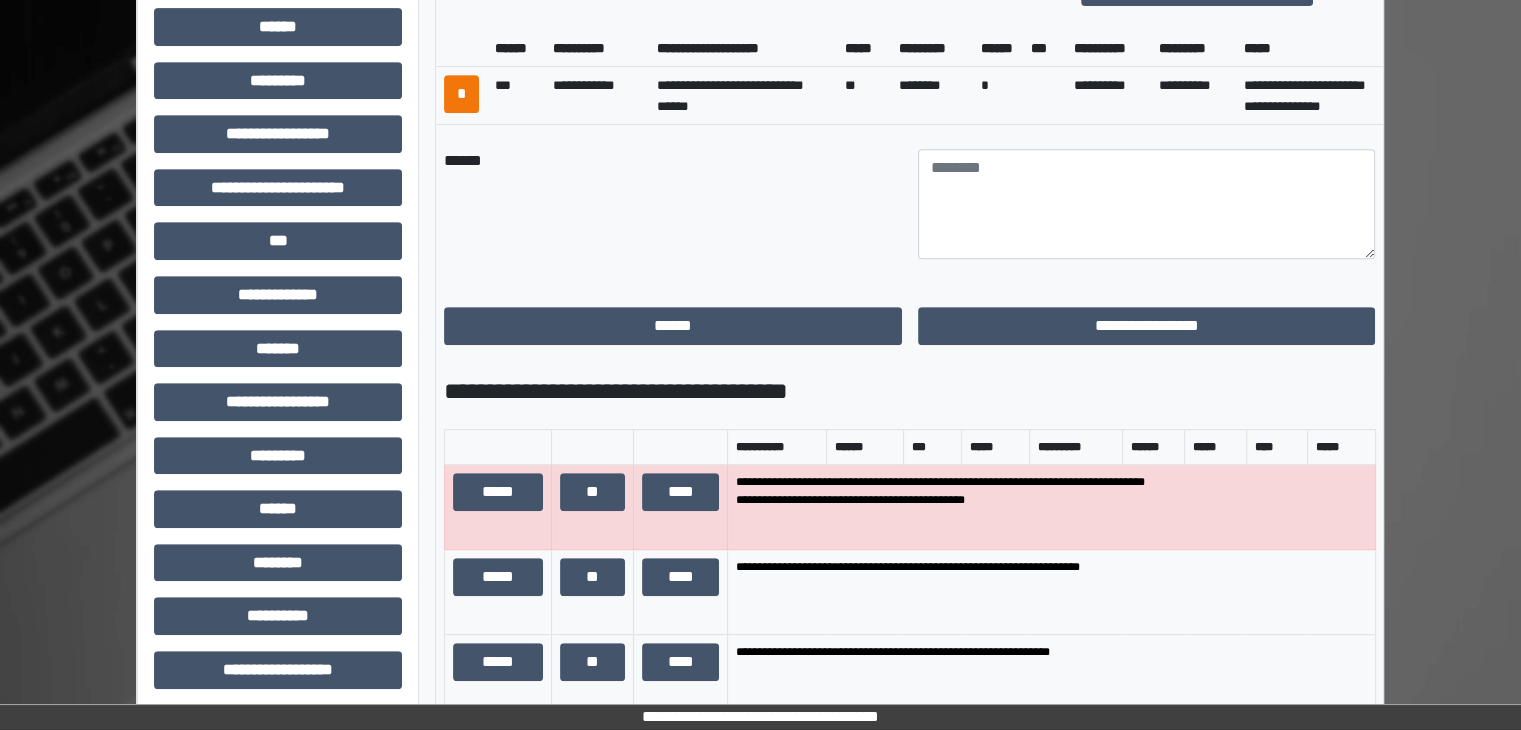 scroll, scrollTop: 908, scrollLeft: 0, axis: vertical 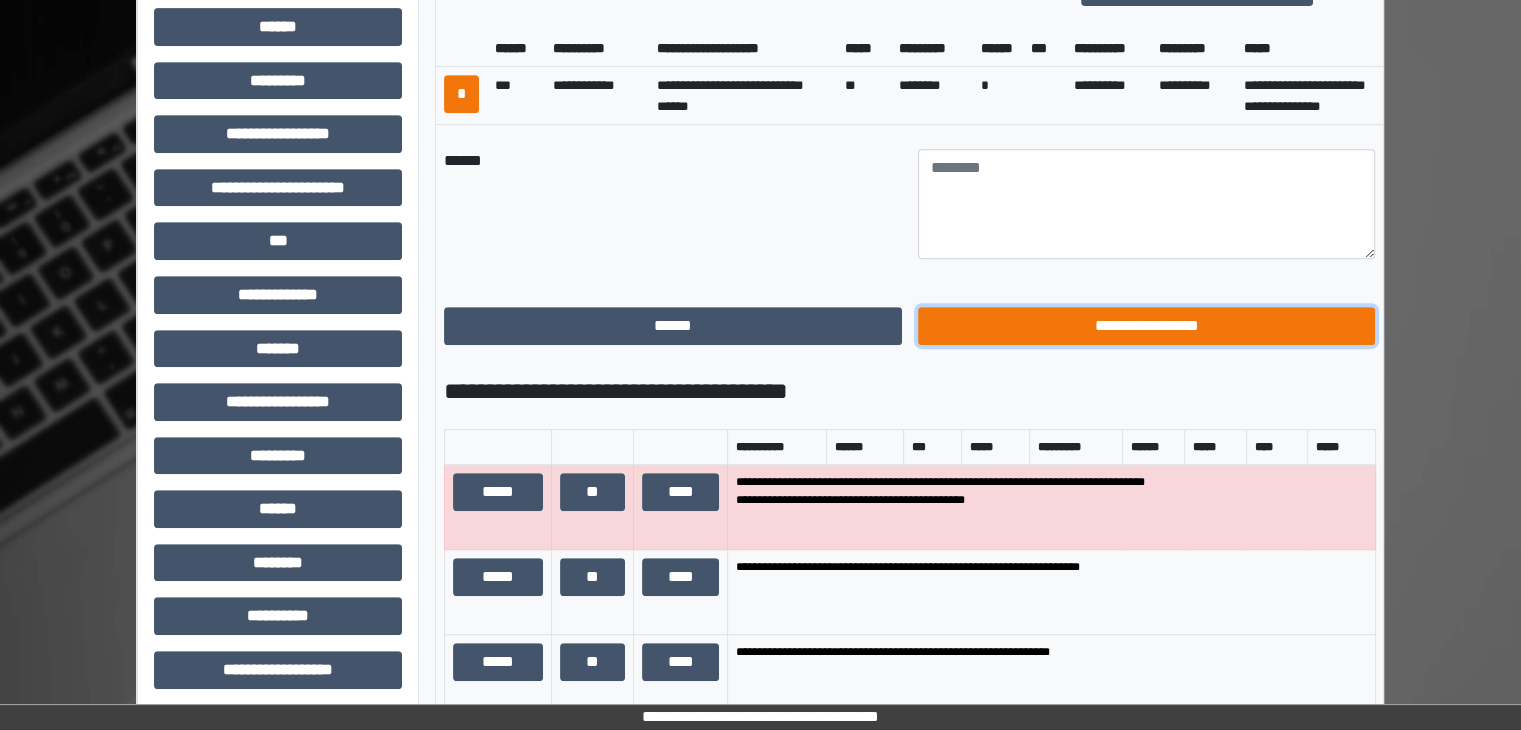 click on "**********" at bounding box center (1147, 326) 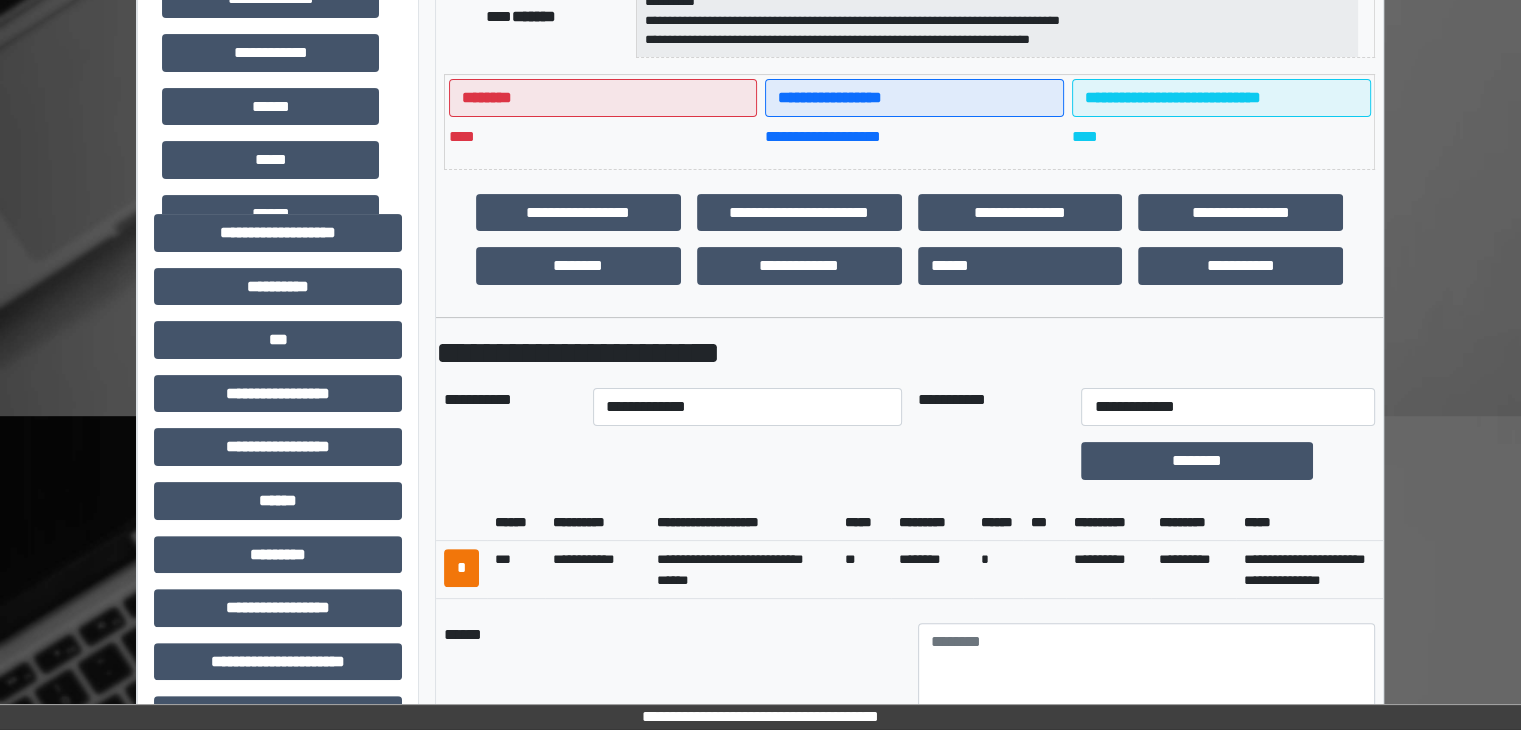 scroll, scrollTop: 408, scrollLeft: 0, axis: vertical 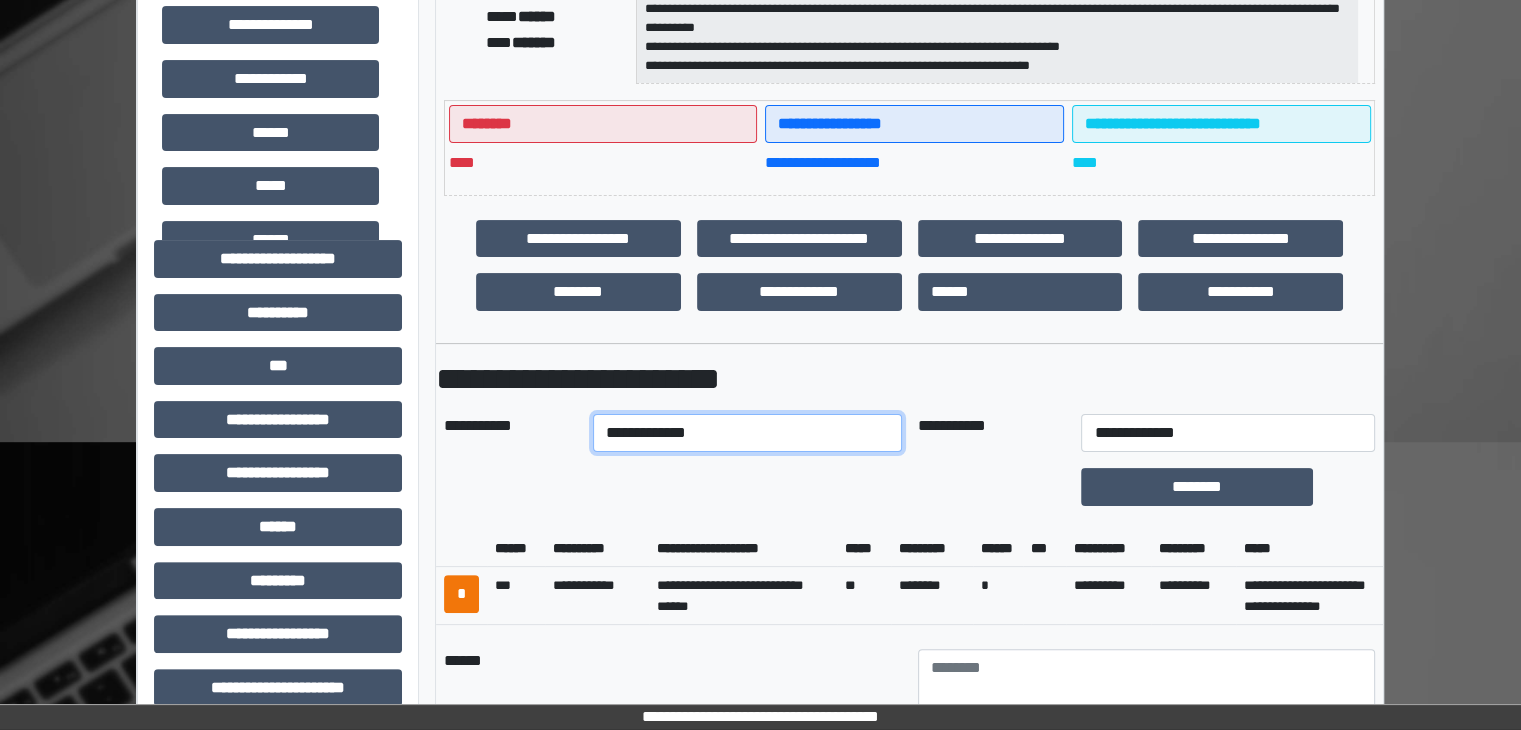 click on "**********" at bounding box center [747, 433] 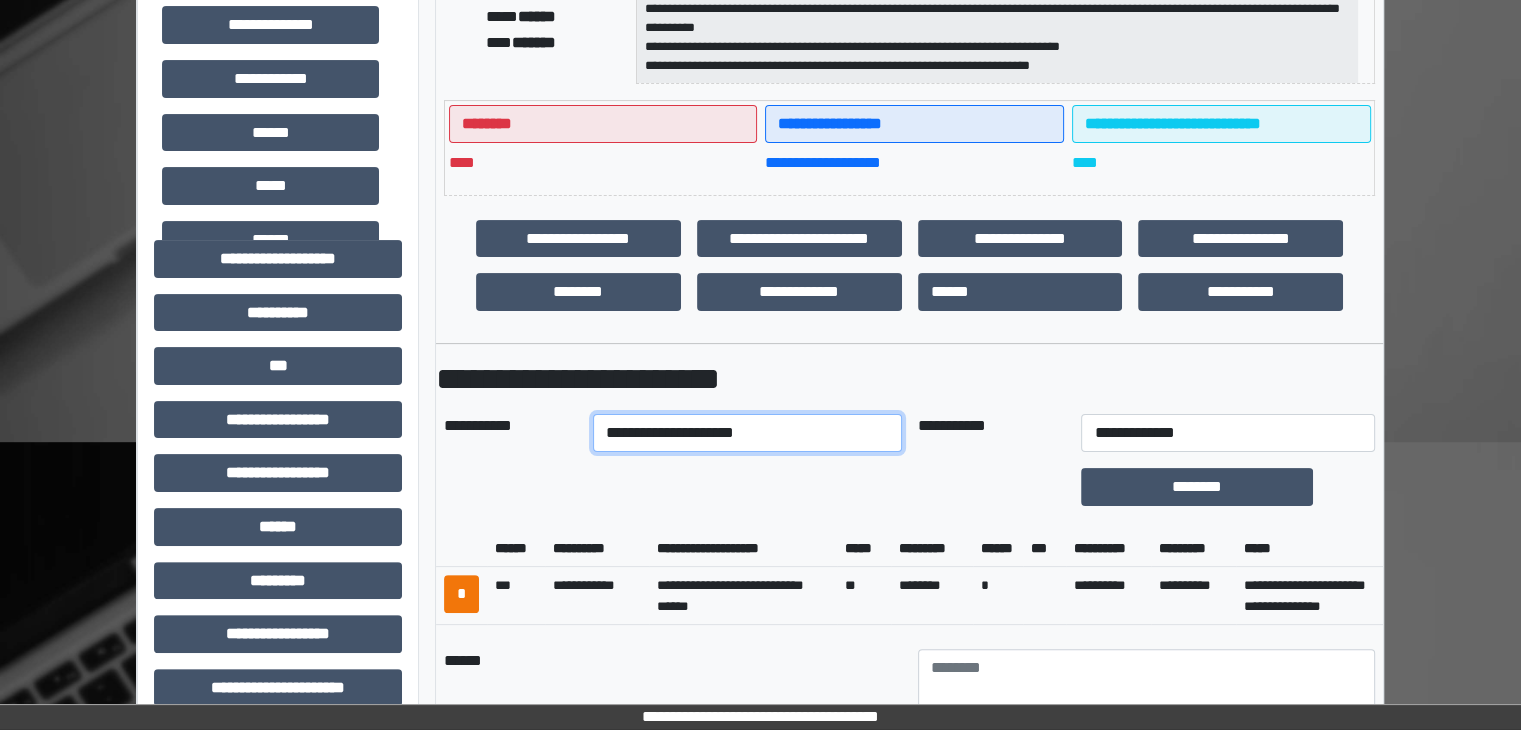 click on "**********" at bounding box center (747, 433) 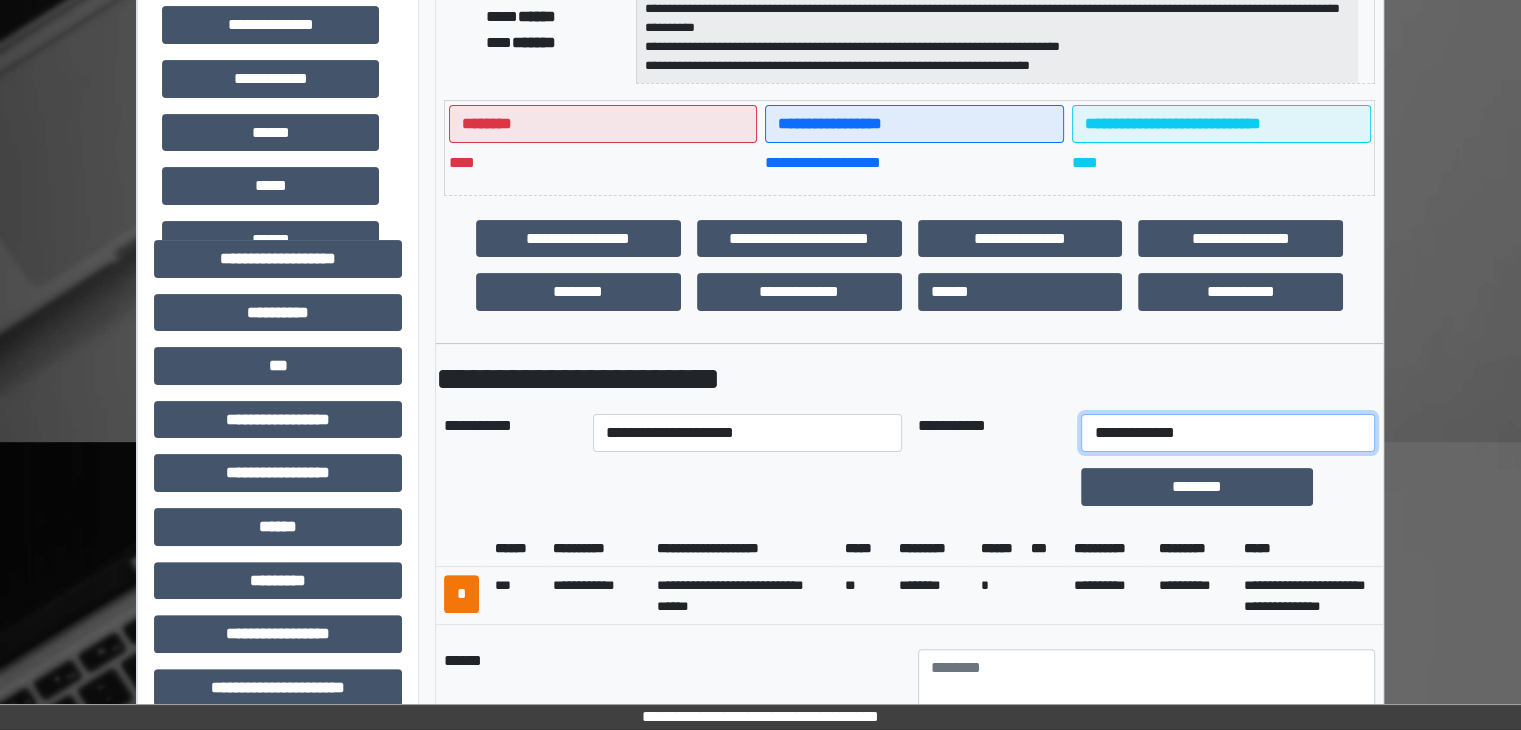 click on "**********" at bounding box center (1227, 433) 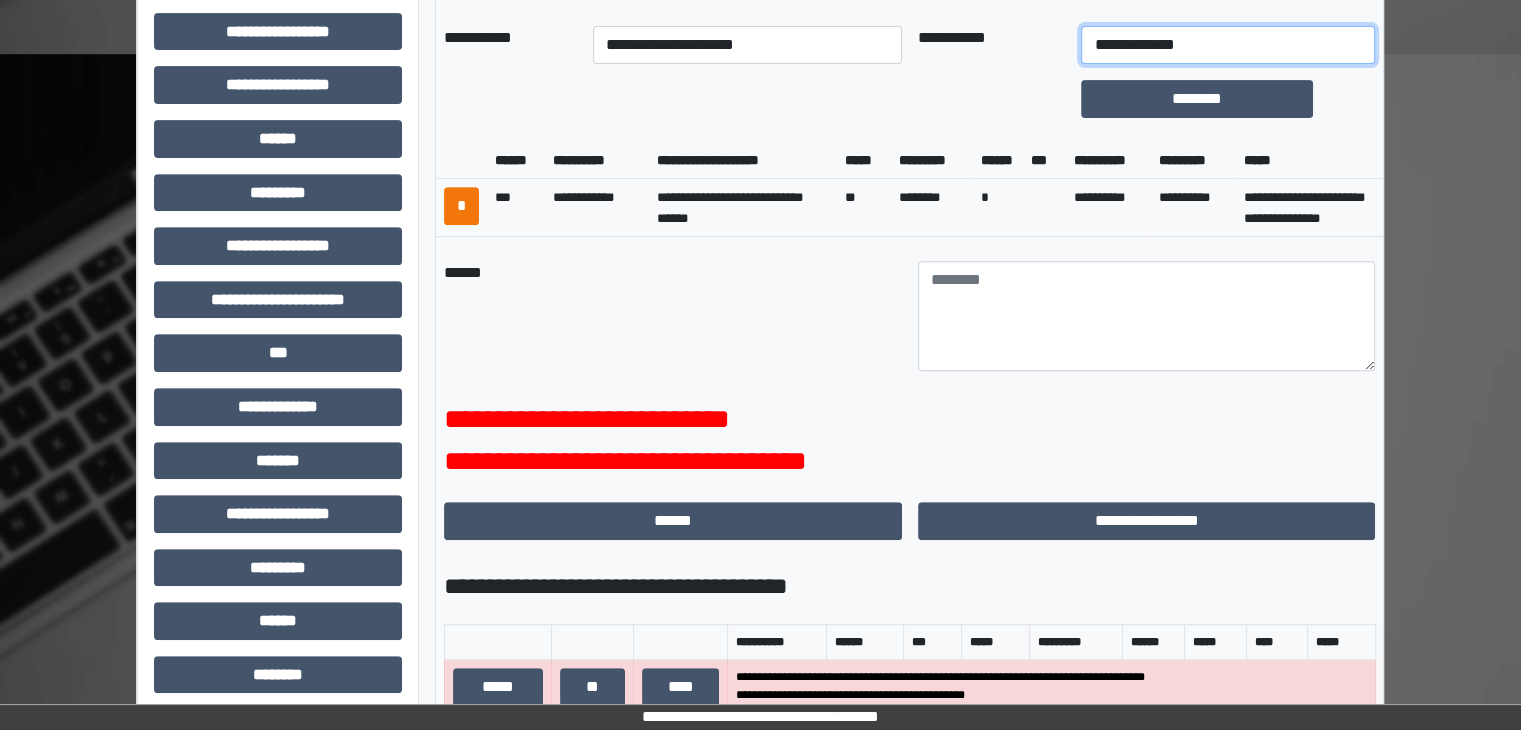 scroll, scrollTop: 808, scrollLeft: 0, axis: vertical 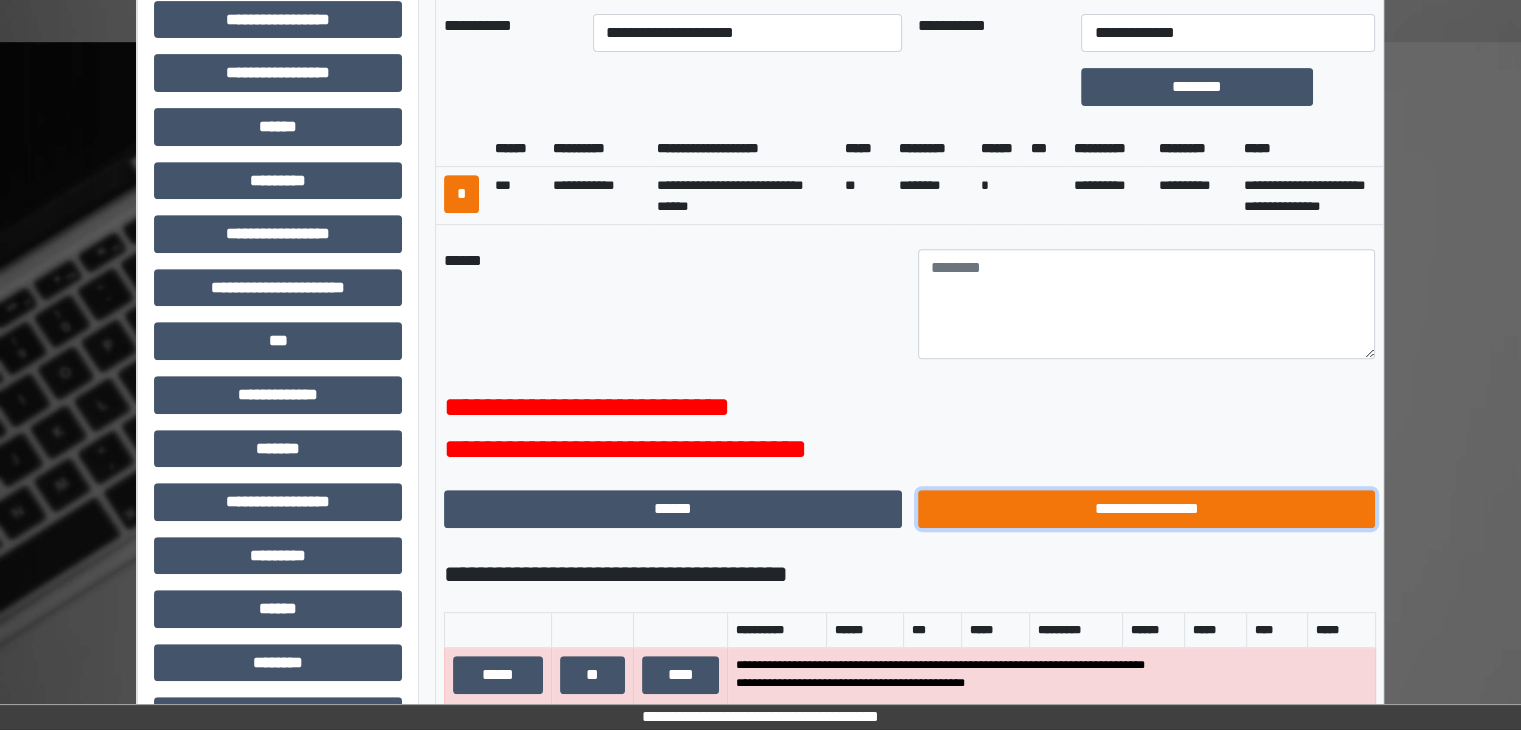 click on "**********" at bounding box center (1147, 509) 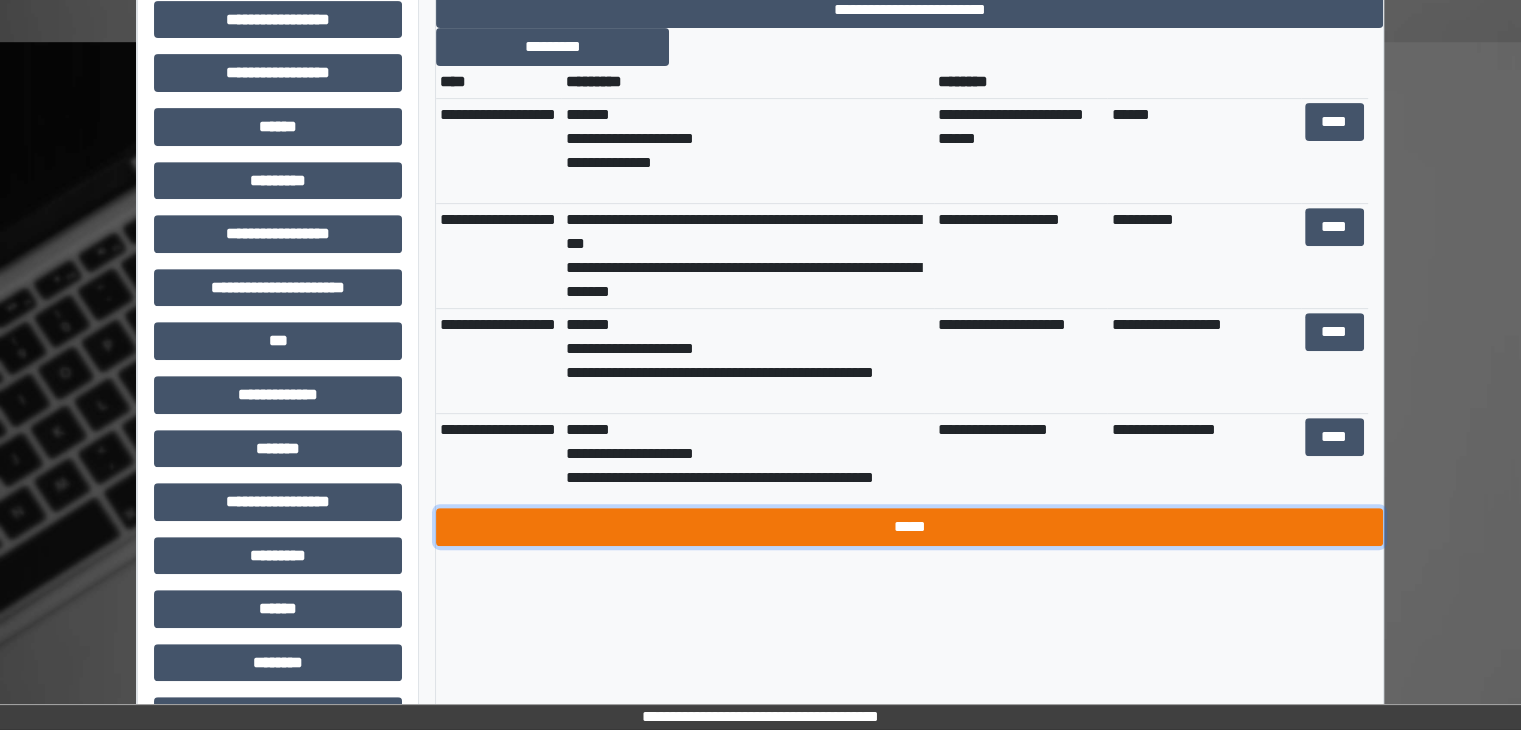 click on "*****" at bounding box center [909, 527] 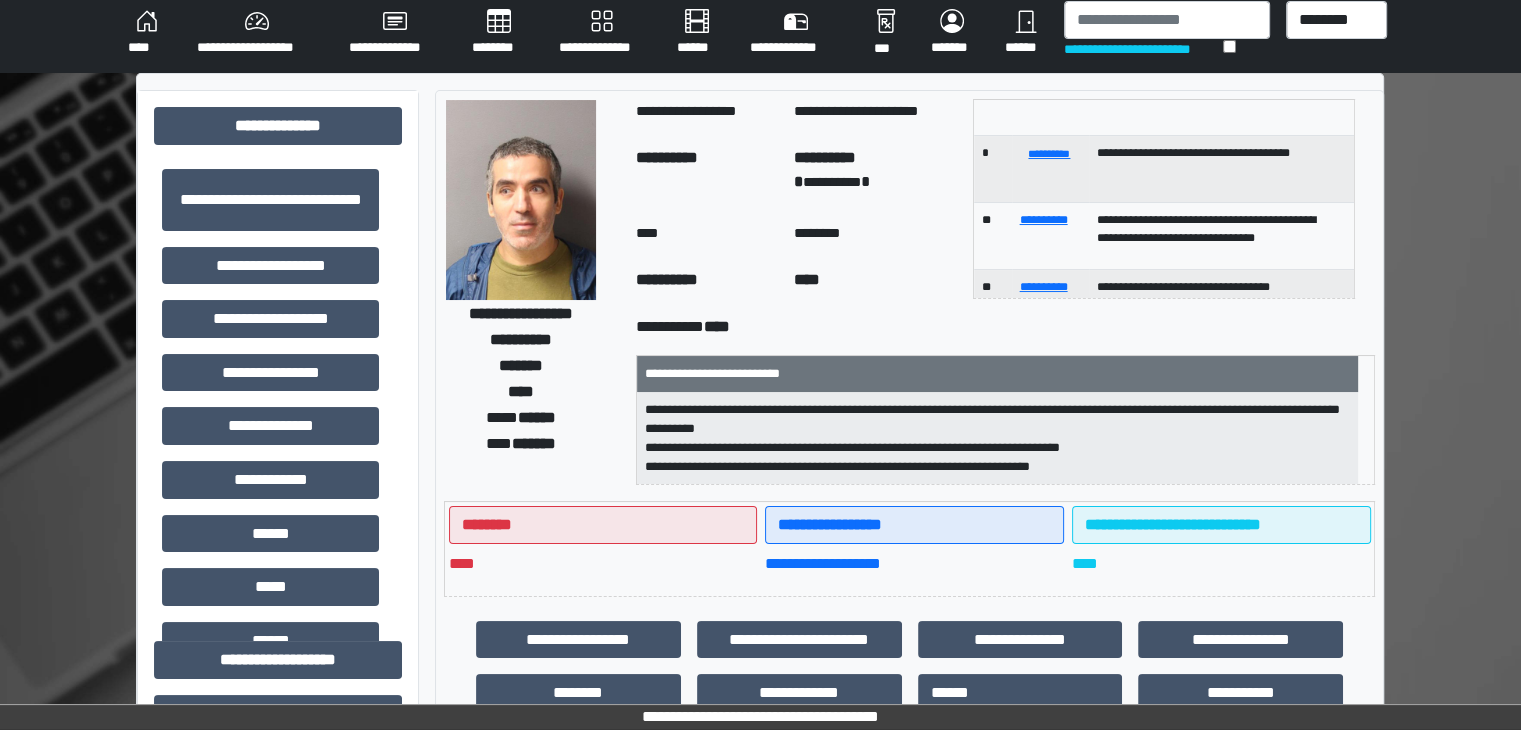 scroll, scrollTop: 0, scrollLeft: 0, axis: both 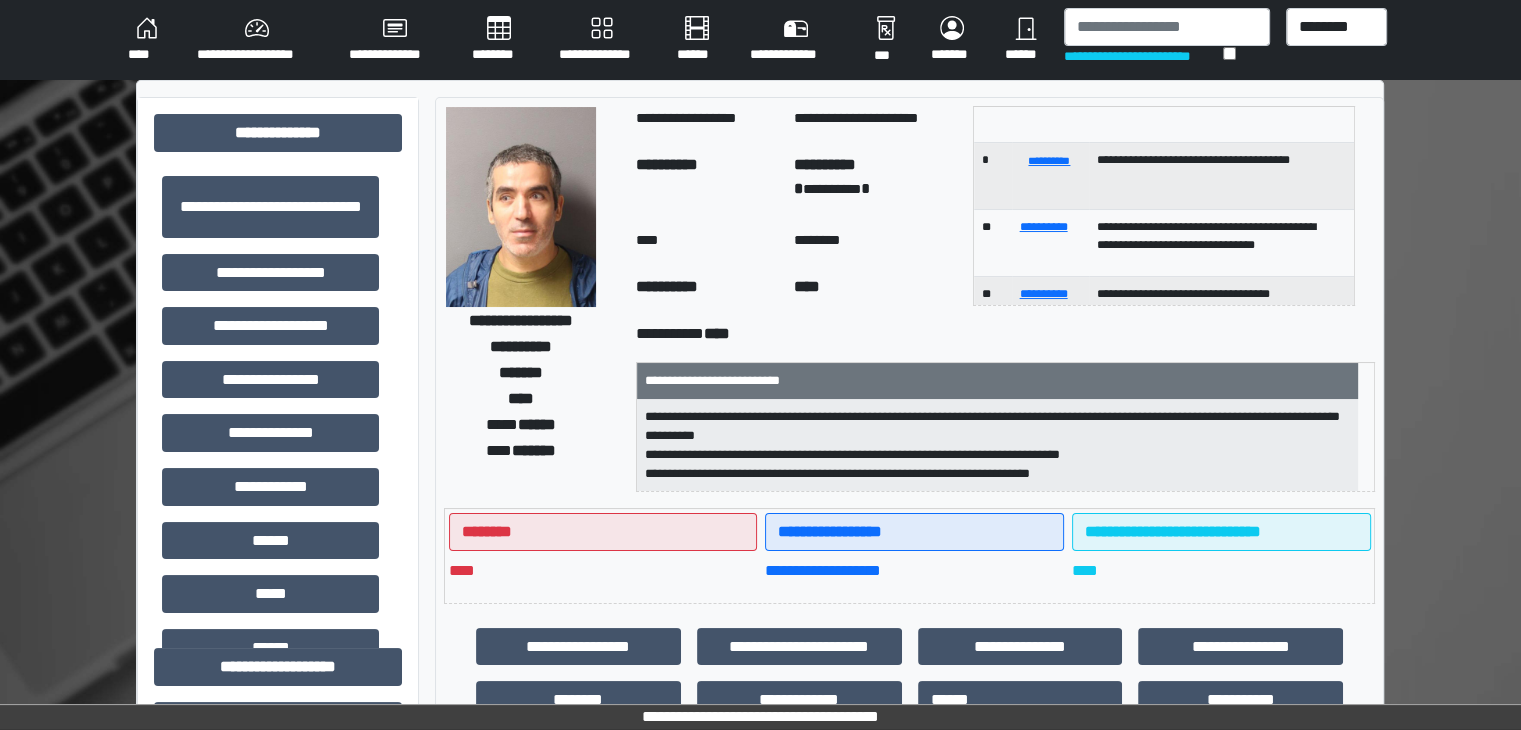 click on "**********" at bounding box center [257, 40] 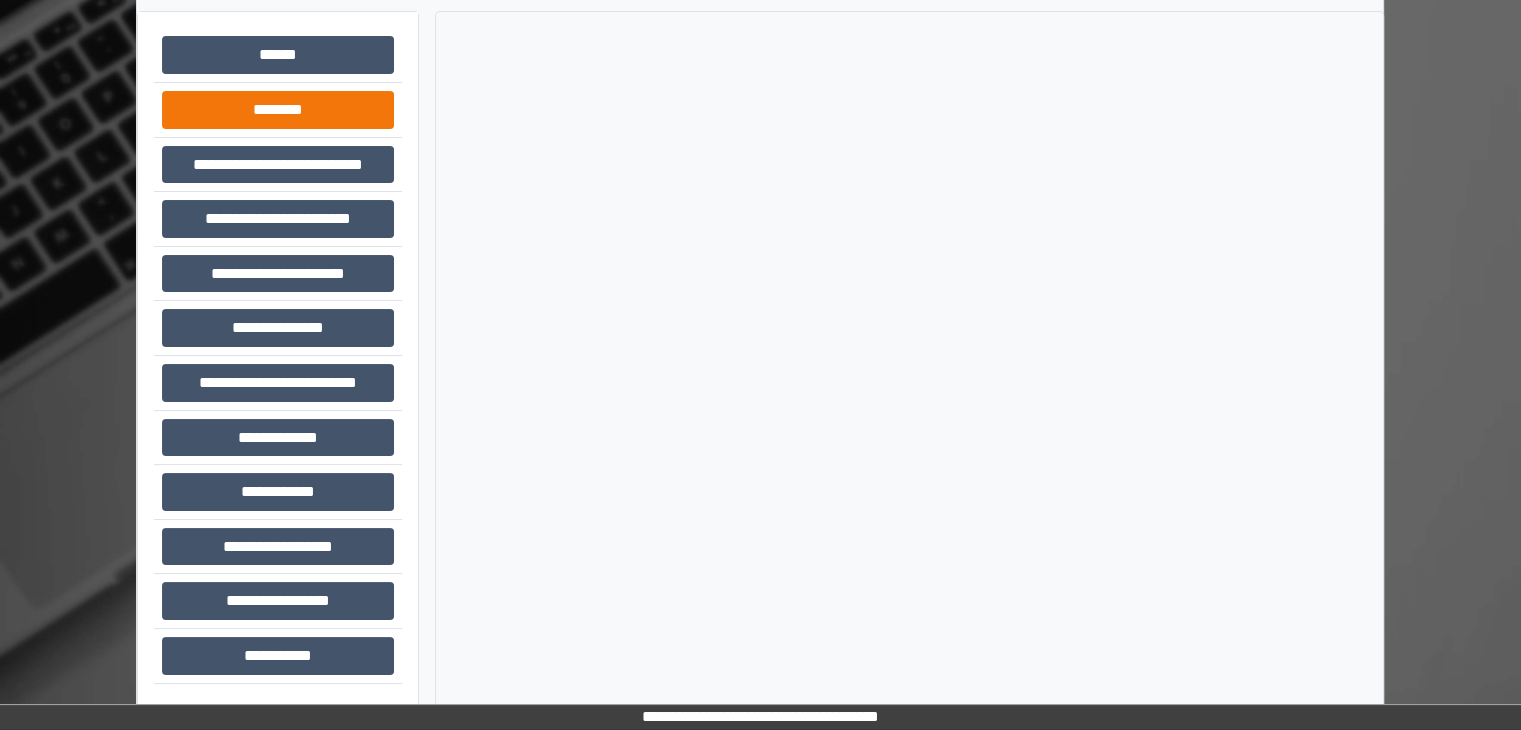 scroll, scrollTop: 0, scrollLeft: 0, axis: both 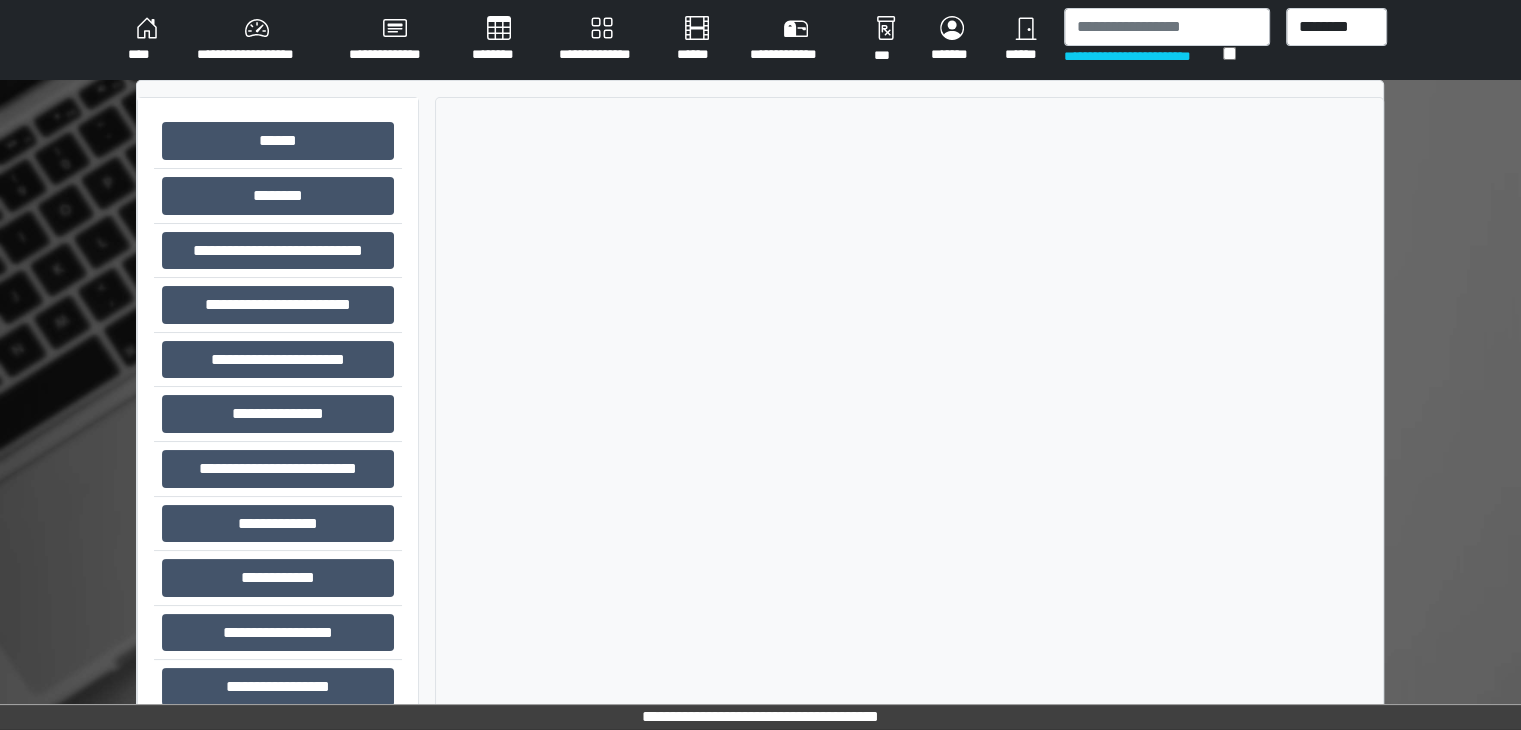 click on "****" at bounding box center (146, 40) 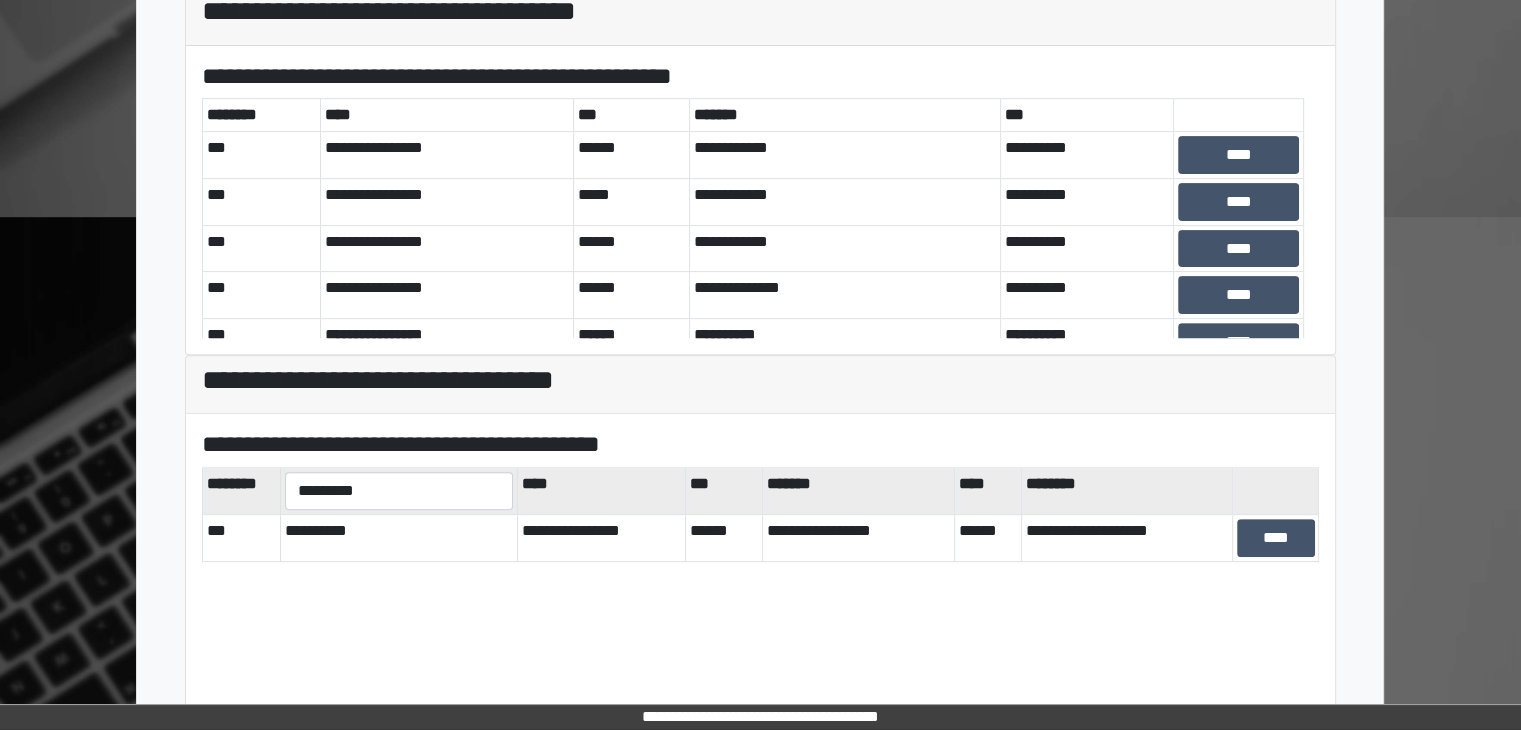 scroll, scrollTop: 667, scrollLeft: 0, axis: vertical 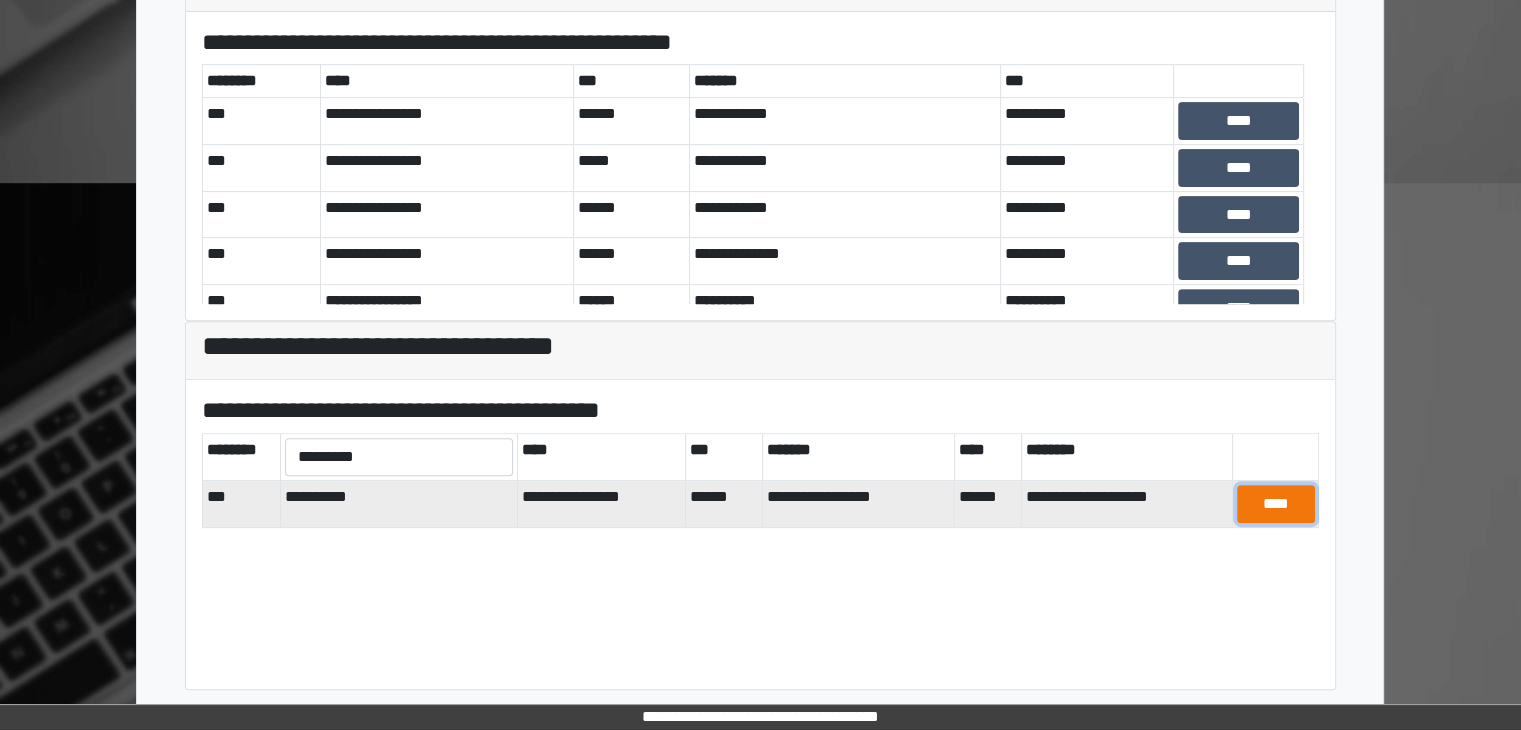 click on "****" at bounding box center (1276, 504) 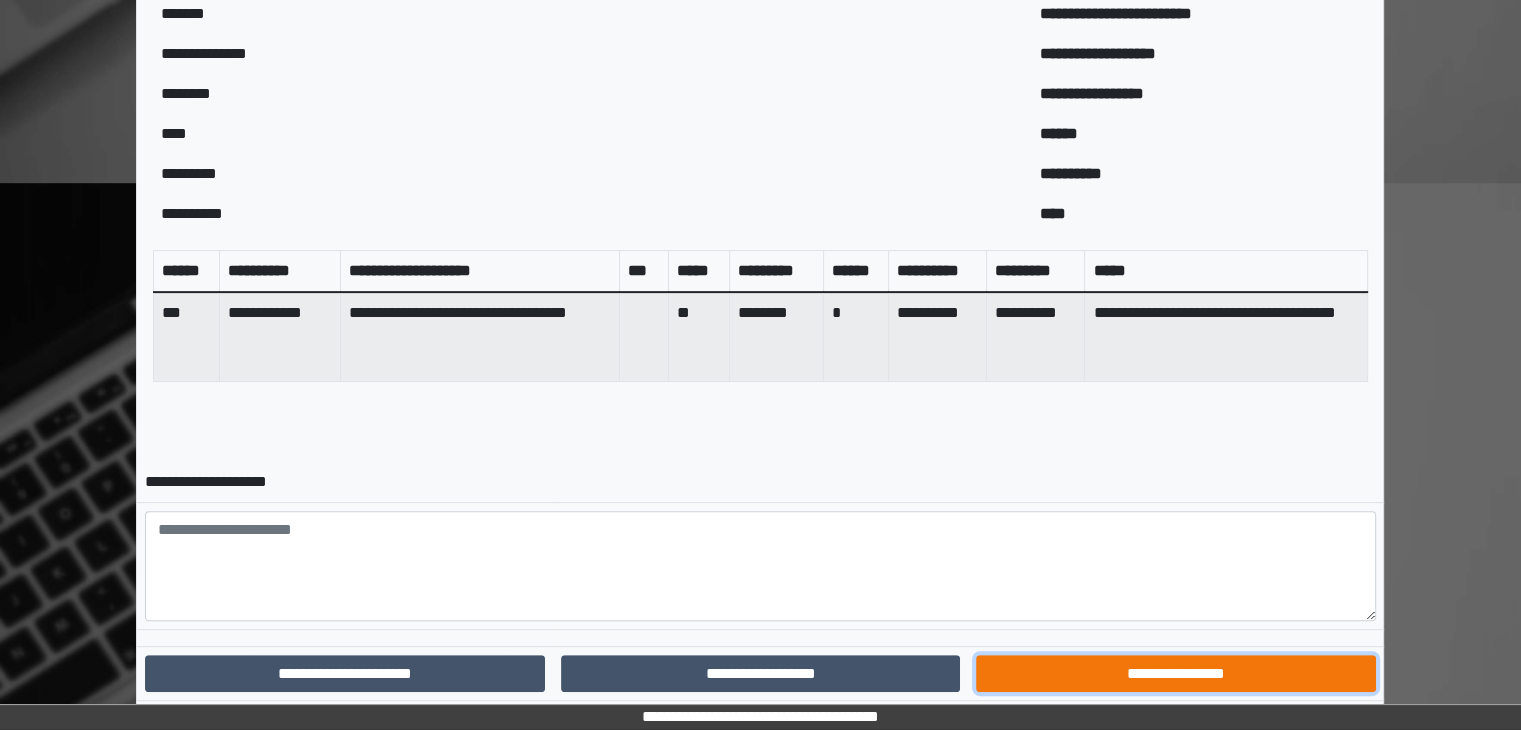 click on "**********" at bounding box center (1175, 674) 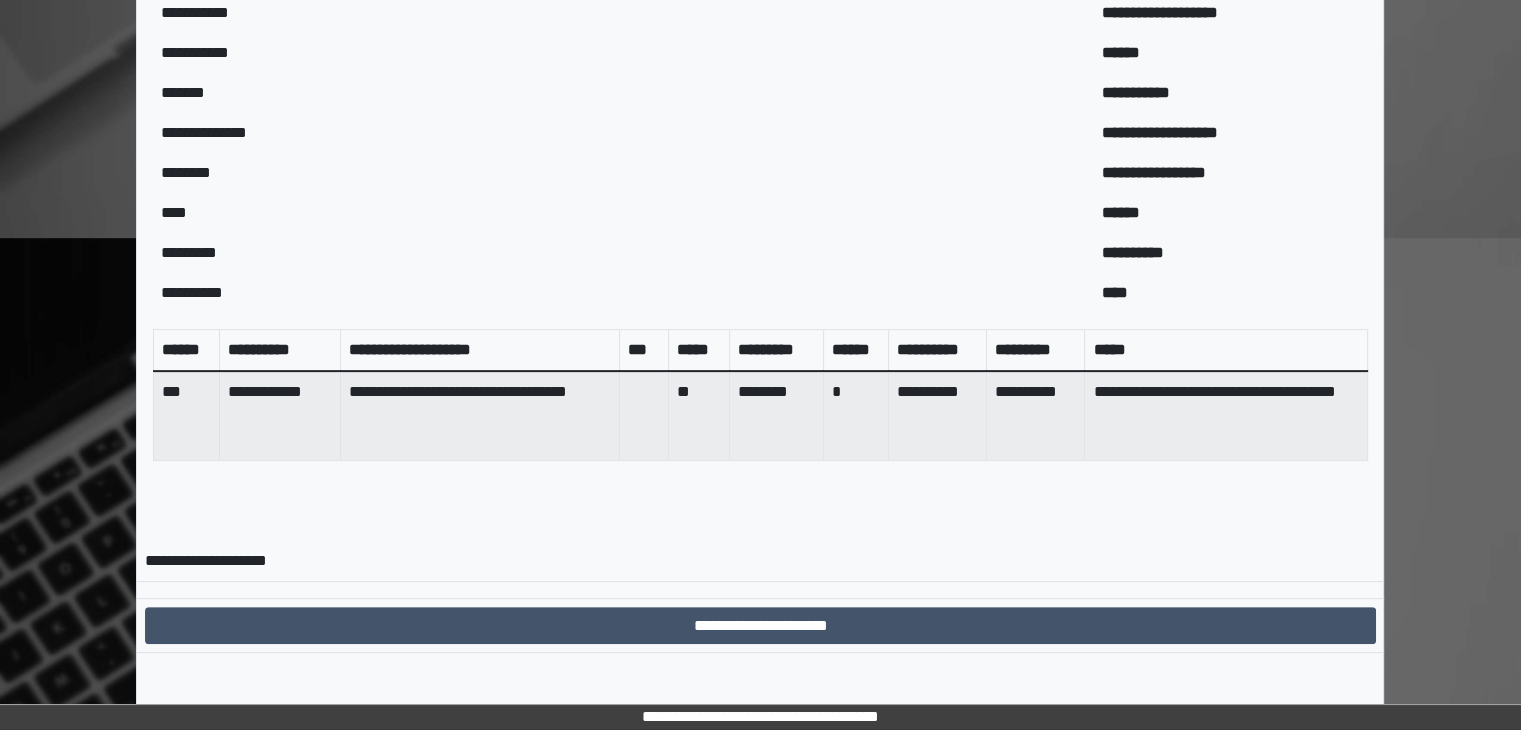 scroll, scrollTop: 616, scrollLeft: 0, axis: vertical 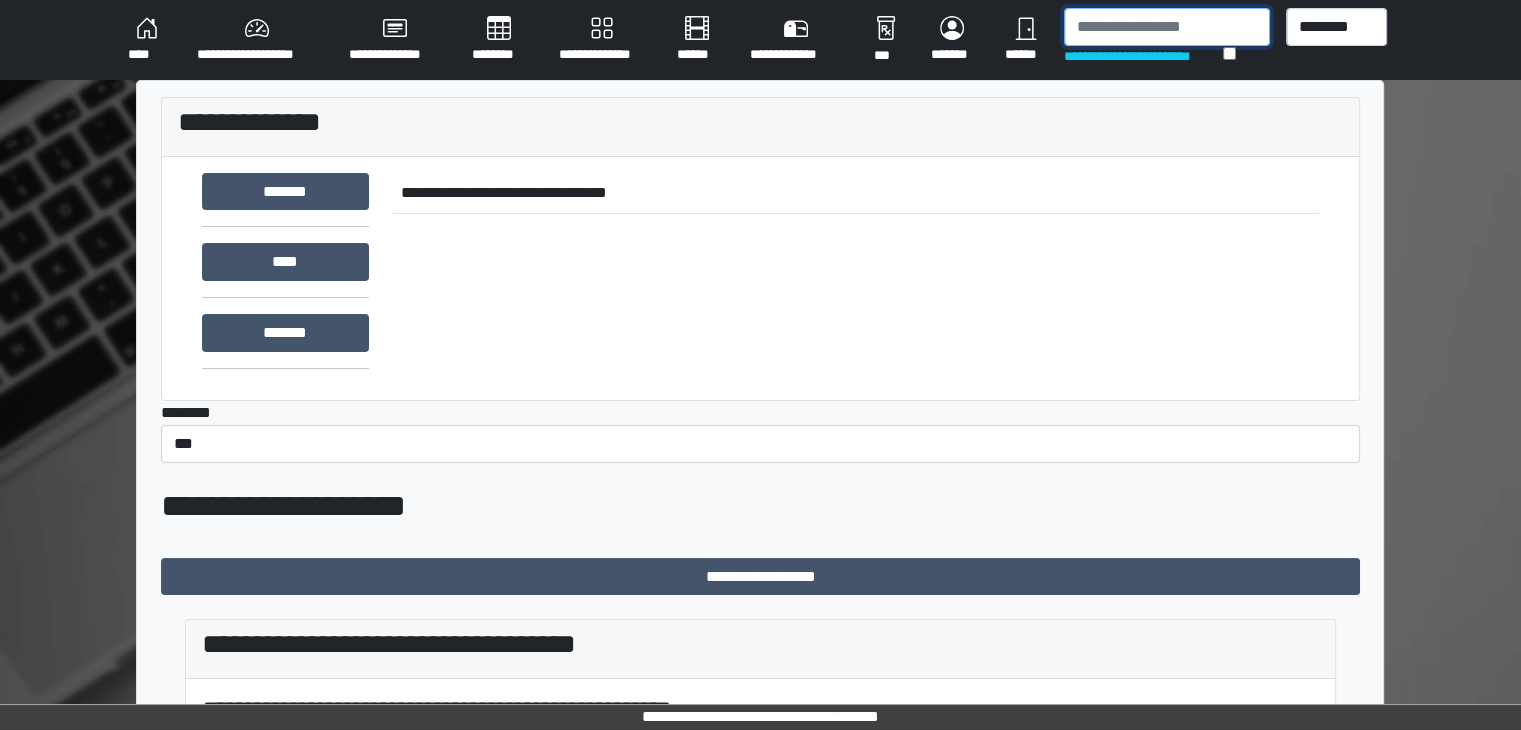 click at bounding box center [1167, 27] 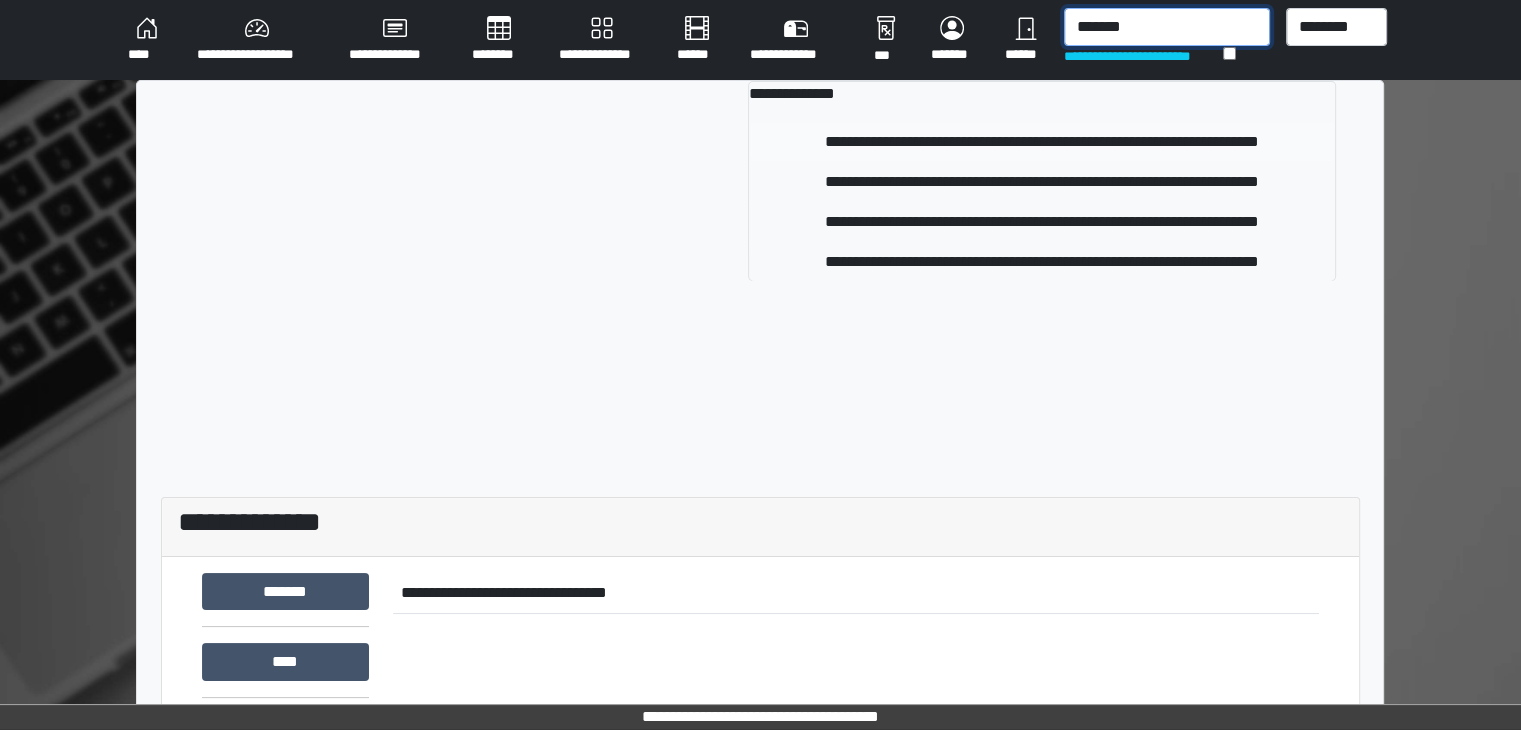 type on "*******" 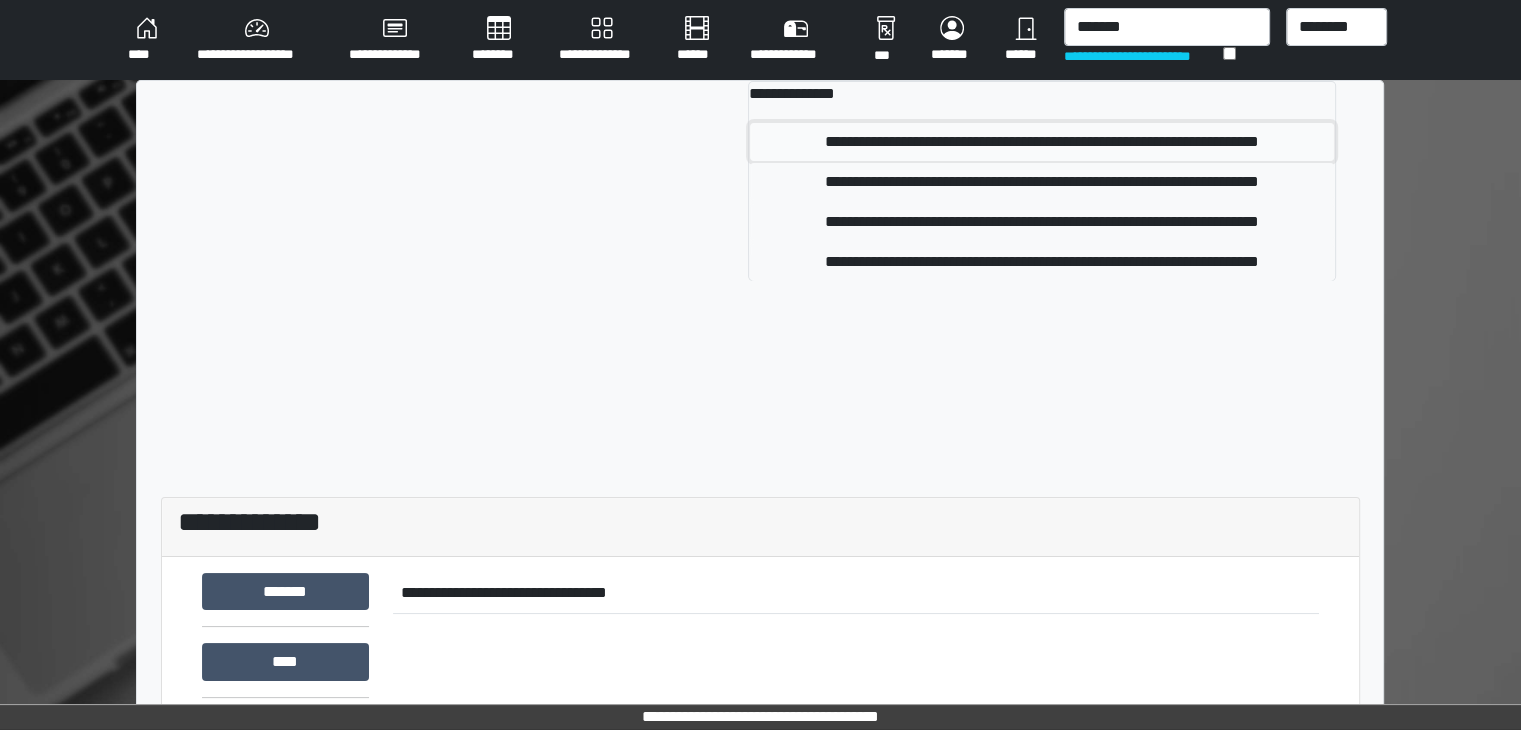 click on "**********" at bounding box center [1041, 142] 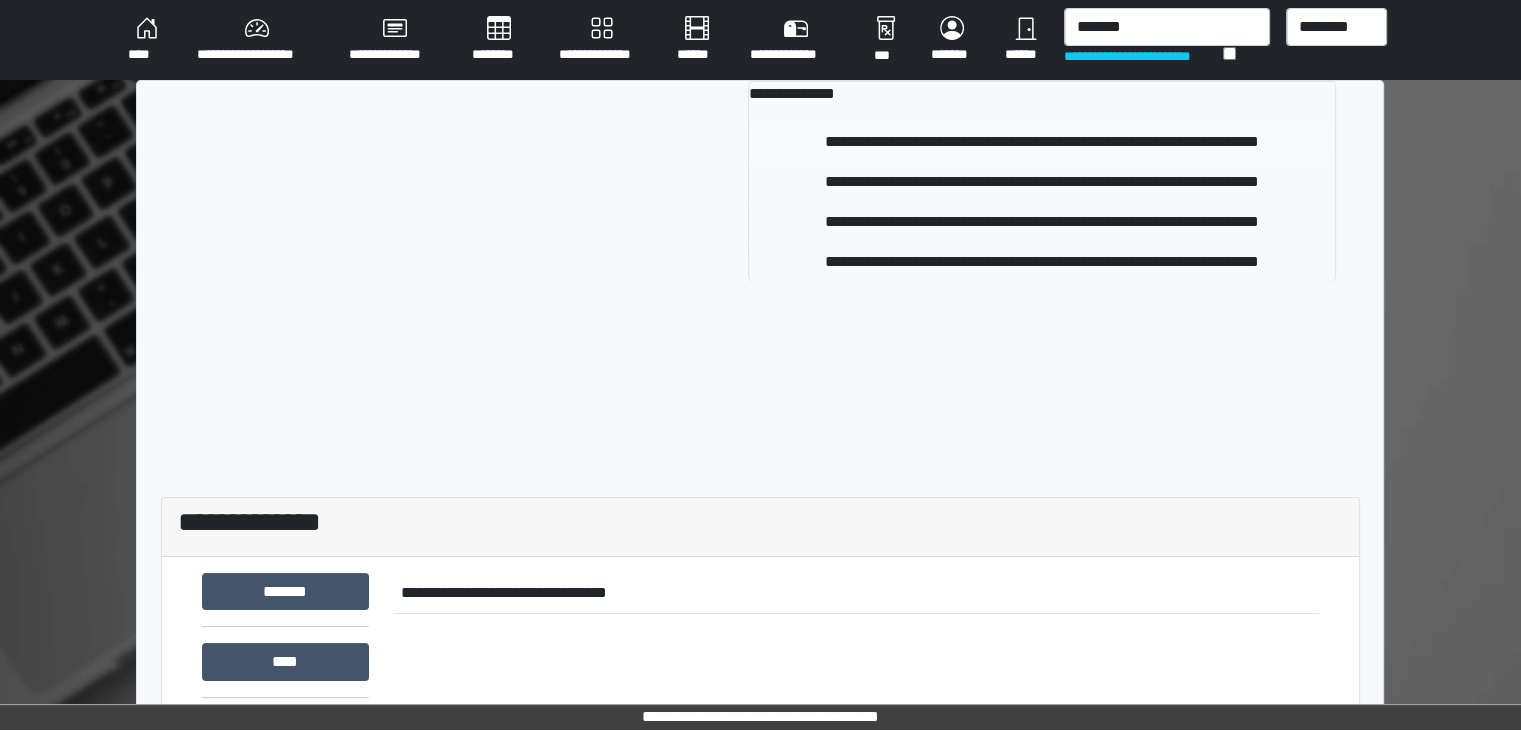 type 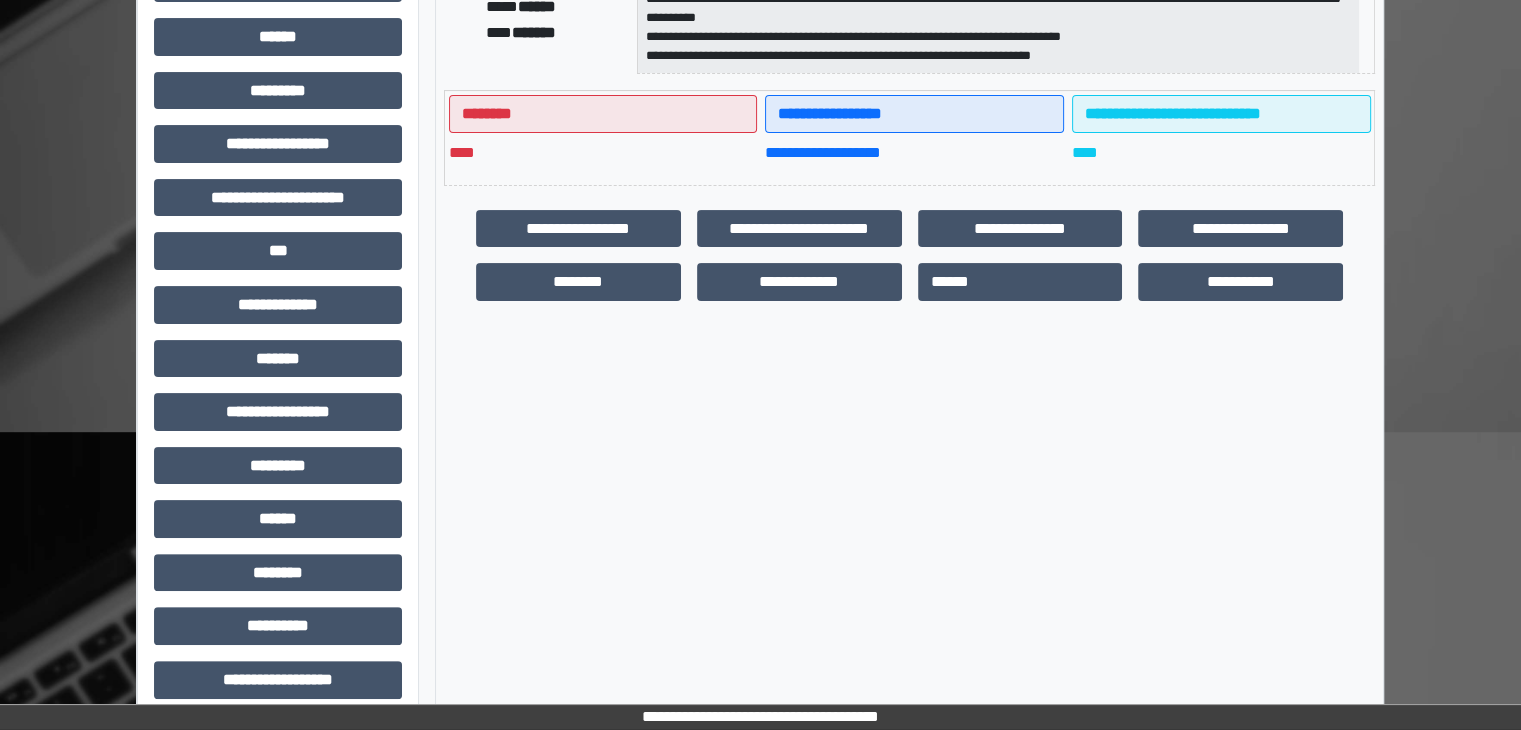 scroll, scrollTop: 436, scrollLeft: 0, axis: vertical 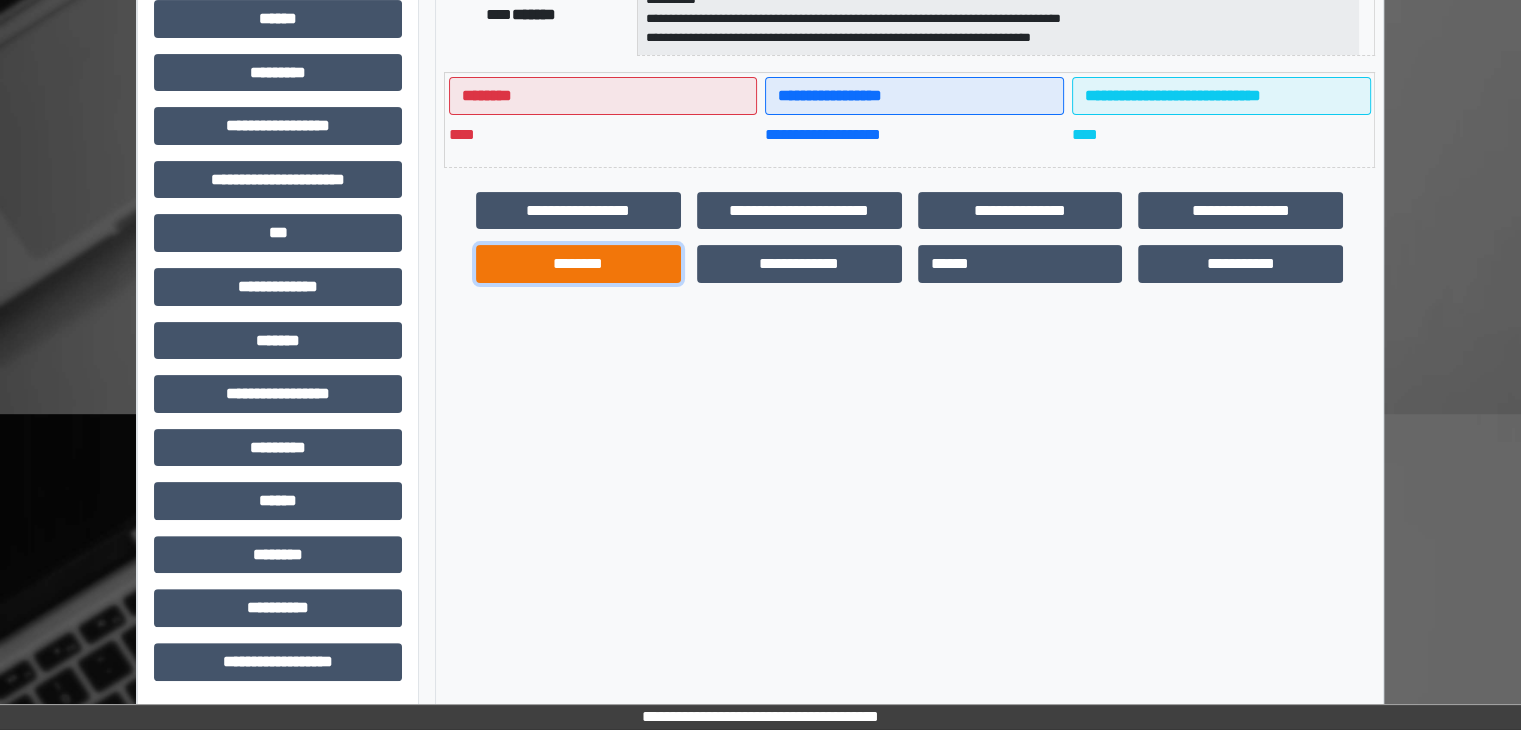 click on "********" at bounding box center (578, 264) 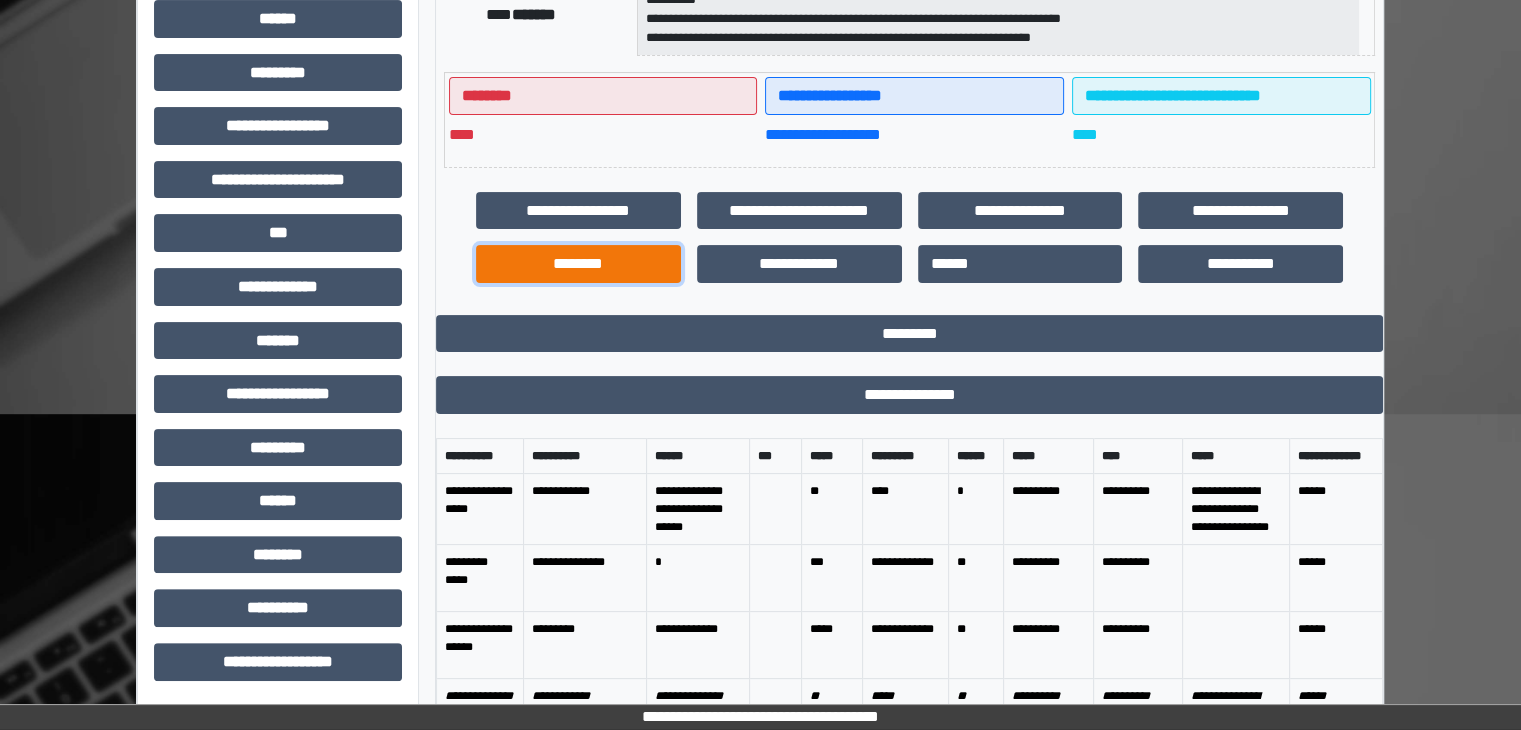 click on "********" at bounding box center (578, 264) 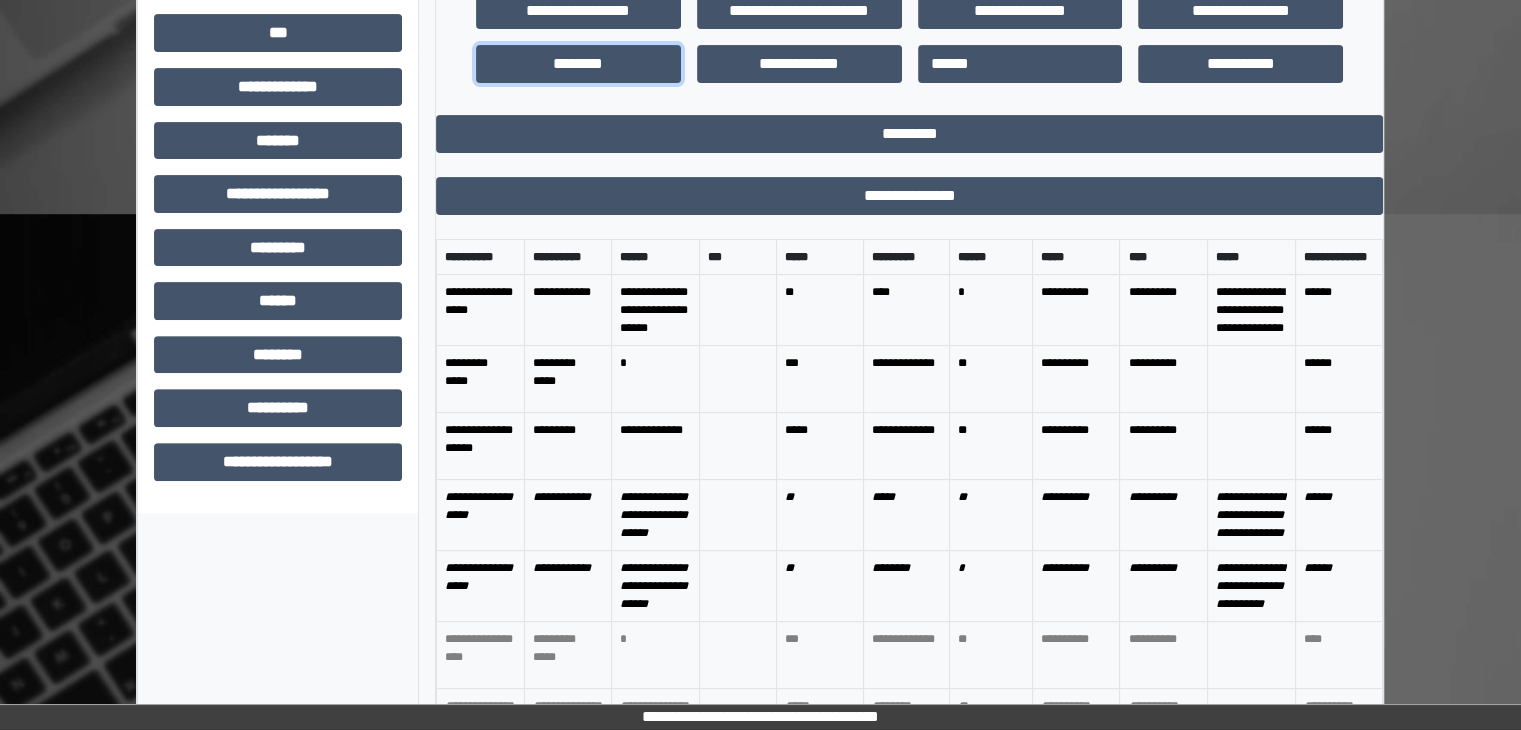 scroll, scrollTop: 636, scrollLeft: 0, axis: vertical 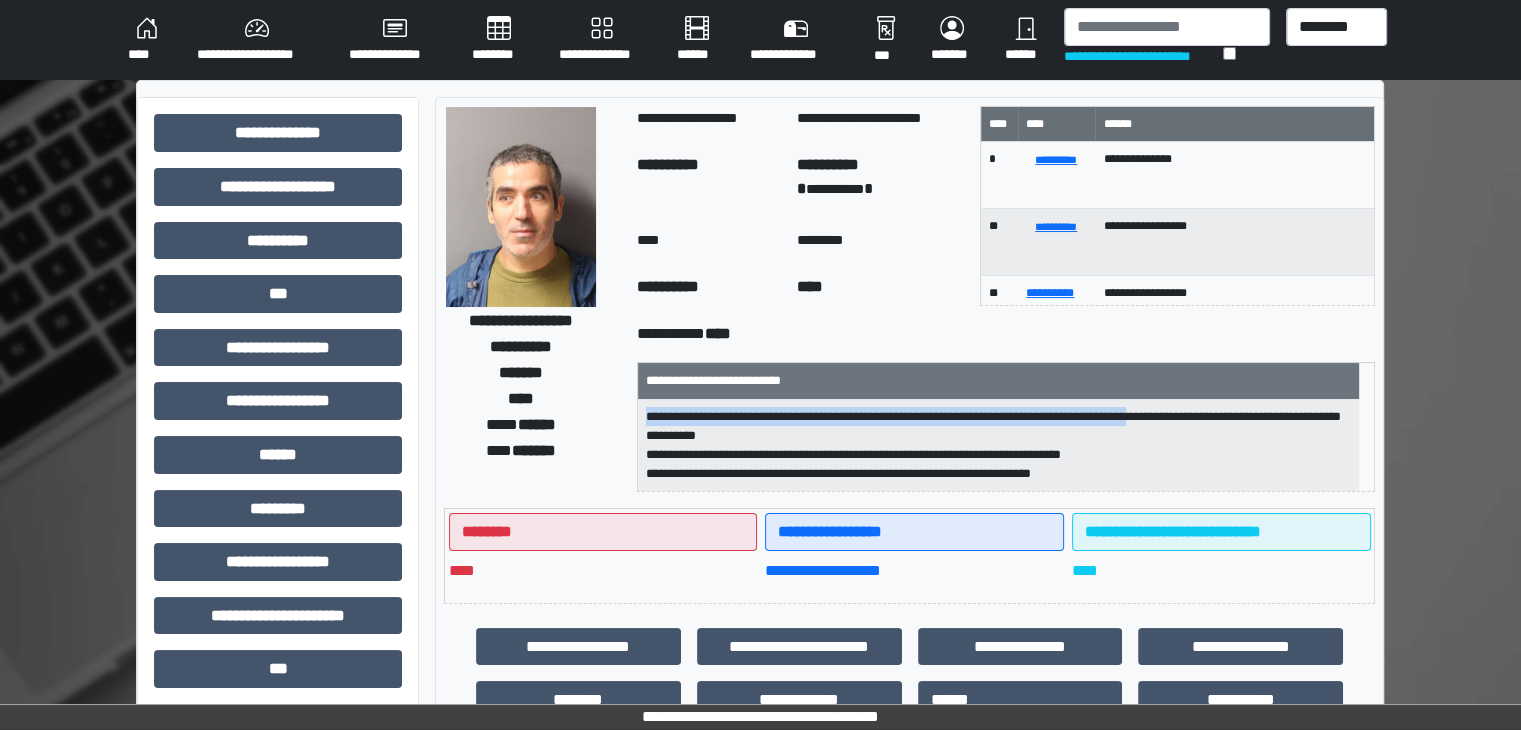 drag, startPoint x: 659, startPoint y: 411, endPoint x: 1236, endPoint y: 420, distance: 577.0702 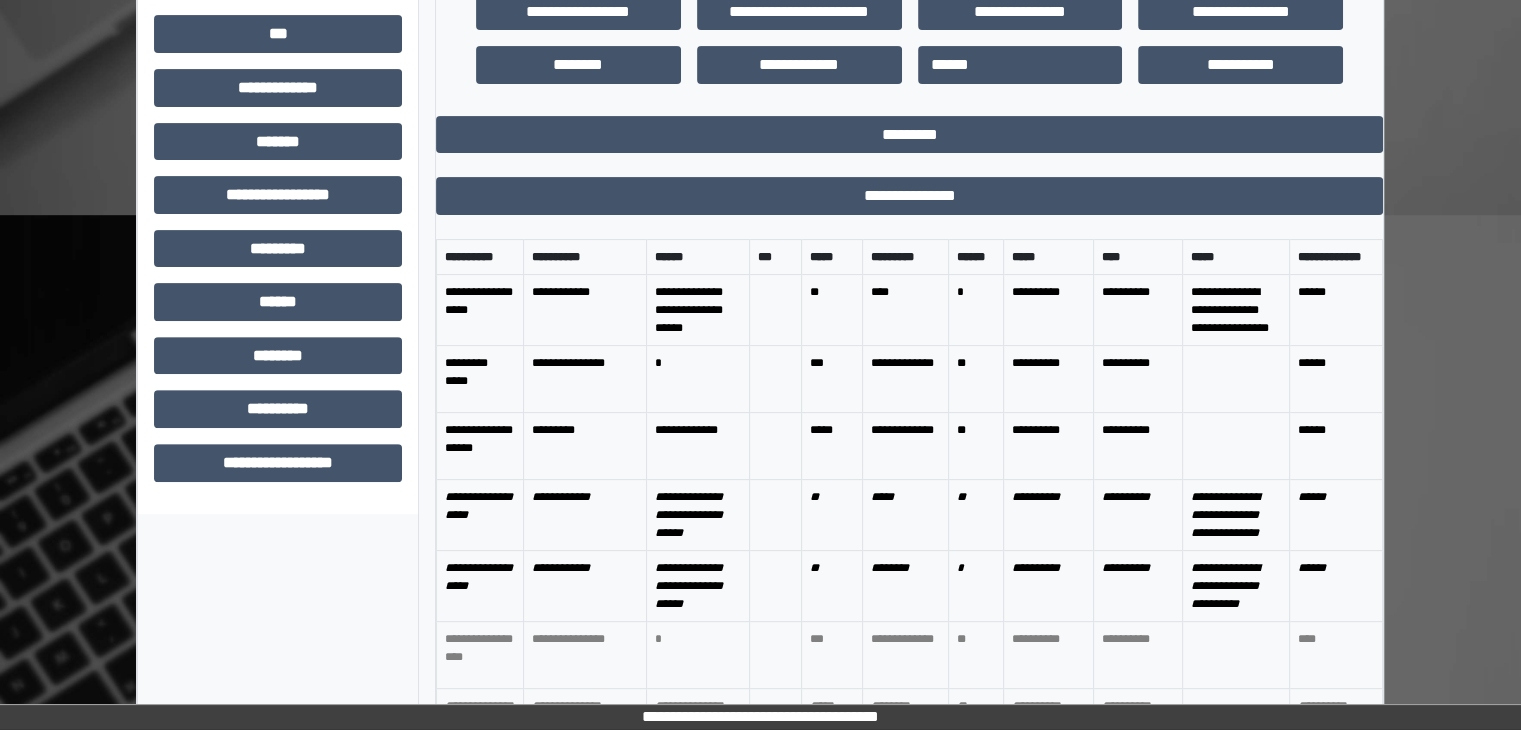 scroll, scrollTop: 641, scrollLeft: 0, axis: vertical 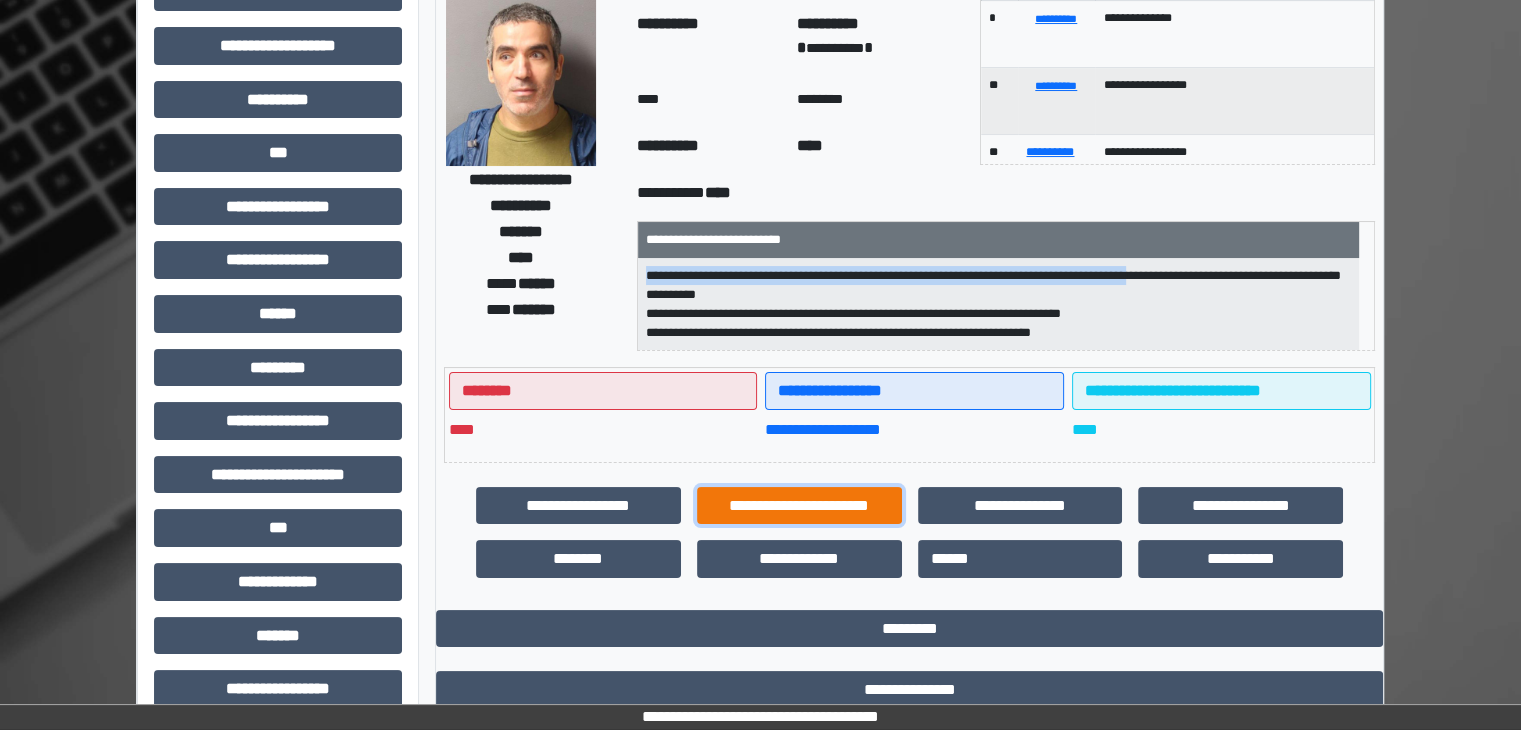 click on "**********" at bounding box center [799, 506] 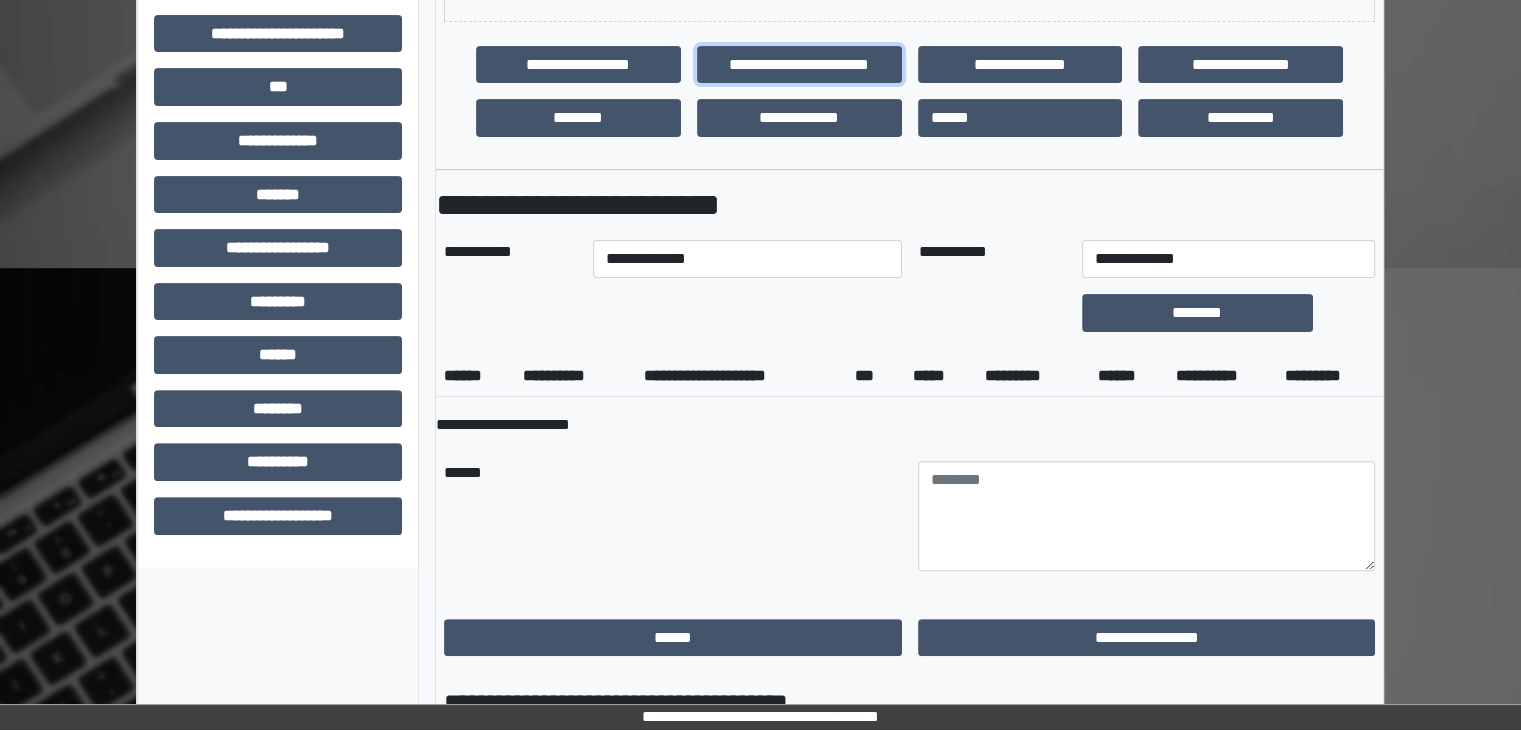 scroll, scrollTop: 641, scrollLeft: 0, axis: vertical 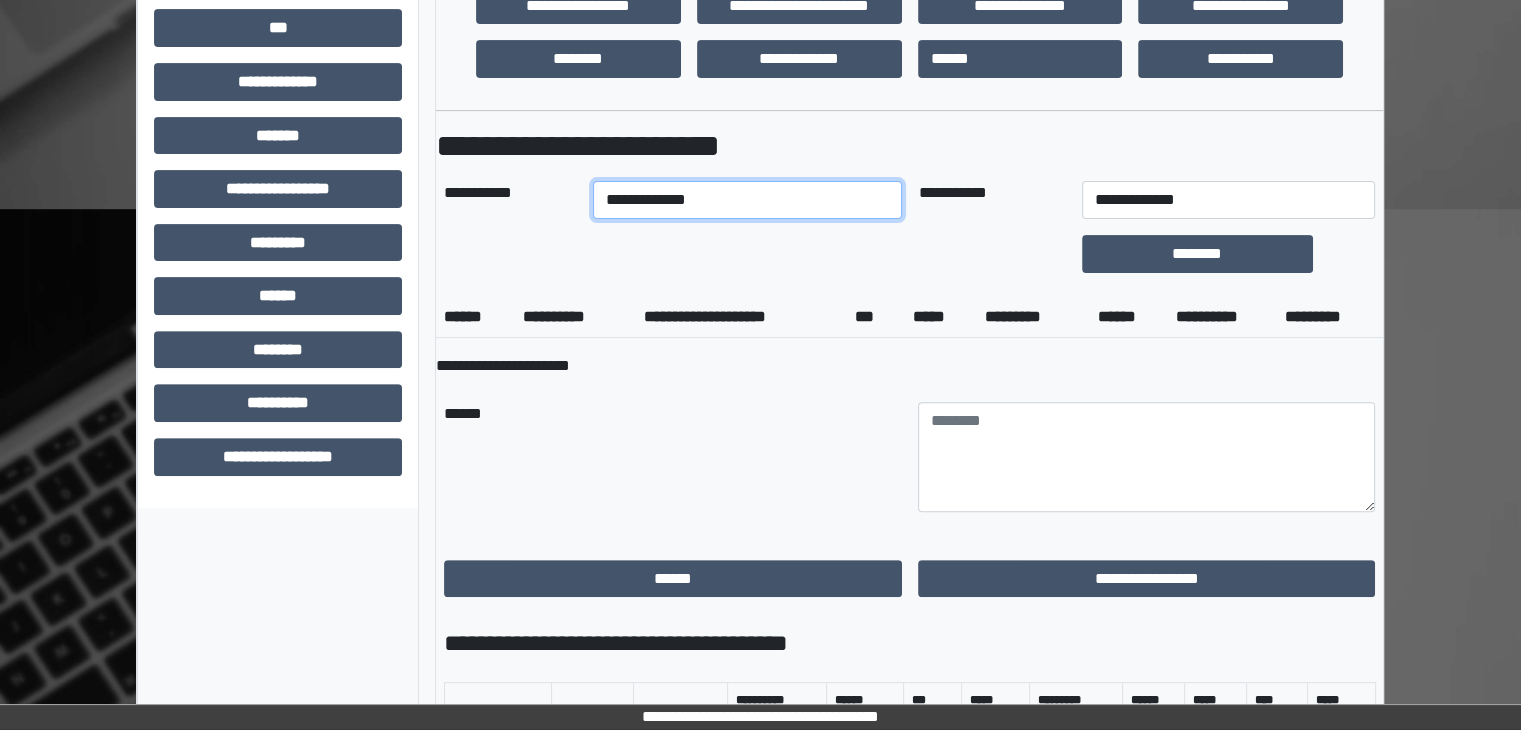 click on "**********" at bounding box center (748, 200) 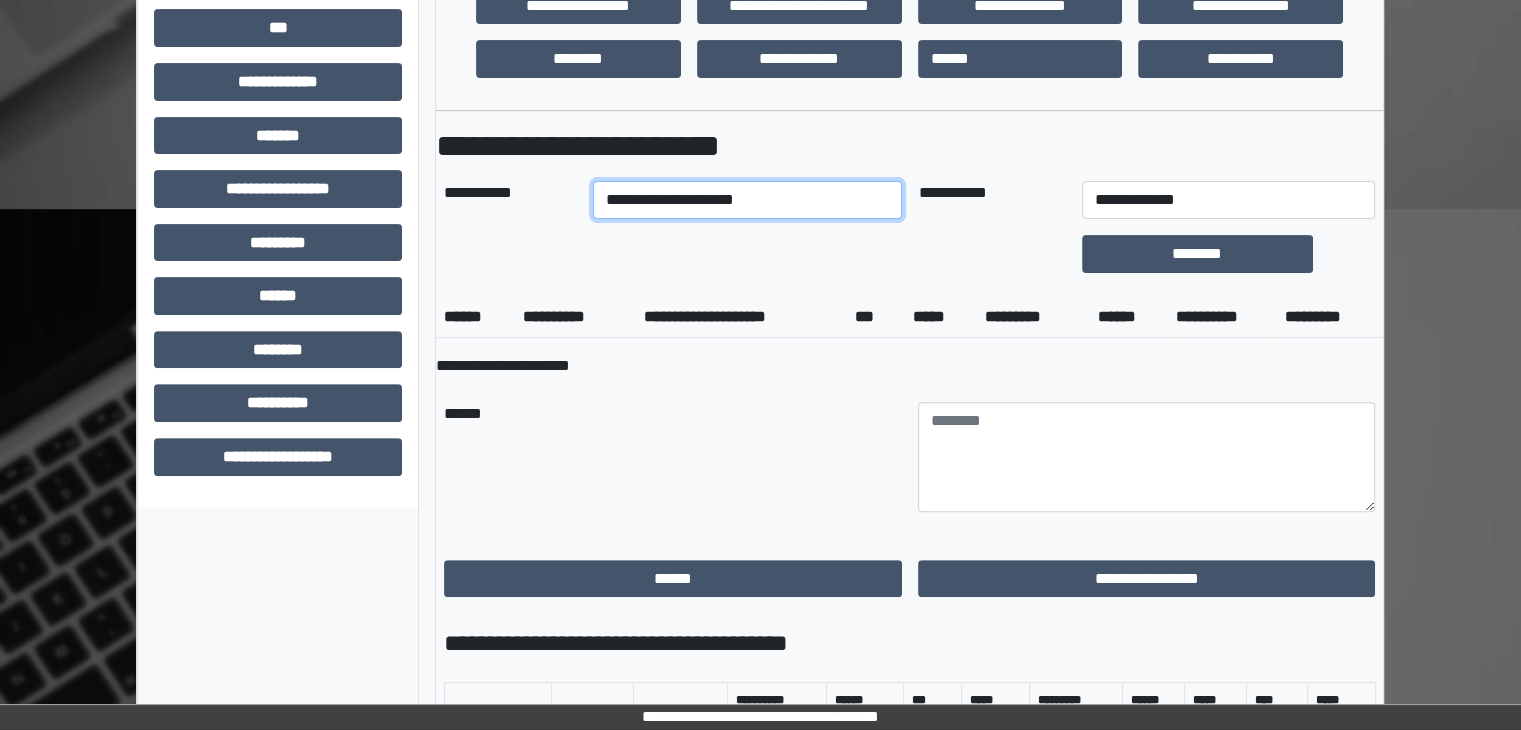 click on "**********" at bounding box center (748, 200) 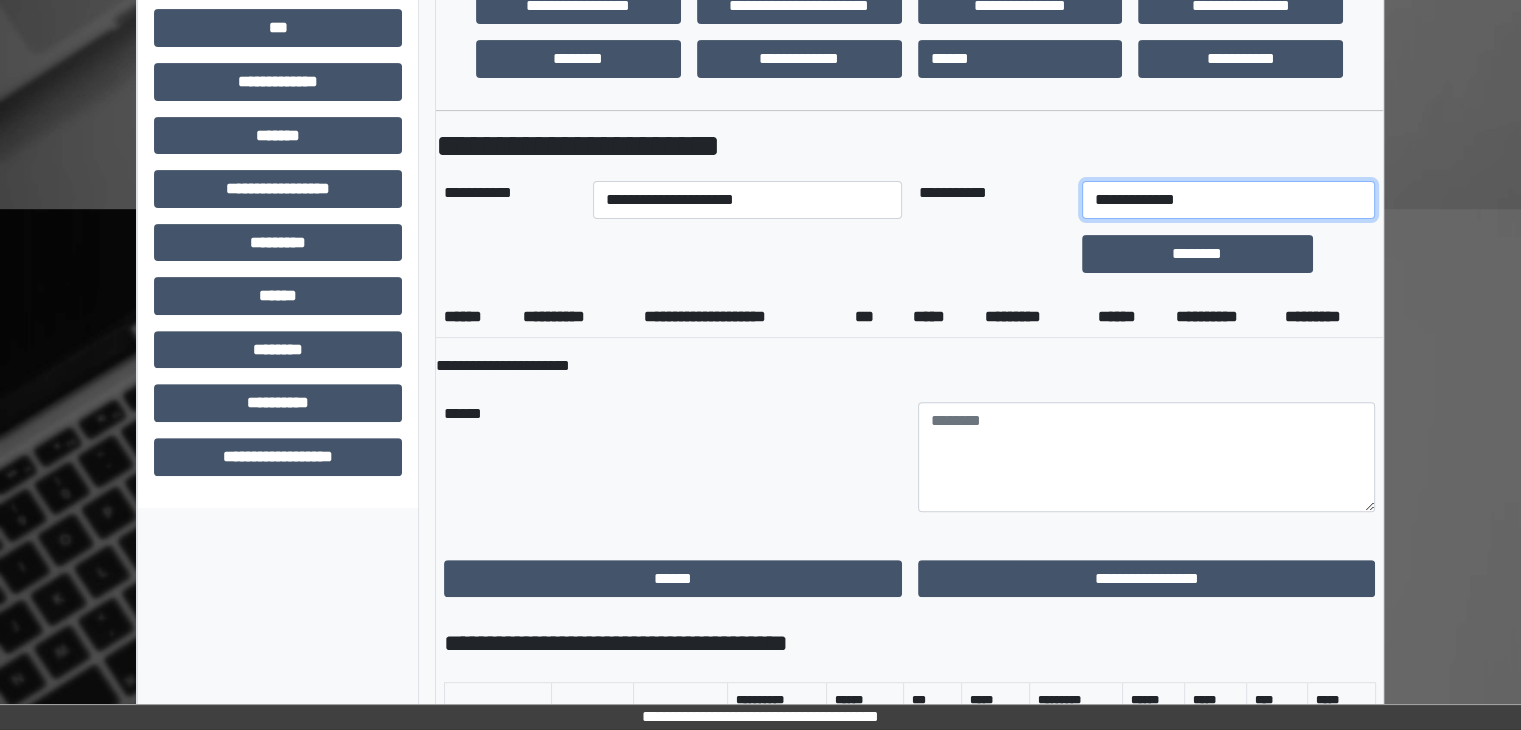 click on "**********" at bounding box center [1229, 200] 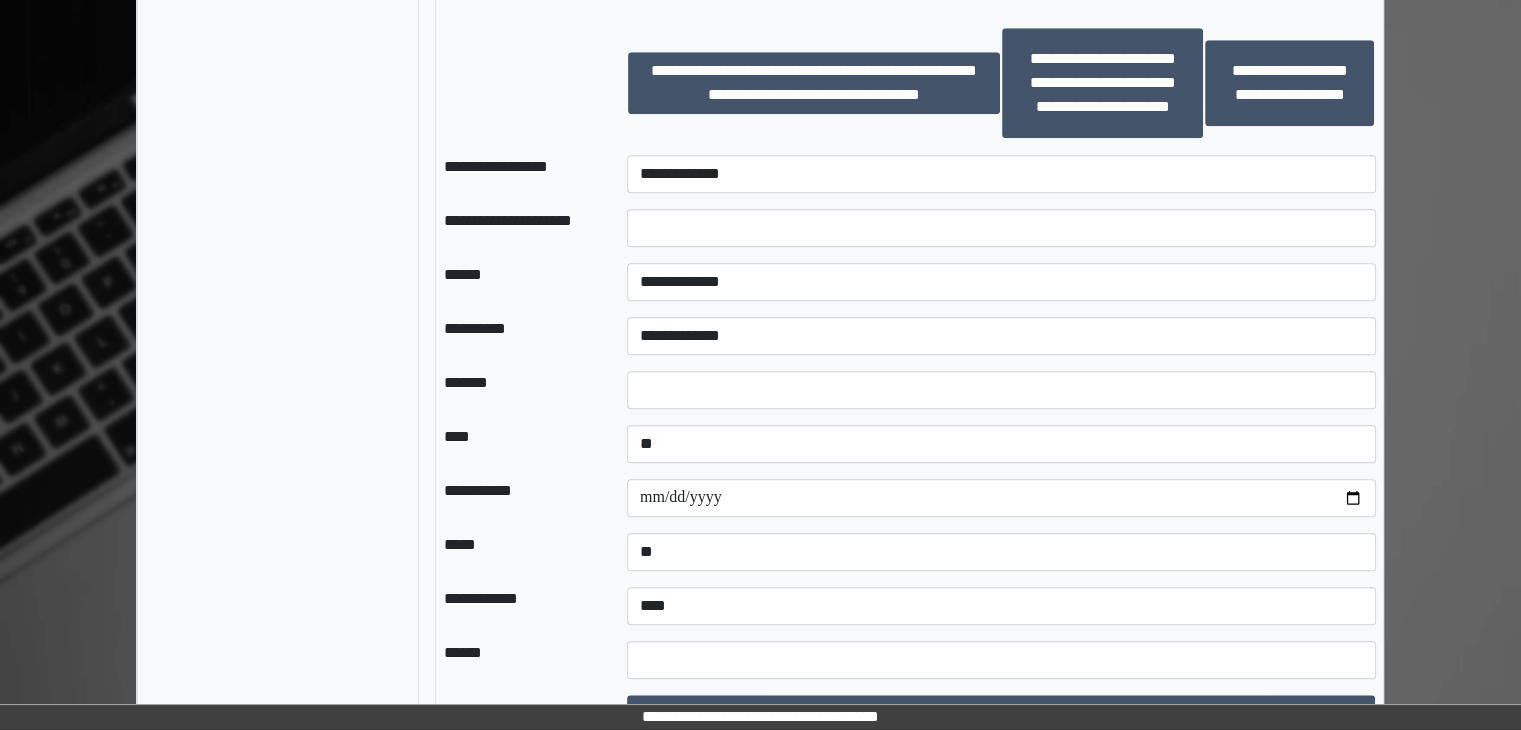 scroll, scrollTop: 1879, scrollLeft: 0, axis: vertical 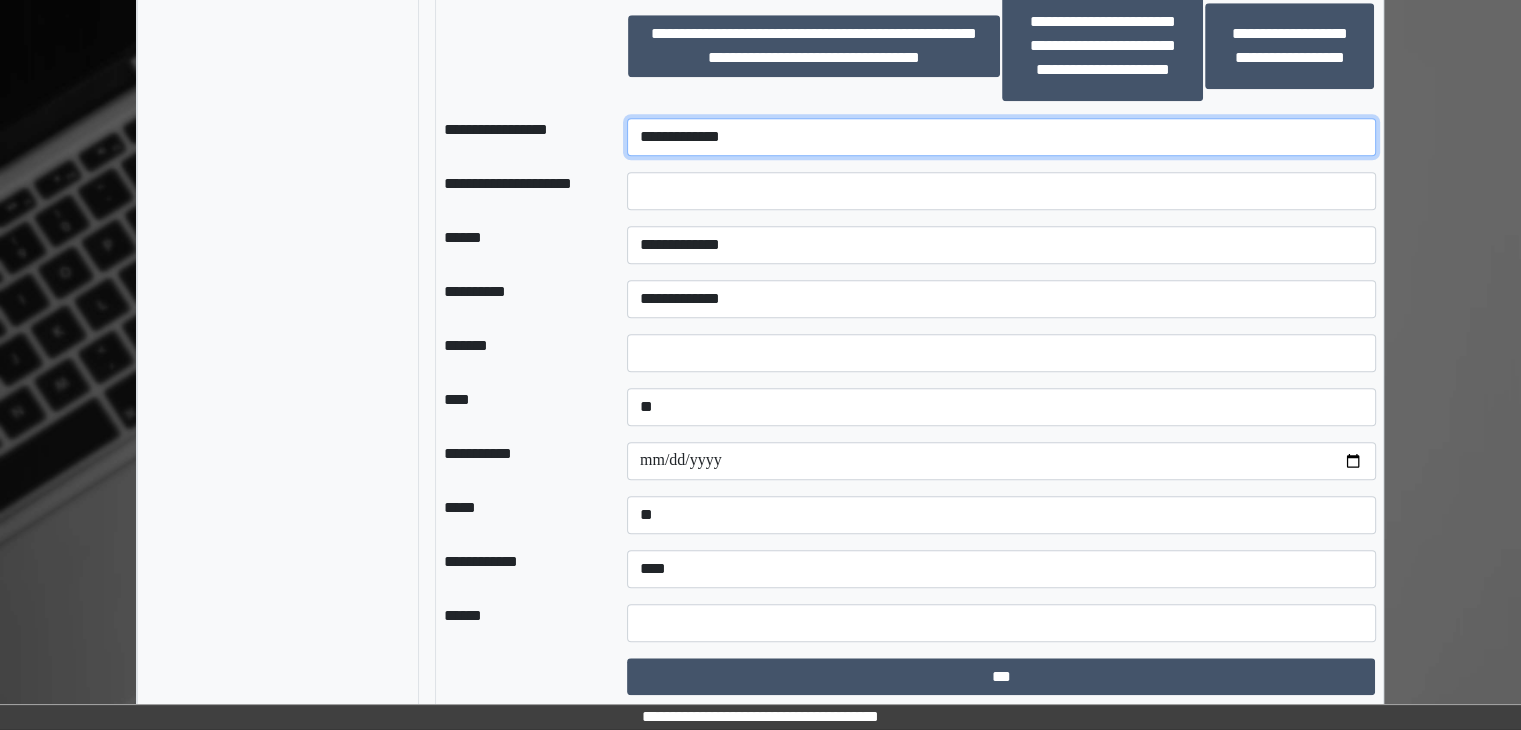 click on "**********" at bounding box center [1001, 137] 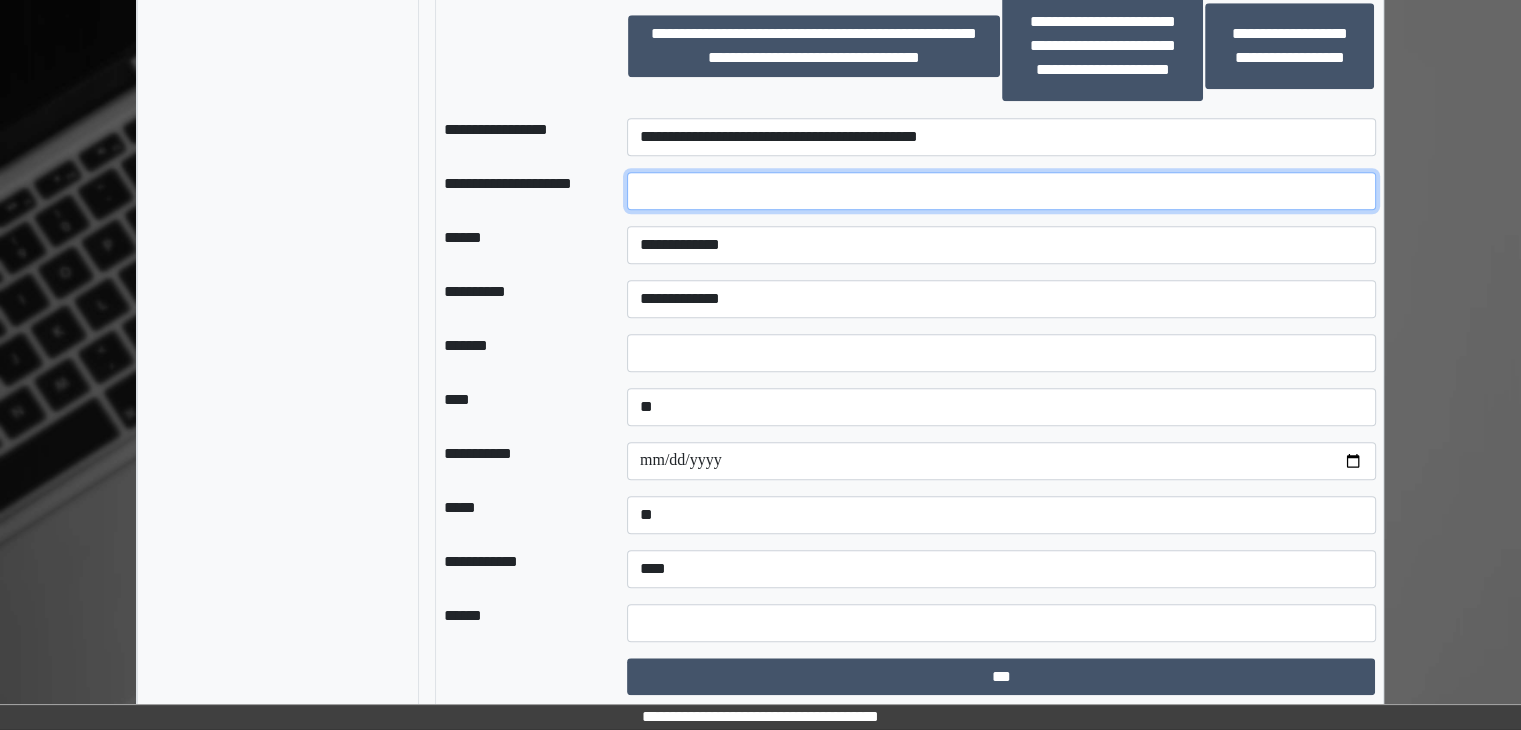 click at bounding box center (1001, 191) 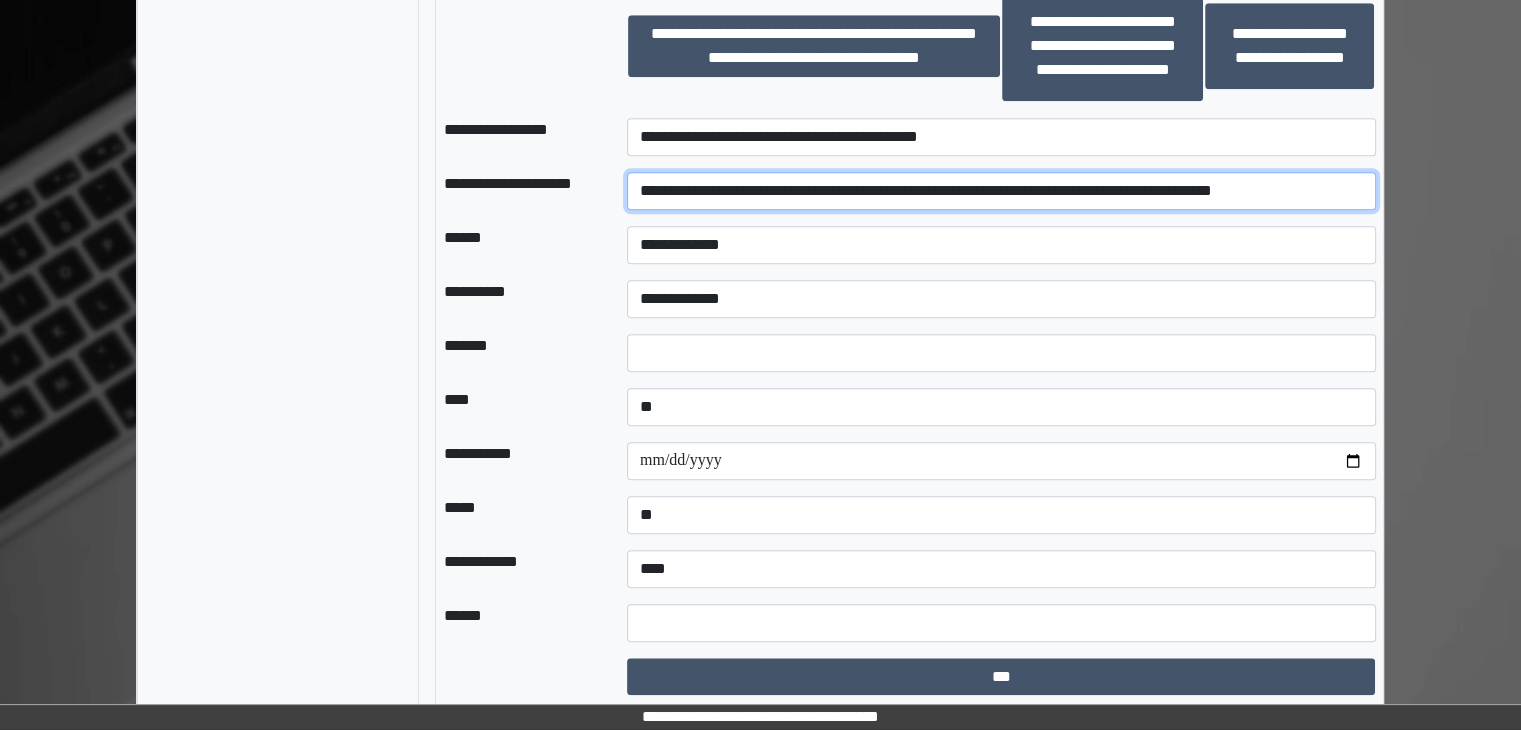 click on "**********" at bounding box center (1001, 191) 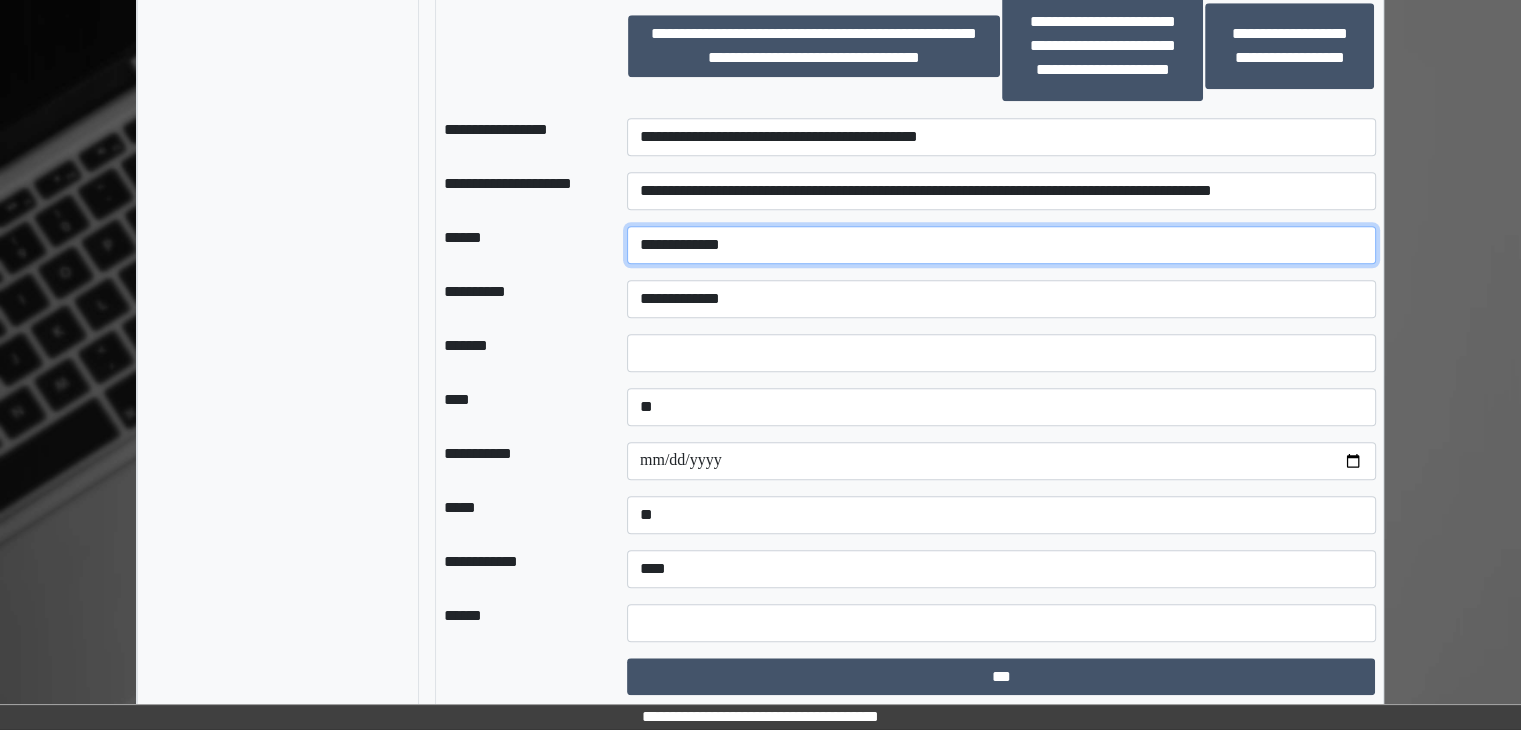 click on "**********" at bounding box center [1001, 245] 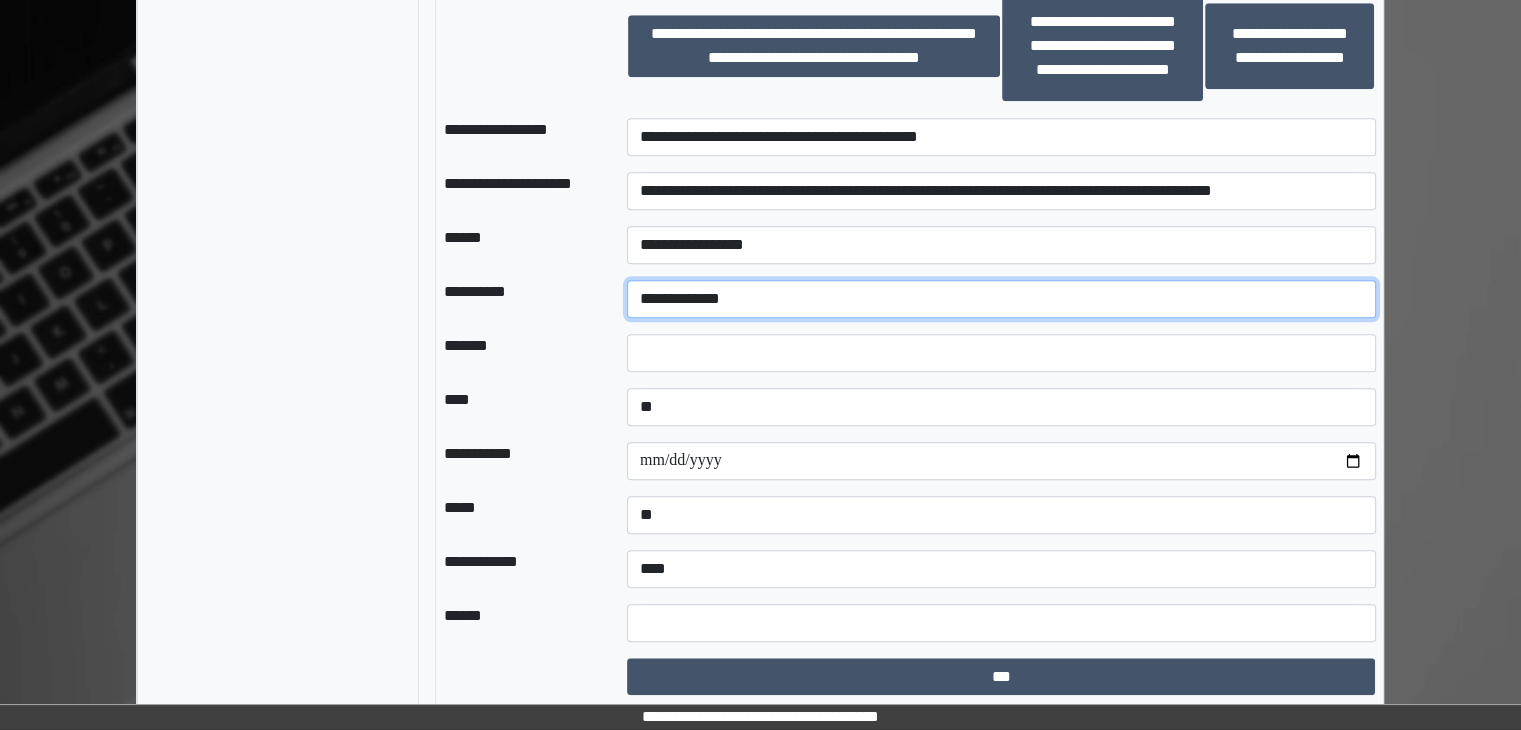 click on "**********" at bounding box center [1001, 299] 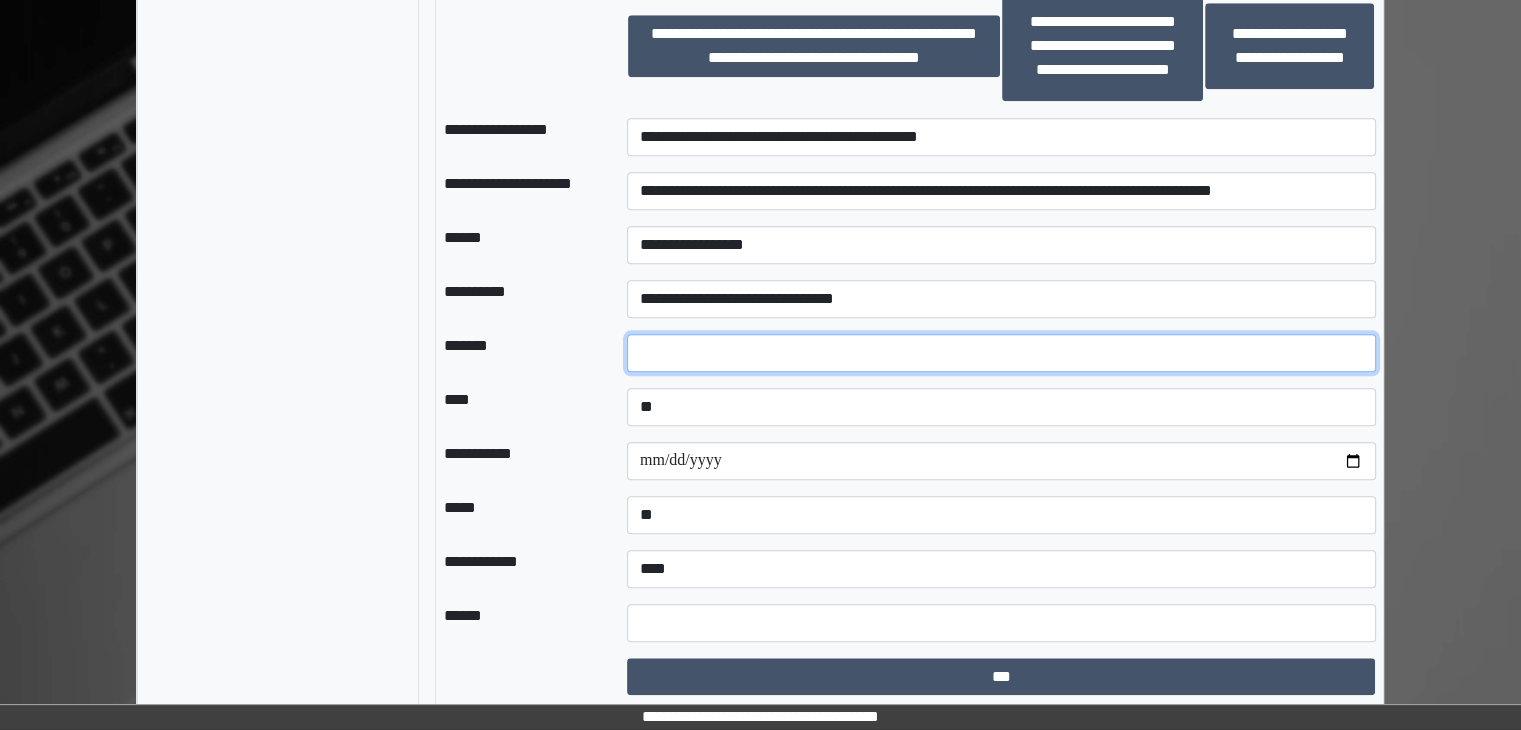 click at bounding box center [1001, 353] 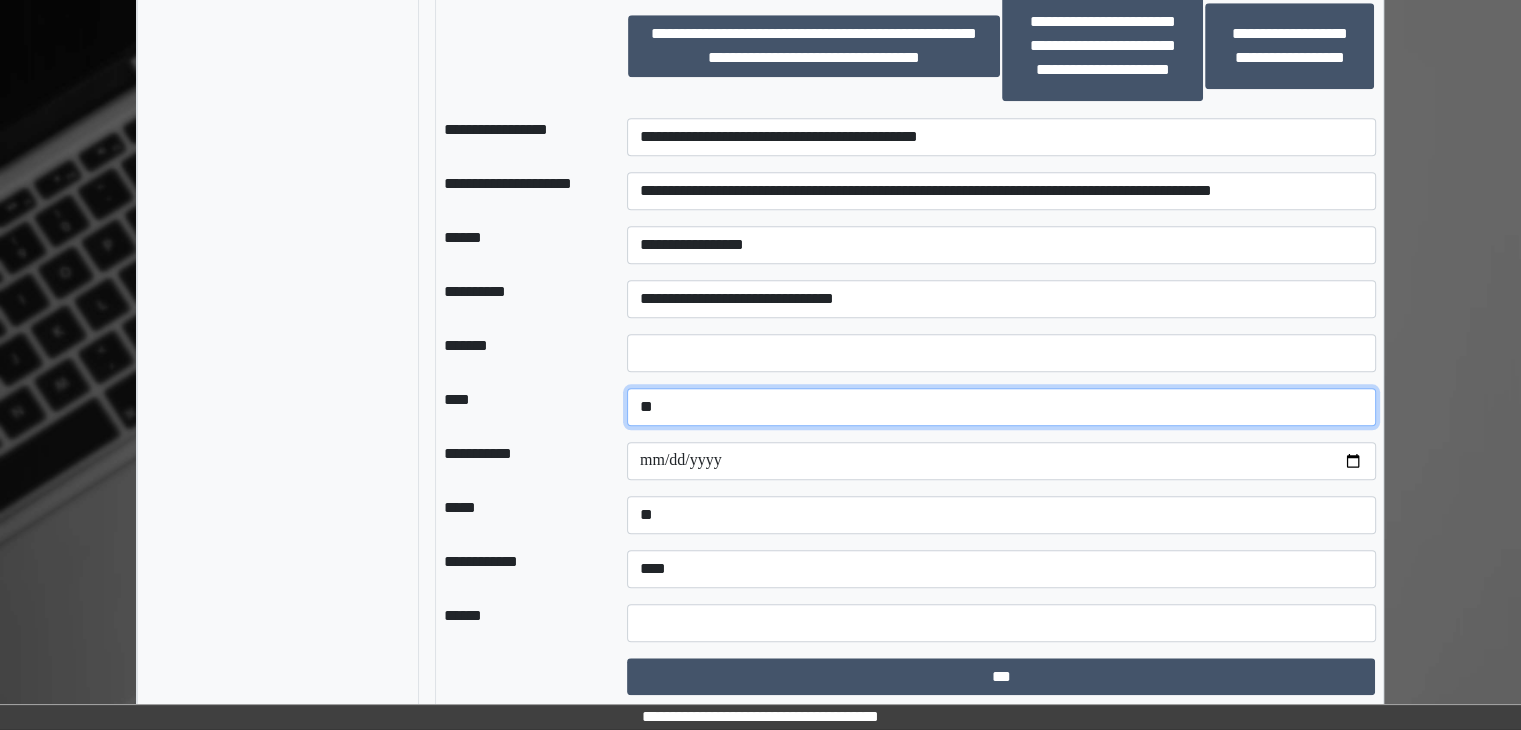 click on "**********" at bounding box center (1001, 407) 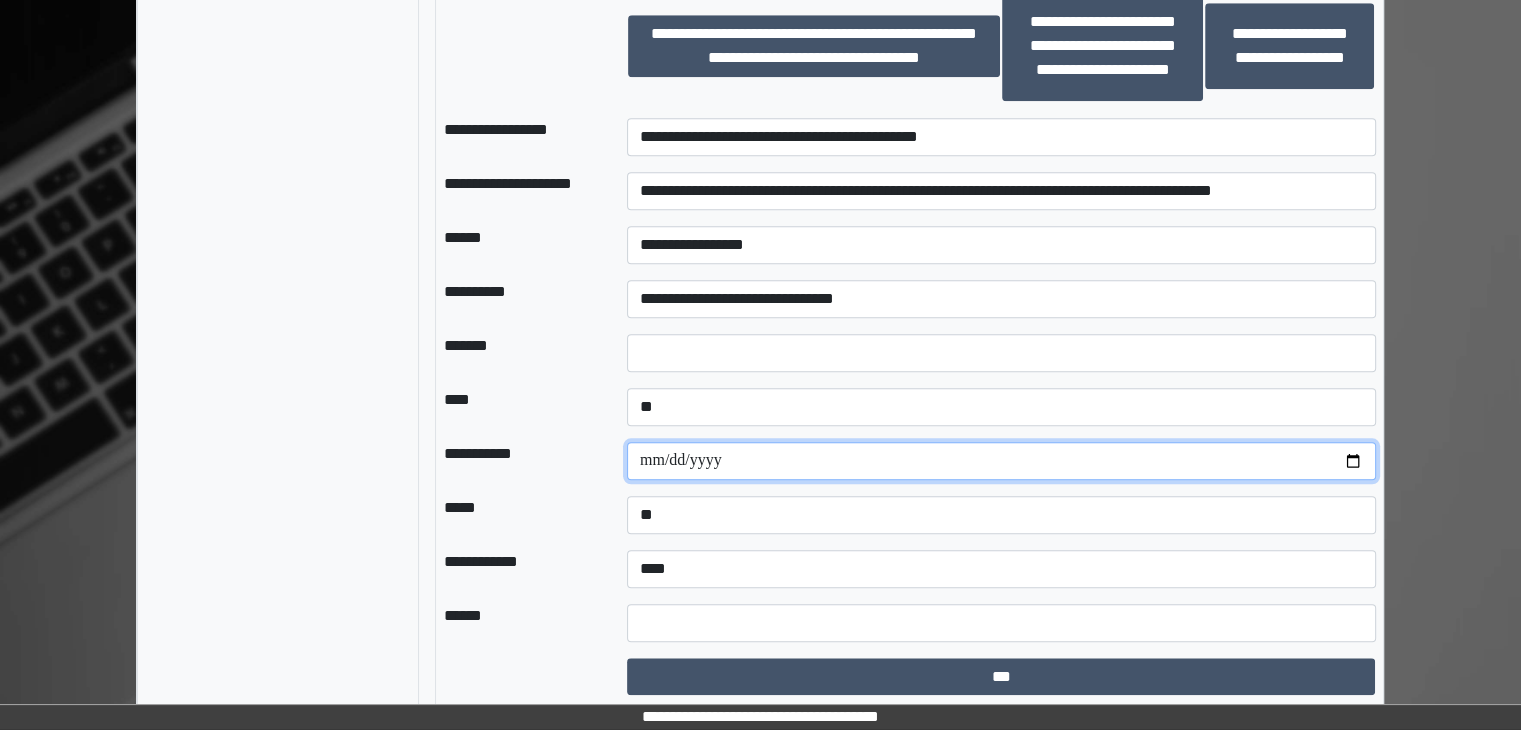 click at bounding box center (1001, 461) 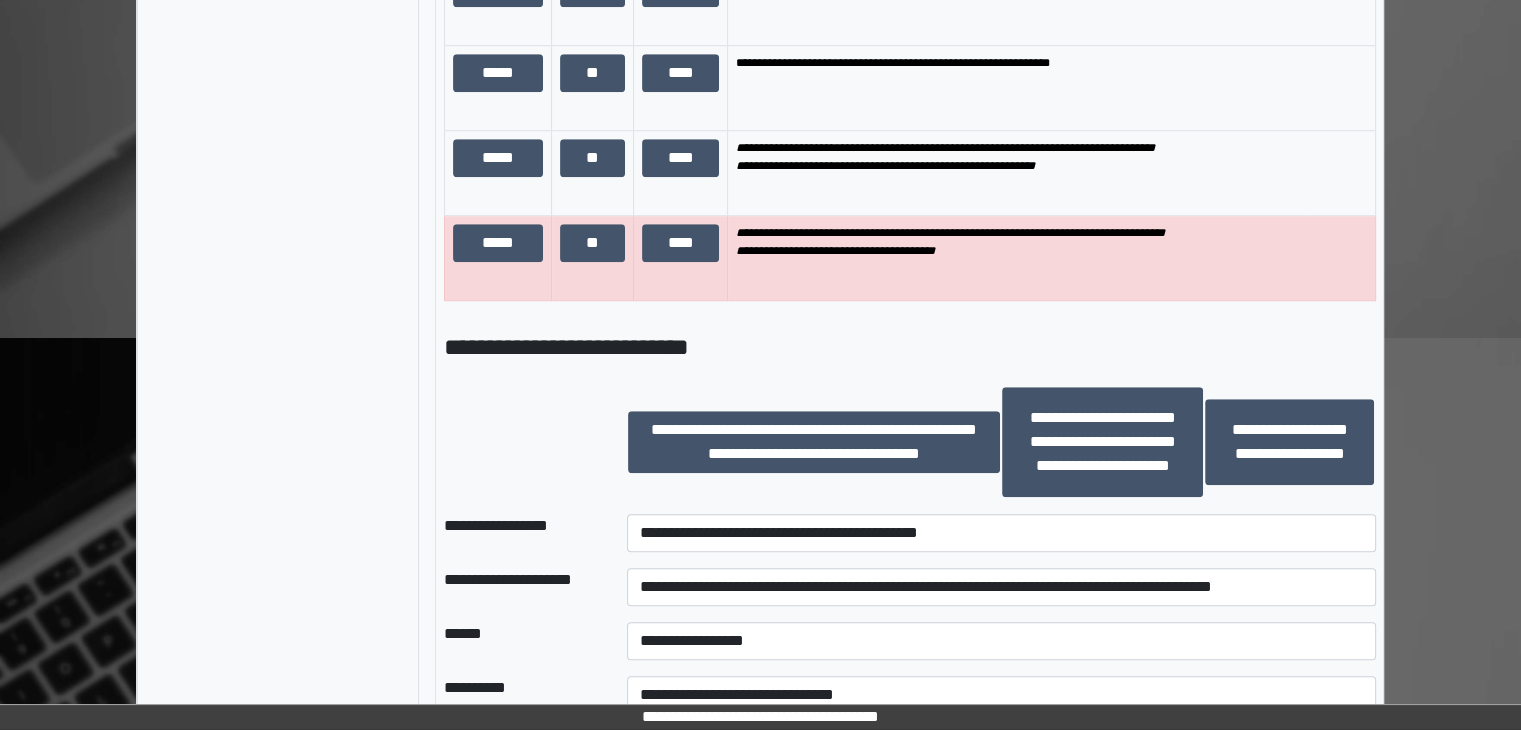 scroll, scrollTop: 1479, scrollLeft: 0, axis: vertical 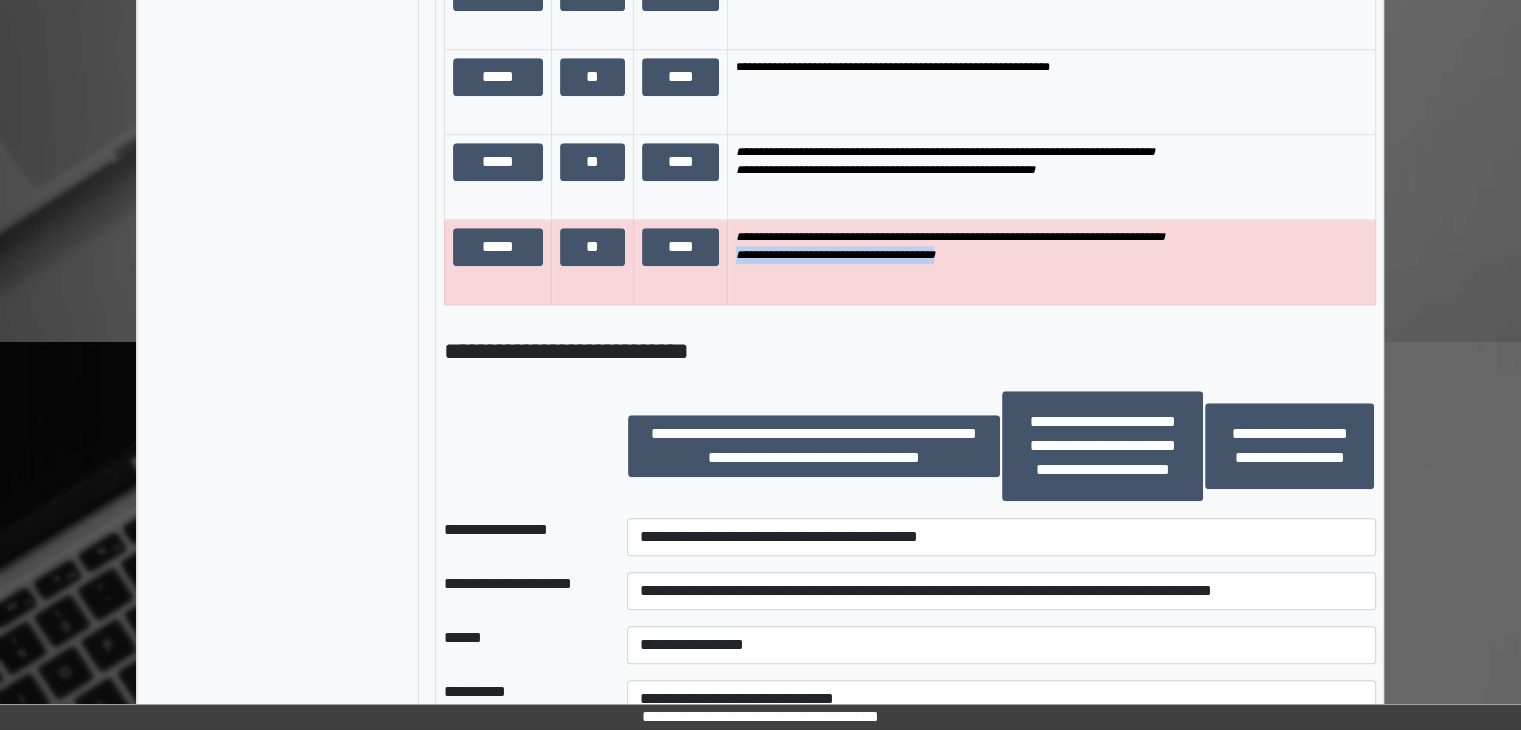 drag, startPoint x: 734, startPoint y: 251, endPoint x: 956, endPoint y: 261, distance: 222.22511 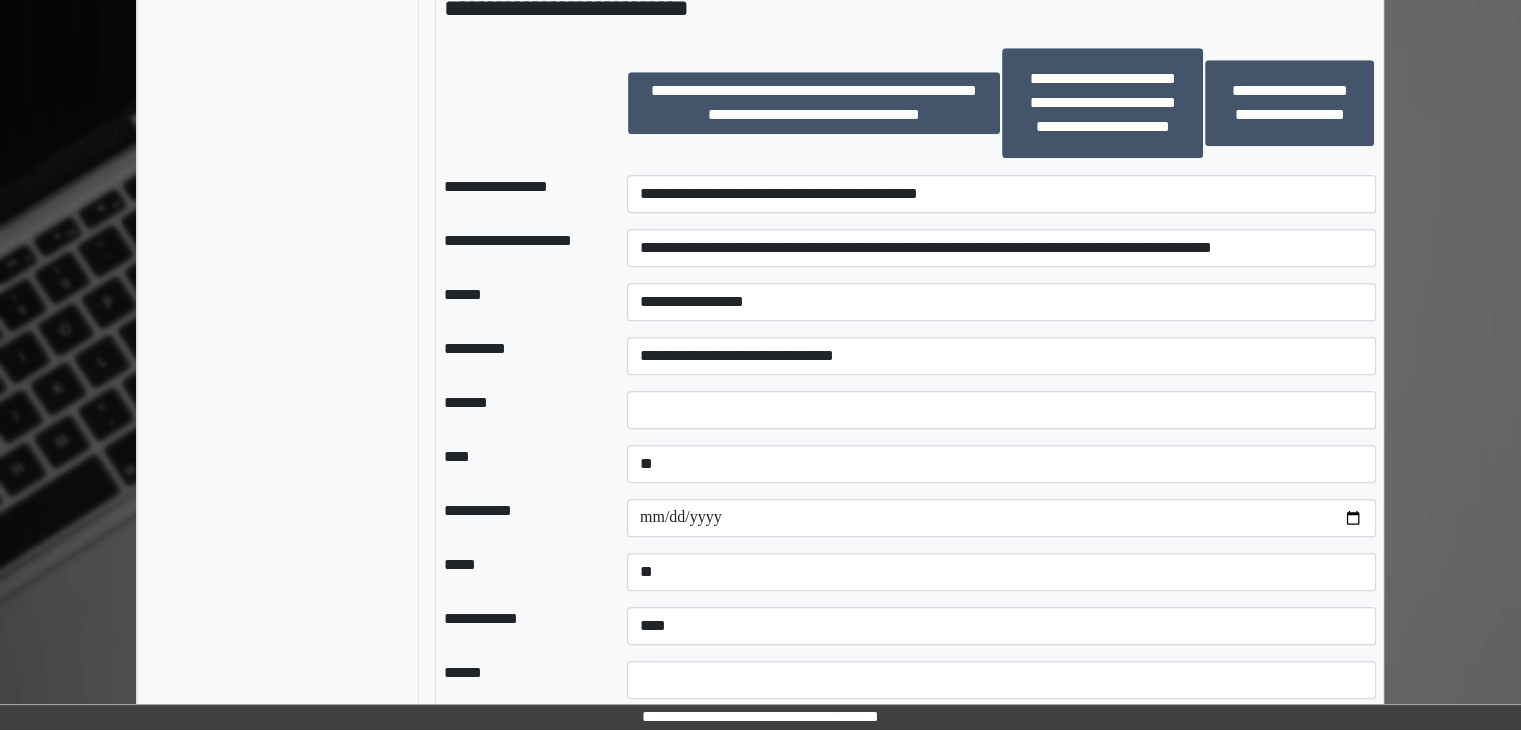 scroll, scrollTop: 1879, scrollLeft: 0, axis: vertical 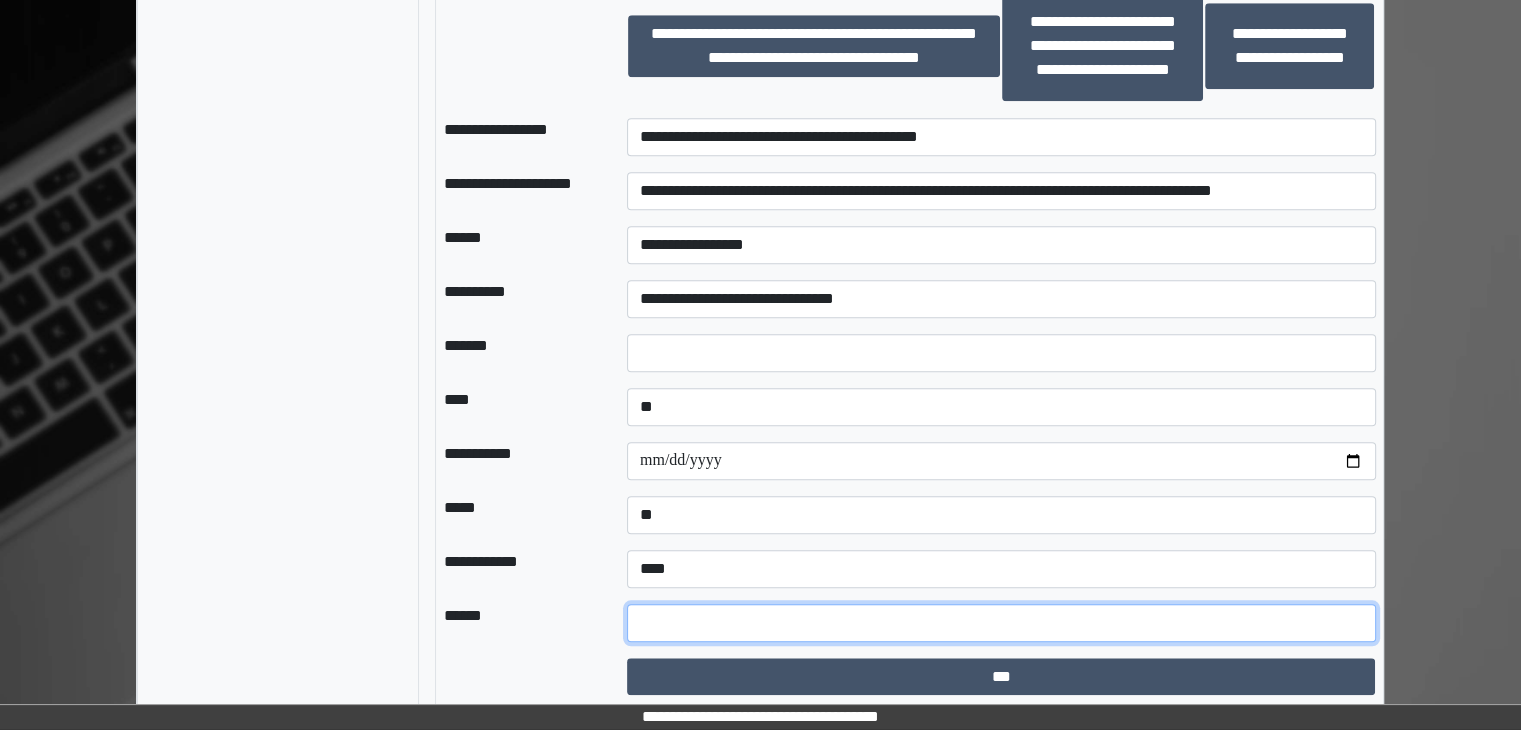 click at bounding box center (1001, 623) 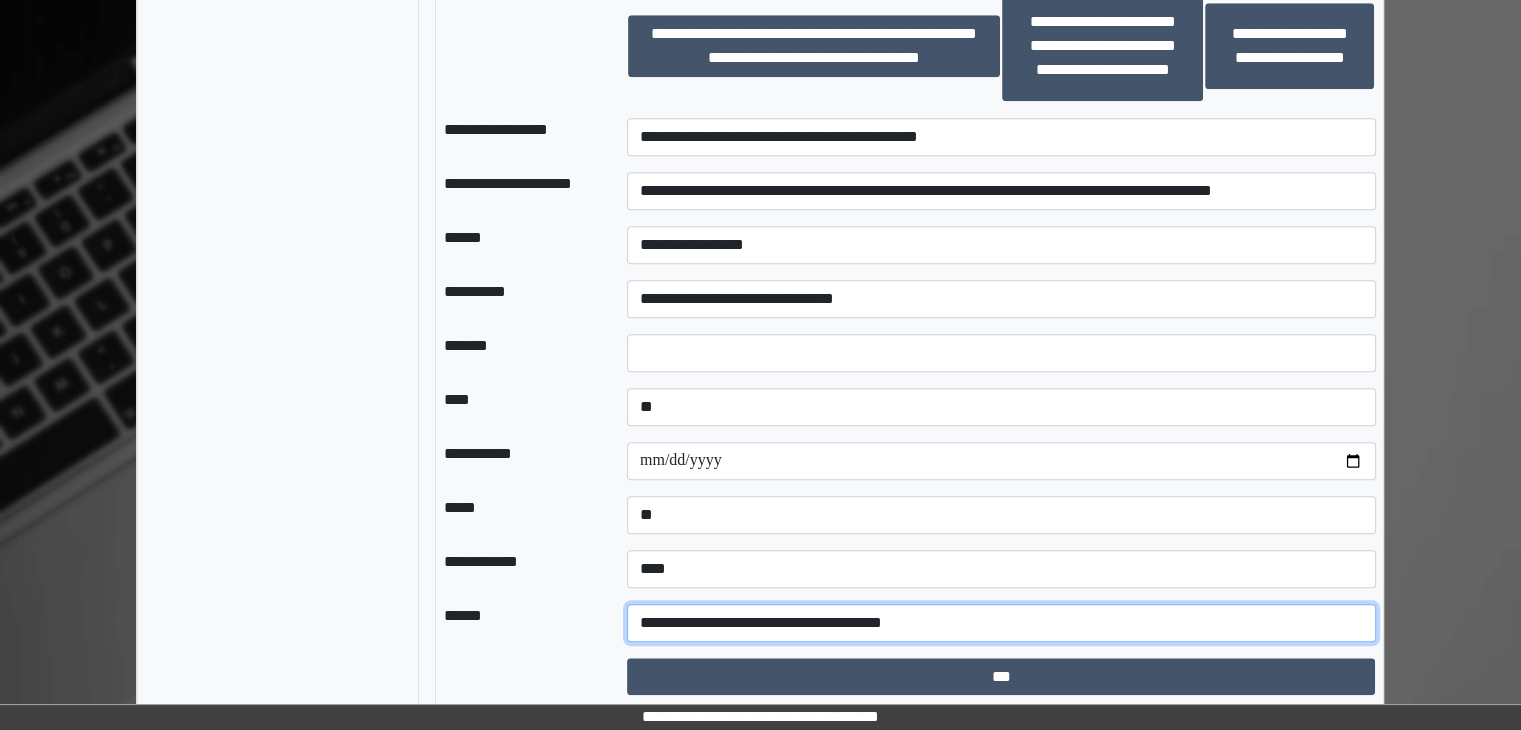 click on "**********" at bounding box center [1001, 623] 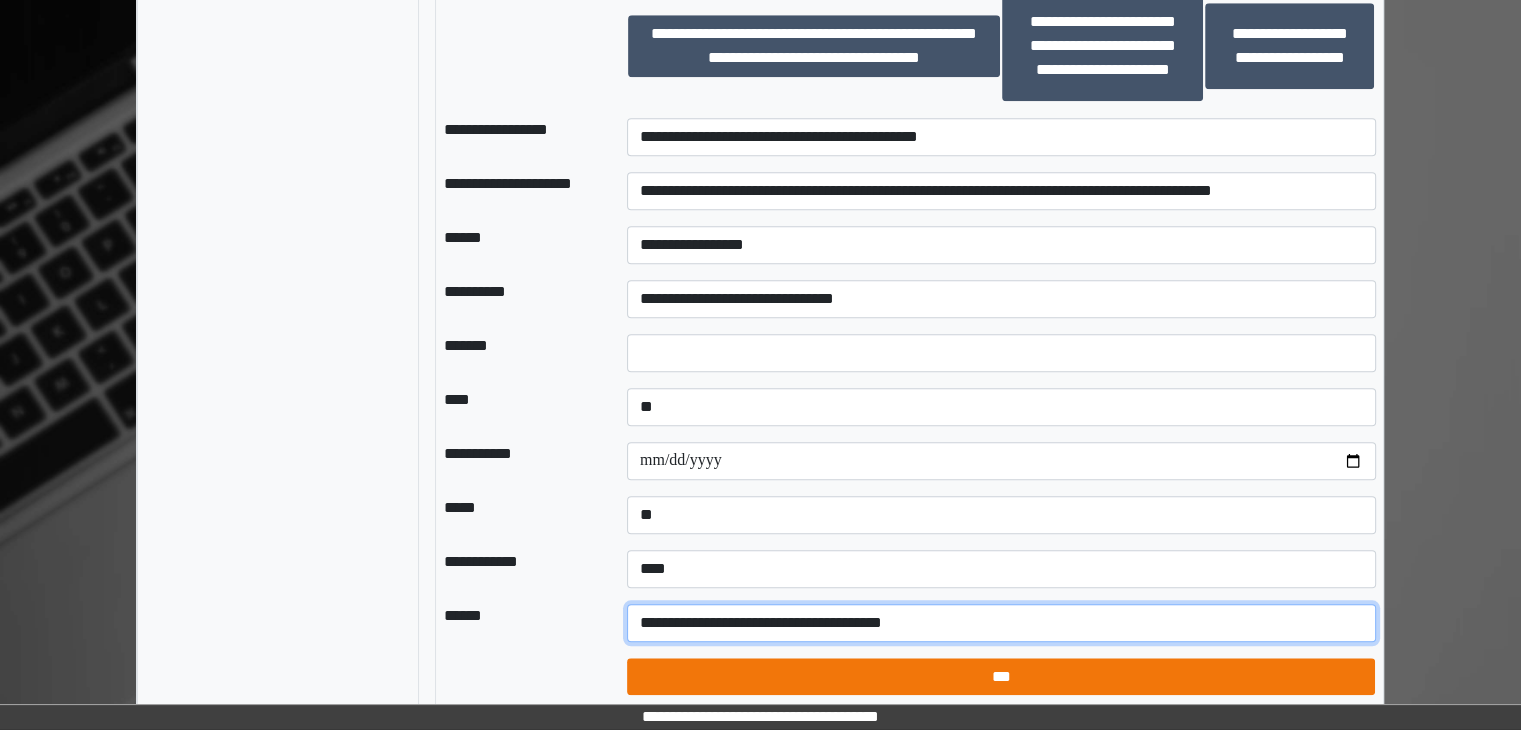 type on "**********" 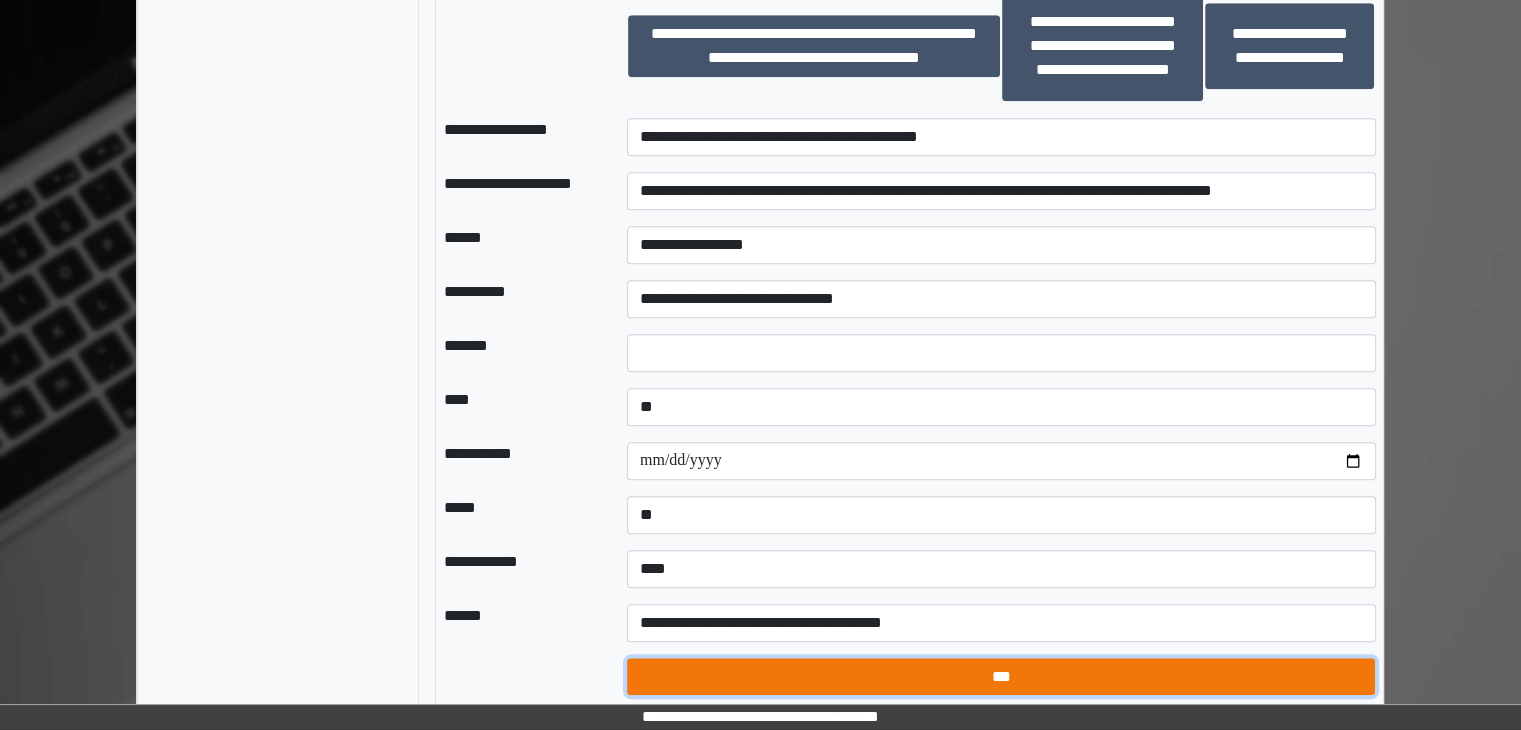 click on "***" at bounding box center (1001, 677) 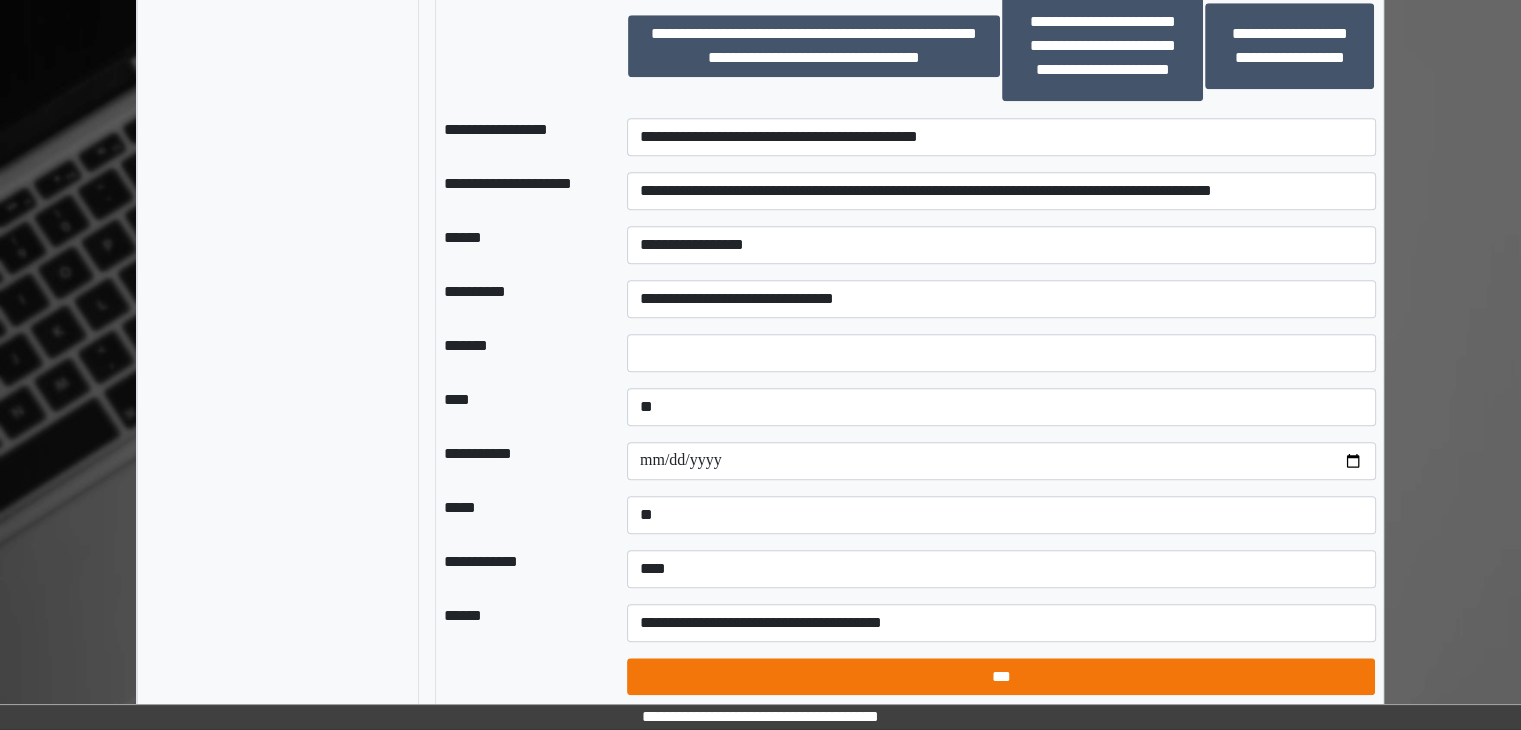 select on "*" 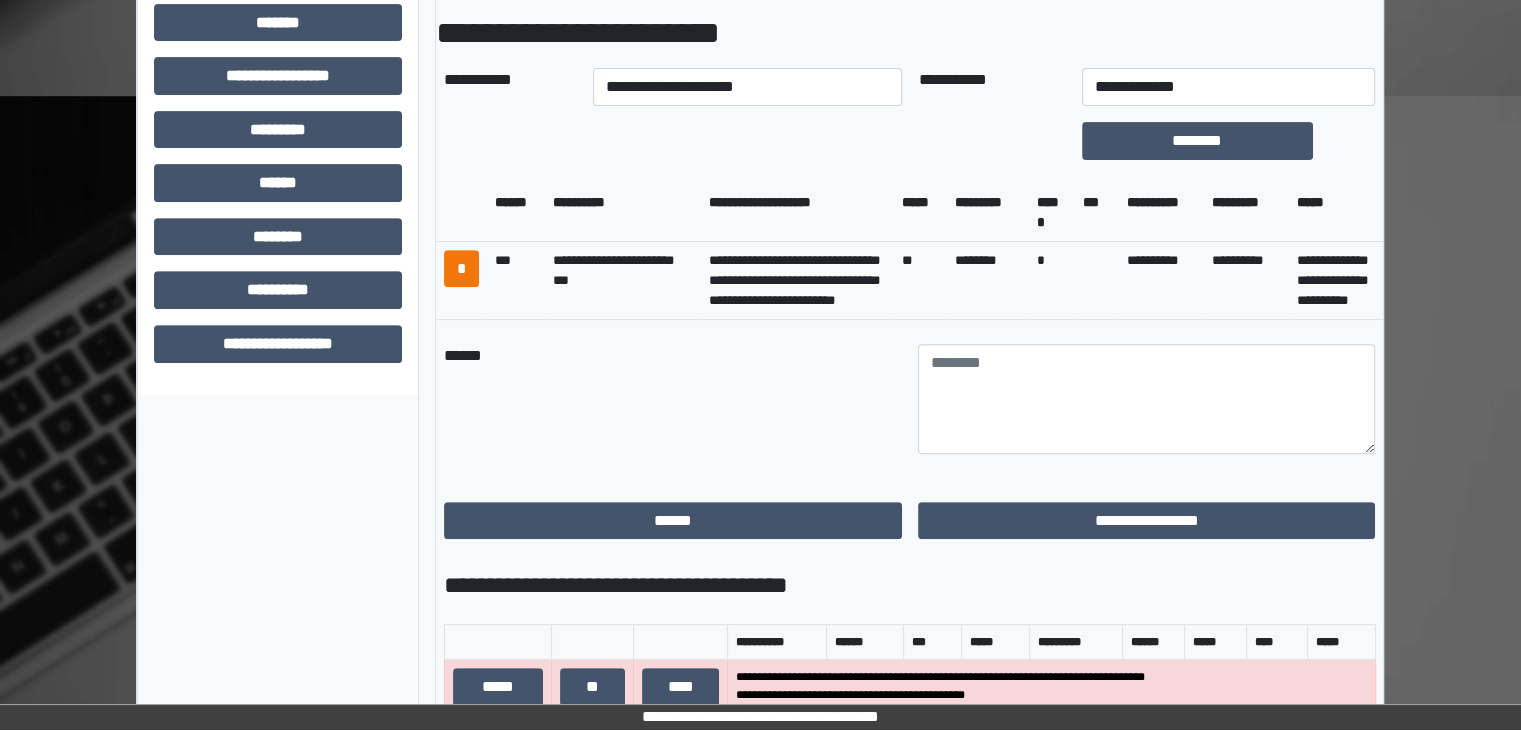 scroll, scrollTop: 679, scrollLeft: 0, axis: vertical 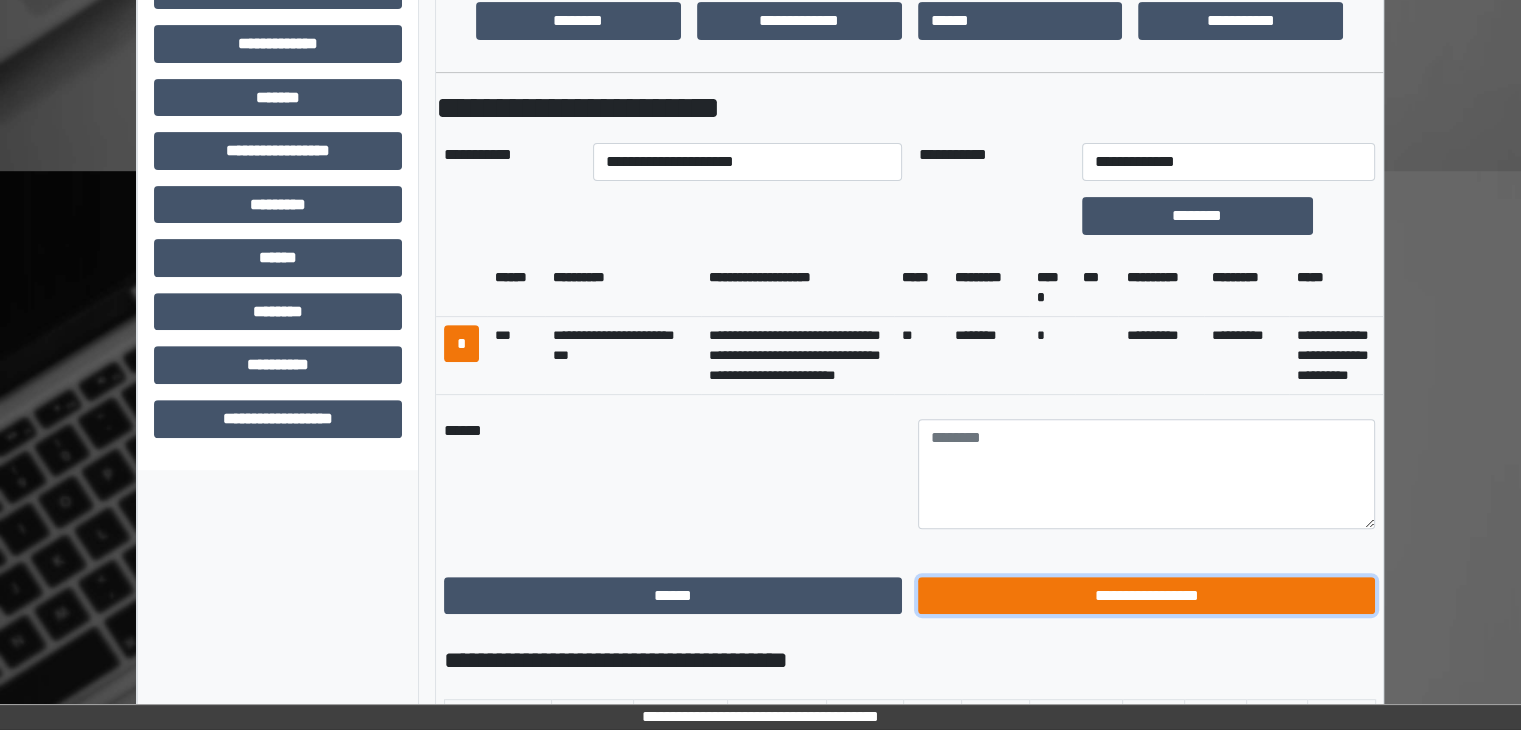 click on "**********" at bounding box center (1147, 596) 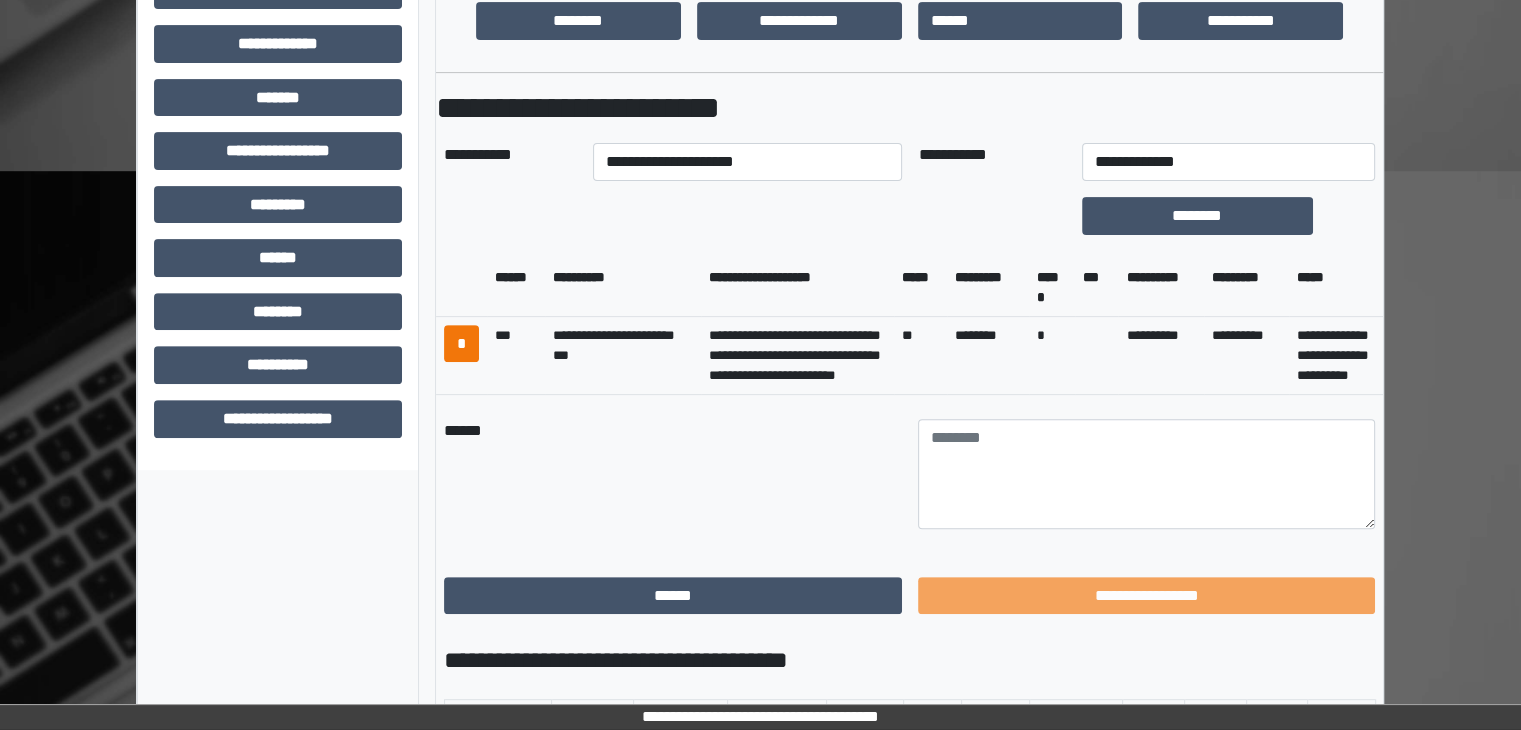 scroll, scrollTop: 436, scrollLeft: 0, axis: vertical 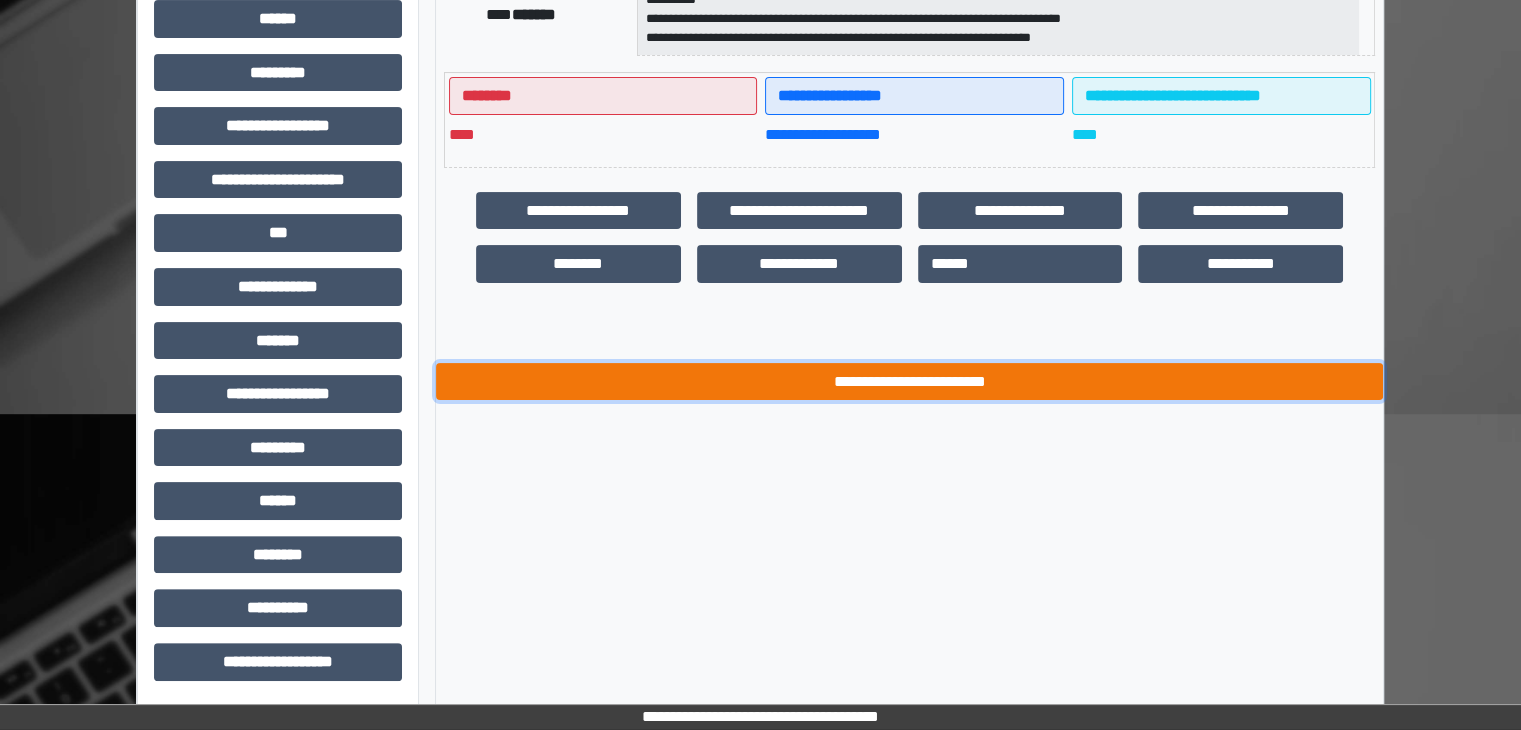 click on "**********" at bounding box center (909, 382) 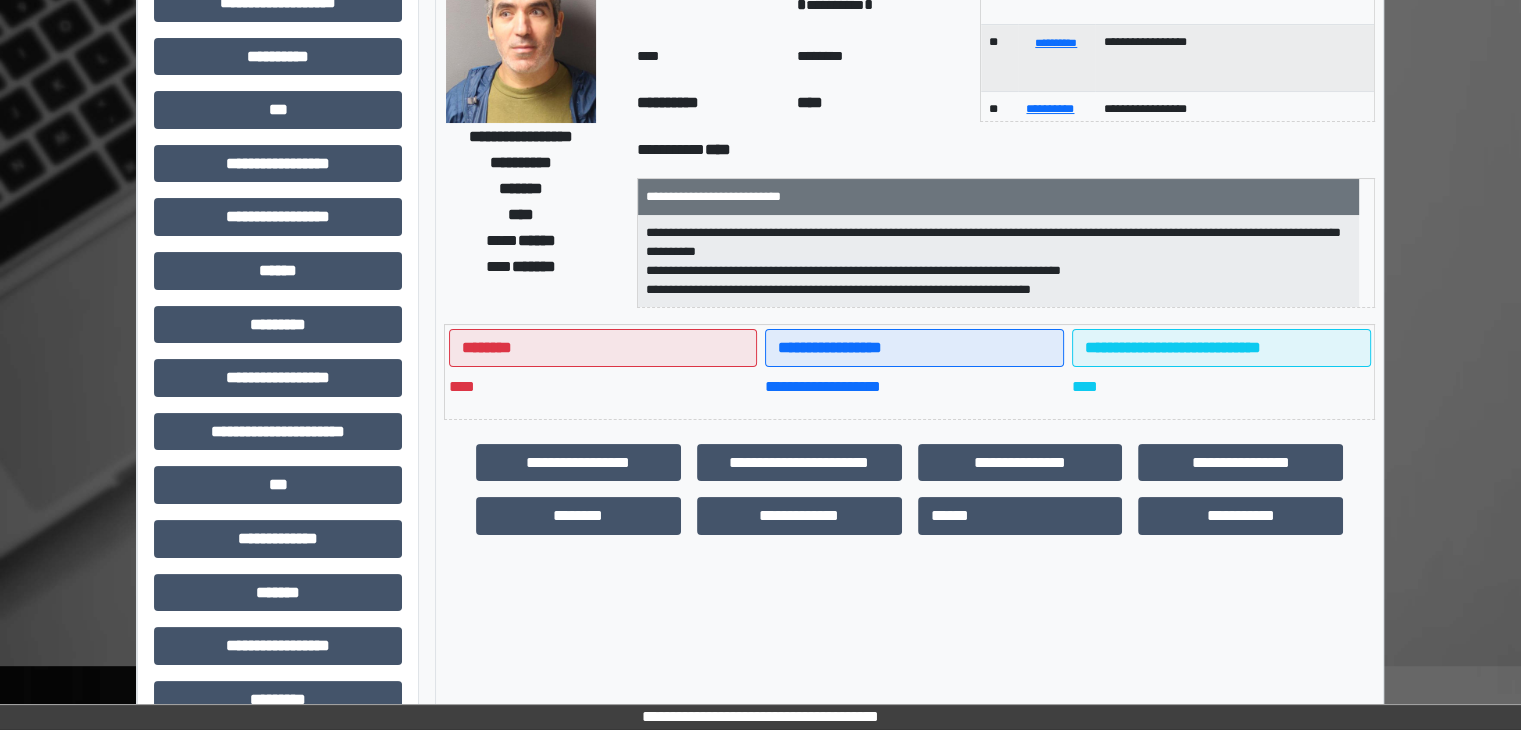 scroll, scrollTop: 0, scrollLeft: 0, axis: both 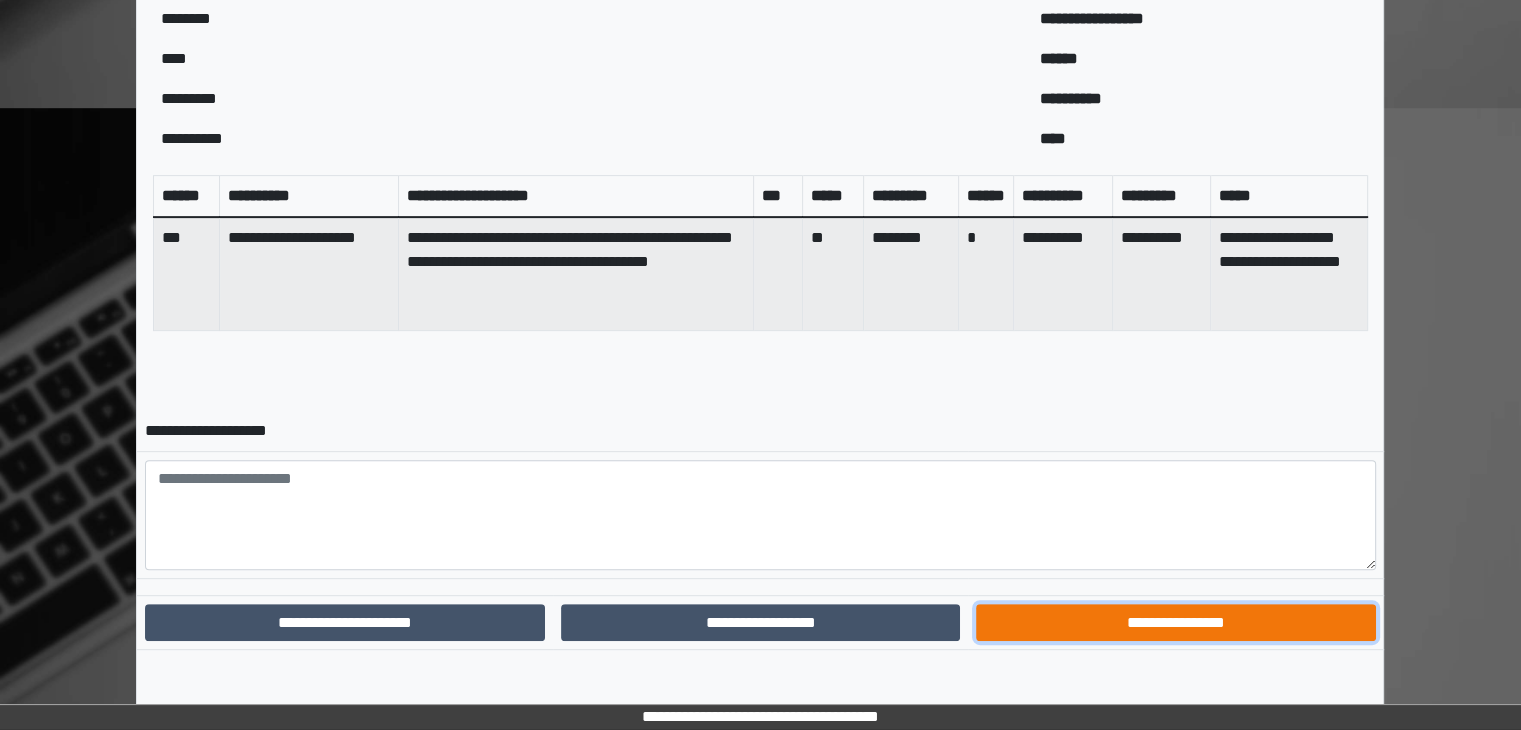 click on "**********" at bounding box center [1175, 623] 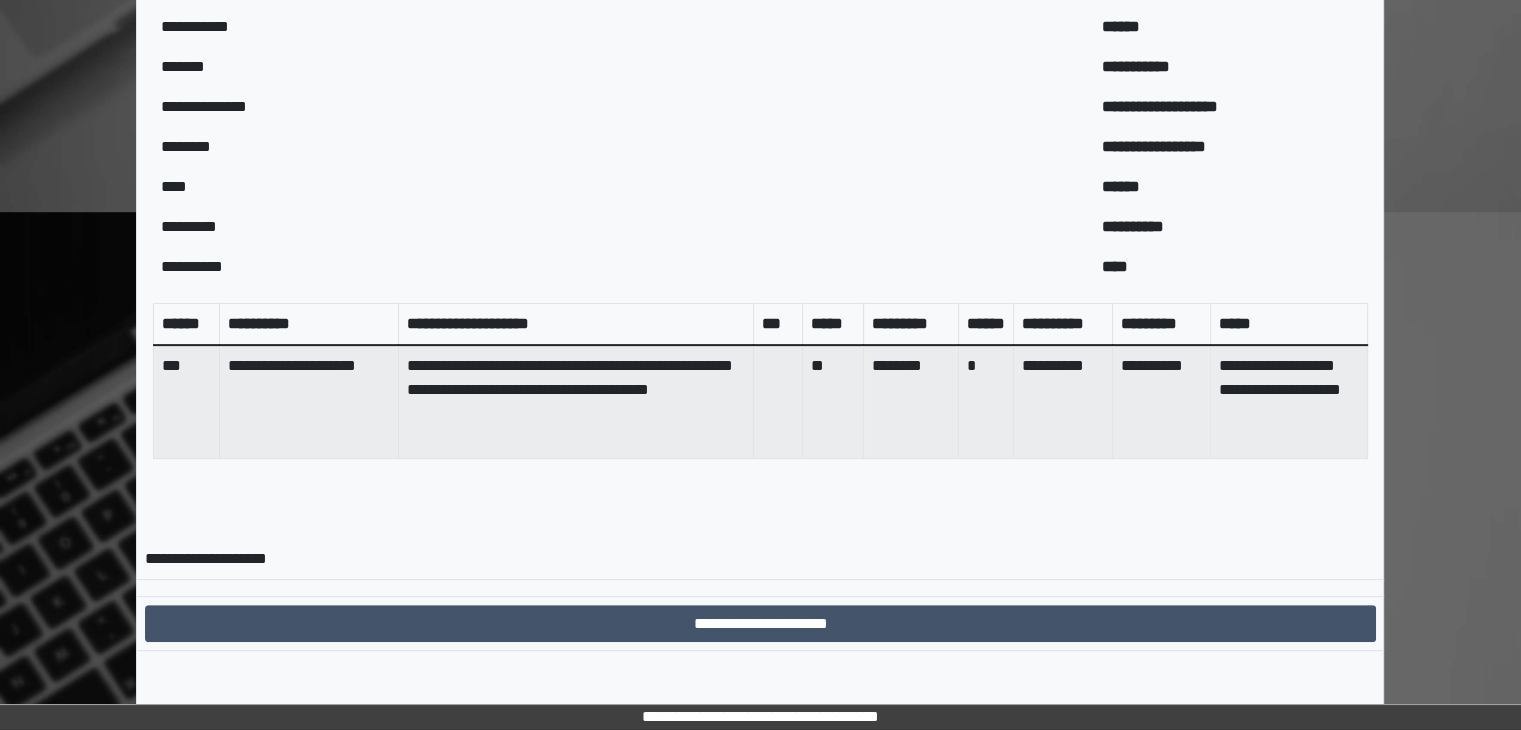 scroll, scrollTop: 640, scrollLeft: 0, axis: vertical 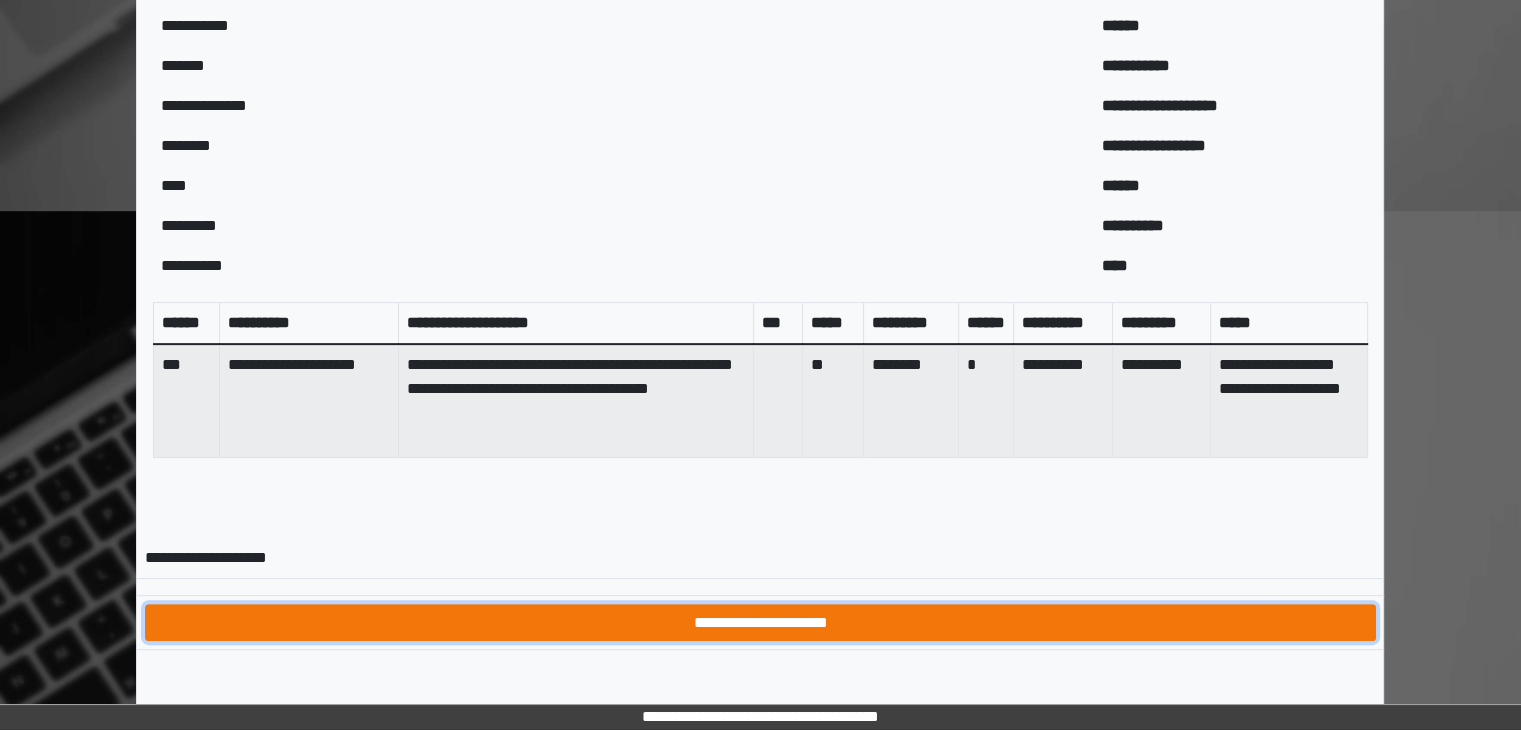 click on "**********" at bounding box center [760, 623] 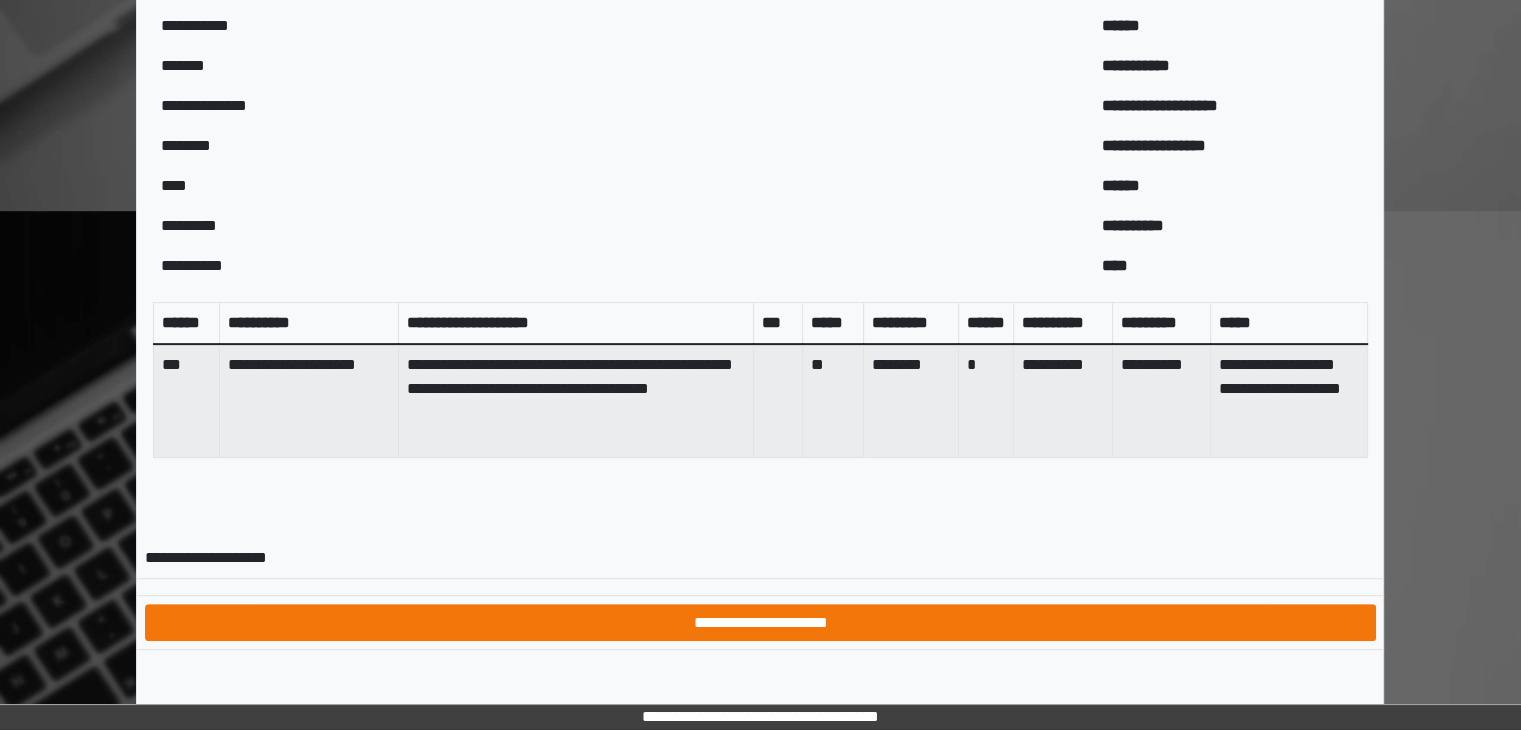 scroll, scrollTop: 0, scrollLeft: 0, axis: both 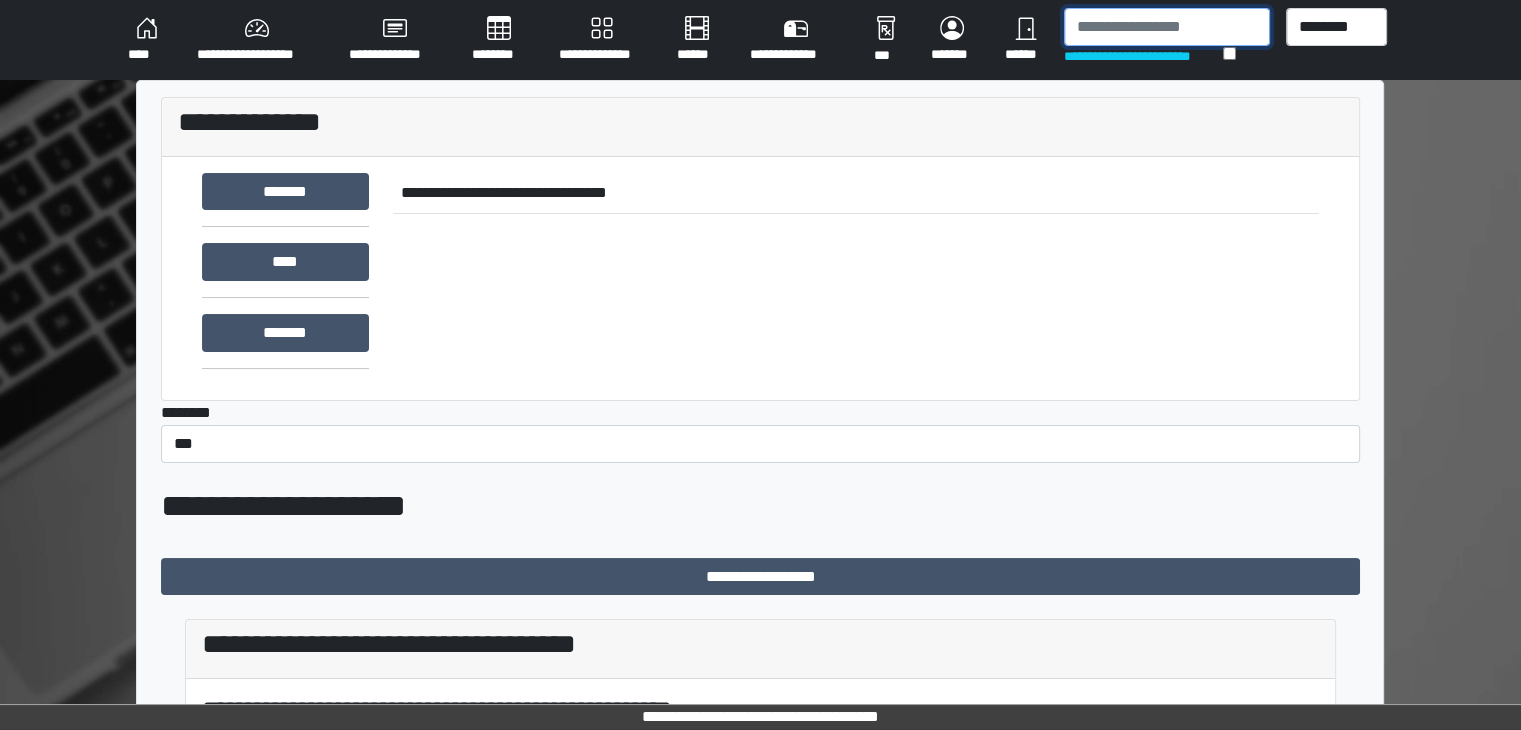 click at bounding box center [1167, 27] 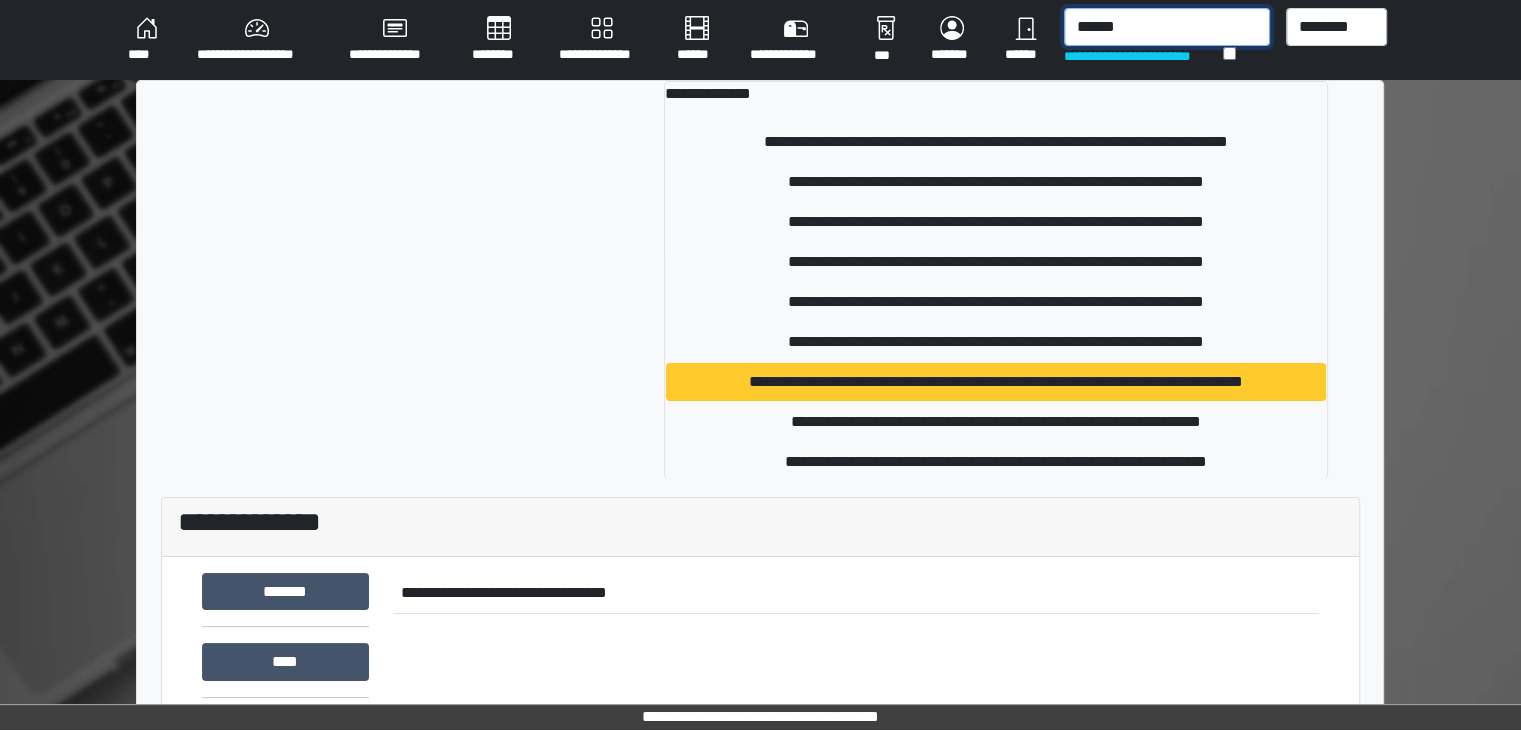 type on "******" 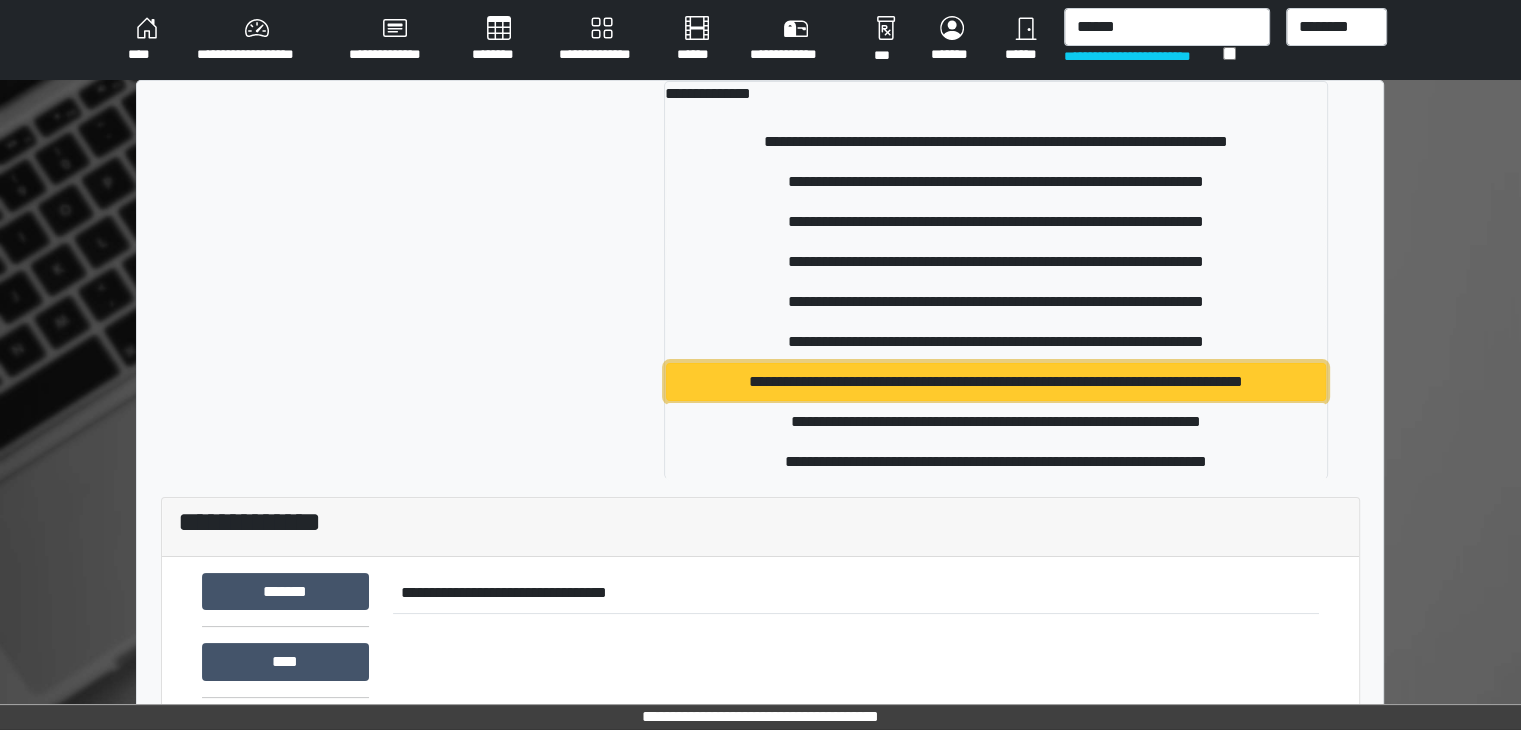 click on "**********" at bounding box center [996, 382] 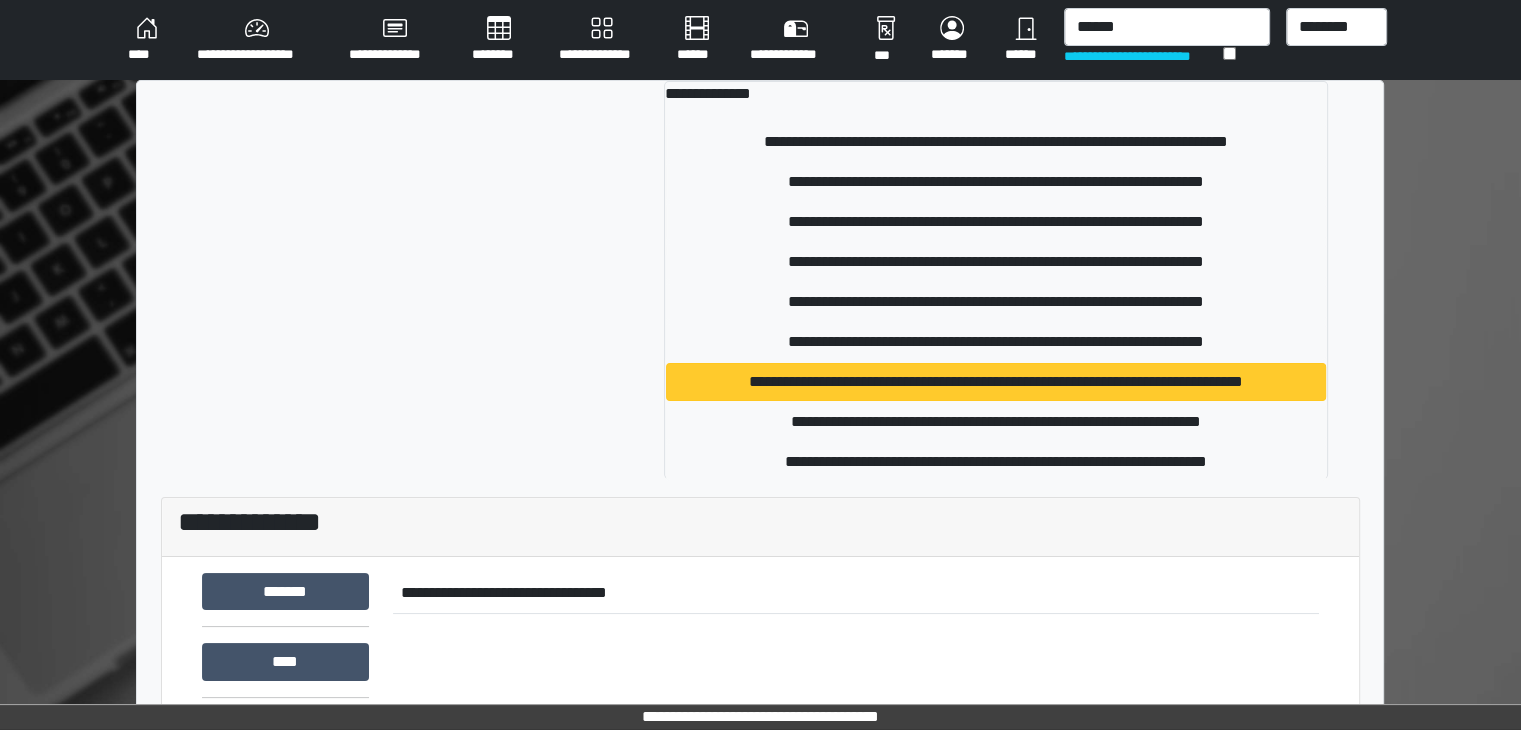 type 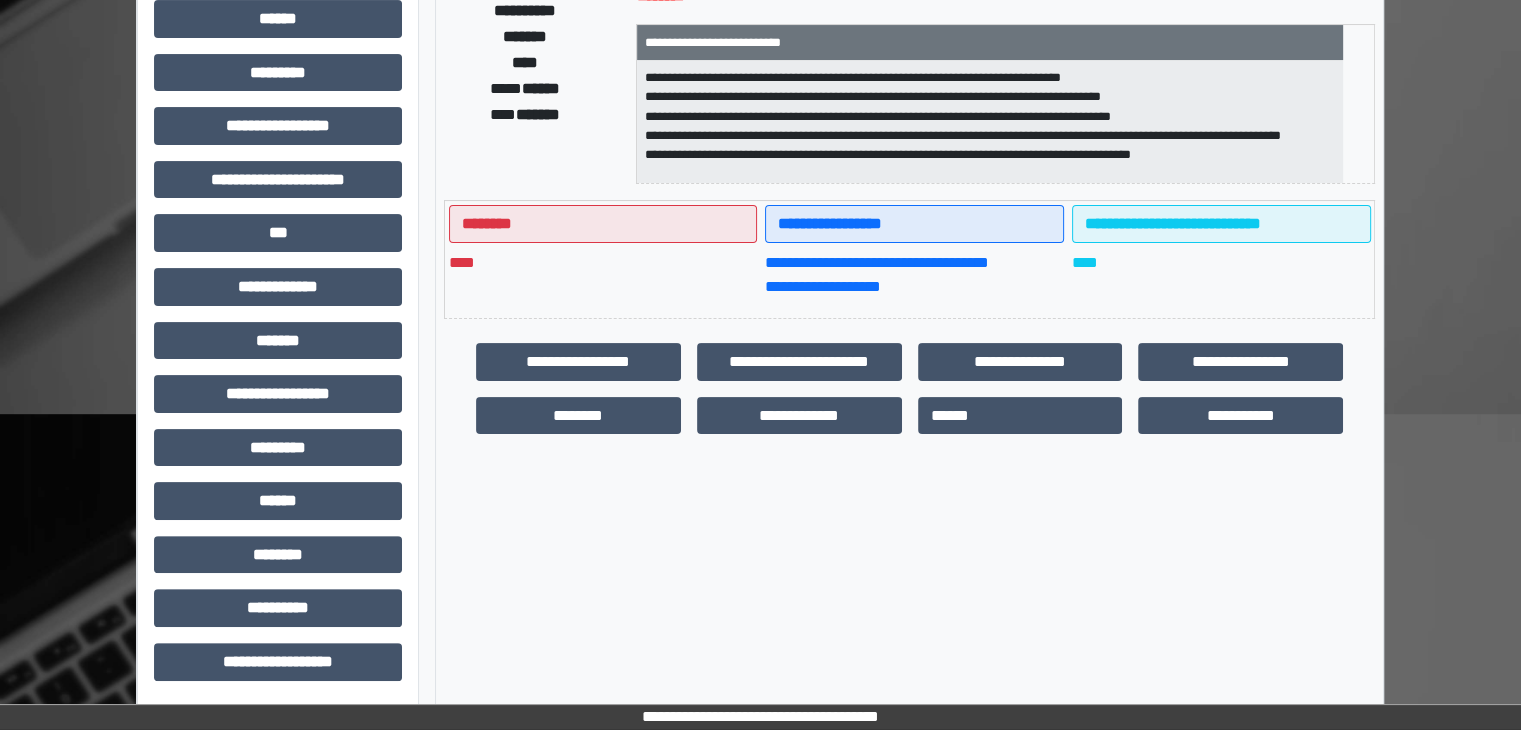 scroll, scrollTop: 436, scrollLeft: 0, axis: vertical 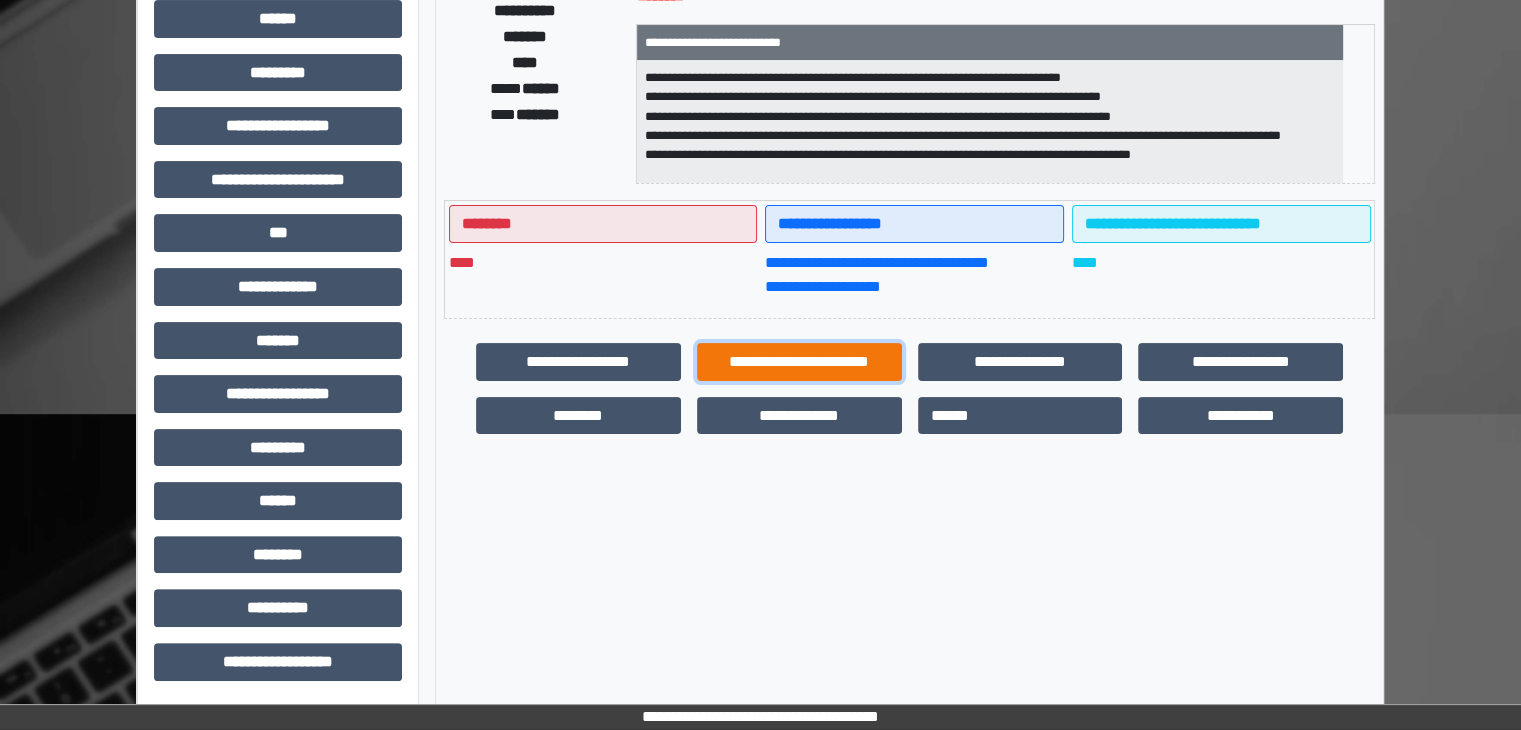 click on "**********" at bounding box center [799, 362] 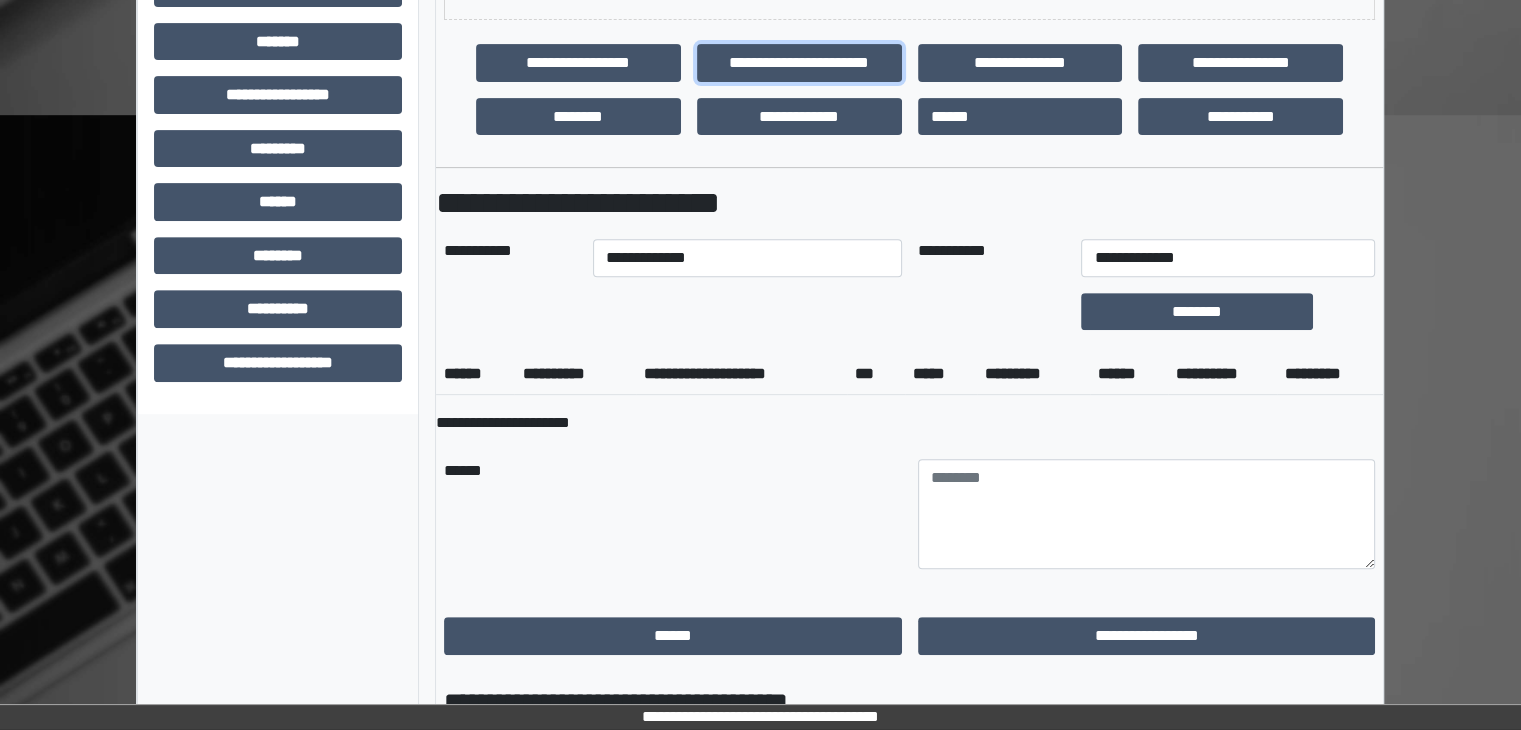 scroll, scrollTop: 736, scrollLeft: 0, axis: vertical 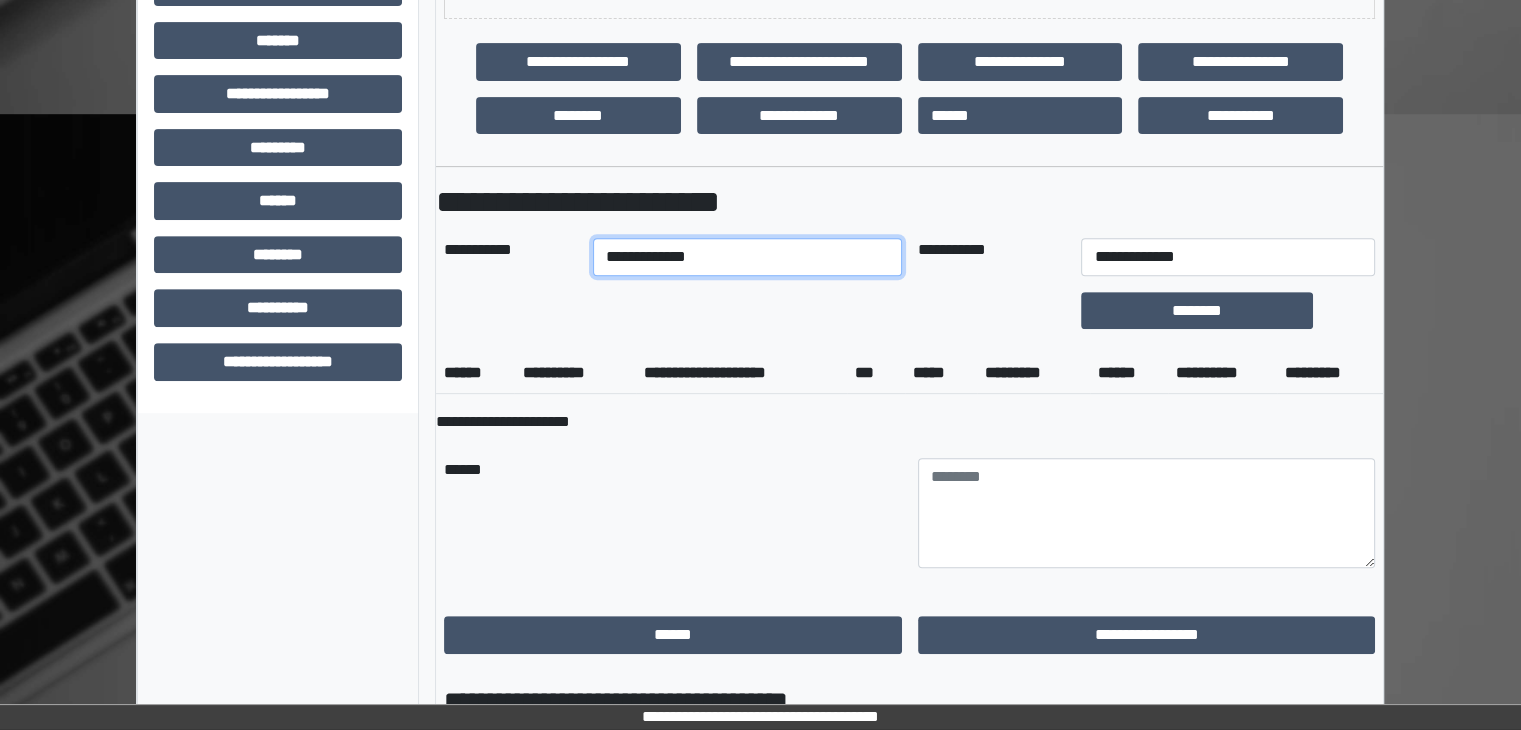 click on "**********" at bounding box center (747, 257) 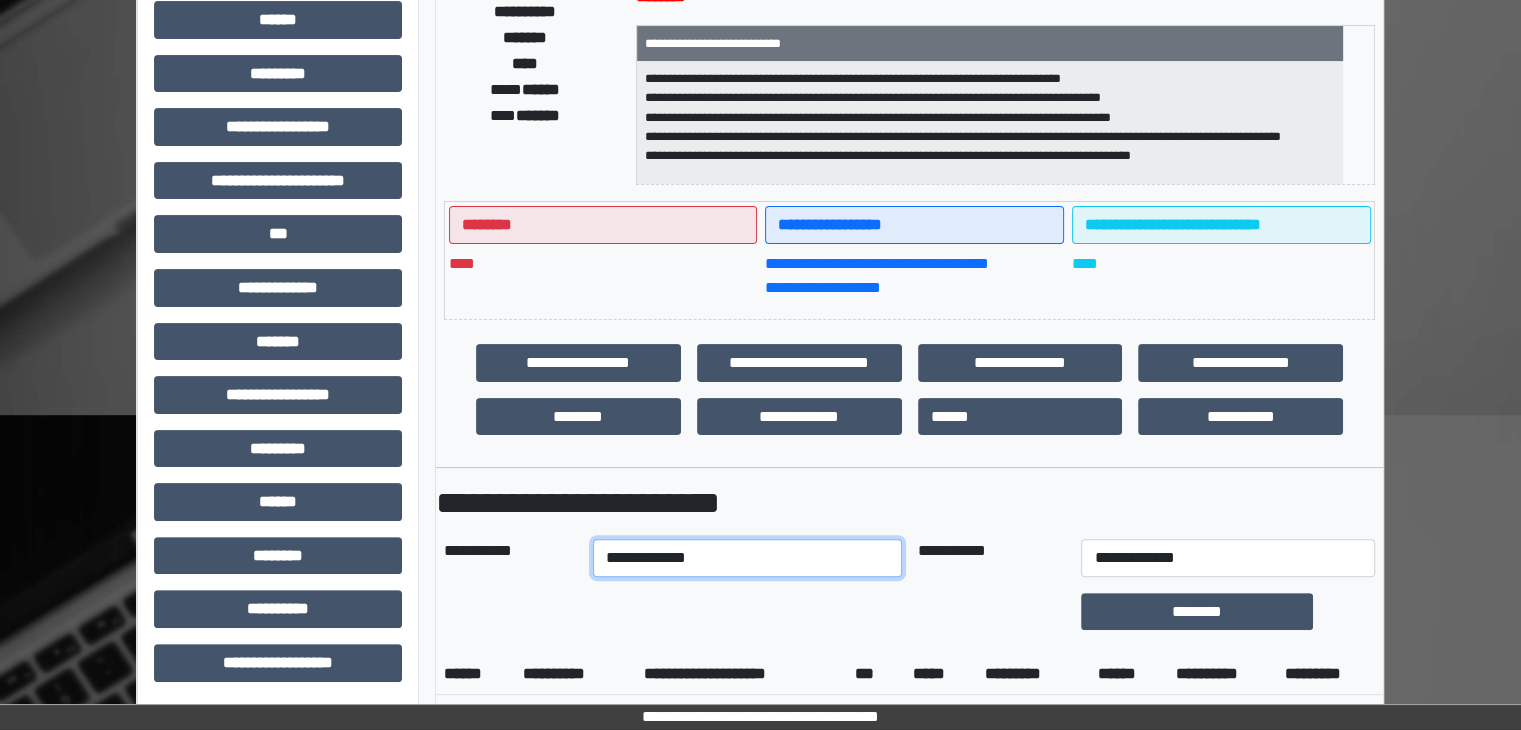 scroll, scrollTop: 436, scrollLeft: 0, axis: vertical 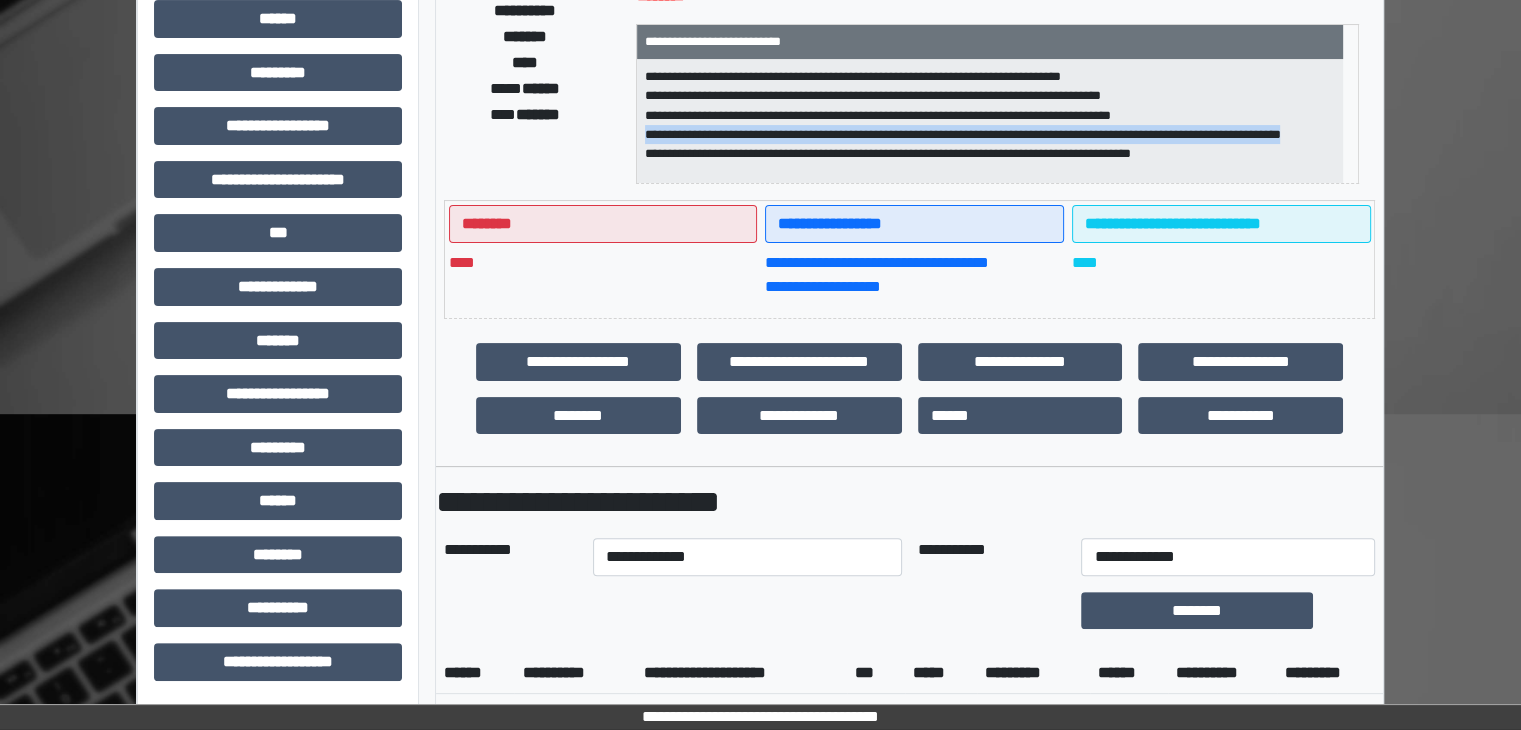 drag, startPoint x: 664, startPoint y: 125, endPoint x: 907, endPoint y: 137, distance: 243.29611 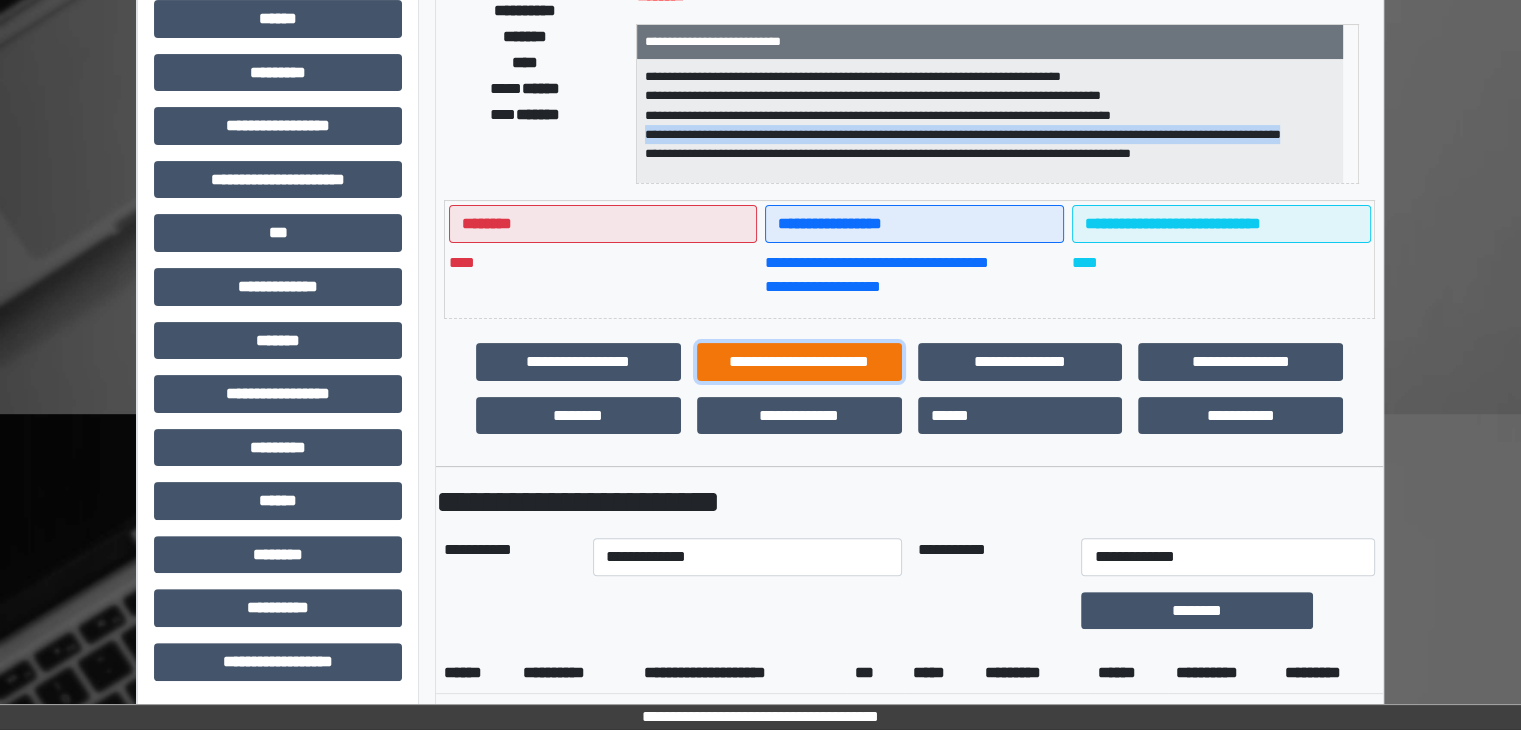 click on "**********" at bounding box center (799, 362) 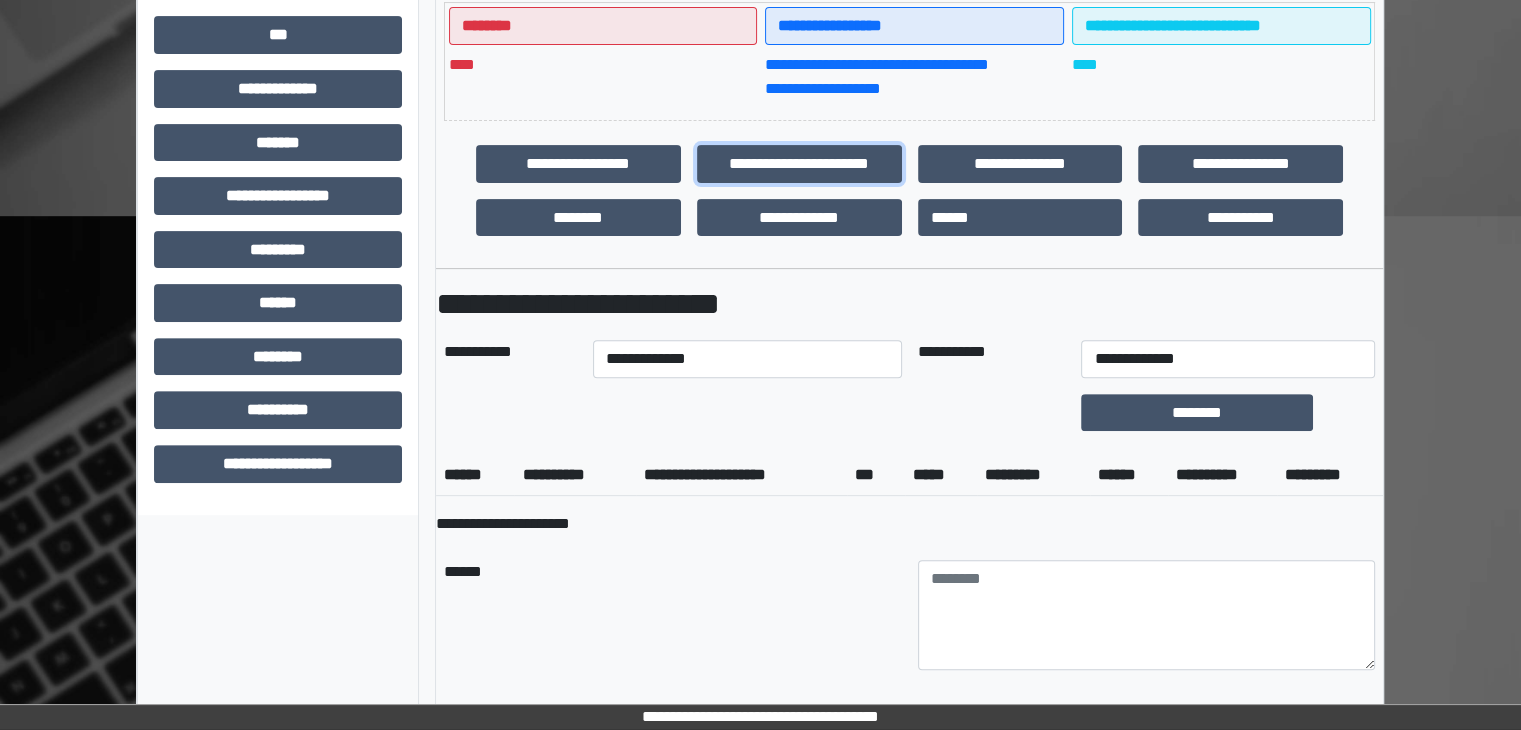 scroll, scrollTop: 636, scrollLeft: 0, axis: vertical 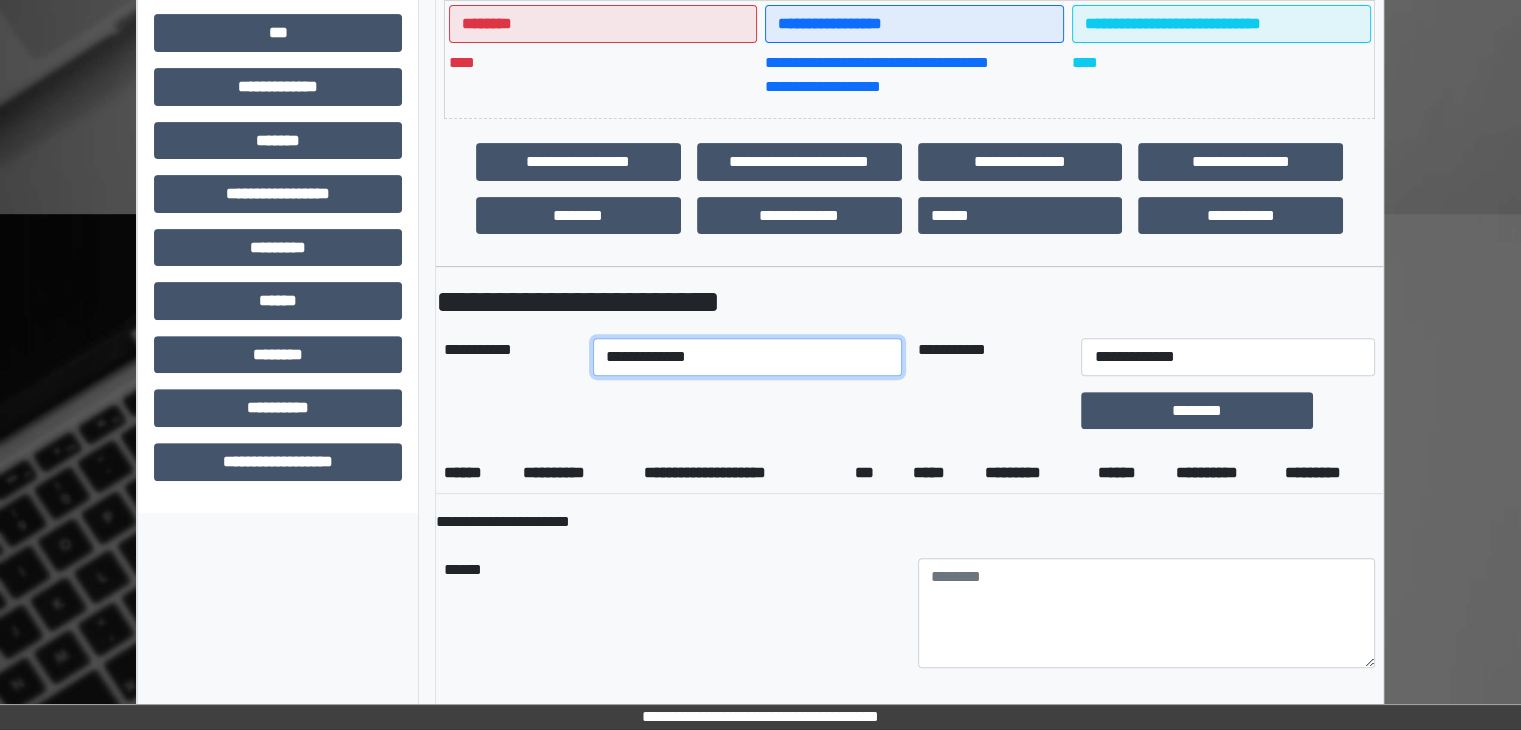 click on "**********" at bounding box center (747, 357) 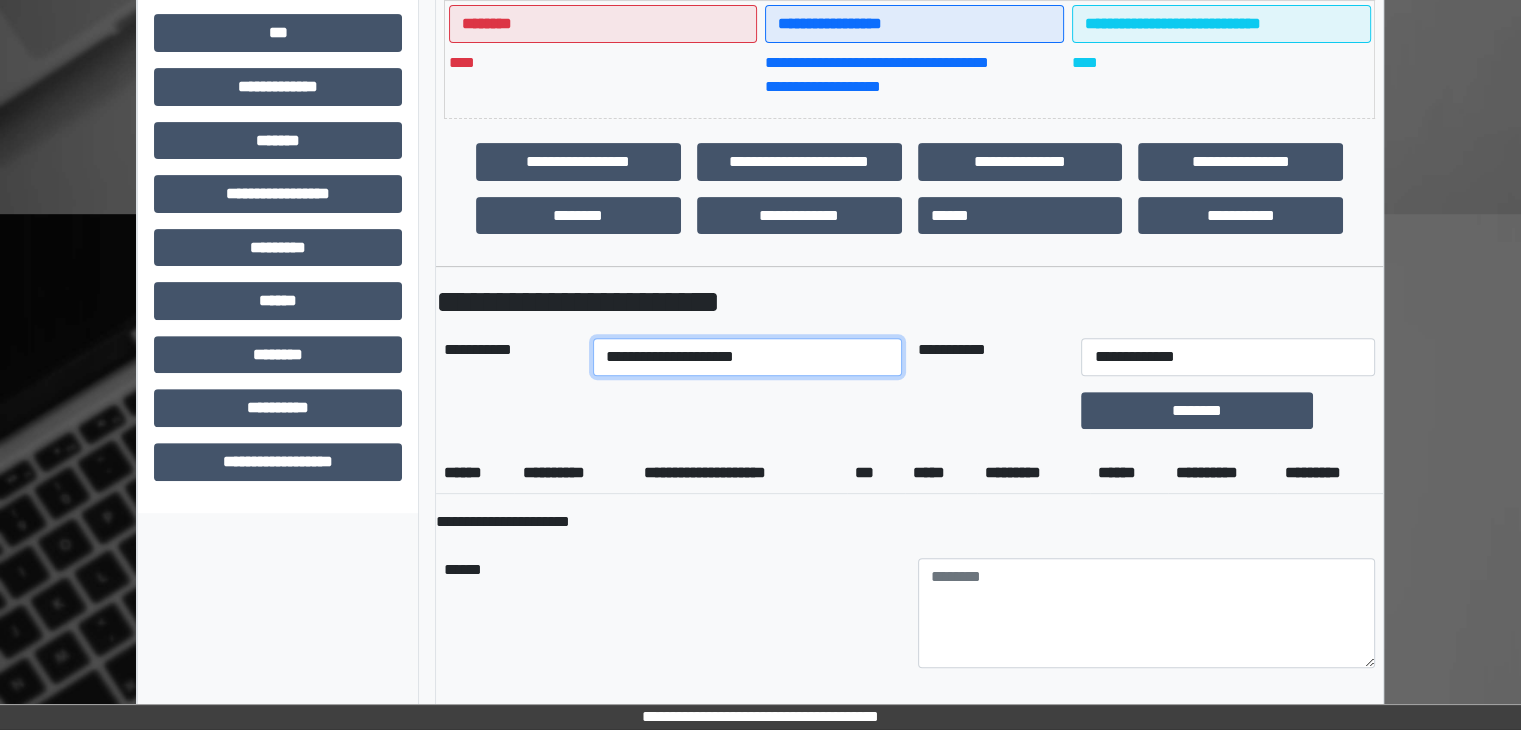 click on "**********" at bounding box center [747, 357] 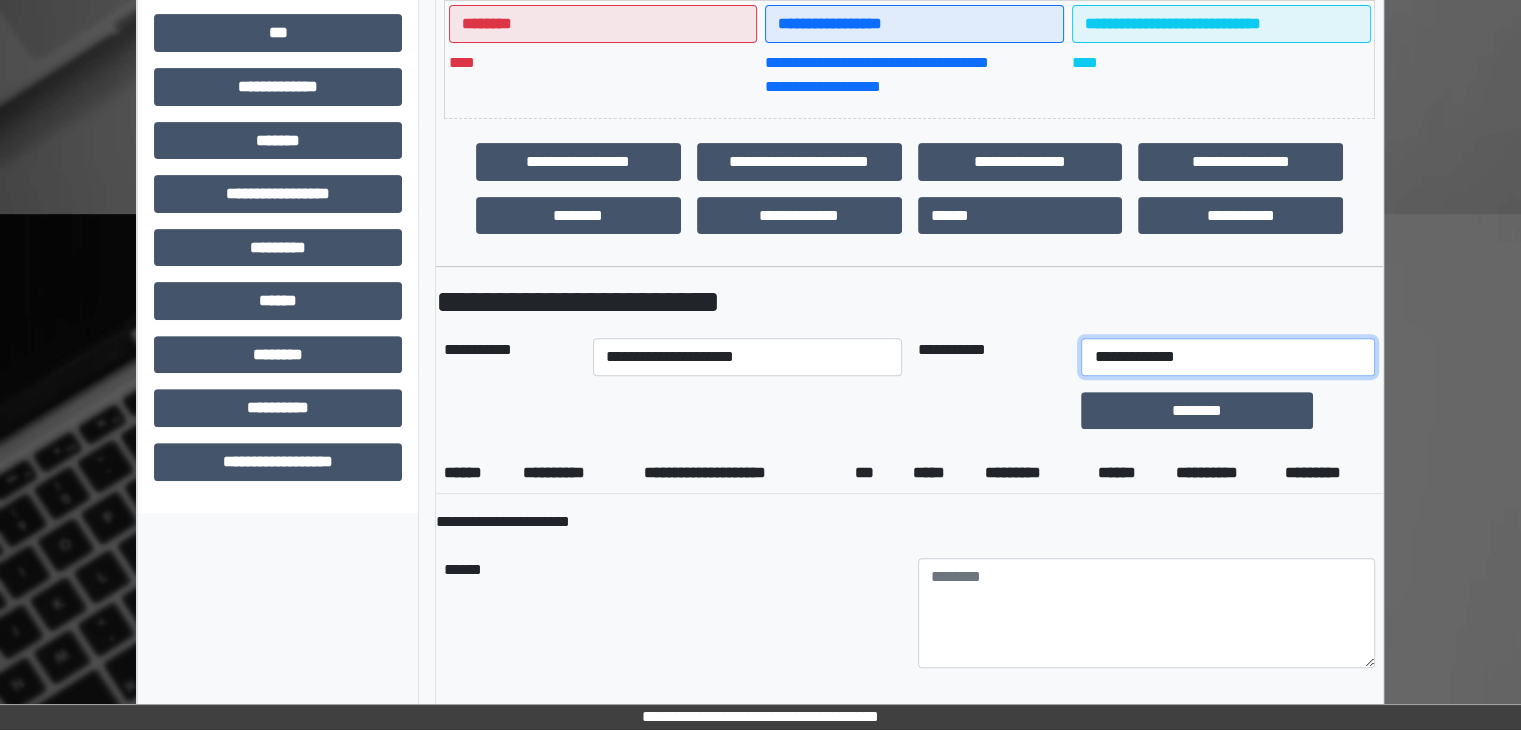 click on "**********" at bounding box center (1227, 357) 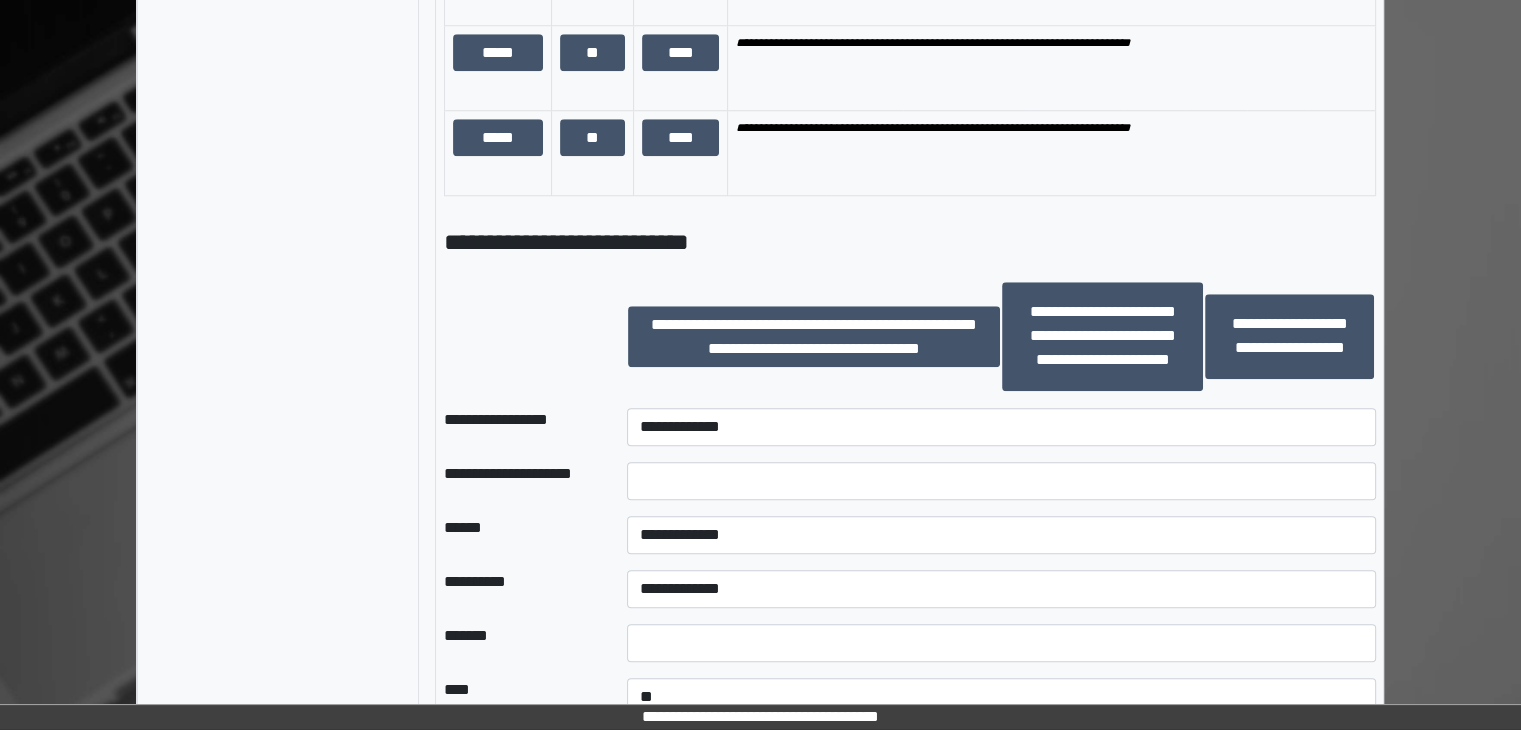 scroll, scrollTop: 1936, scrollLeft: 0, axis: vertical 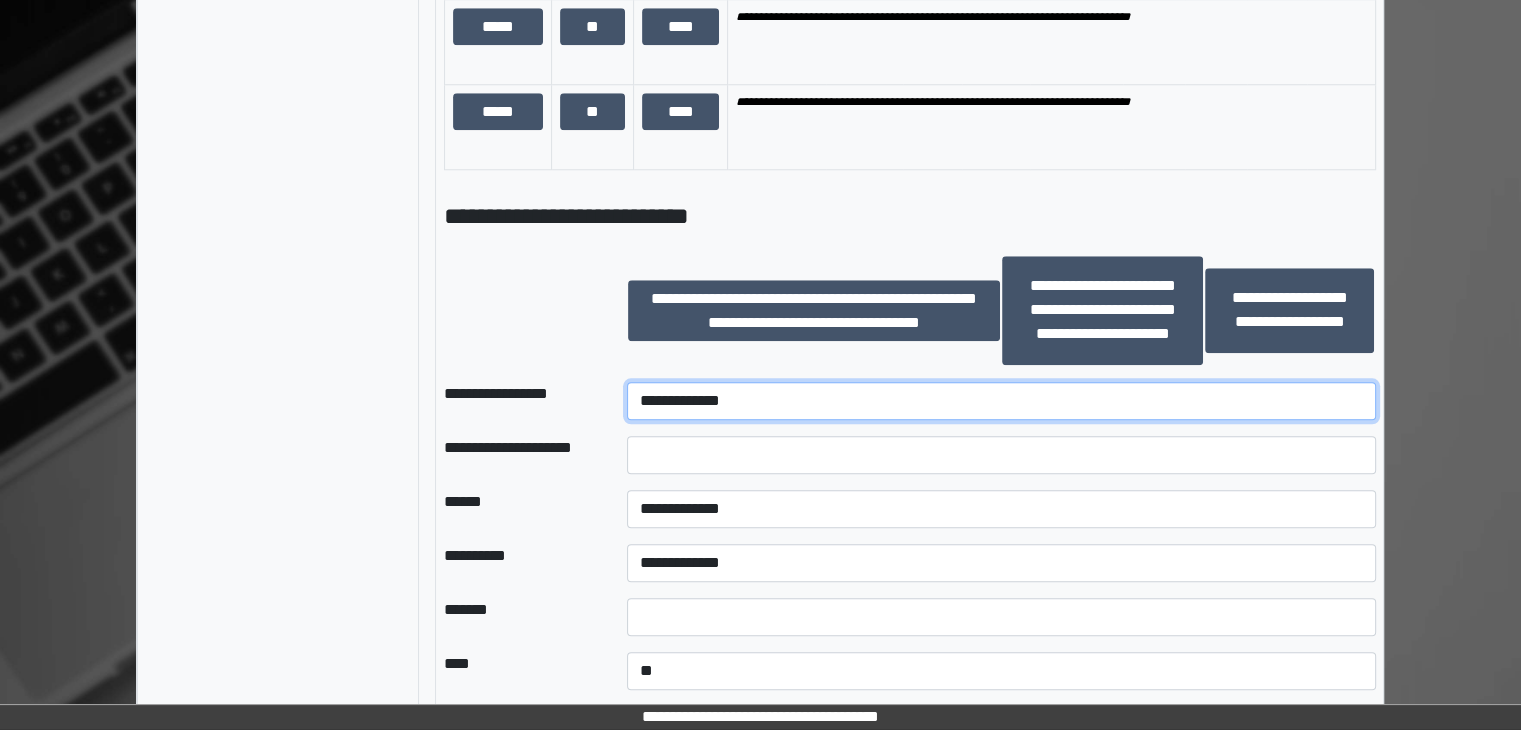 click on "**********" at bounding box center [1001, 401] 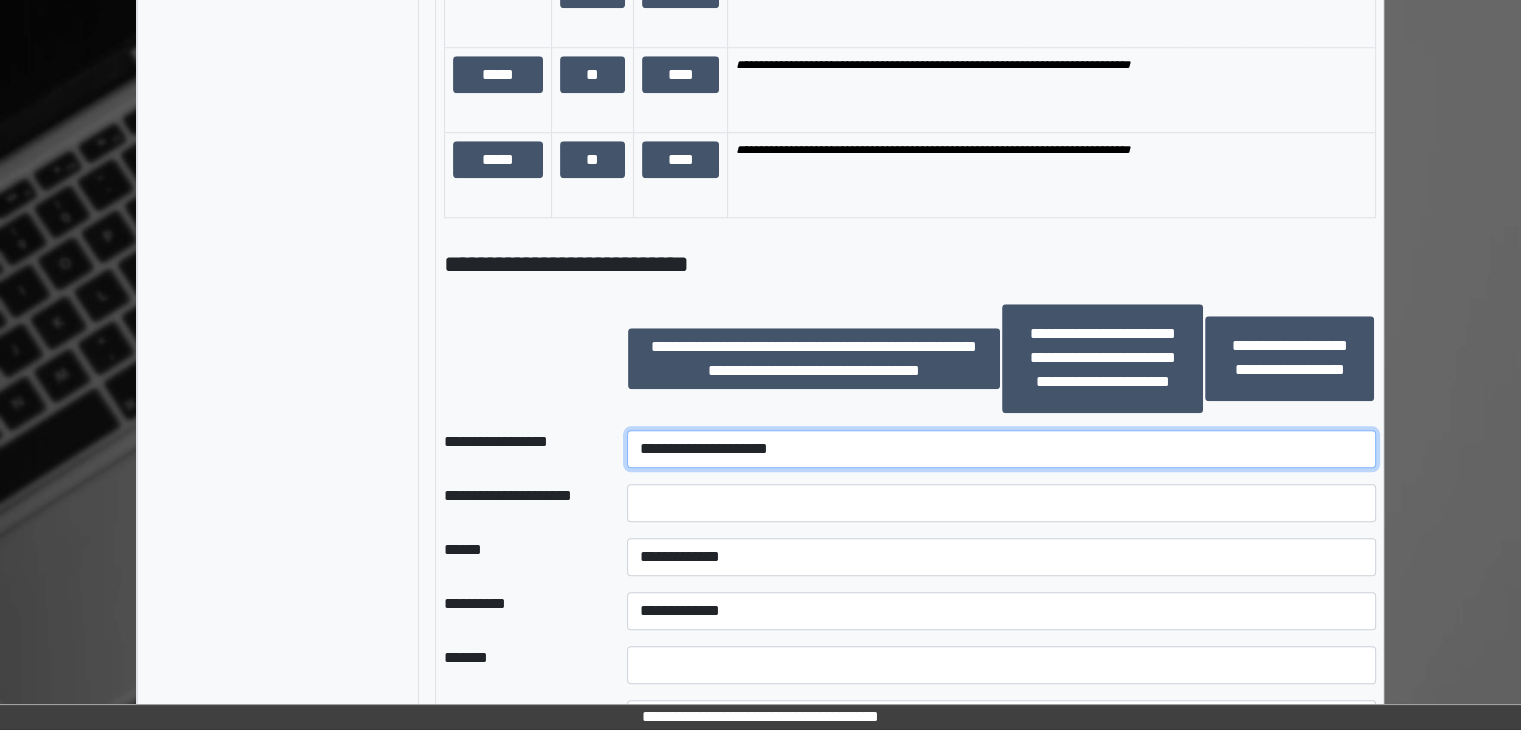 scroll, scrollTop: 1936, scrollLeft: 0, axis: vertical 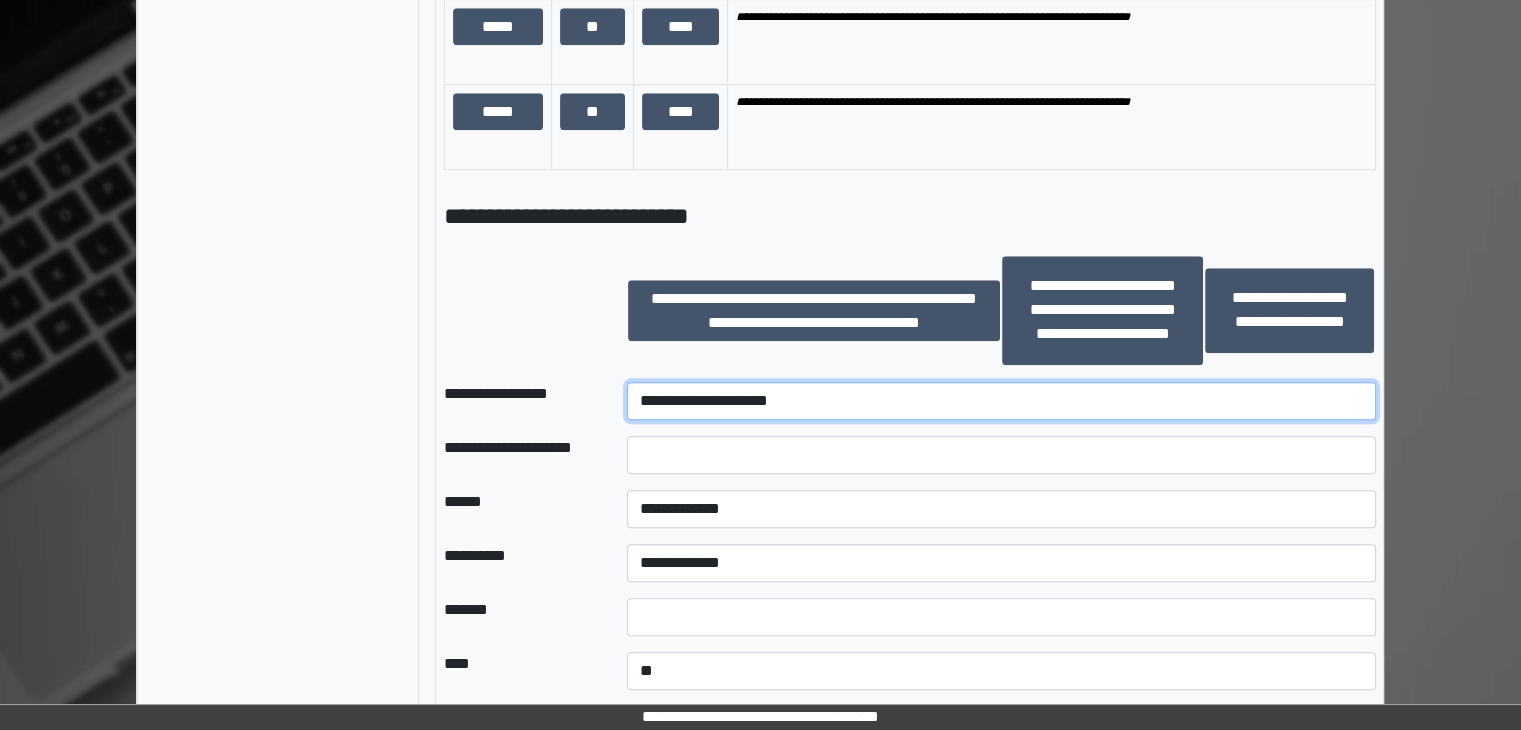 click on "**********" at bounding box center [1001, 401] 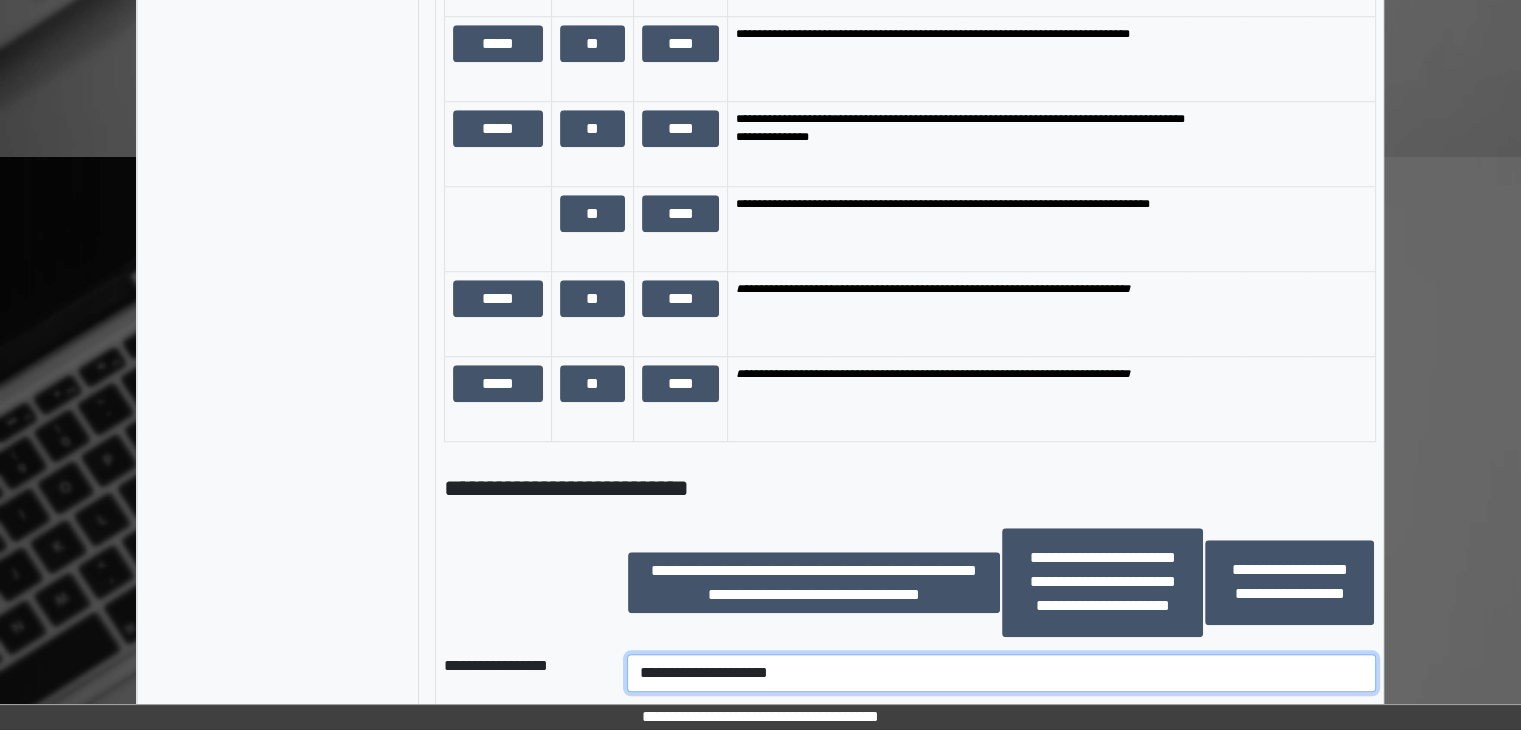 scroll, scrollTop: 1636, scrollLeft: 0, axis: vertical 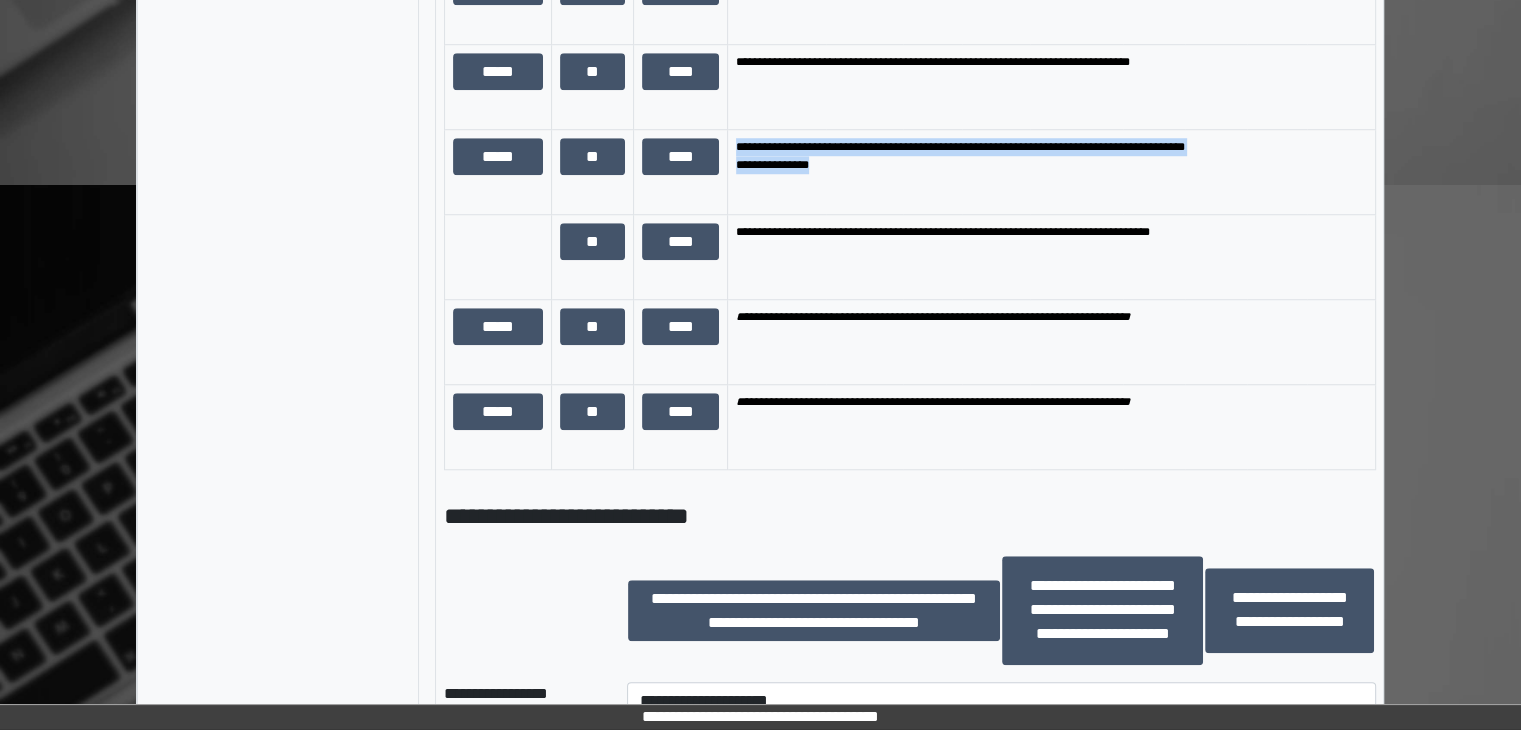 drag, startPoint x: 732, startPoint y: 145, endPoint x: 906, endPoint y: 153, distance: 174.1838 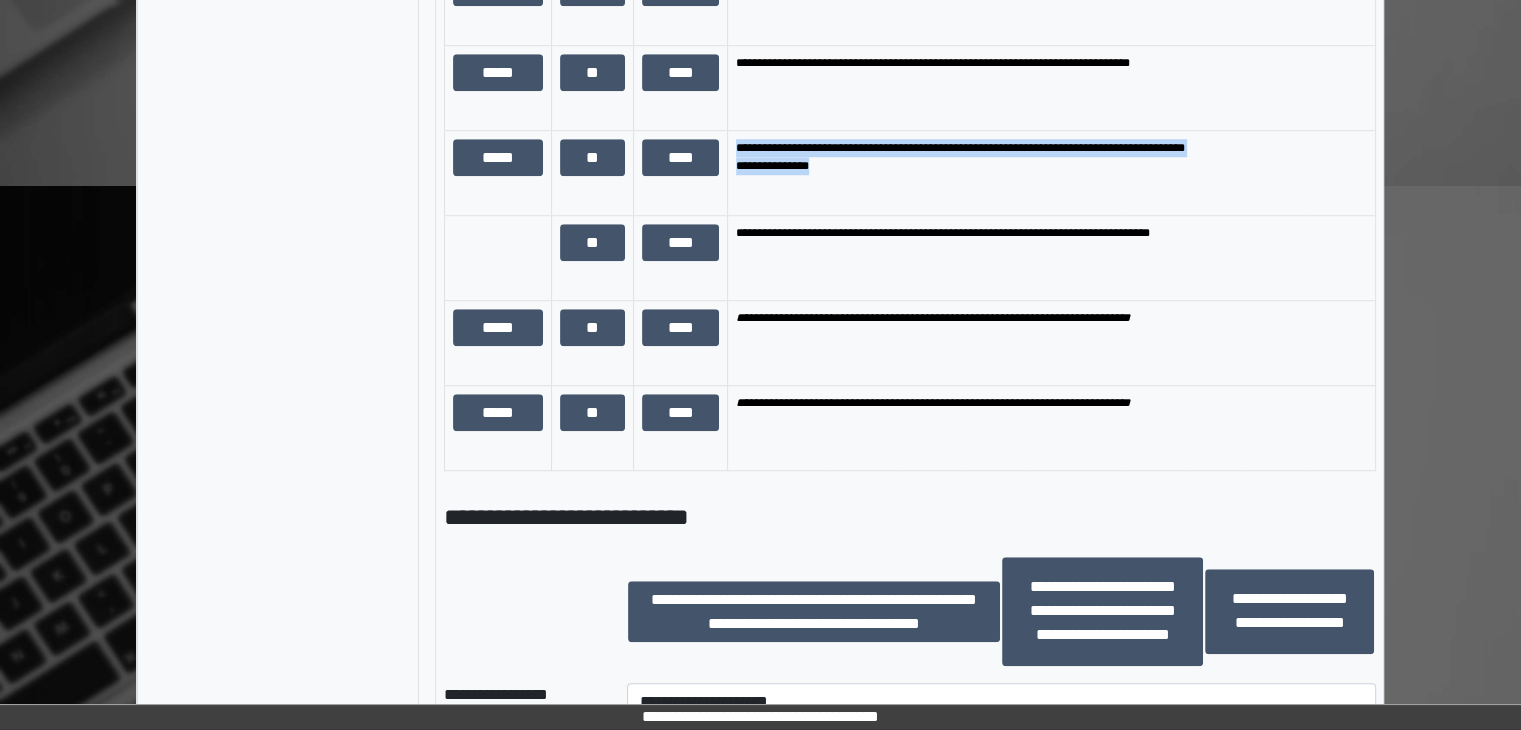 scroll, scrollTop: 1636, scrollLeft: 0, axis: vertical 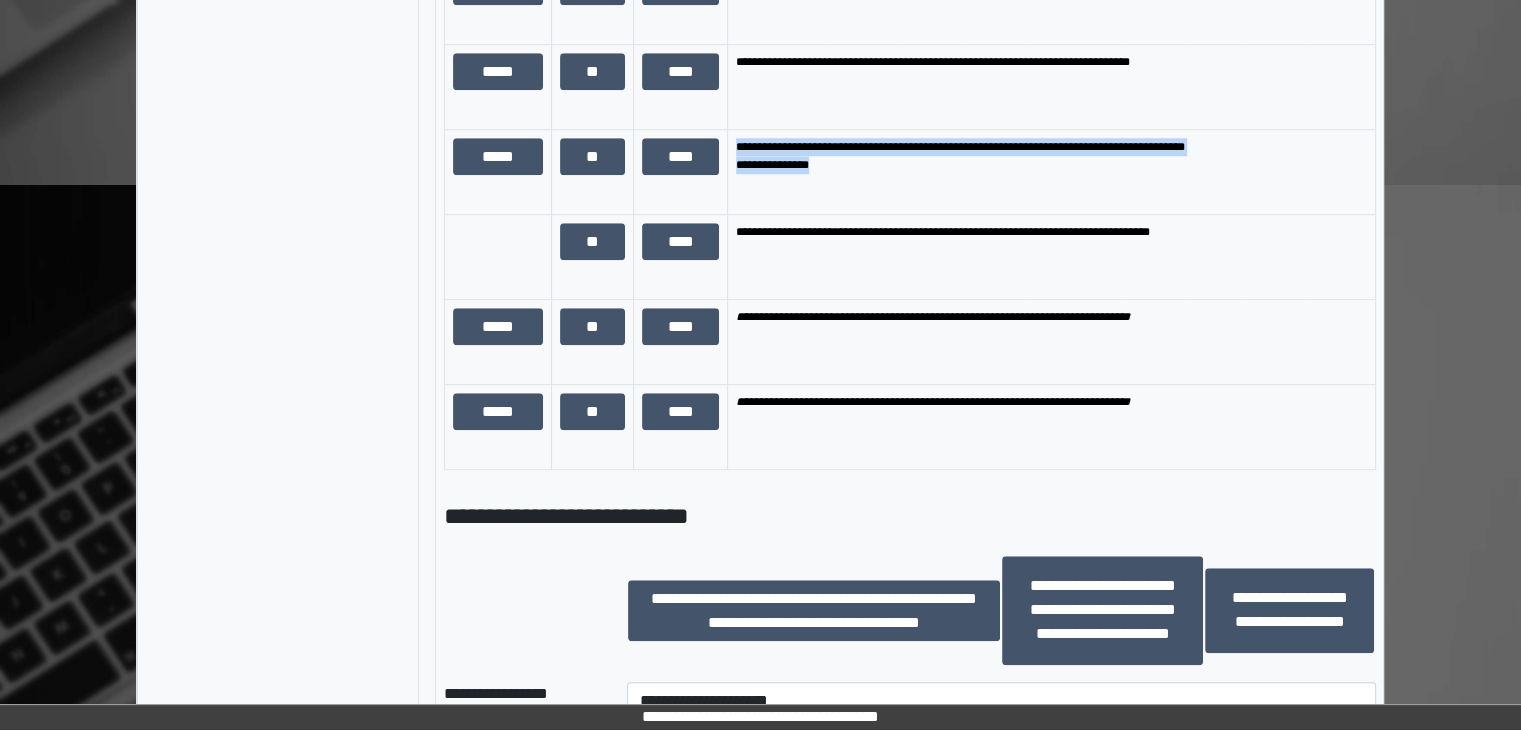 copy on "**********" 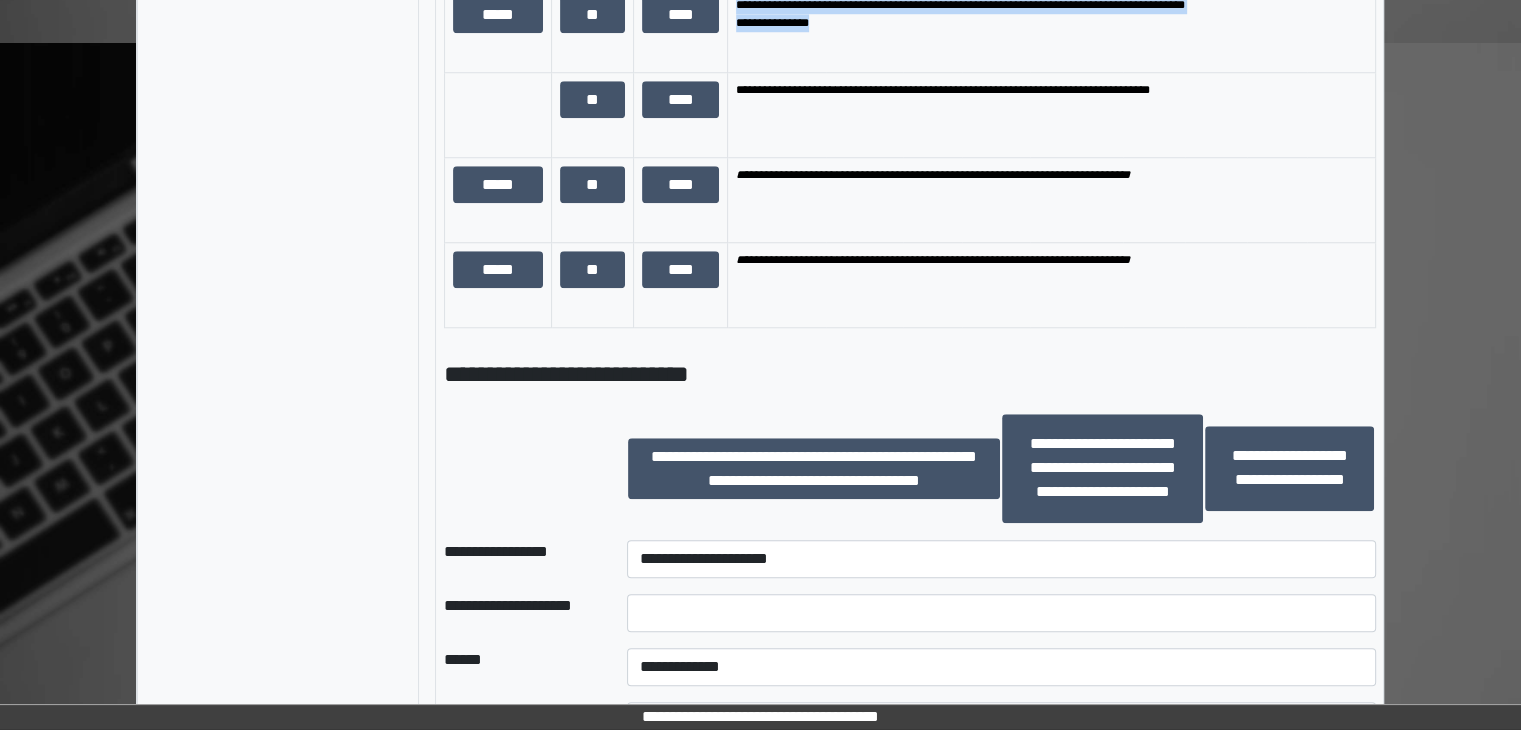 scroll, scrollTop: 2036, scrollLeft: 0, axis: vertical 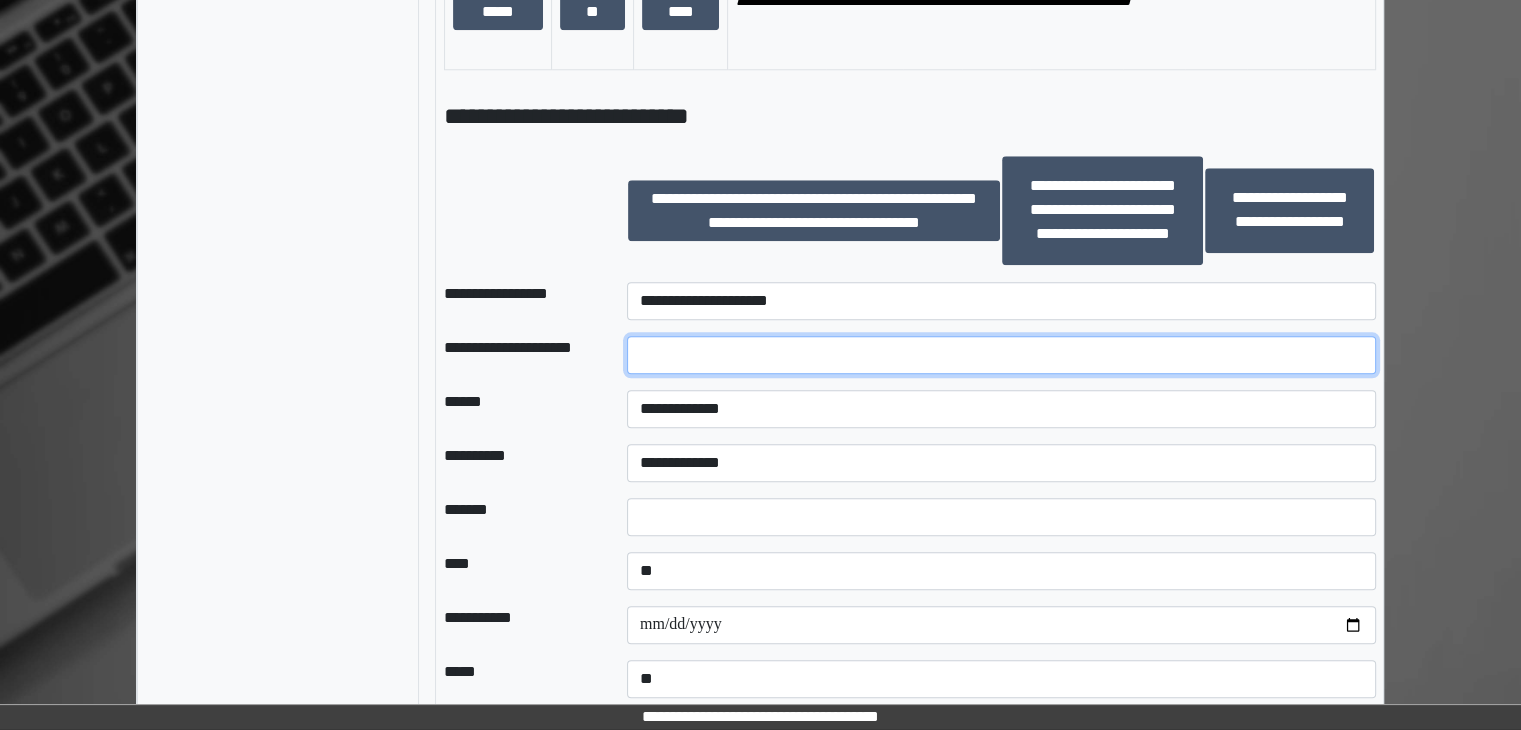 click at bounding box center [1001, 355] 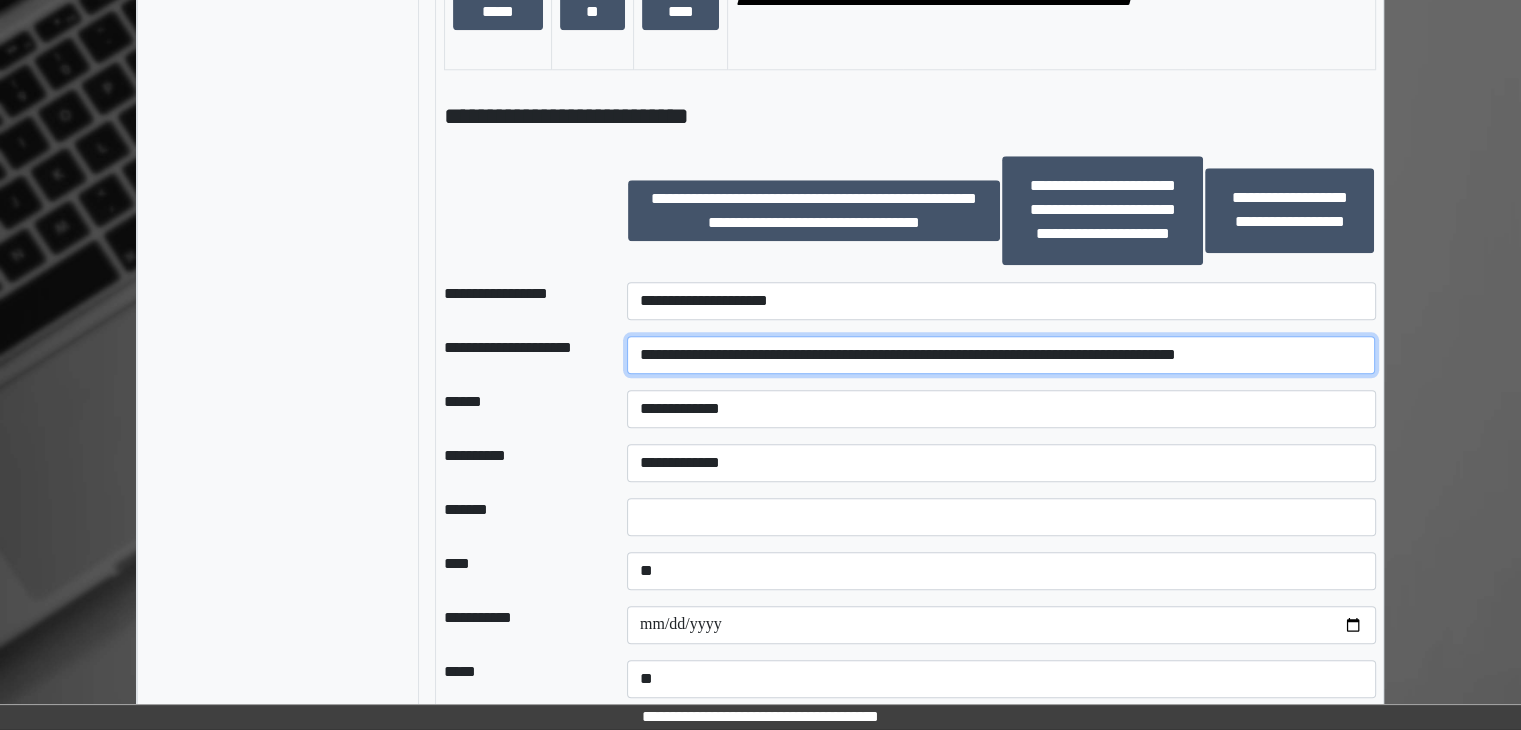 scroll, scrollTop: 0, scrollLeft: 0, axis: both 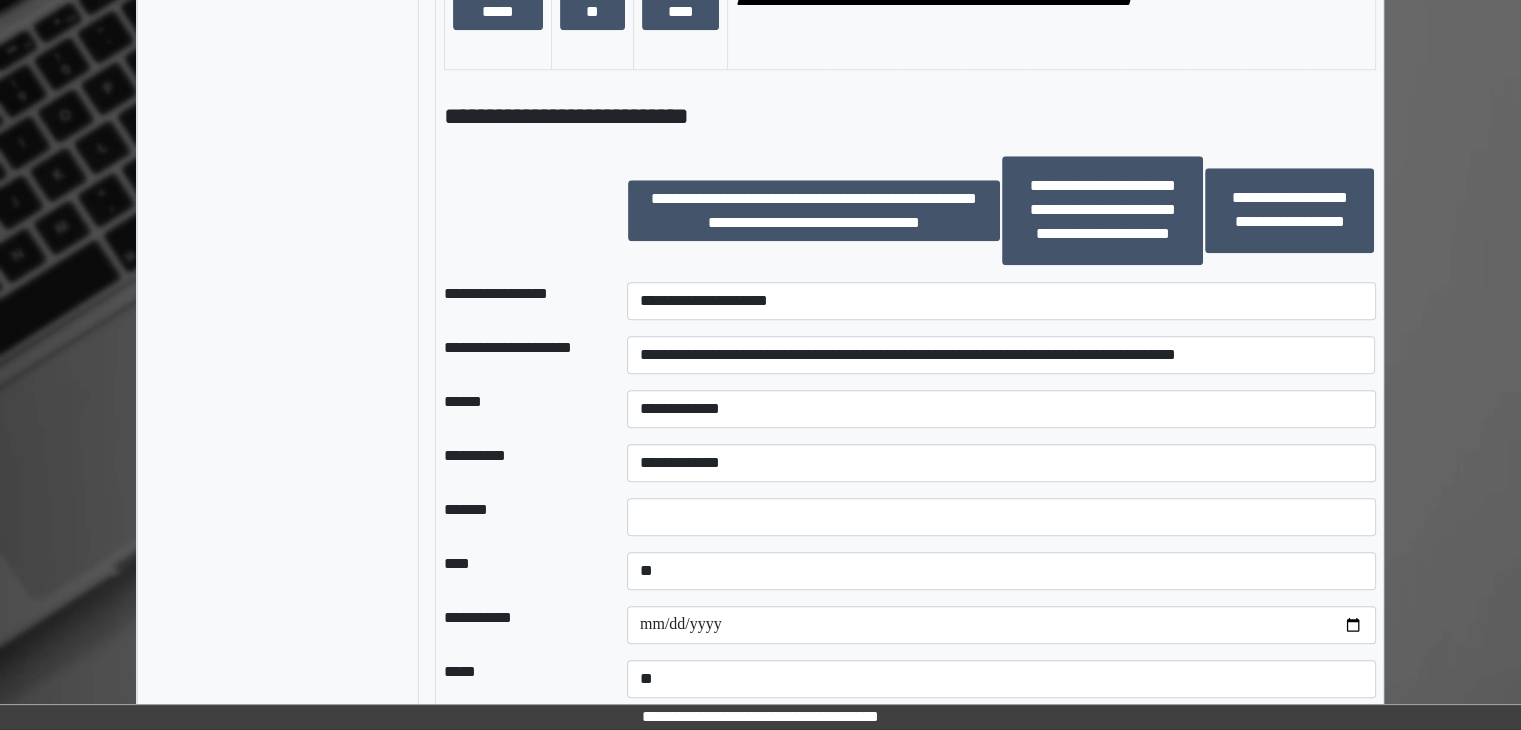 drag, startPoint x: 756, startPoint y: 349, endPoint x: 960, endPoint y: 59, distance: 354.5645 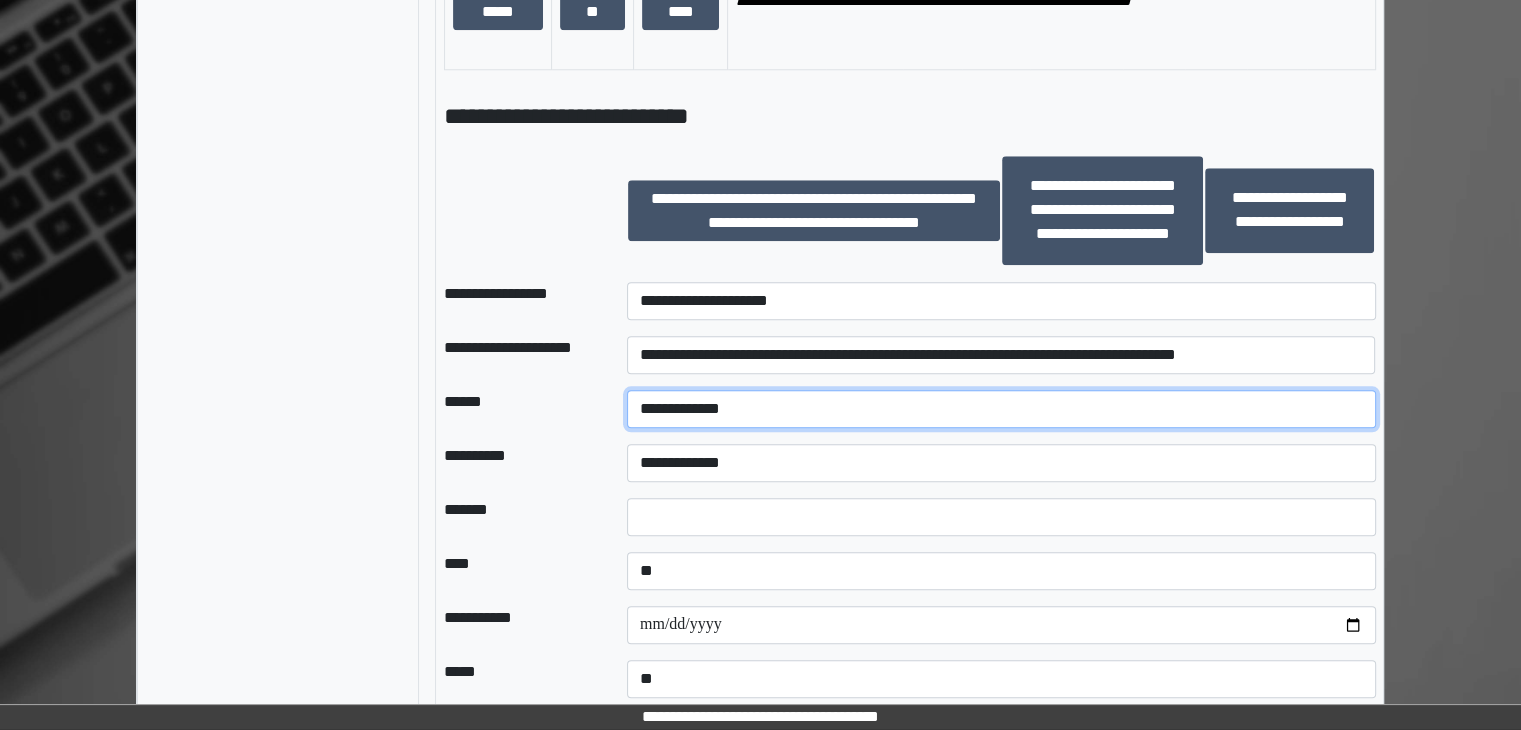 click on "**********" at bounding box center (1001, 409) 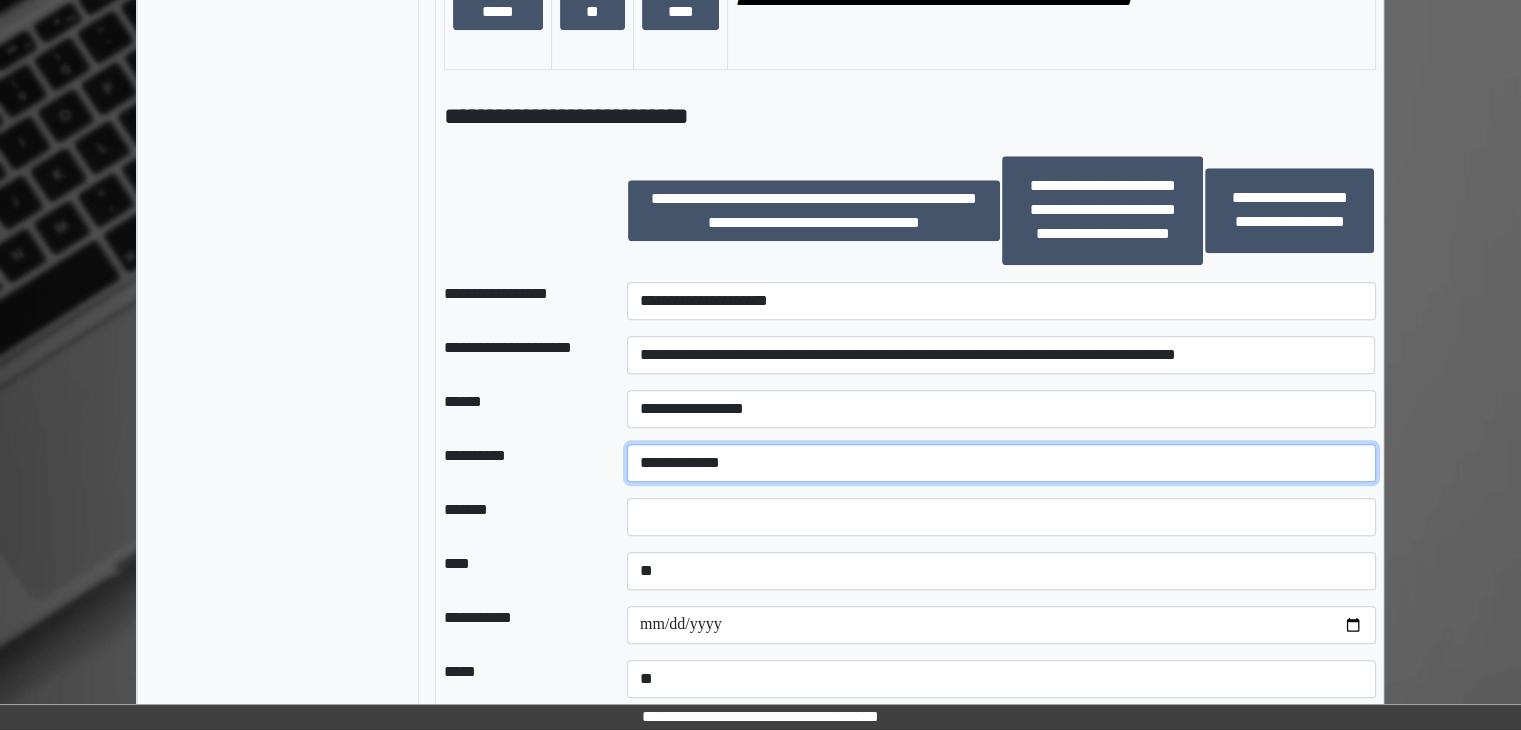 click on "**********" at bounding box center [1001, 463] 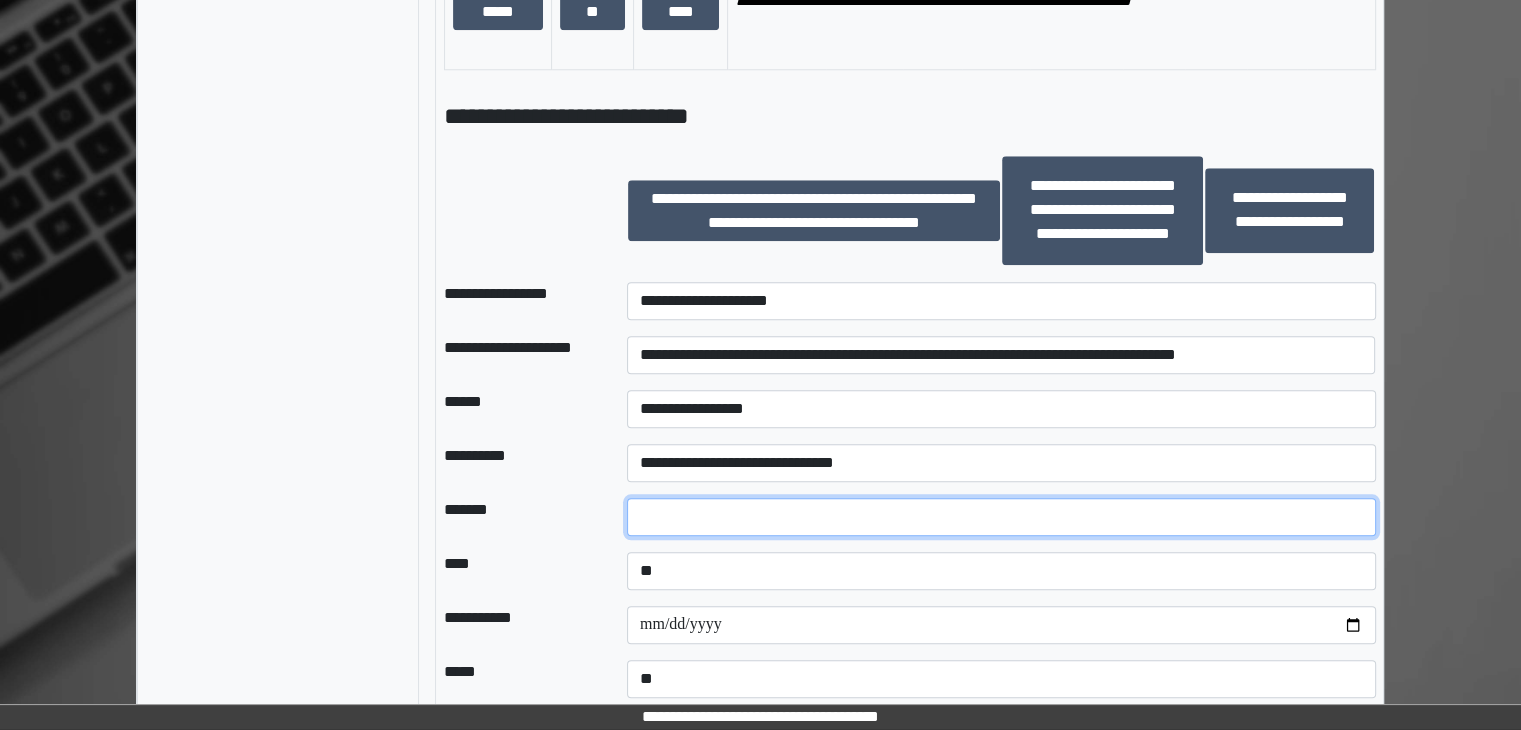 click at bounding box center (1001, 517) 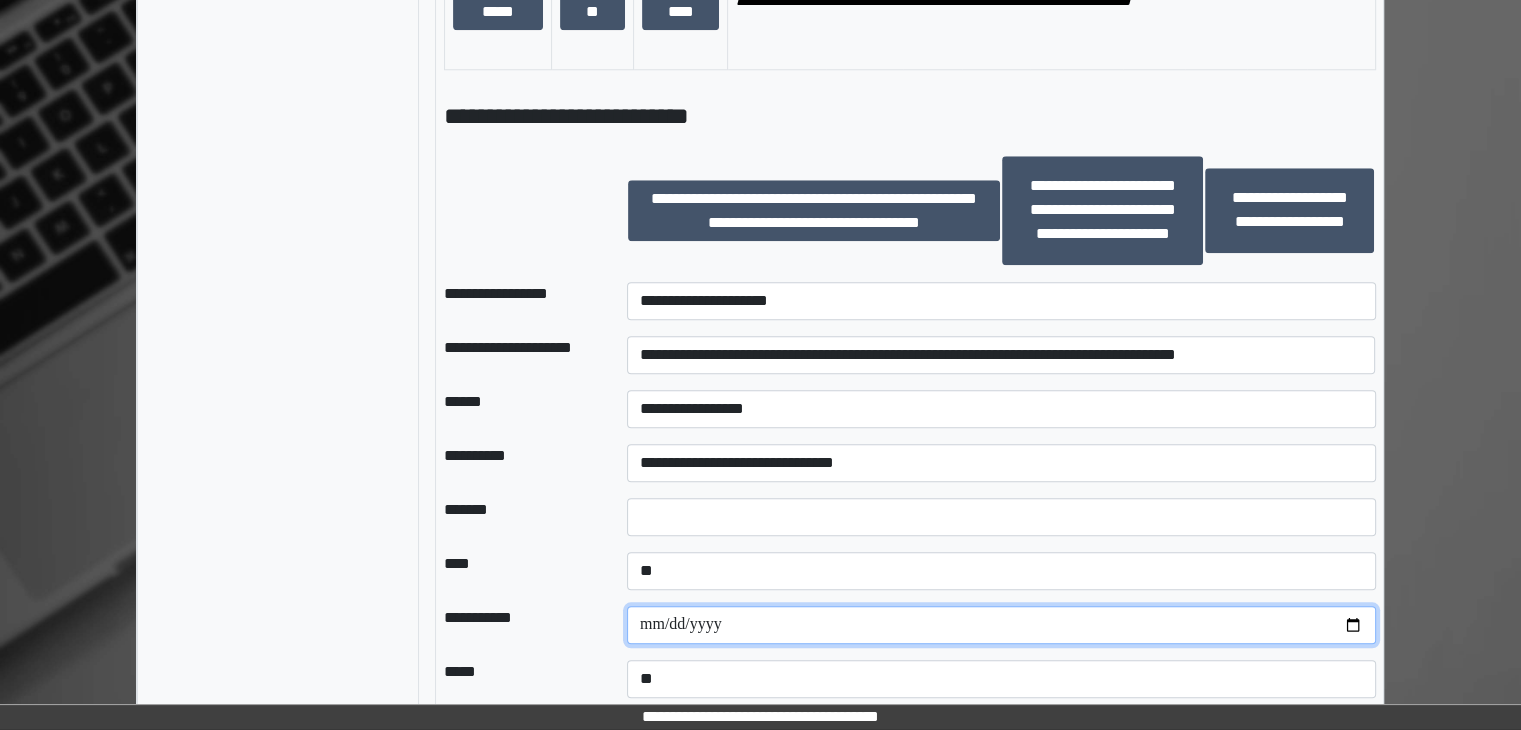 click at bounding box center (1001, 625) 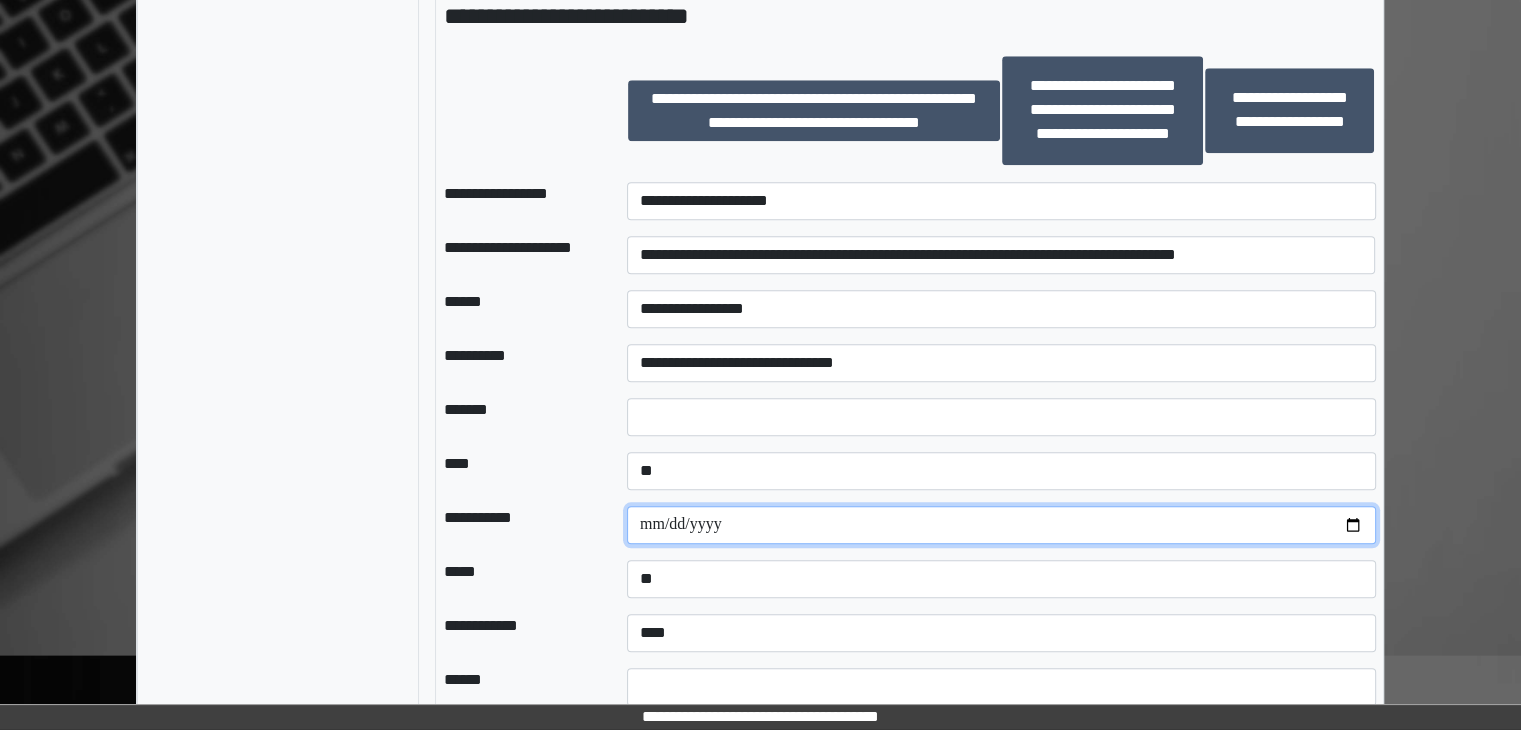 scroll, scrollTop: 2200, scrollLeft: 0, axis: vertical 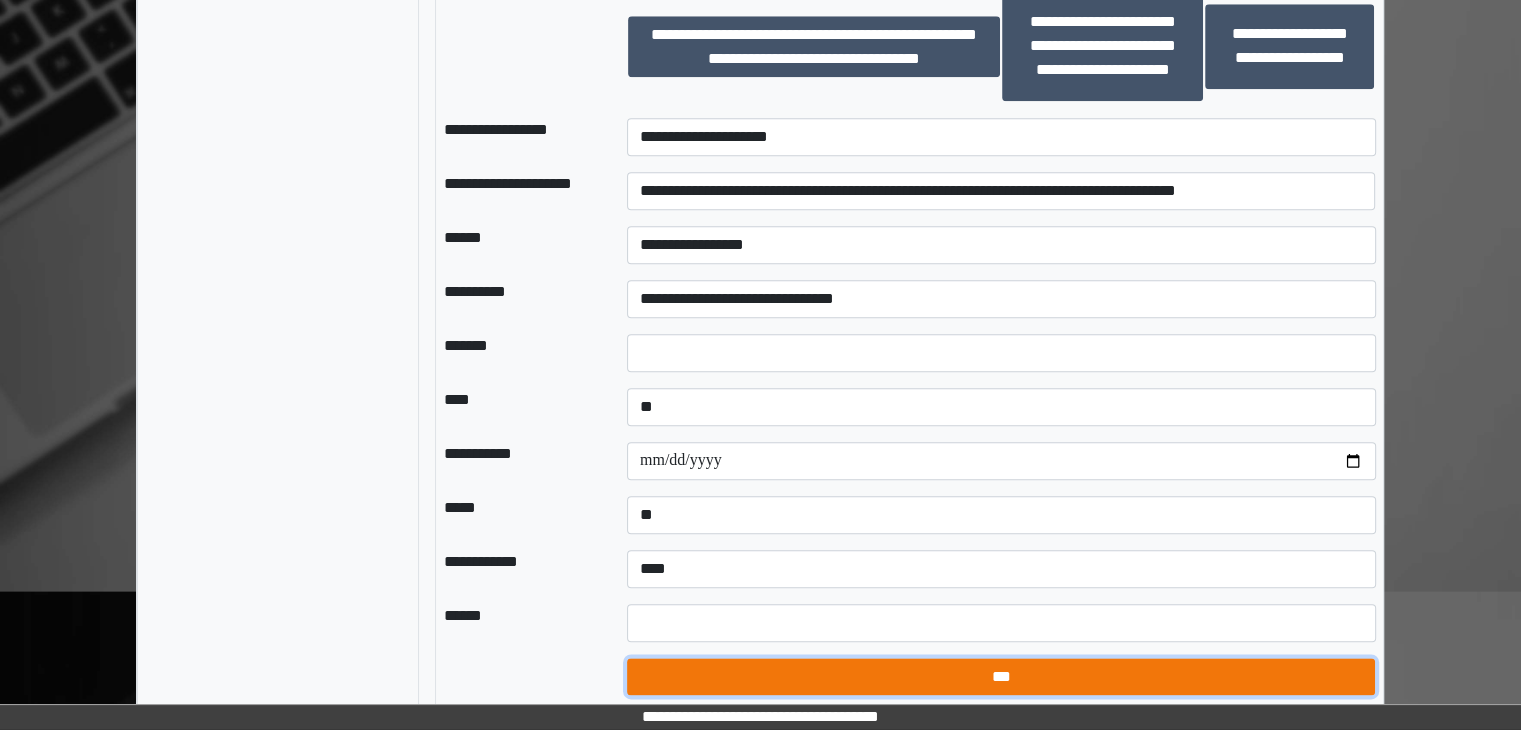click on "***" at bounding box center (1001, 677) 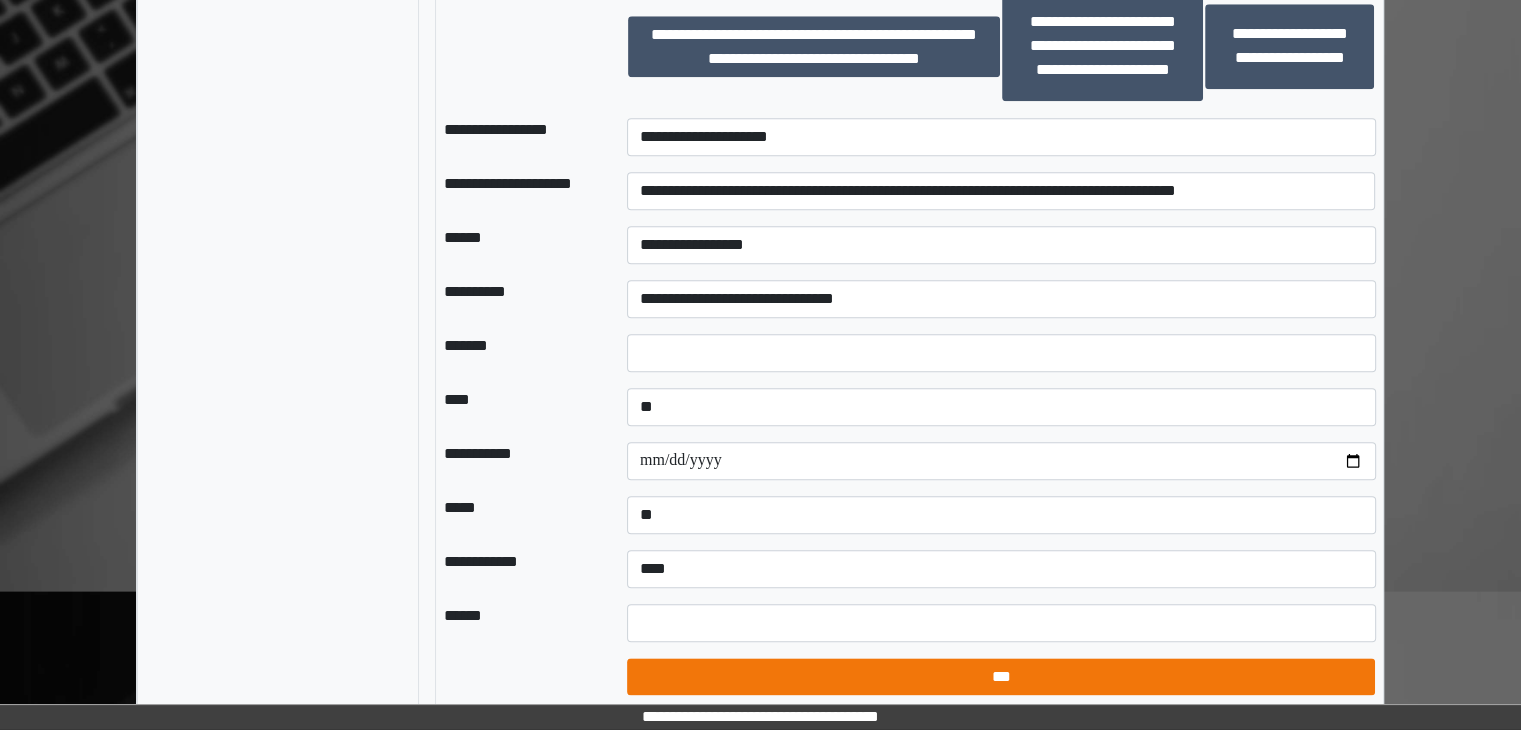 select on "*" 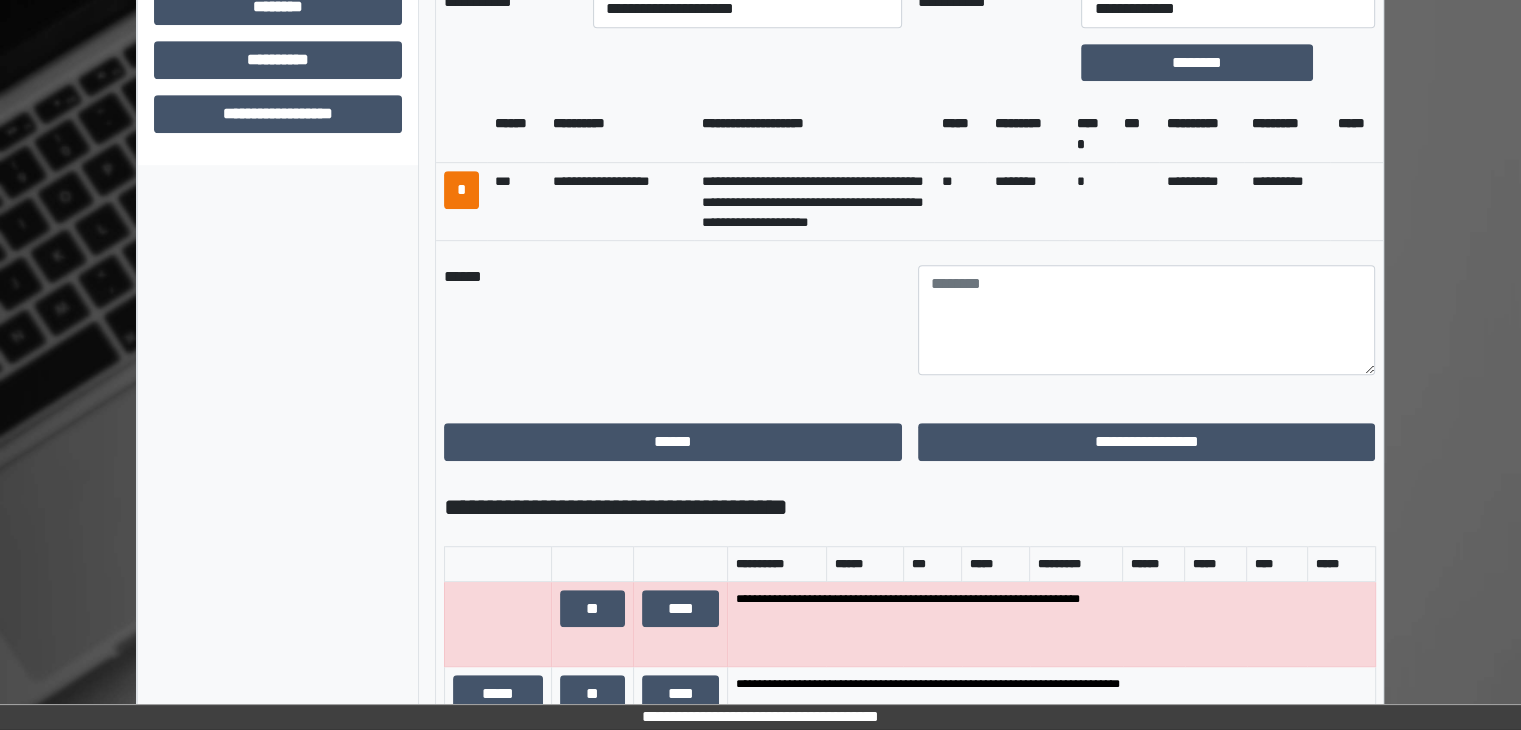 scroll, scrollTop: 876, scrollLeft: 0, axis: vertical 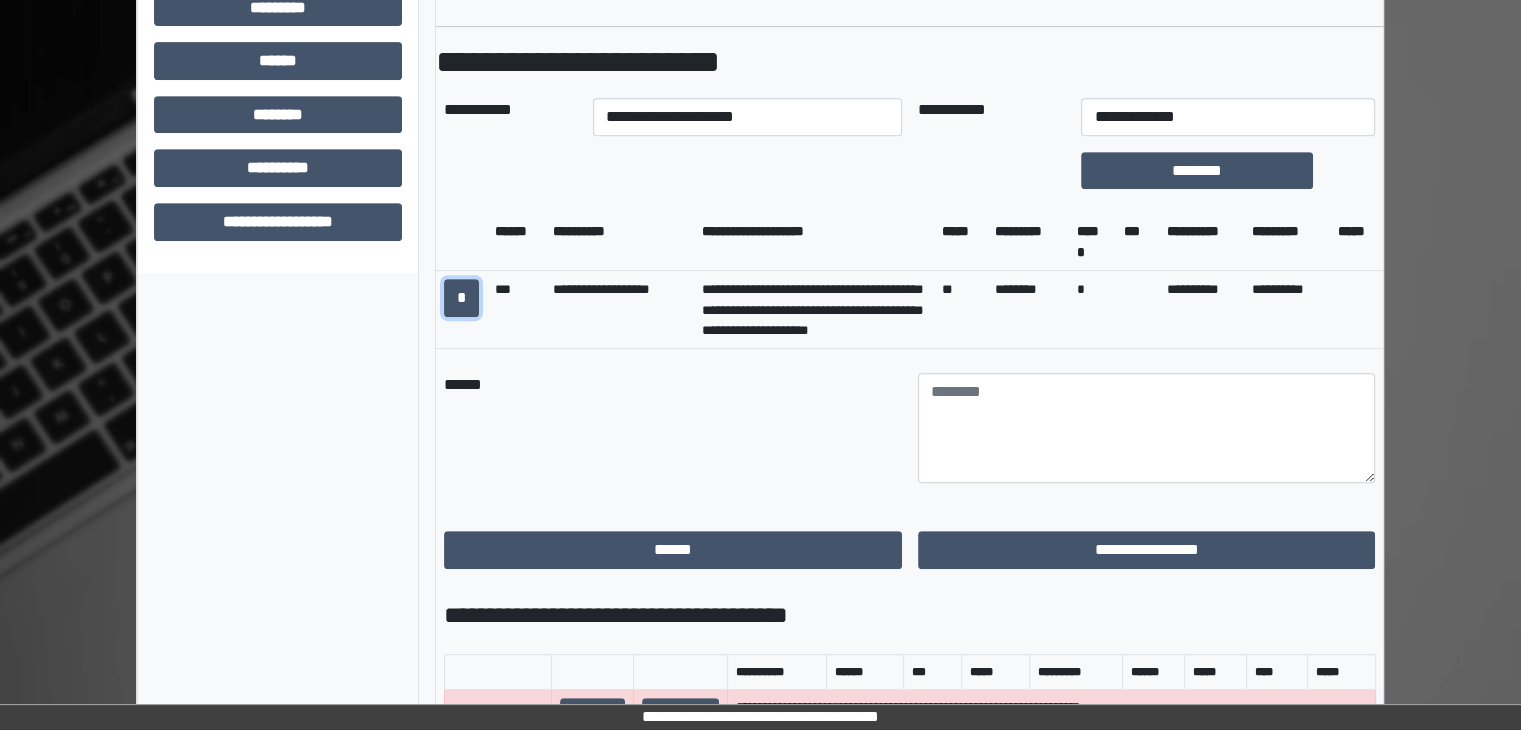 click on "*" at bounding box center (461, 298) 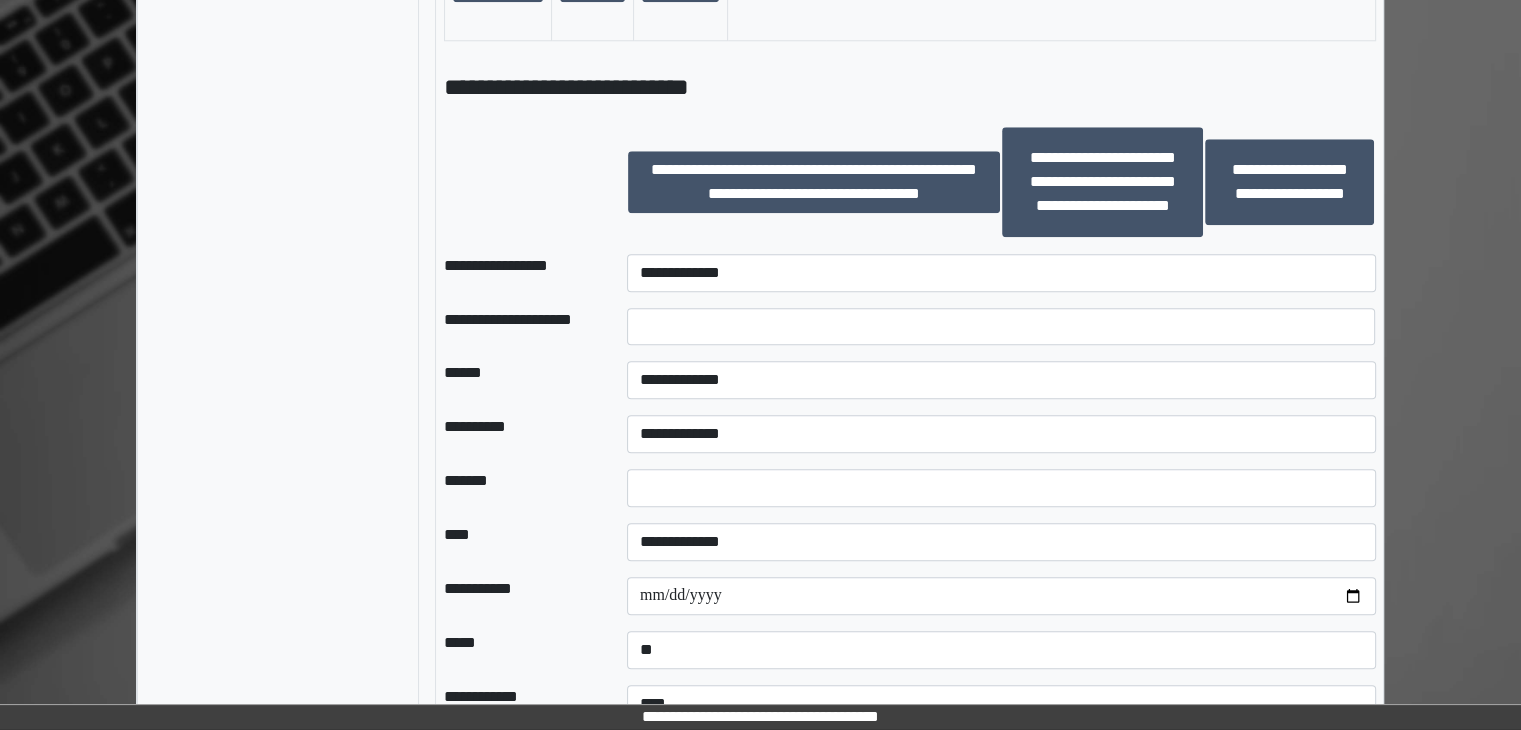 scroll, scrollTop: 2076, scrollLeft: 0, axis: vertical 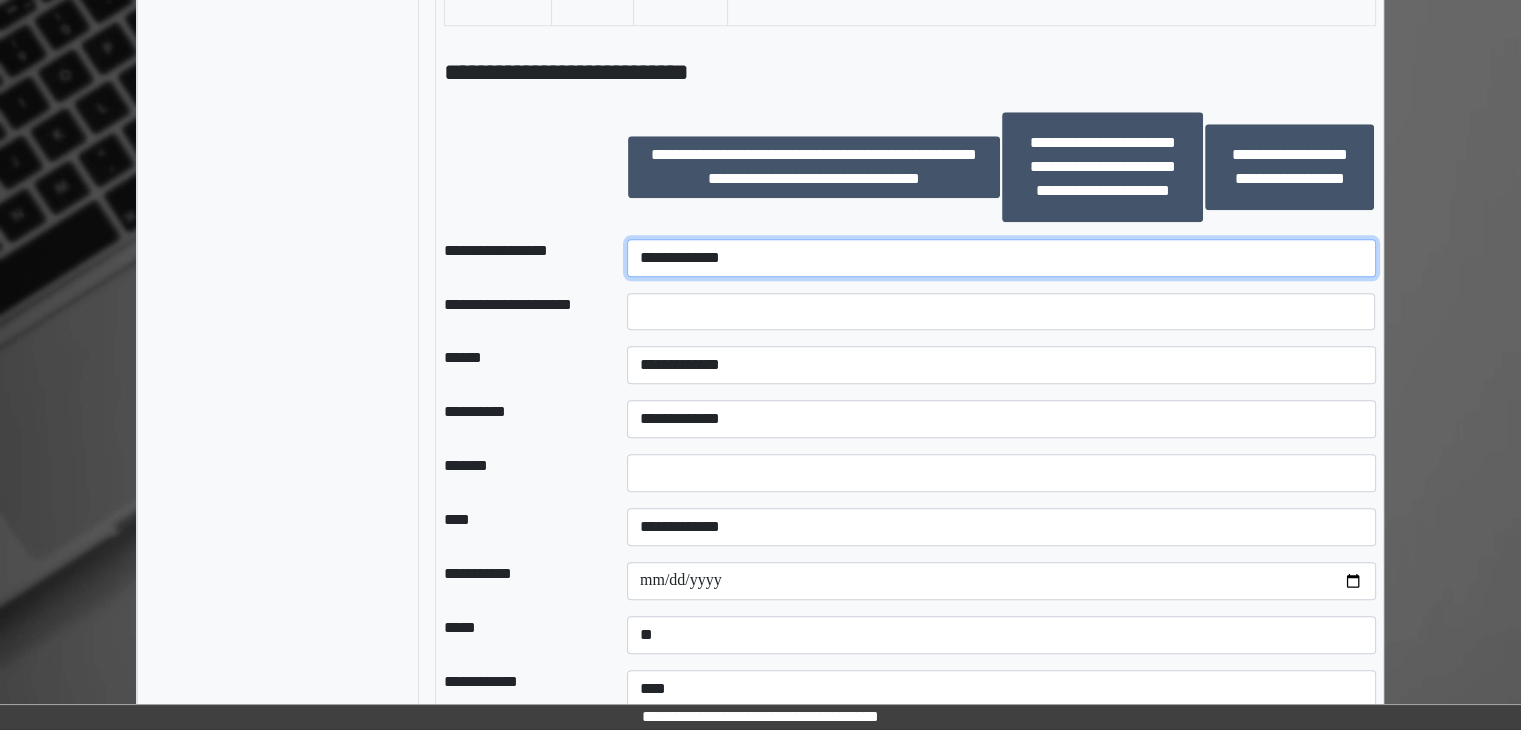 click on "**********" at bounding box center [1001, 258] 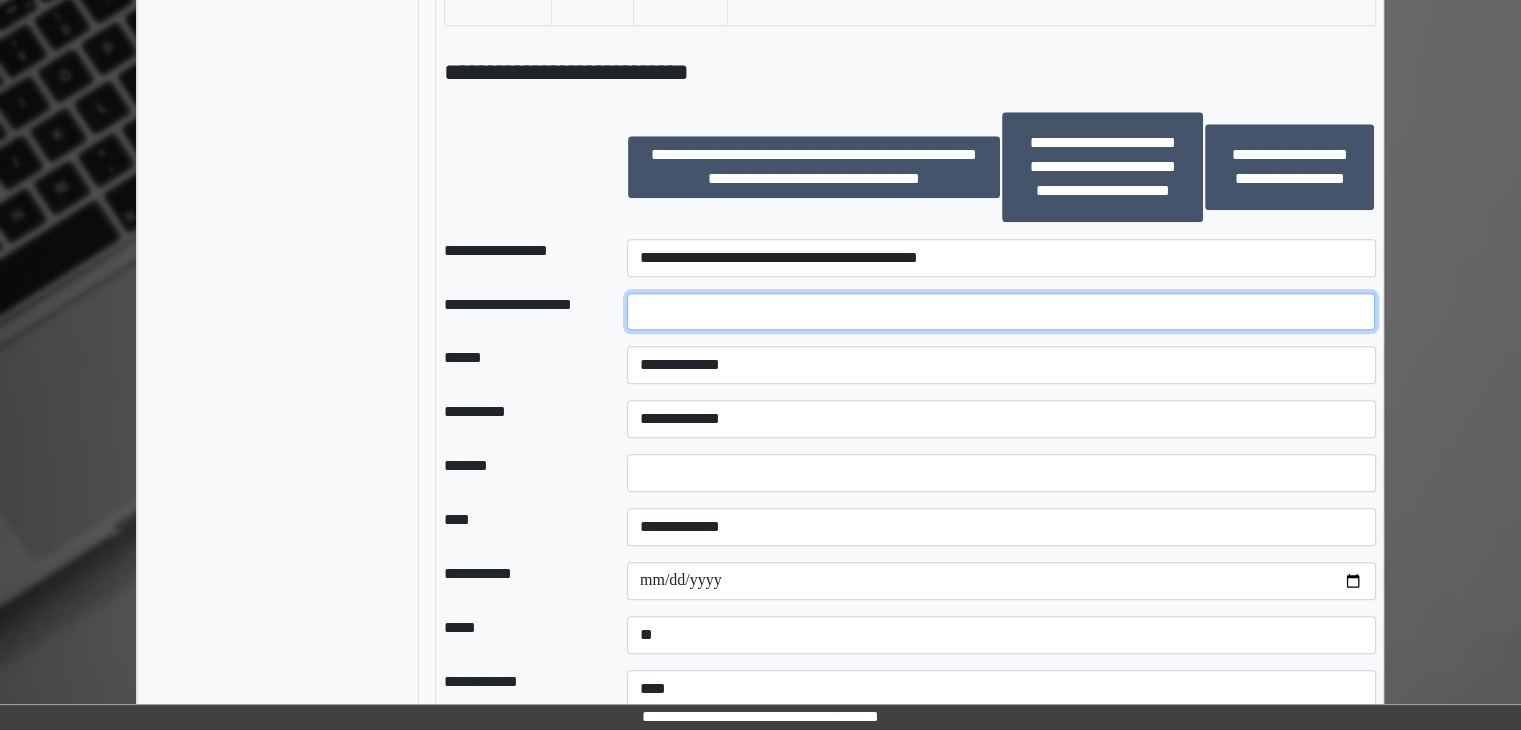 click at bounding box center [1001, 312] 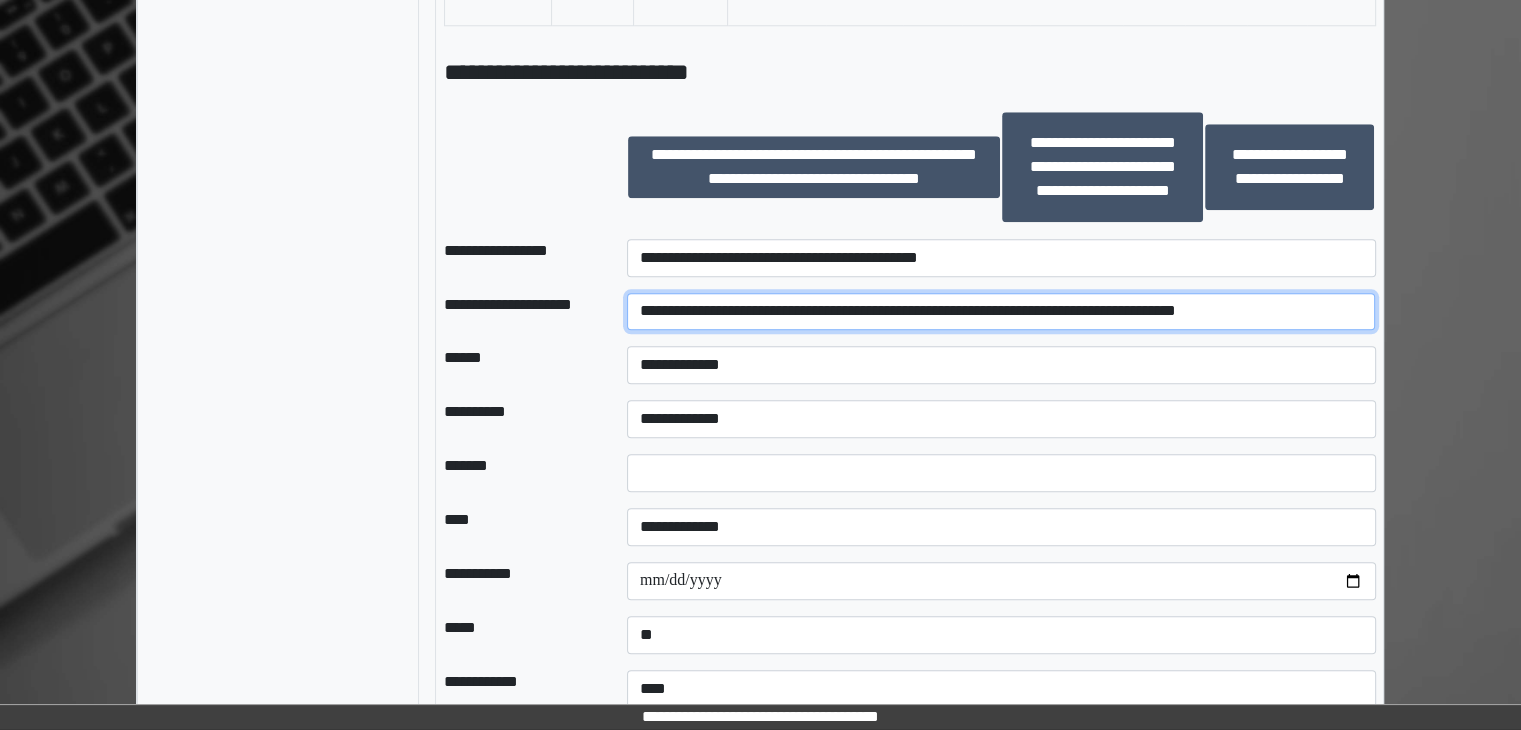 scroll, scrollTop: 0, scrollLeft: 0, axis: both 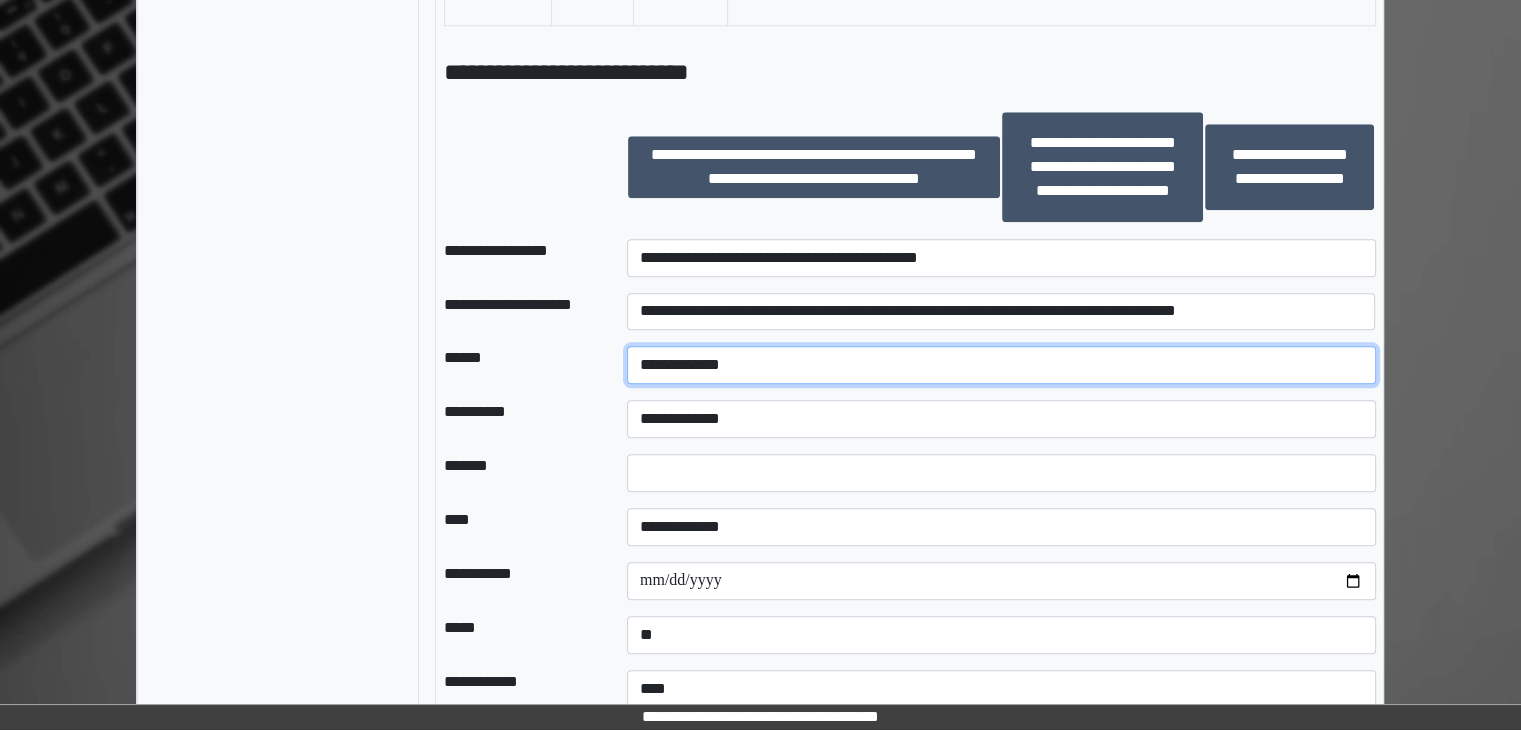 click on "**********" at bounding box center (1001, 365) 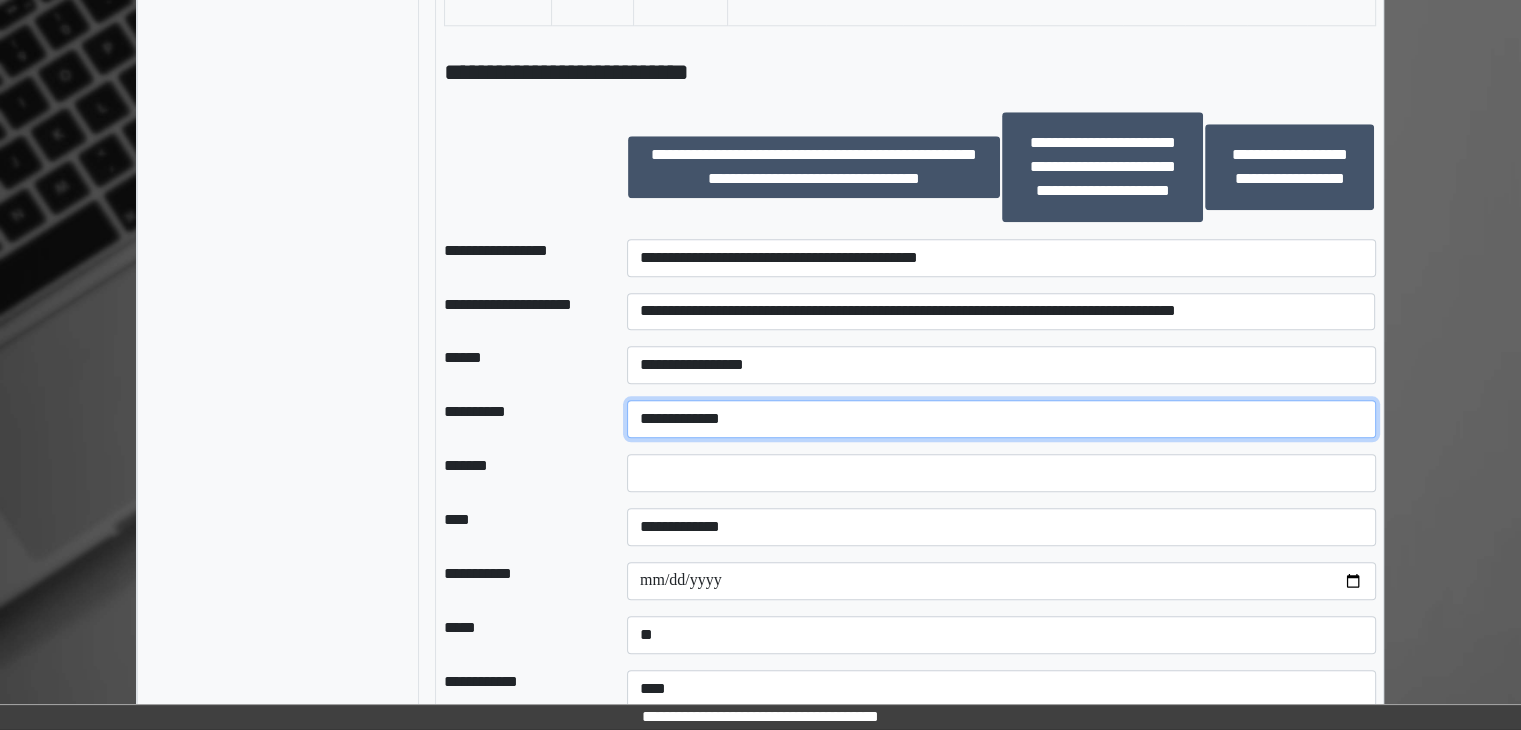 click on "**********" at bounding box center [1001, 419] 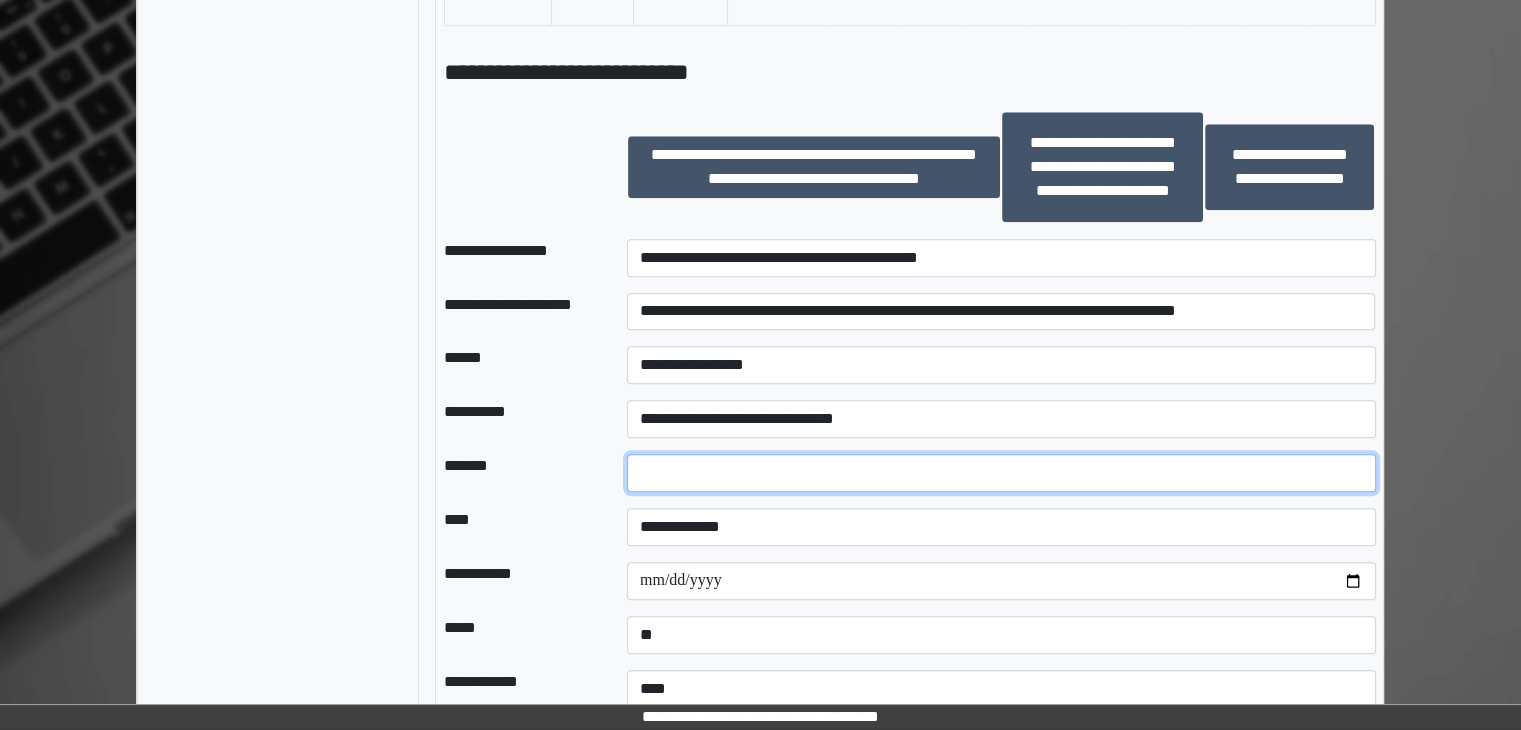 click on "*" at bounding box center (1001, 473) 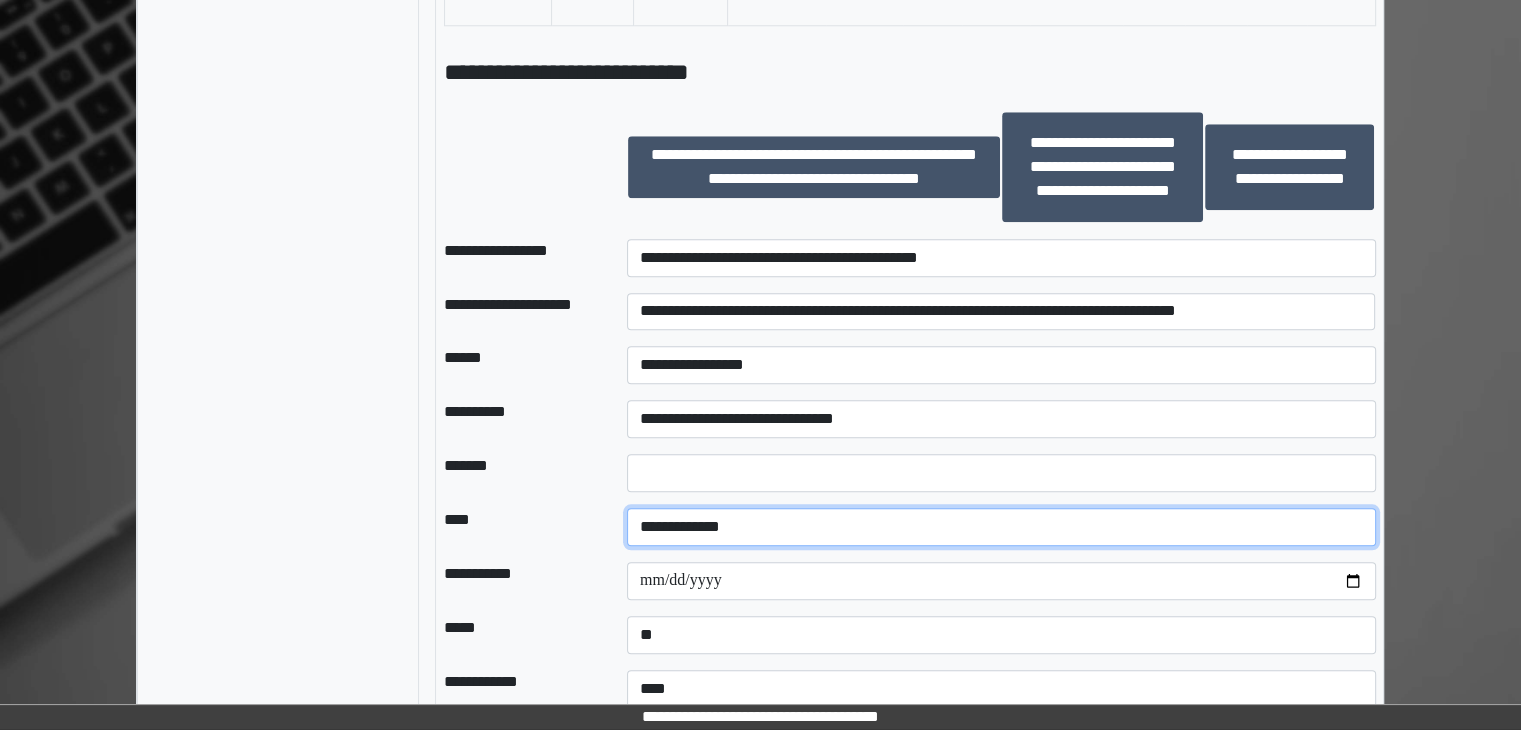 click on "**********" at bounding box center (1001, 527) 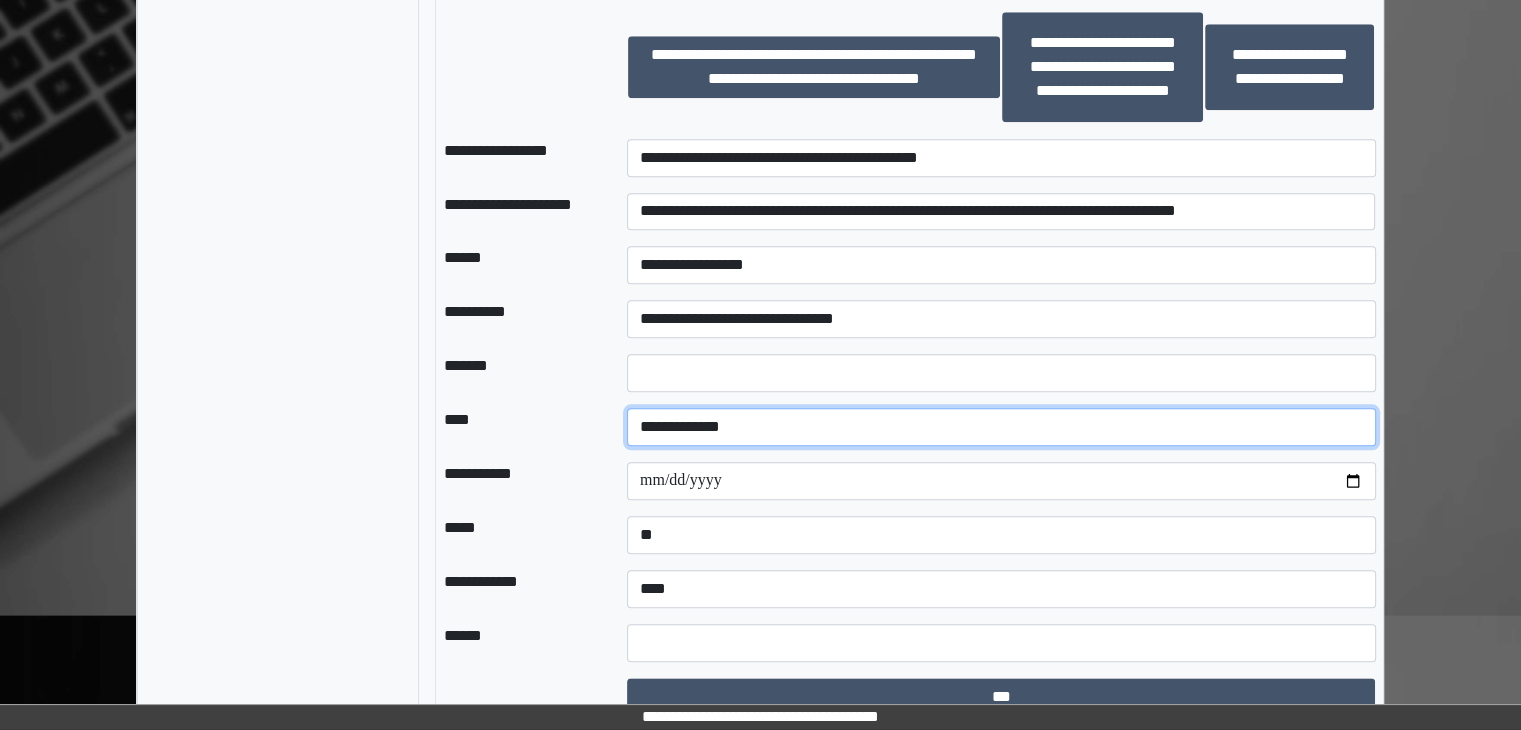 scroll, scrollTop: 2196, scrollLeft: 0, axis: vertical 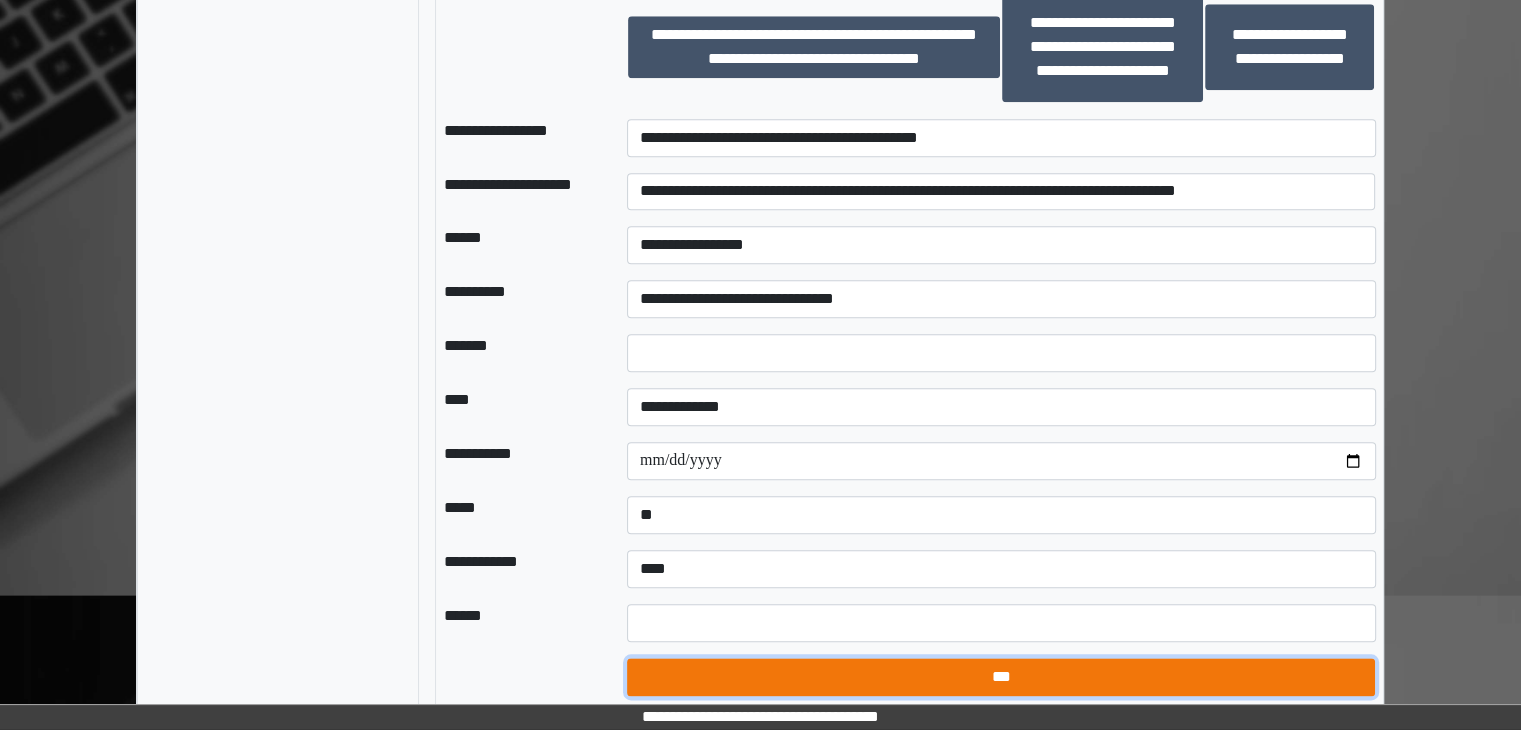click on "***" at bounding box center [1001, 677] 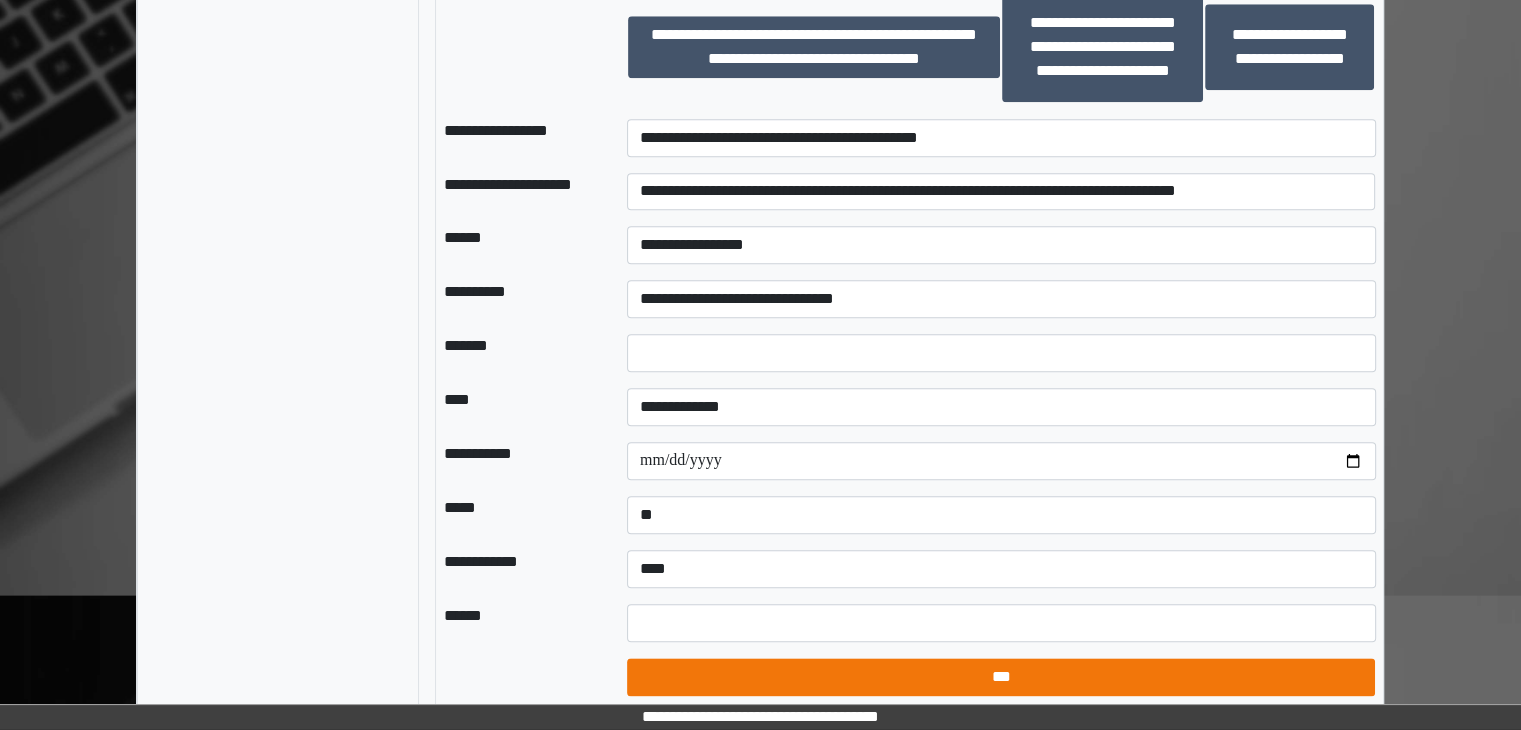select on "*" 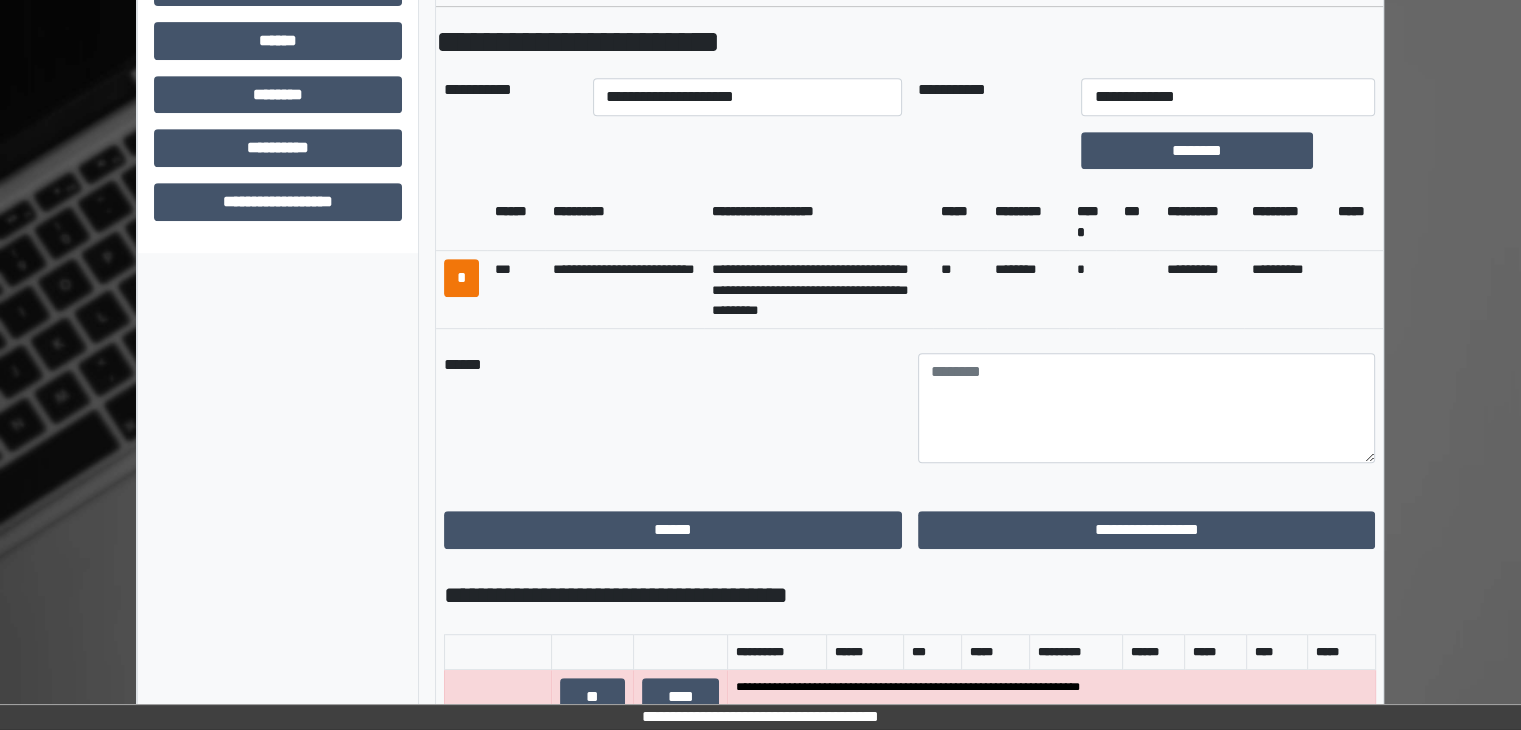 scroll, scrollTop: 896, scrollLeft: 0, axis: vertical 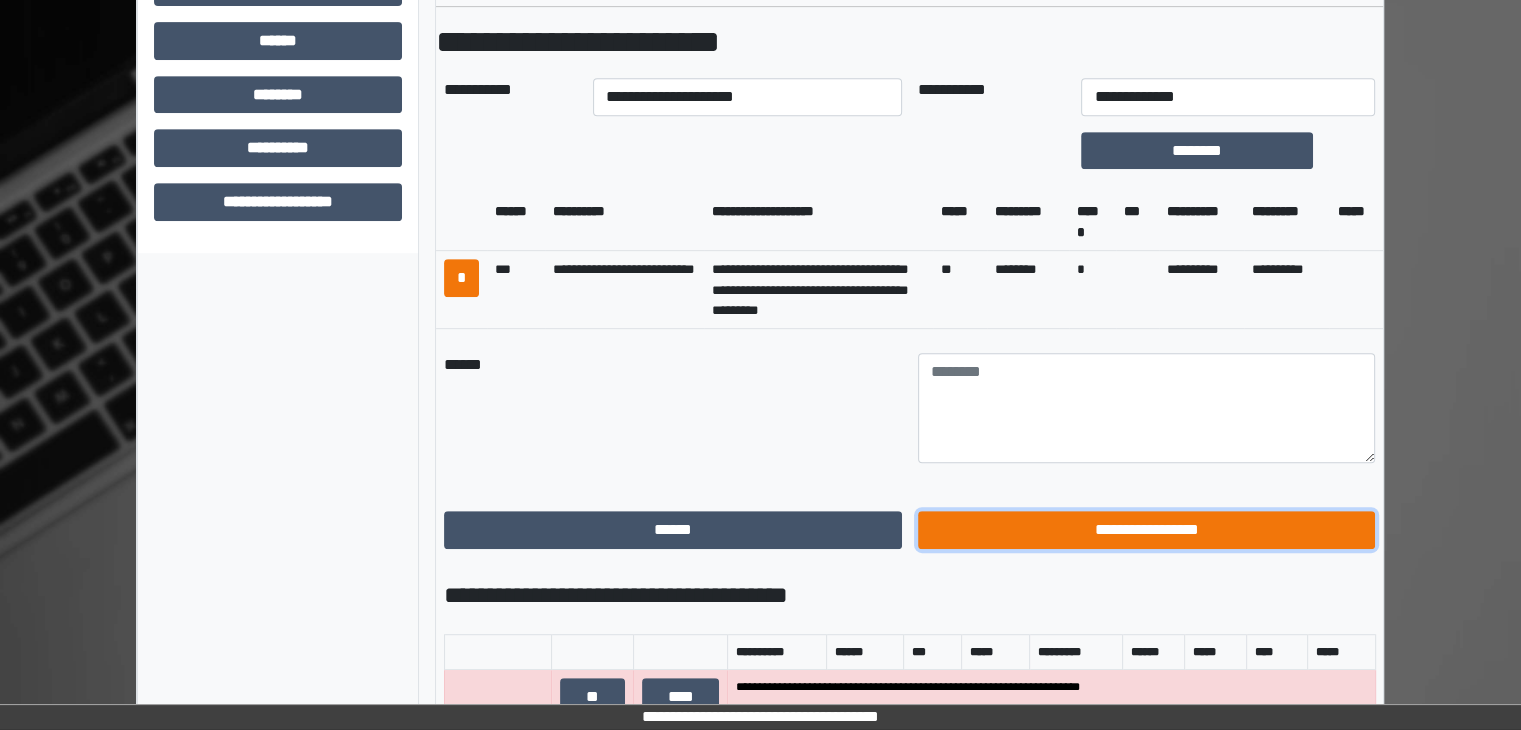 click on "**********" at bounding box center [1147, 530] 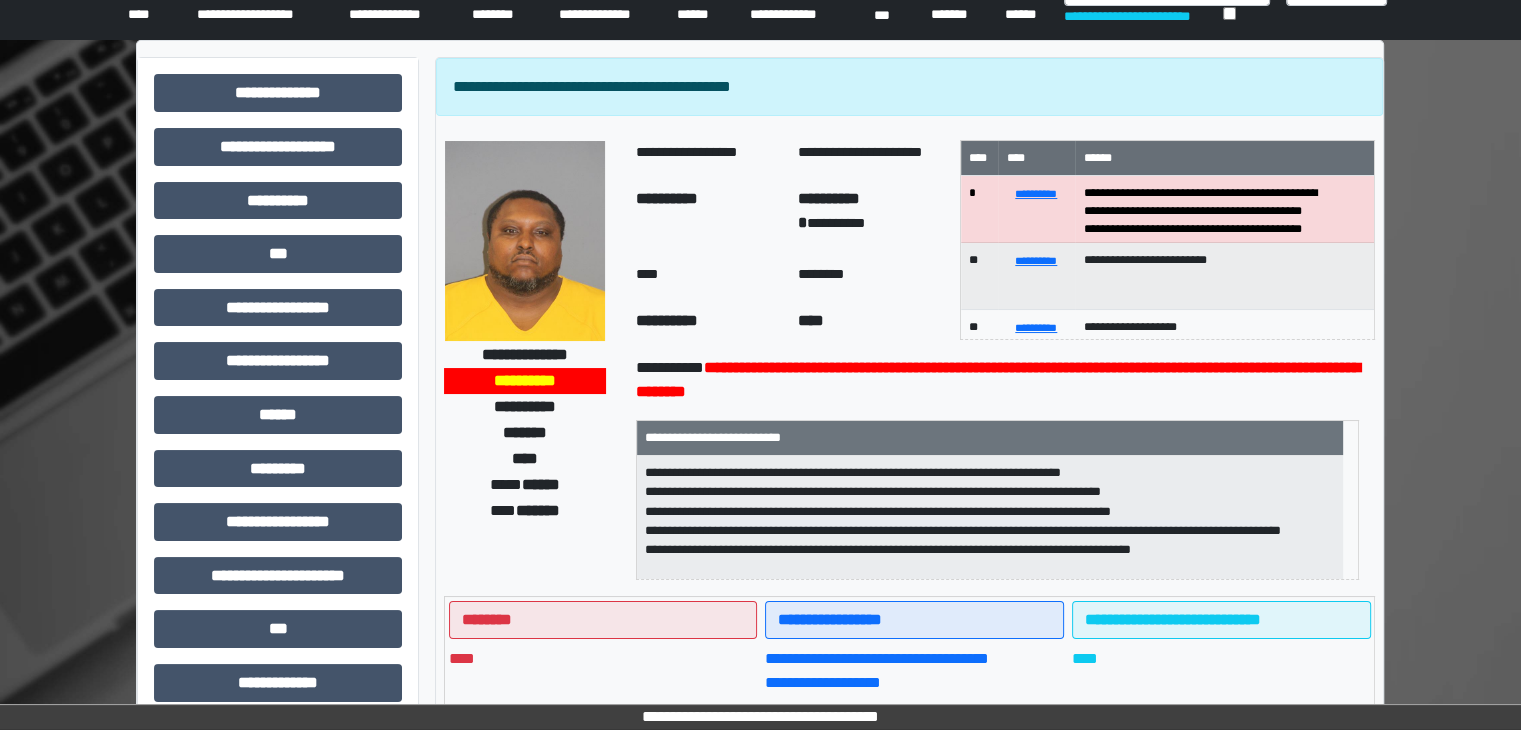 scroll, scrollTop: 0, scrollLeft: 0, axis: both 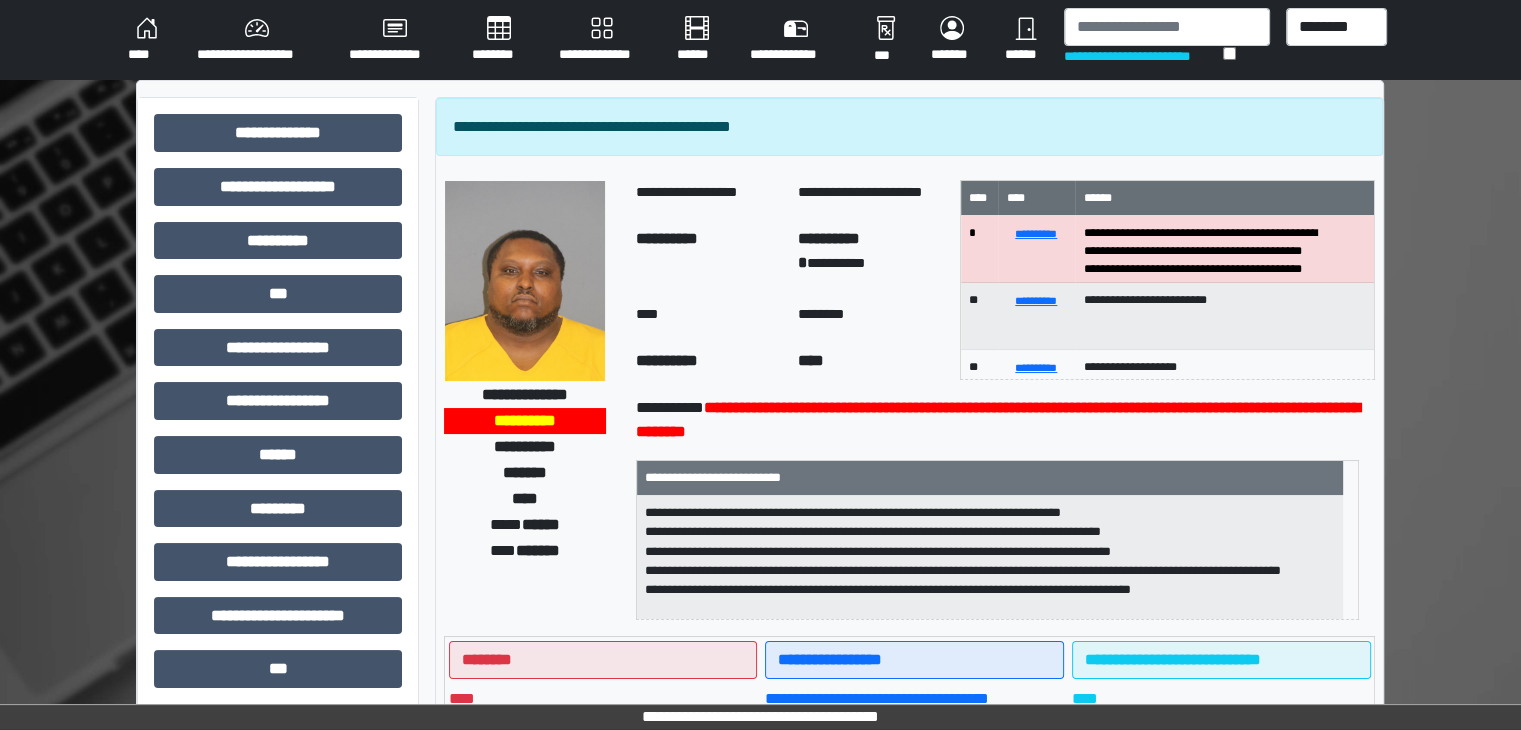 click on "****" at bounding box center (146, 40) 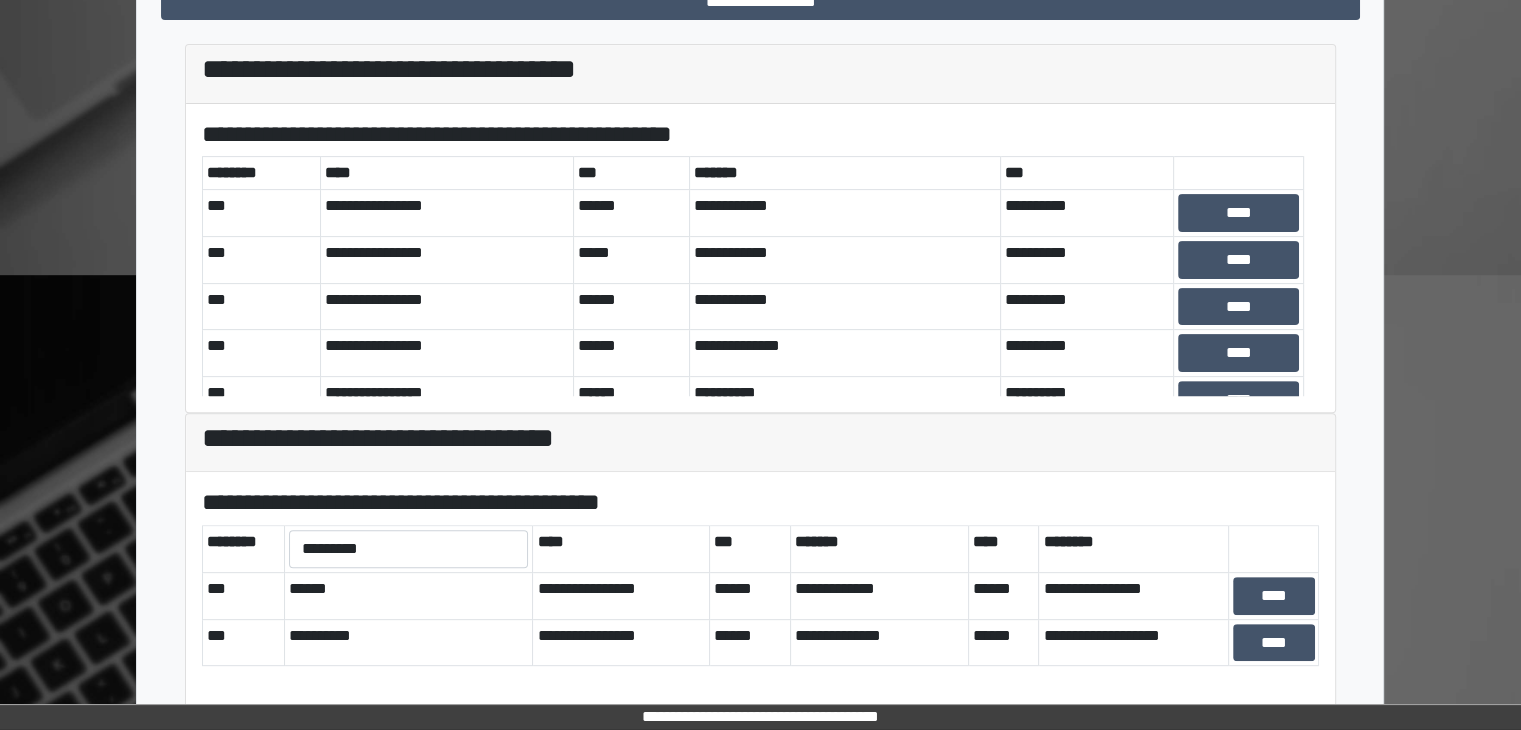 scroll, scrollTop: 667, scrollLeft: 0, axis: vertical 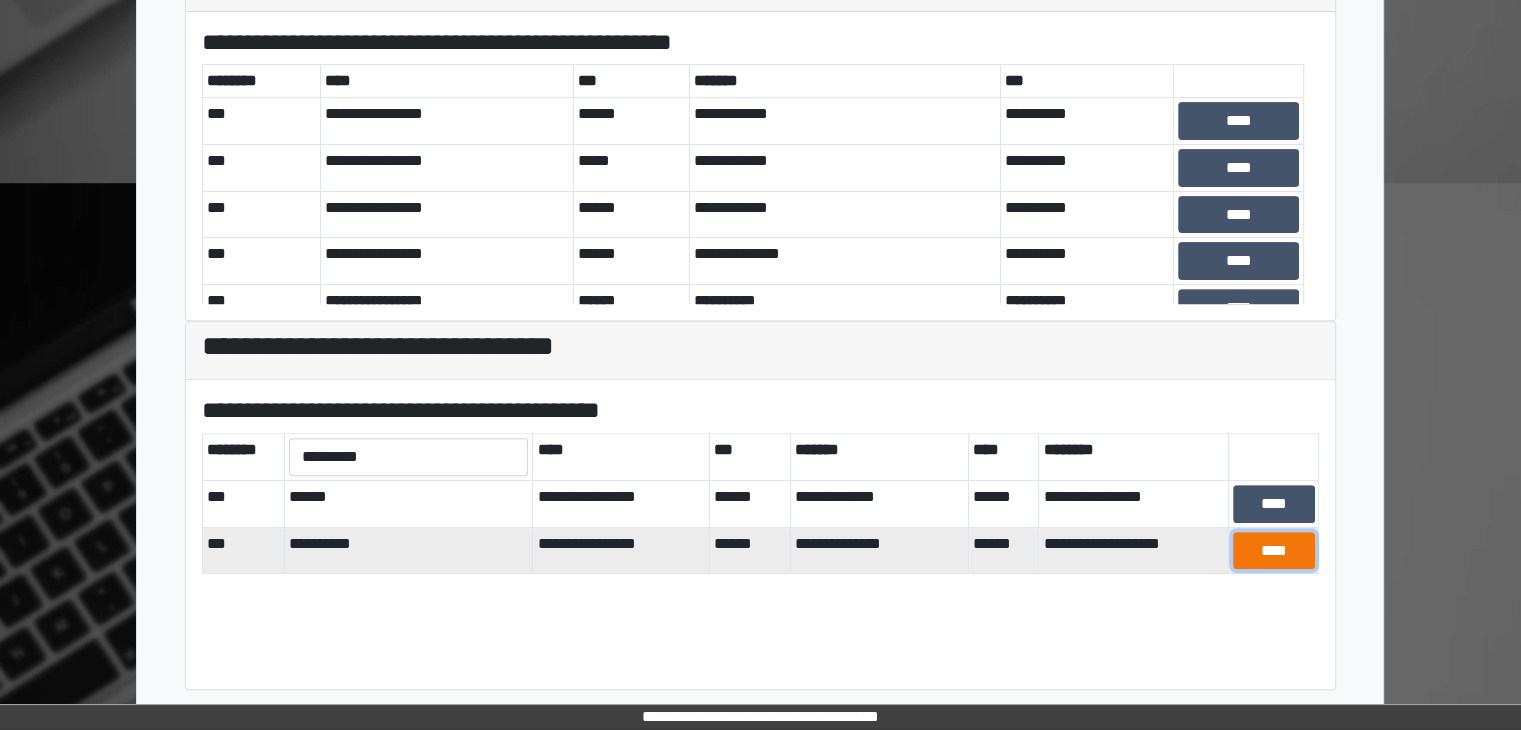 click on "****" at bounding box center (1274, 551) 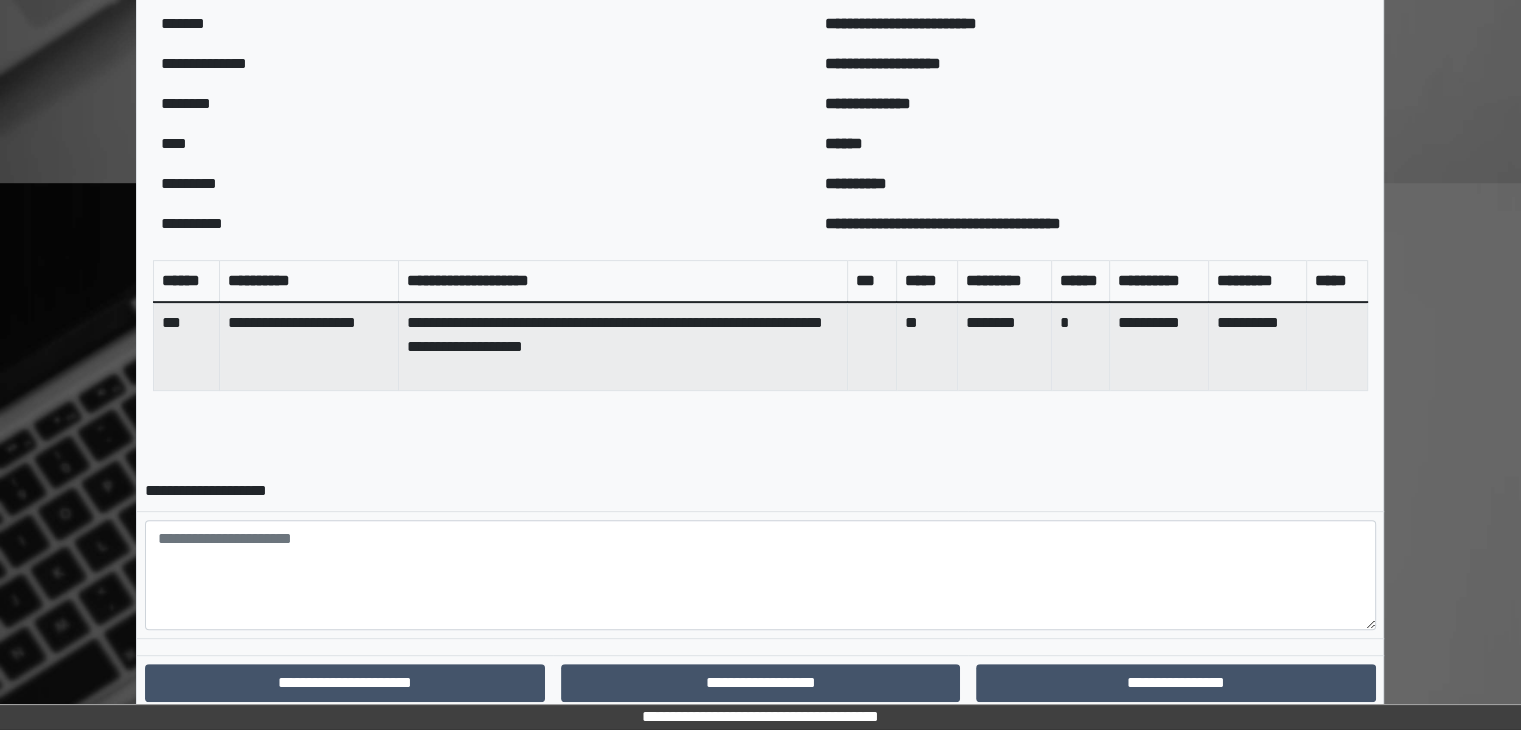 scroll, scrollTop: 728, scrollLeft: 0, axis: vertical 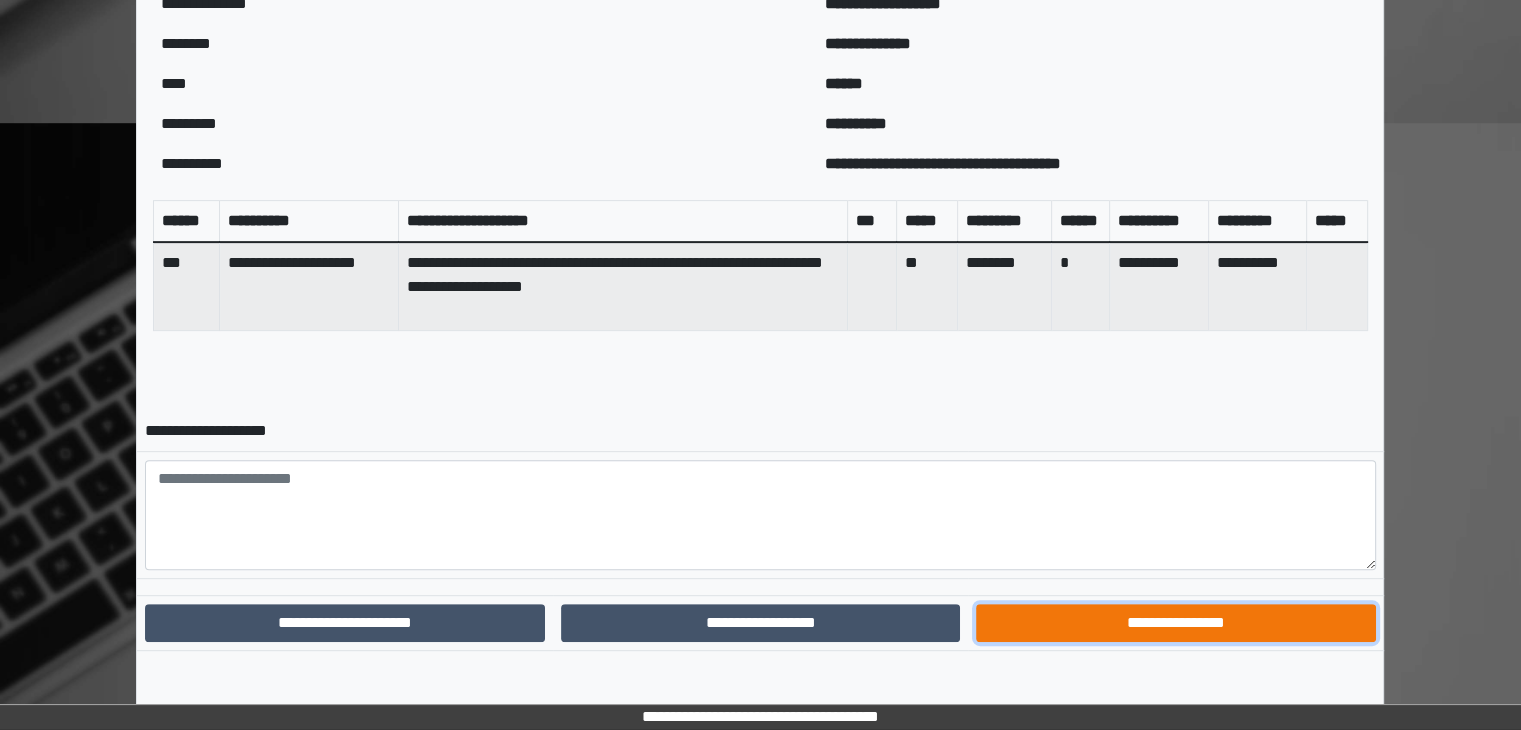 click on "**********" at bounding box center [1175, 623] 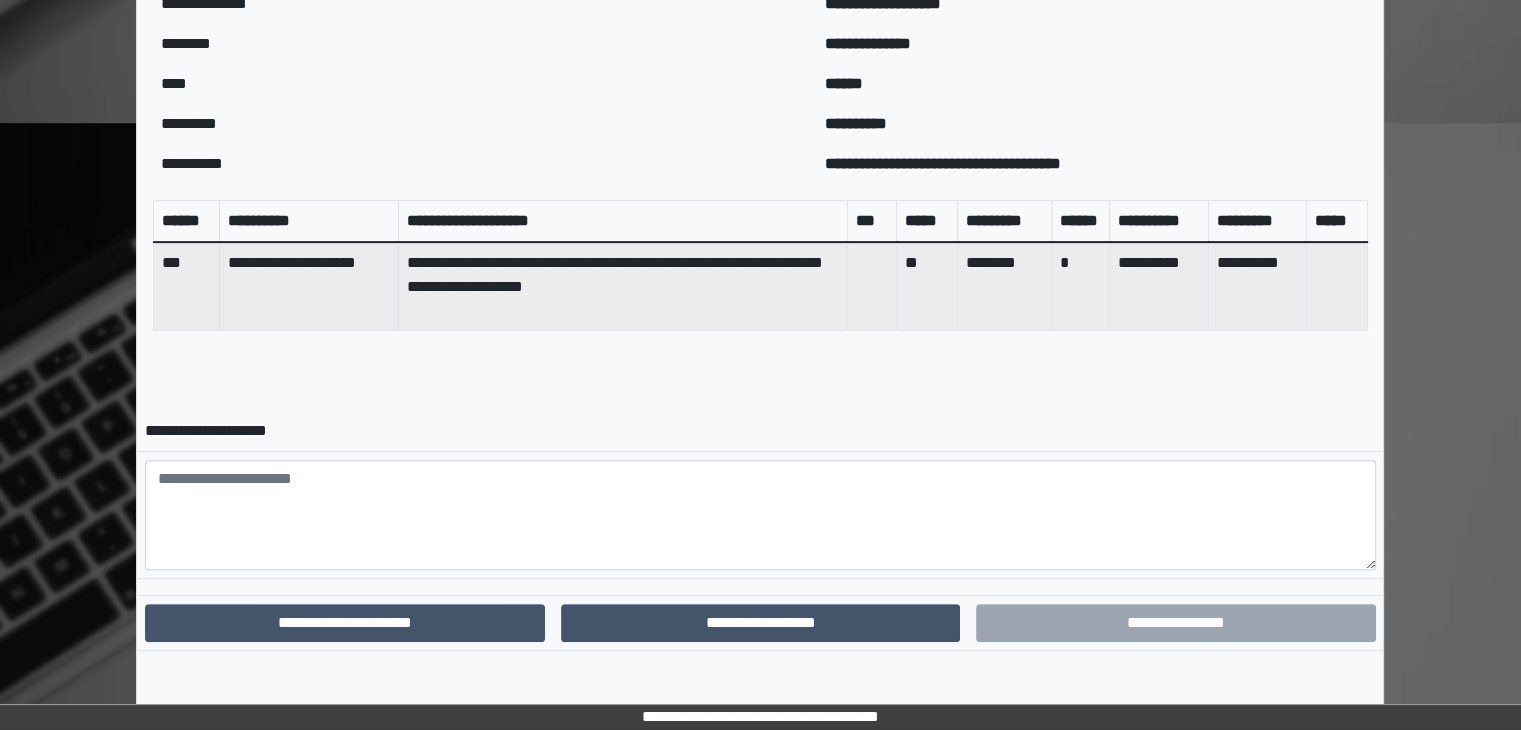 scroll, scrollTop: 625, scrollLeft: 0, axis: vertical 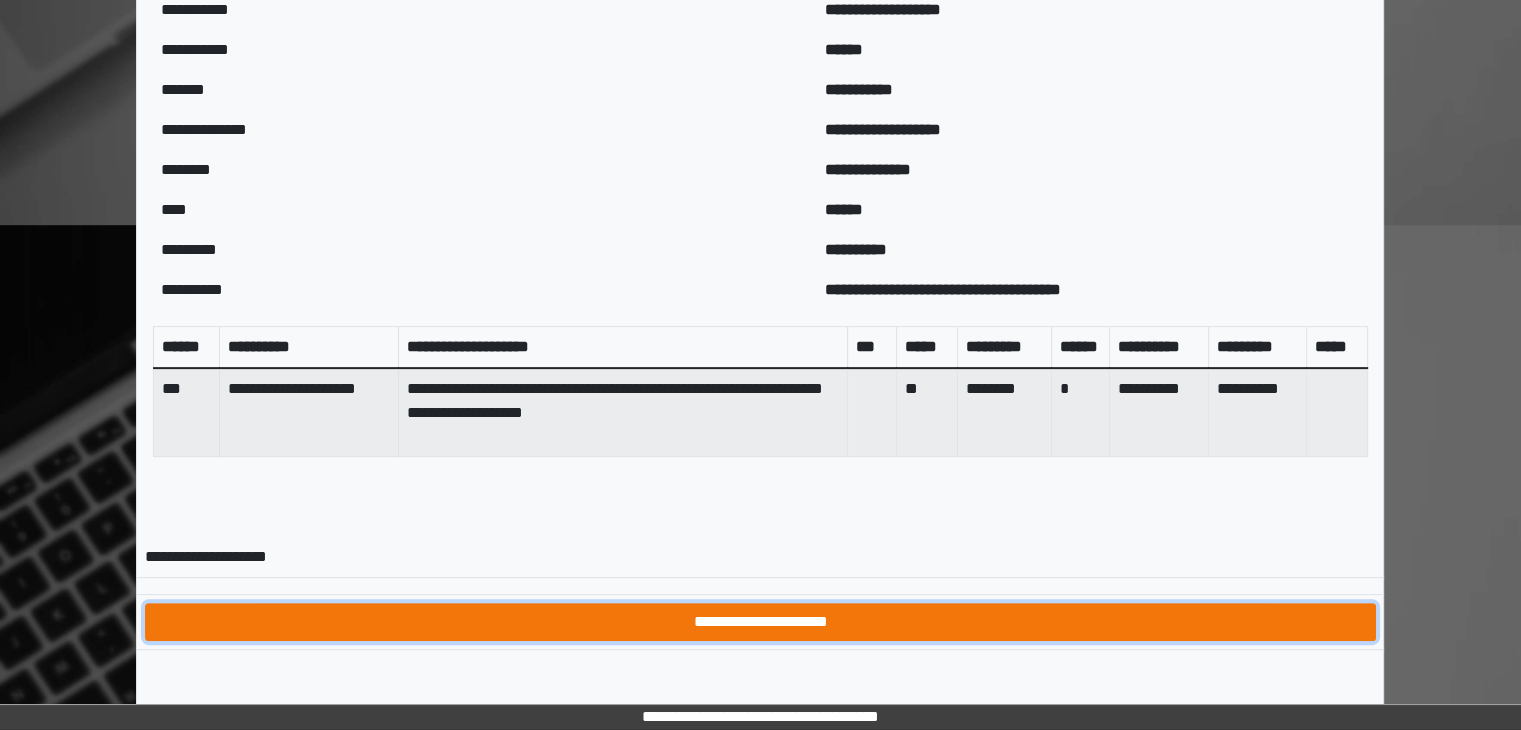 click on "**********" at bounding box center [760, 622] 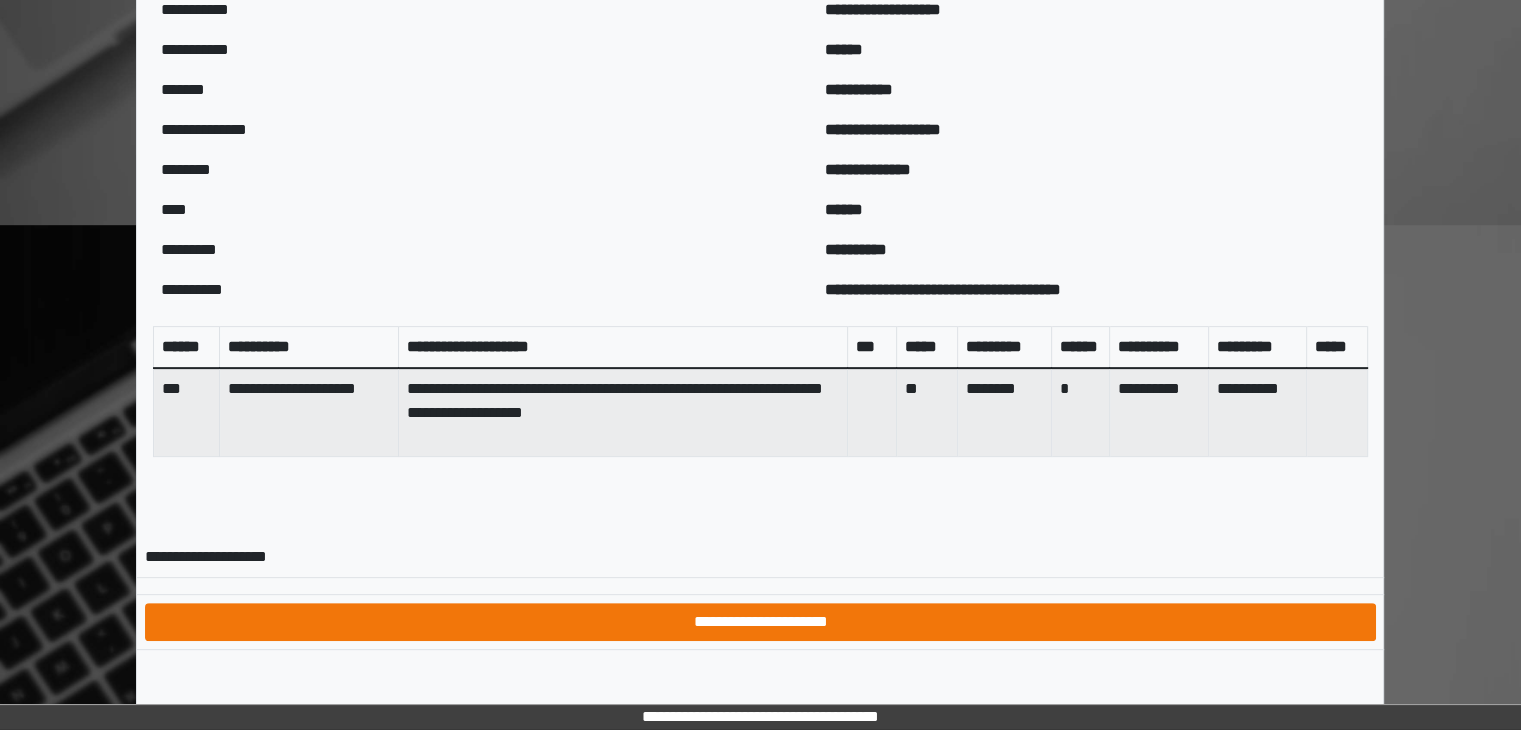 scroll, scrollTop: 0, scrollLeft: 0, axis: both 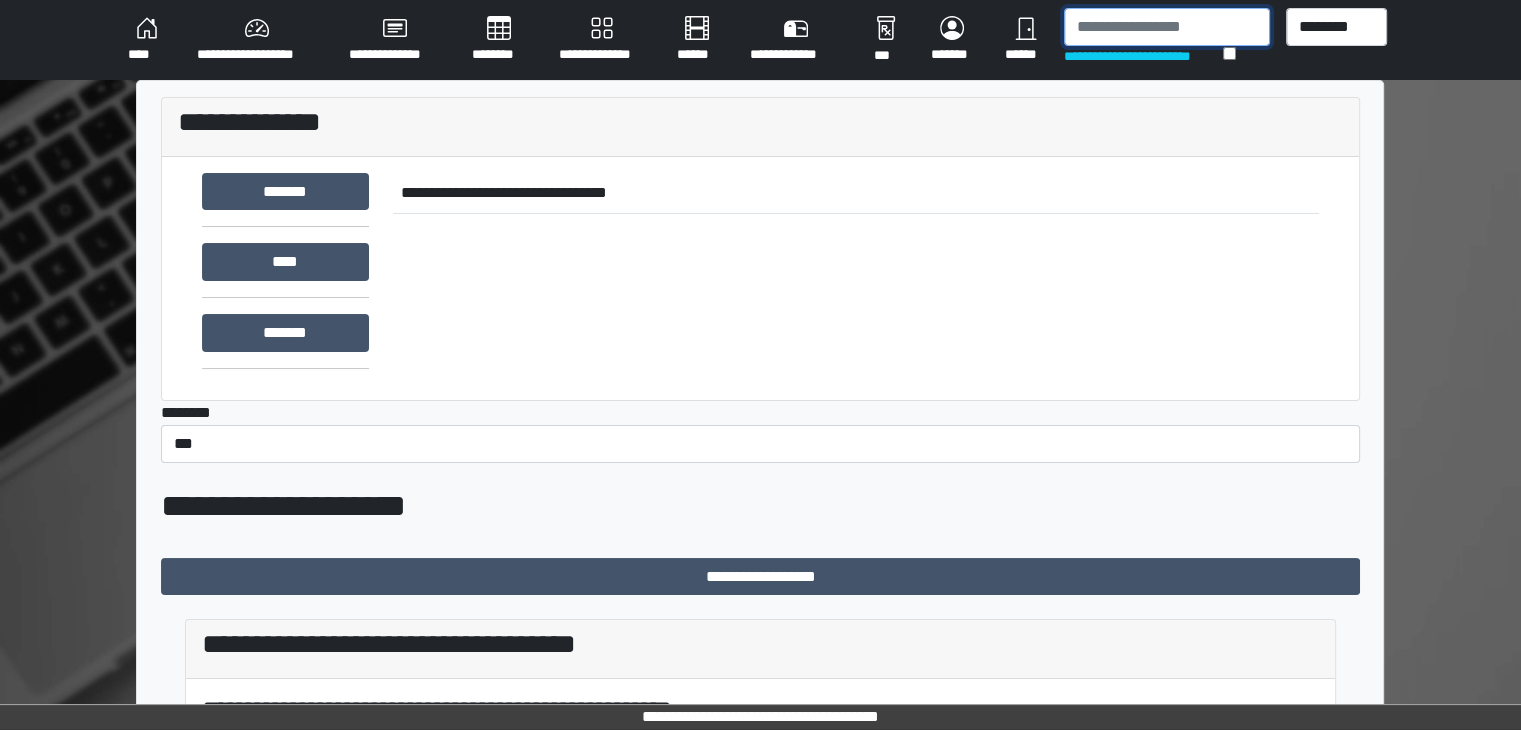 click at bounding box center [1167, 27] 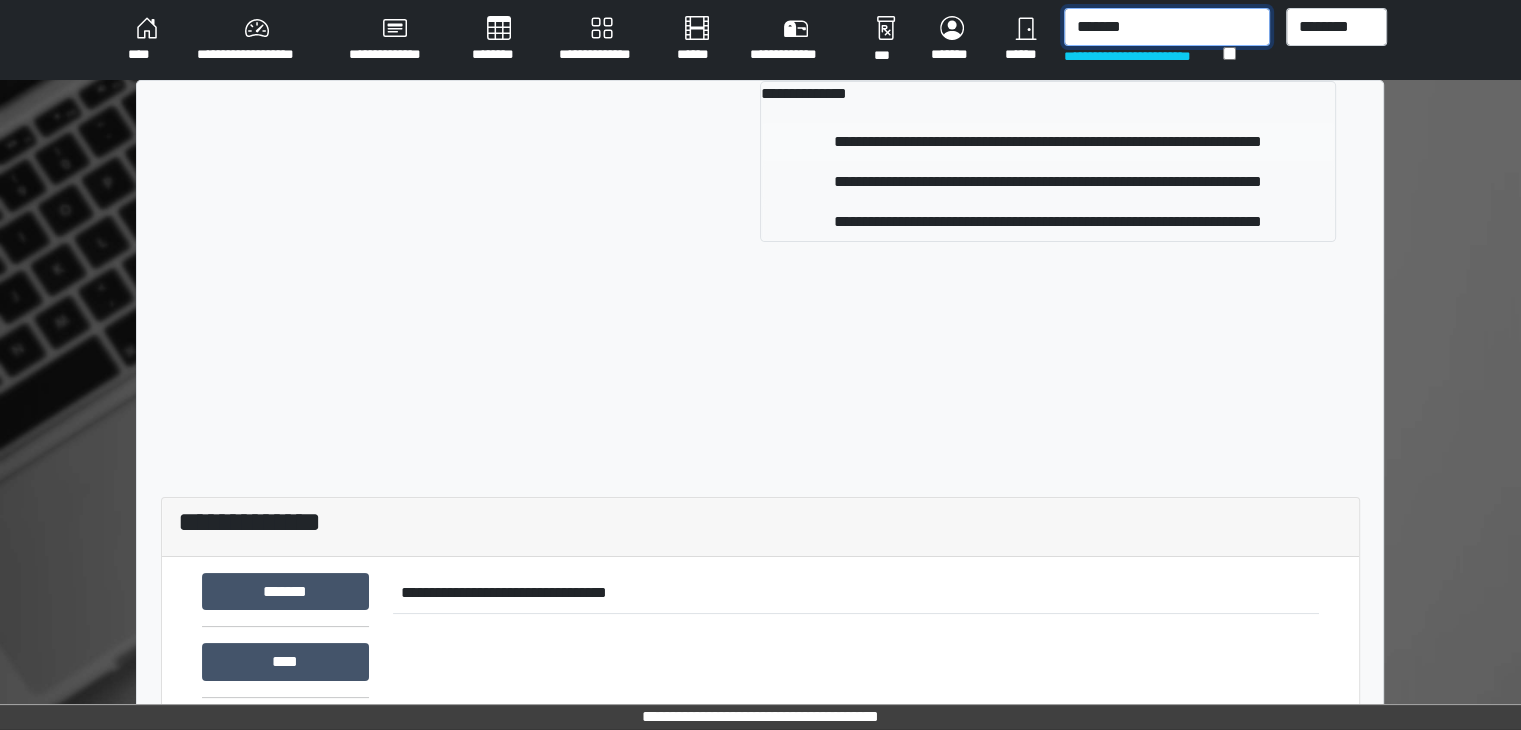 type on "*******" 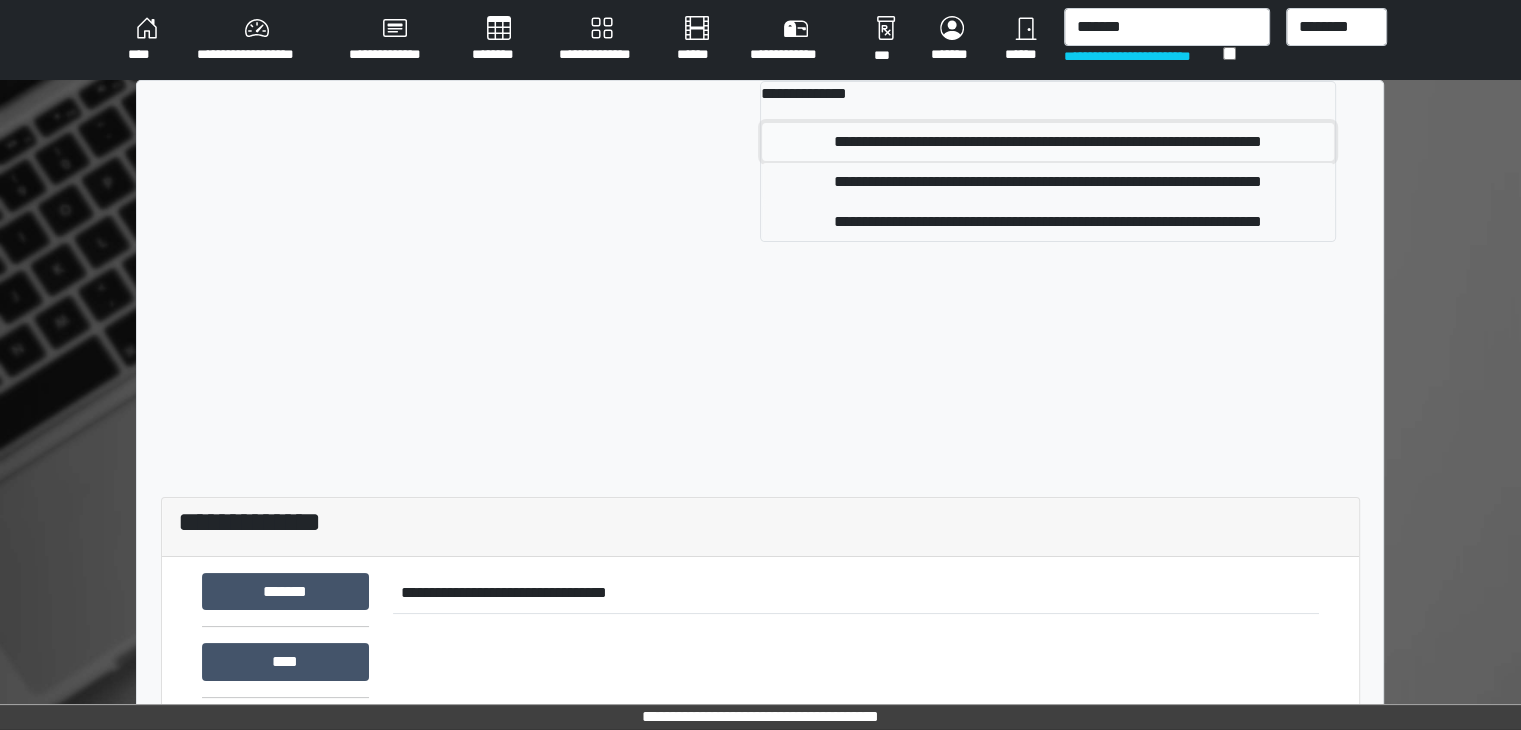 click on "**********" at bounding box center [1048, 142] 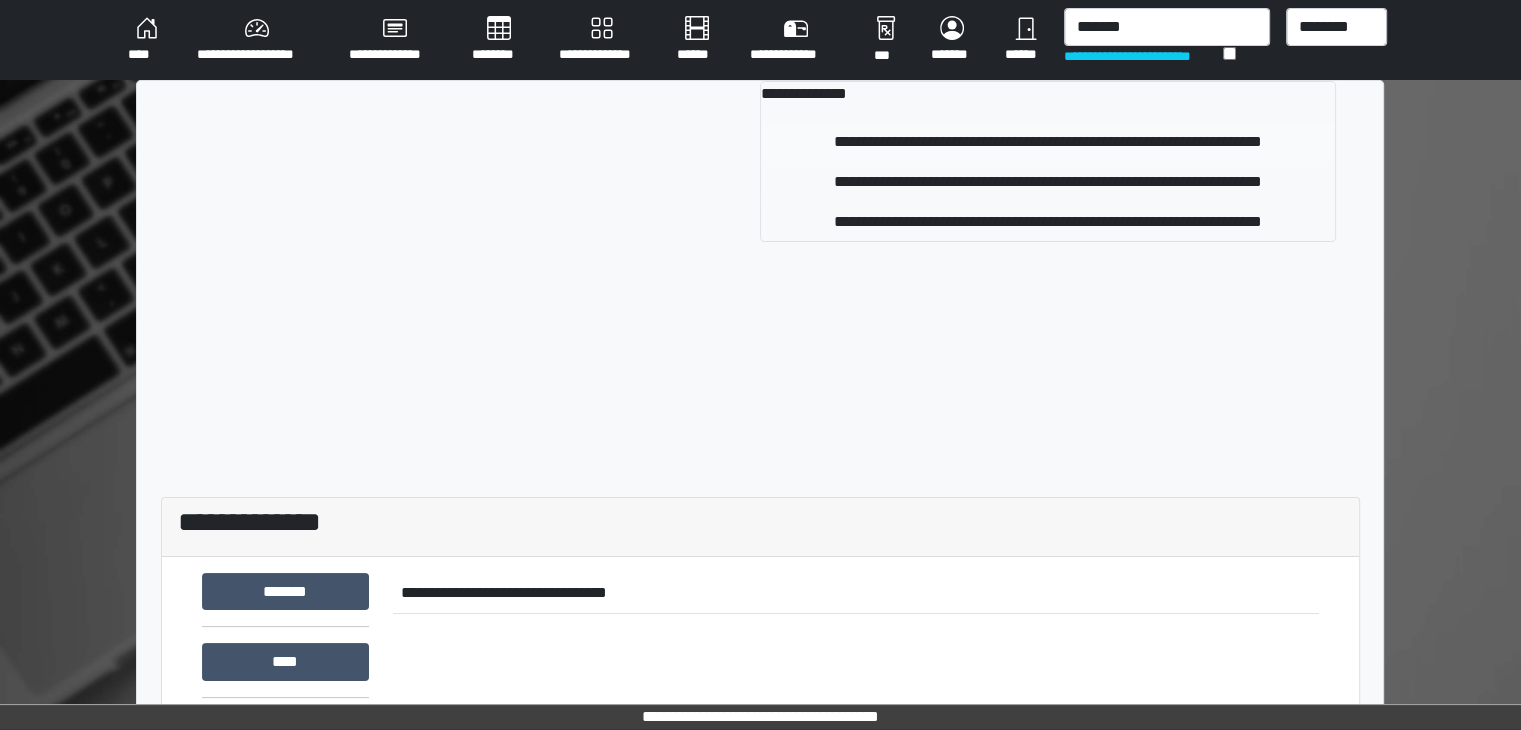 type 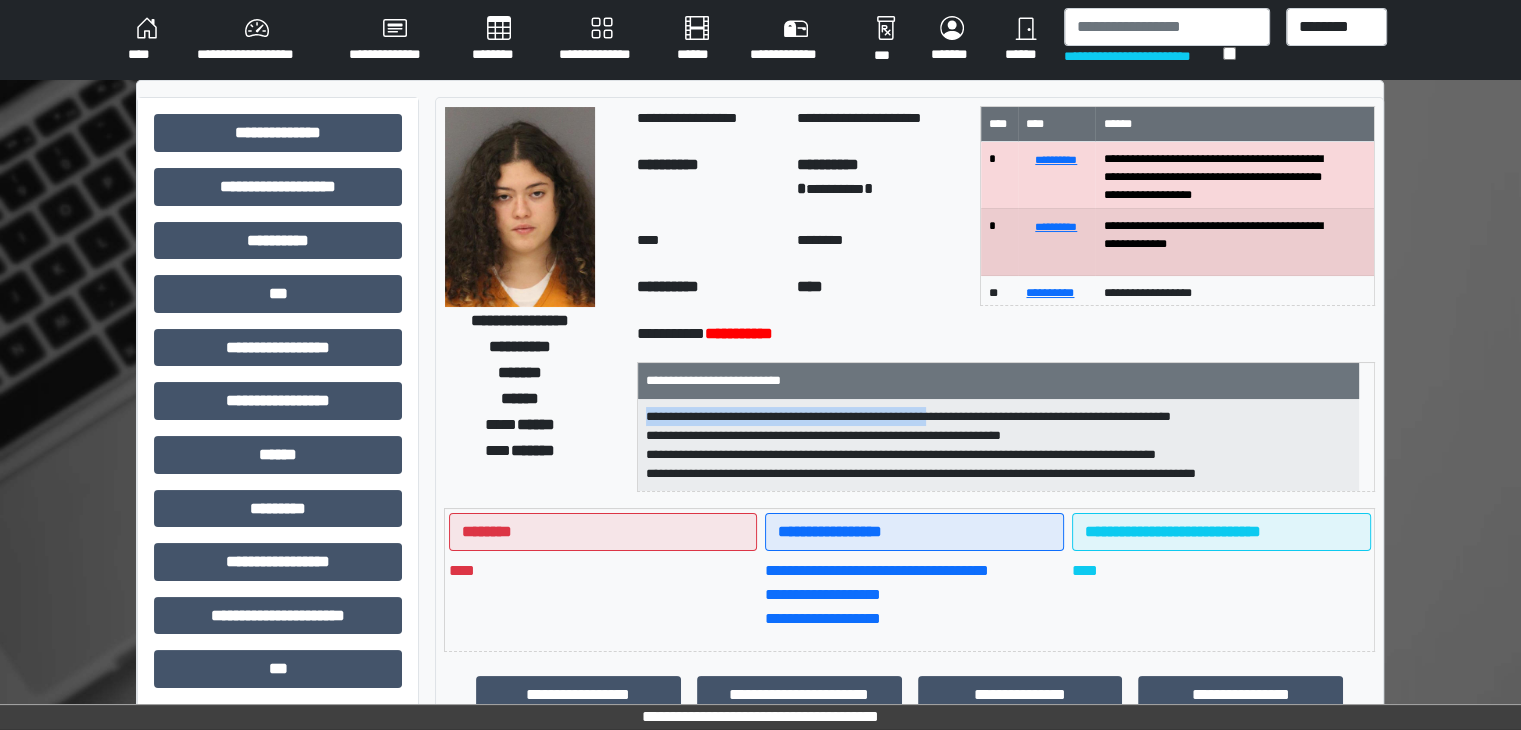 drag, startPoint x: 658, startPoint y: 415, endPoint x: 1016, endPoint y: 415, distance: 358 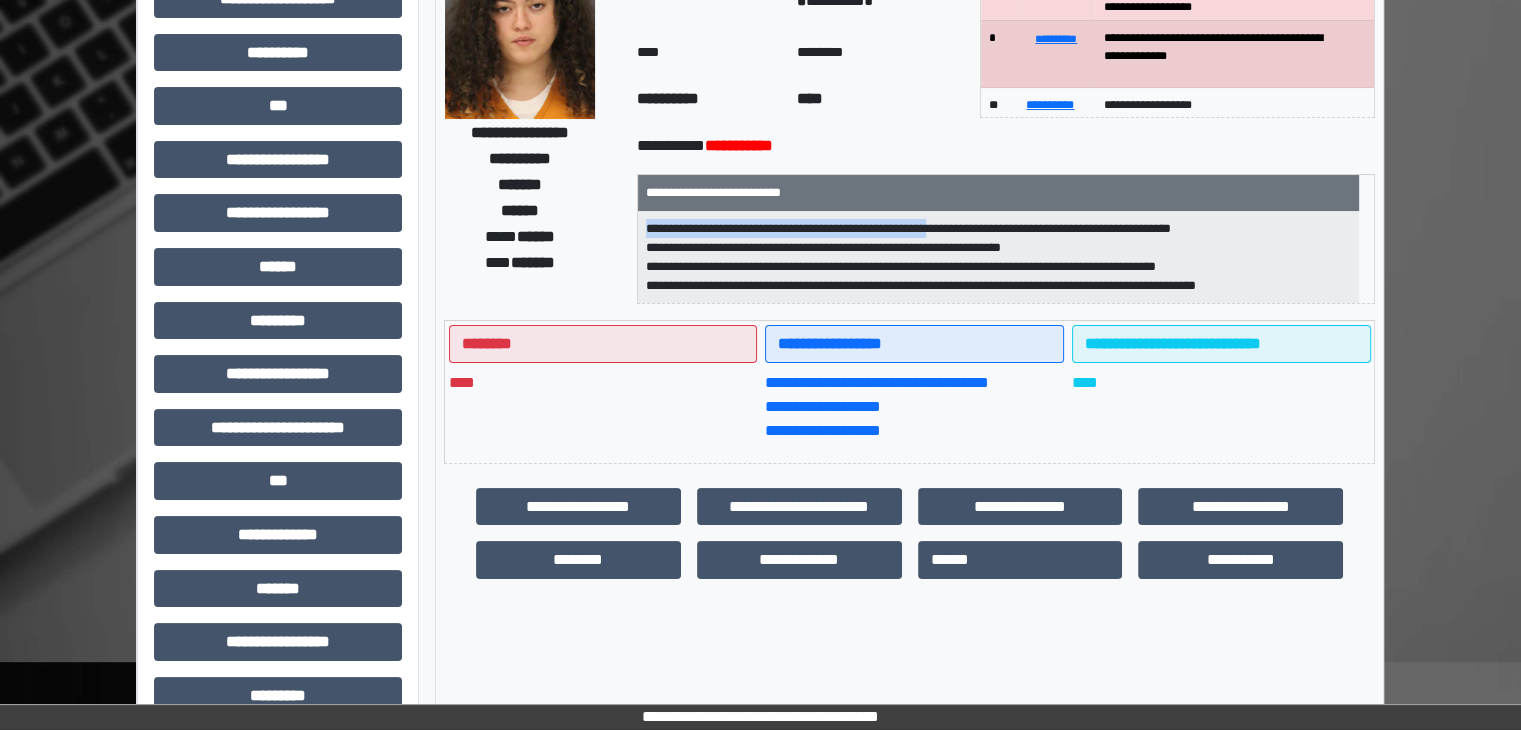 scroll, scrollTop: 200, scrollLeft: 0, axis: vertical 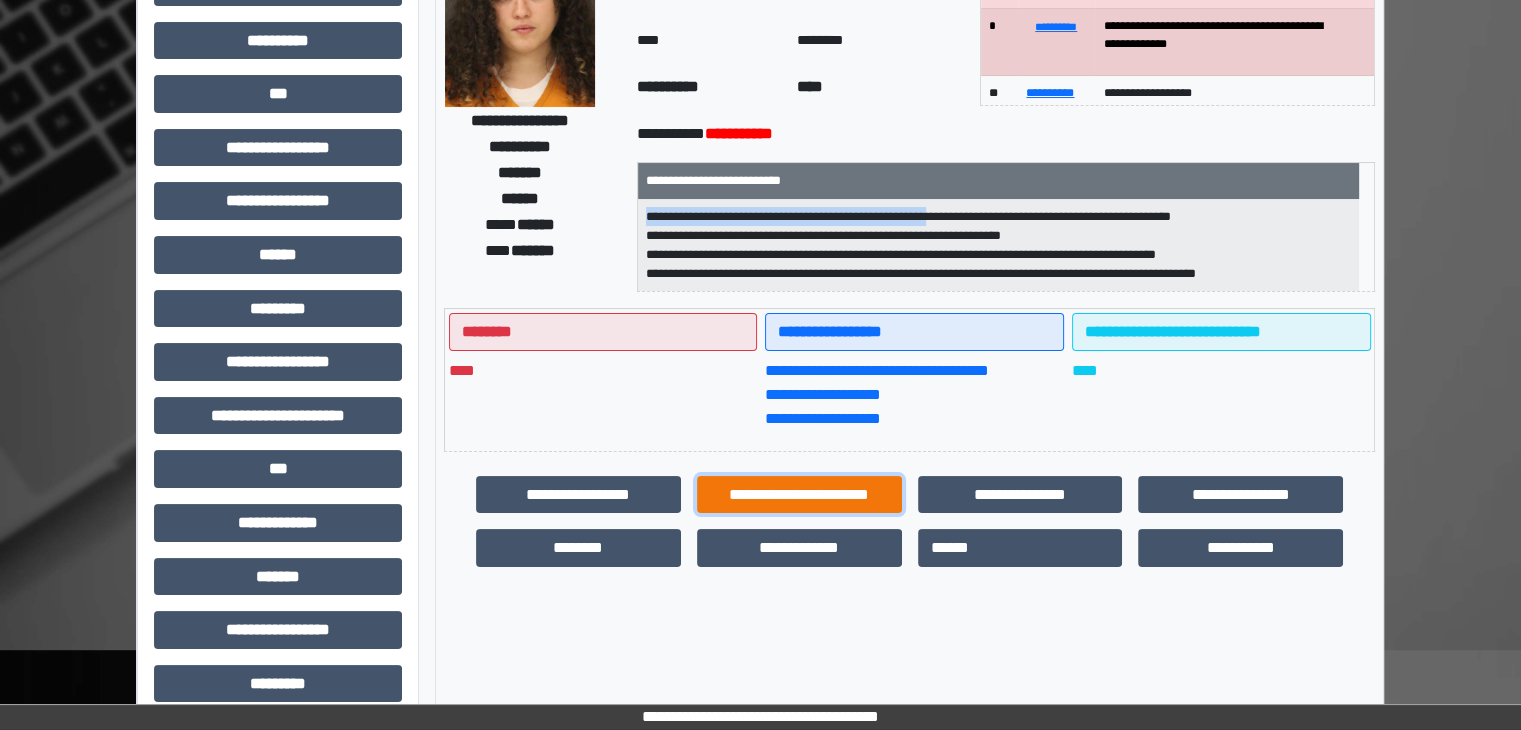 click on "**********" at bounding box center (799, 495) 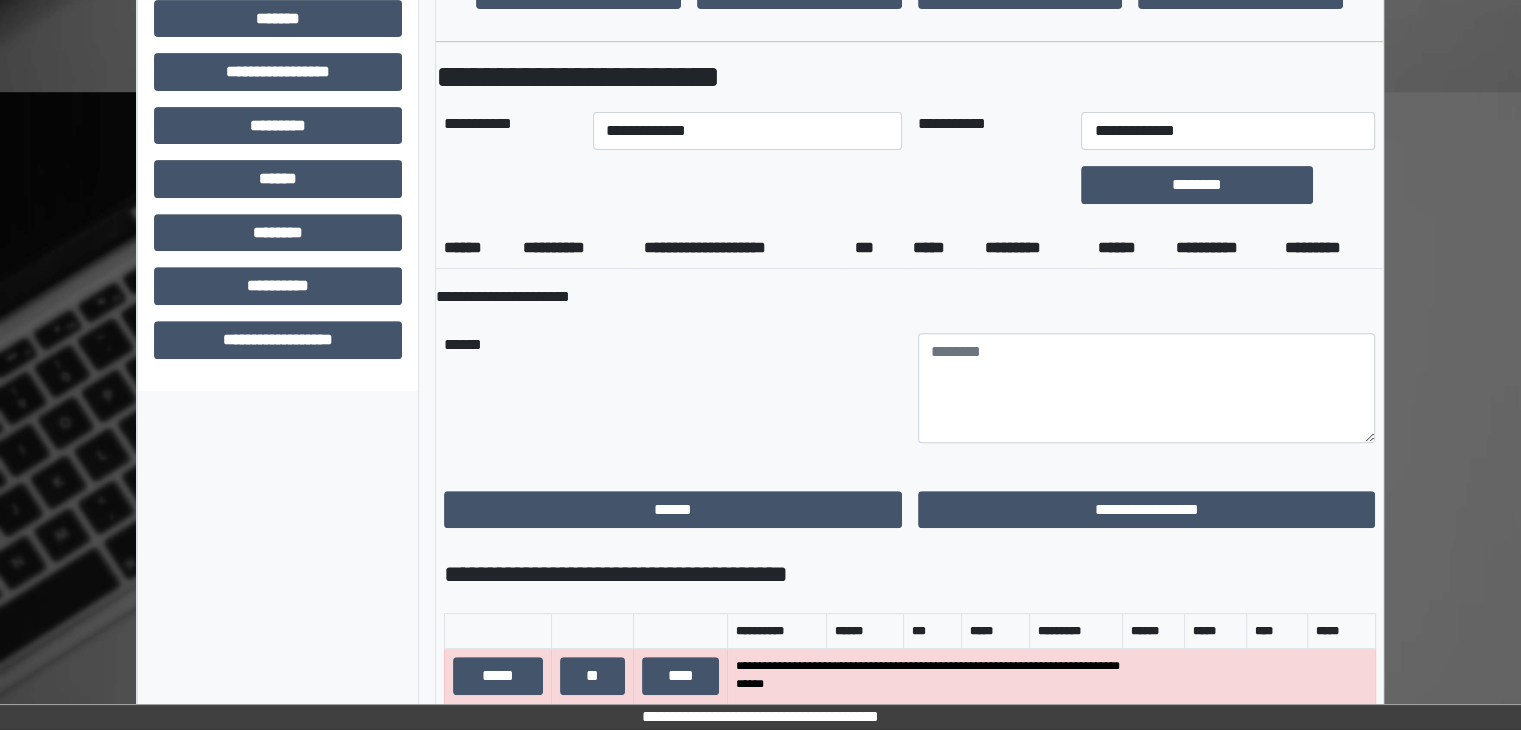 scroll, scrollTop: 800, scrollLeft: 0, axis: vertical 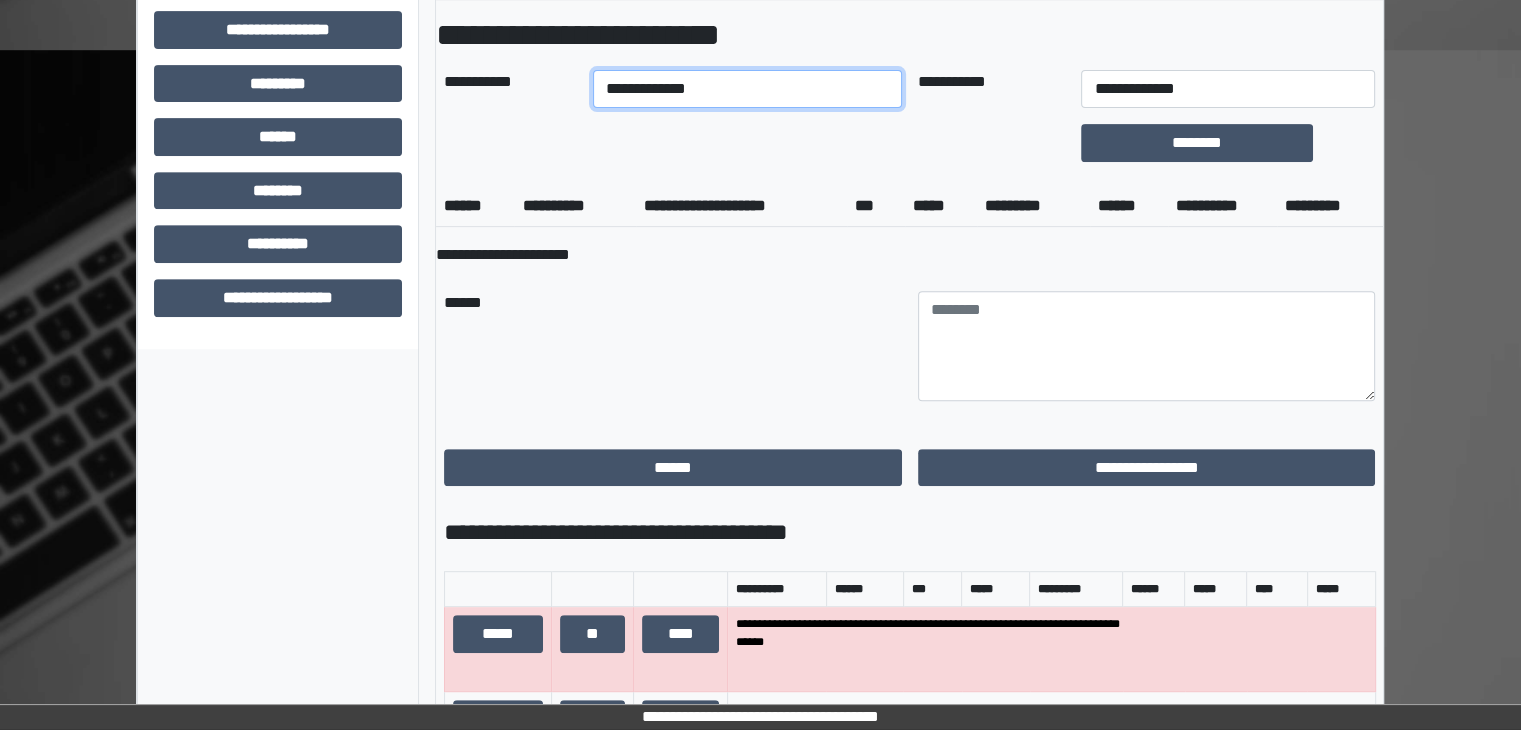 click on "**********" at bounding box center (747, 89) 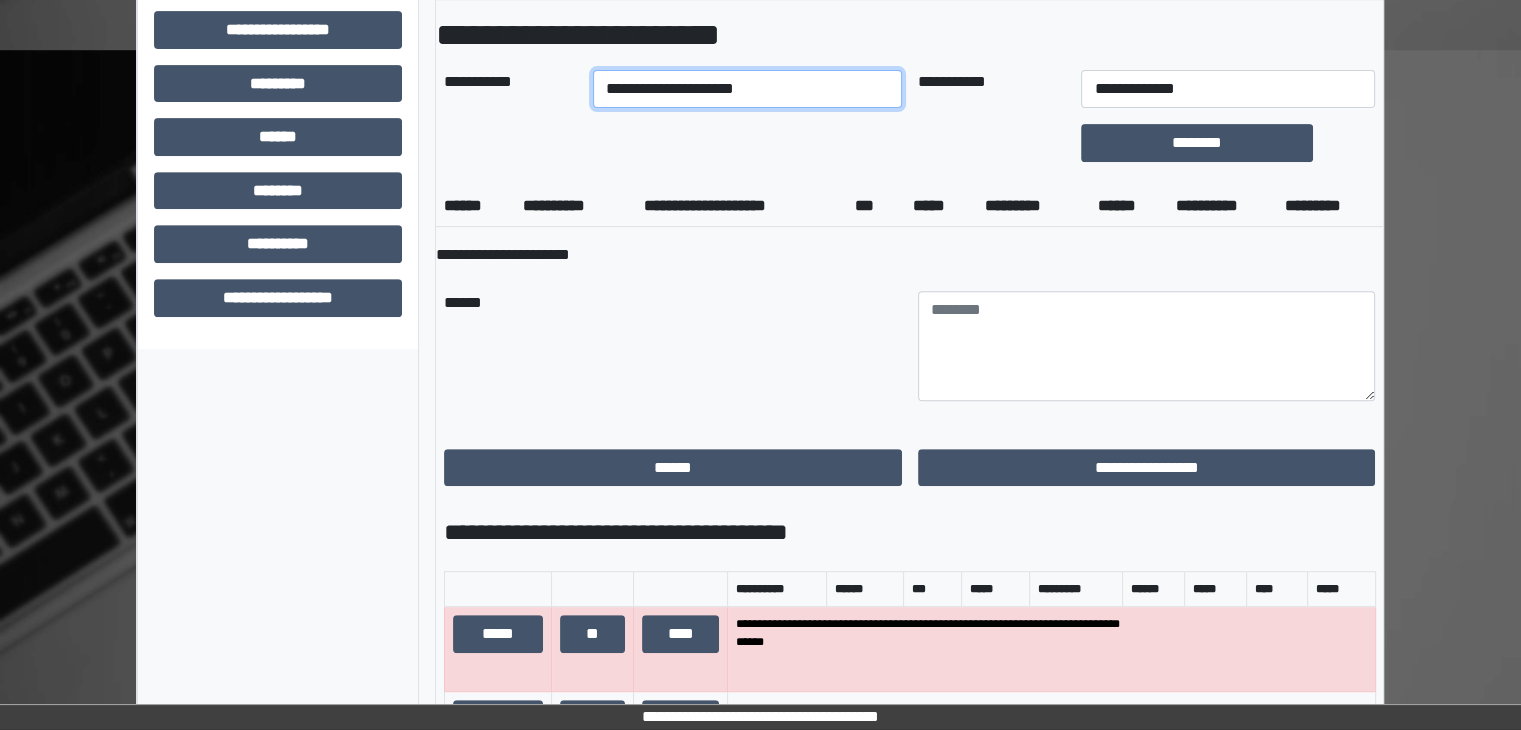 click on "**********" at bounding box center (747, 89) 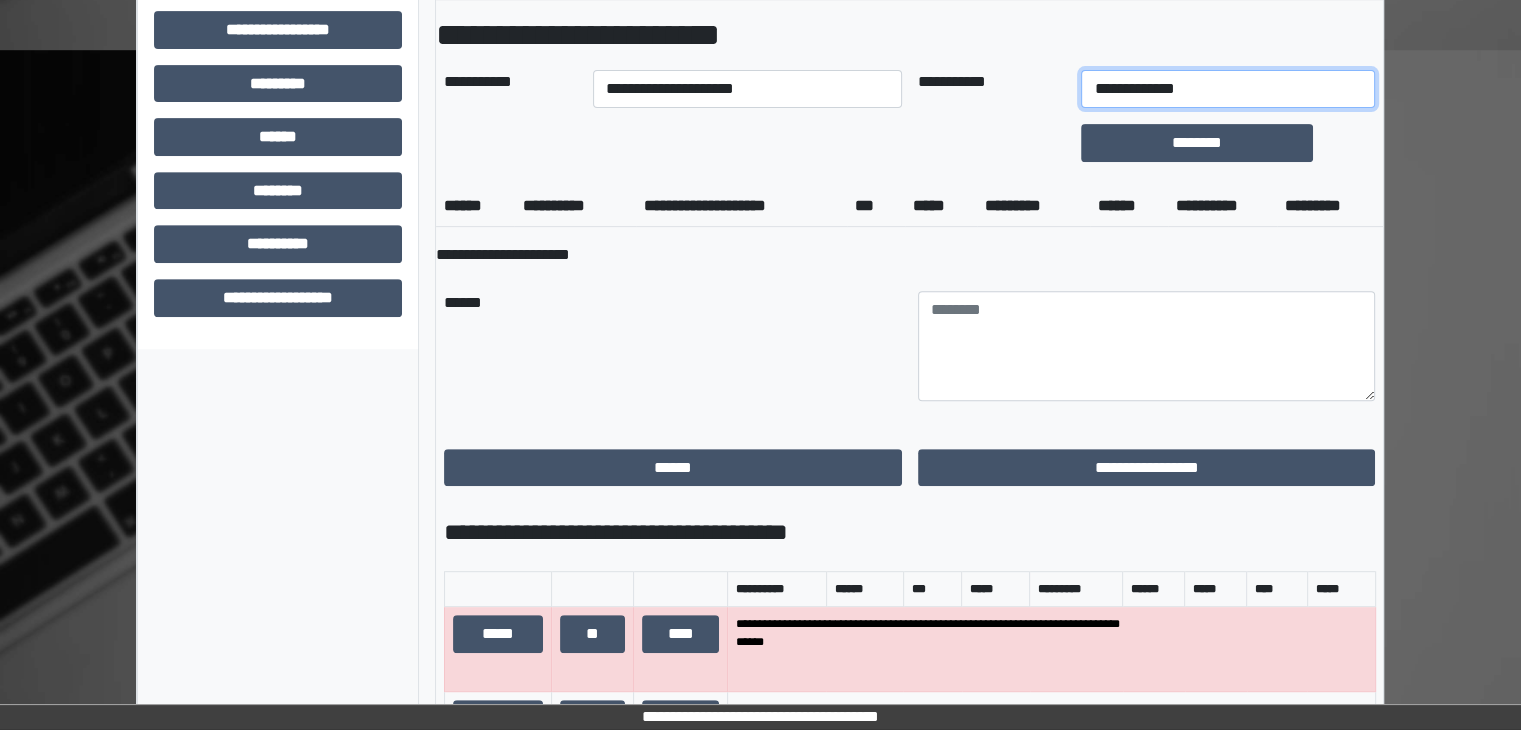 click on "**********" at bounding box center (1227, 89) 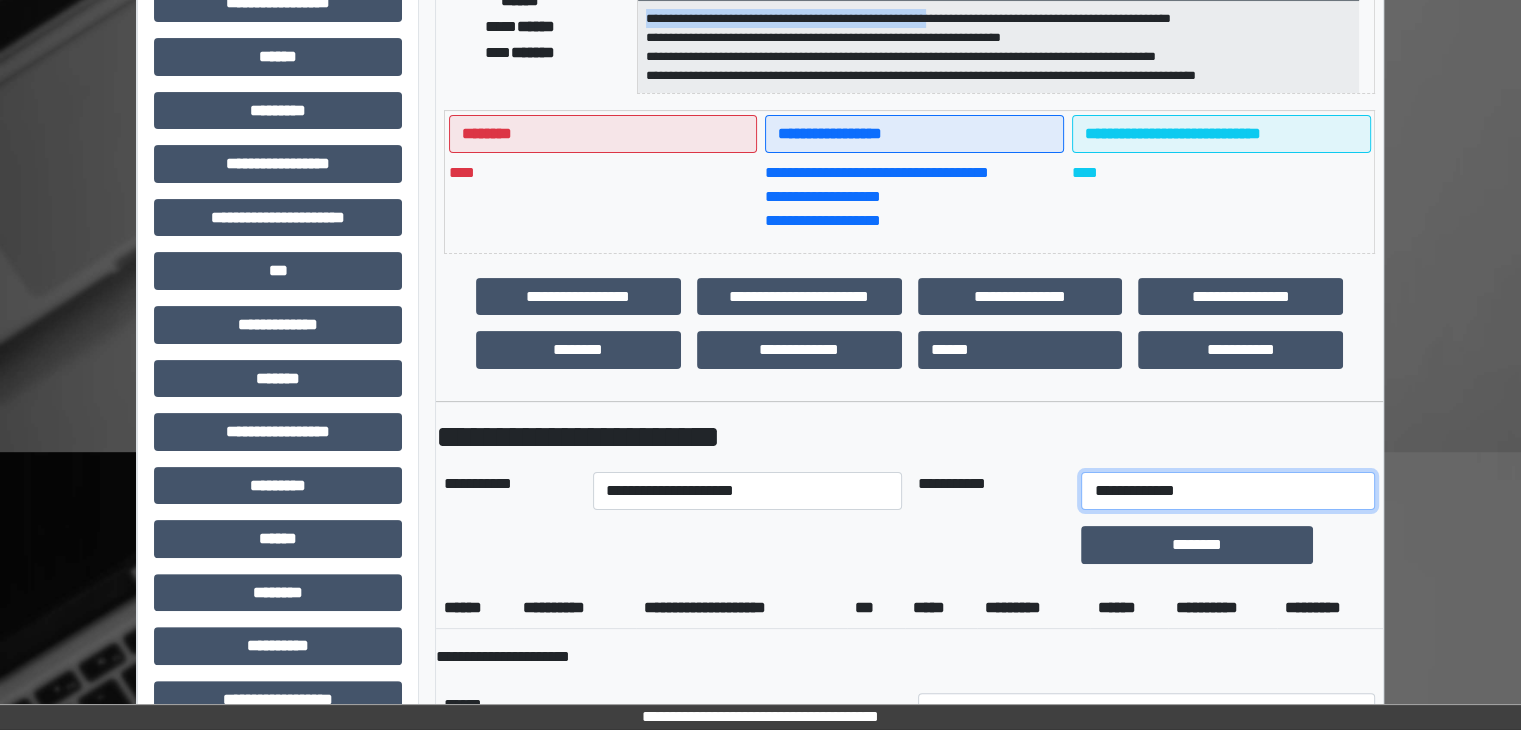 scroll, scrollTop: 427, scrollLeft: 0, axis: vertical 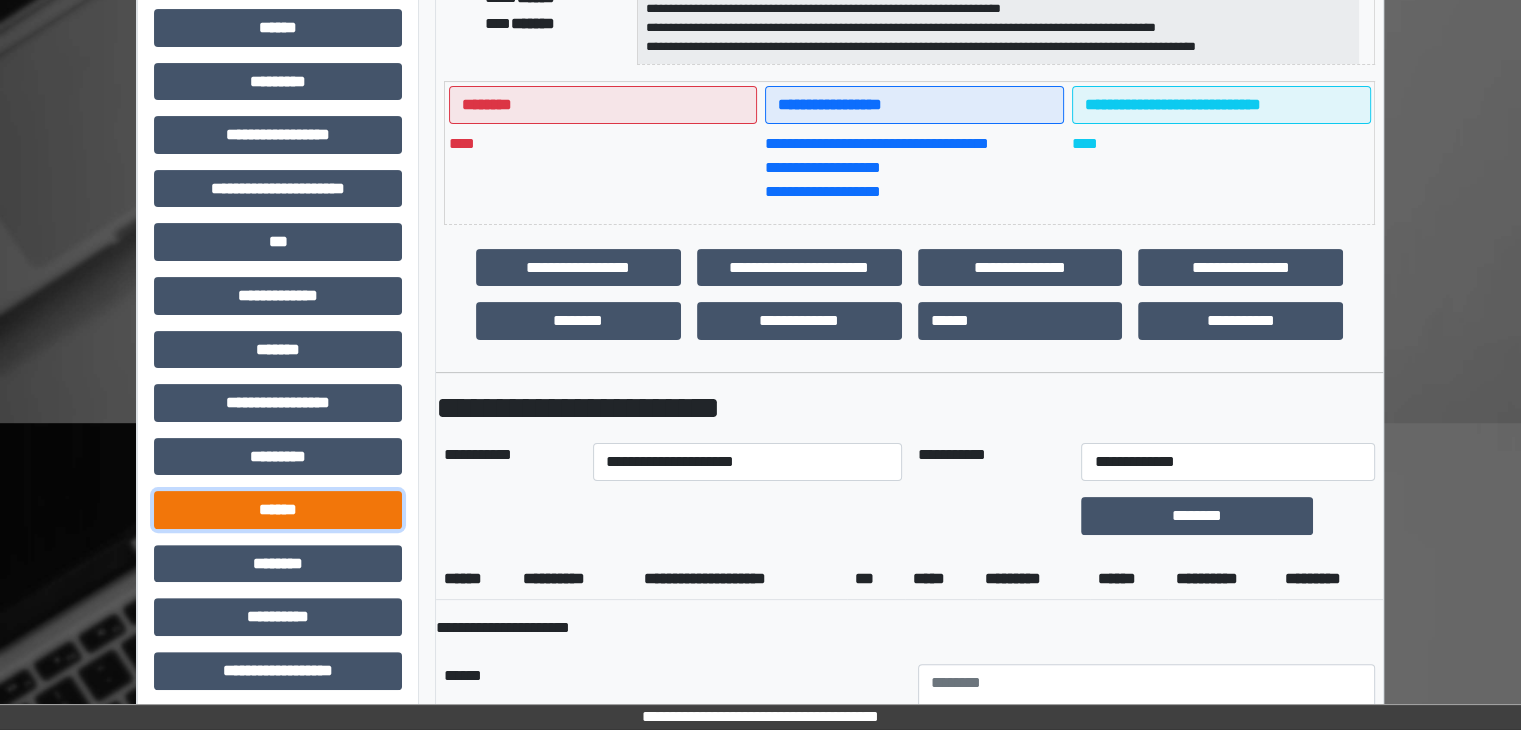click on "******" at bounding box center [278, 510] 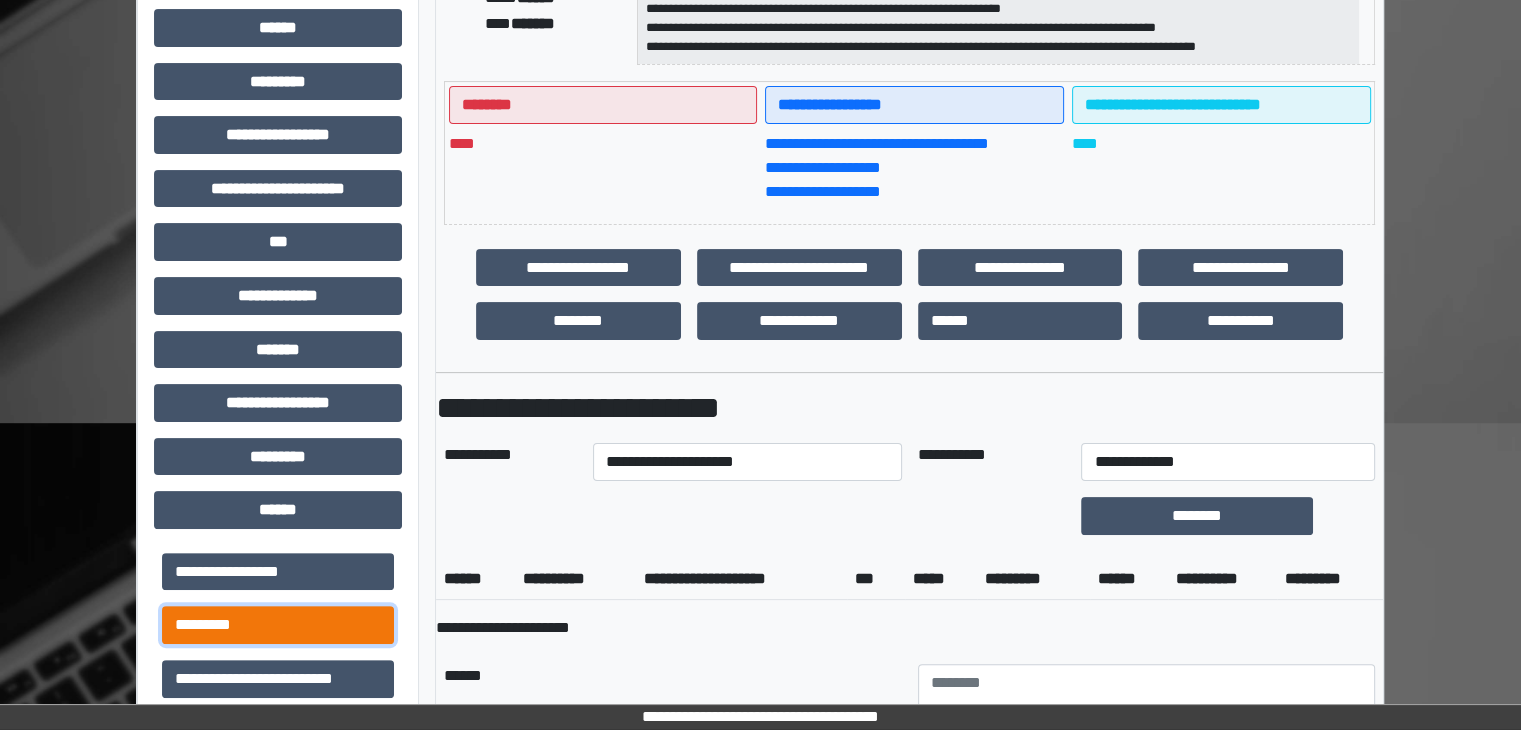 click on "*********" at bounding box center (278, 625) 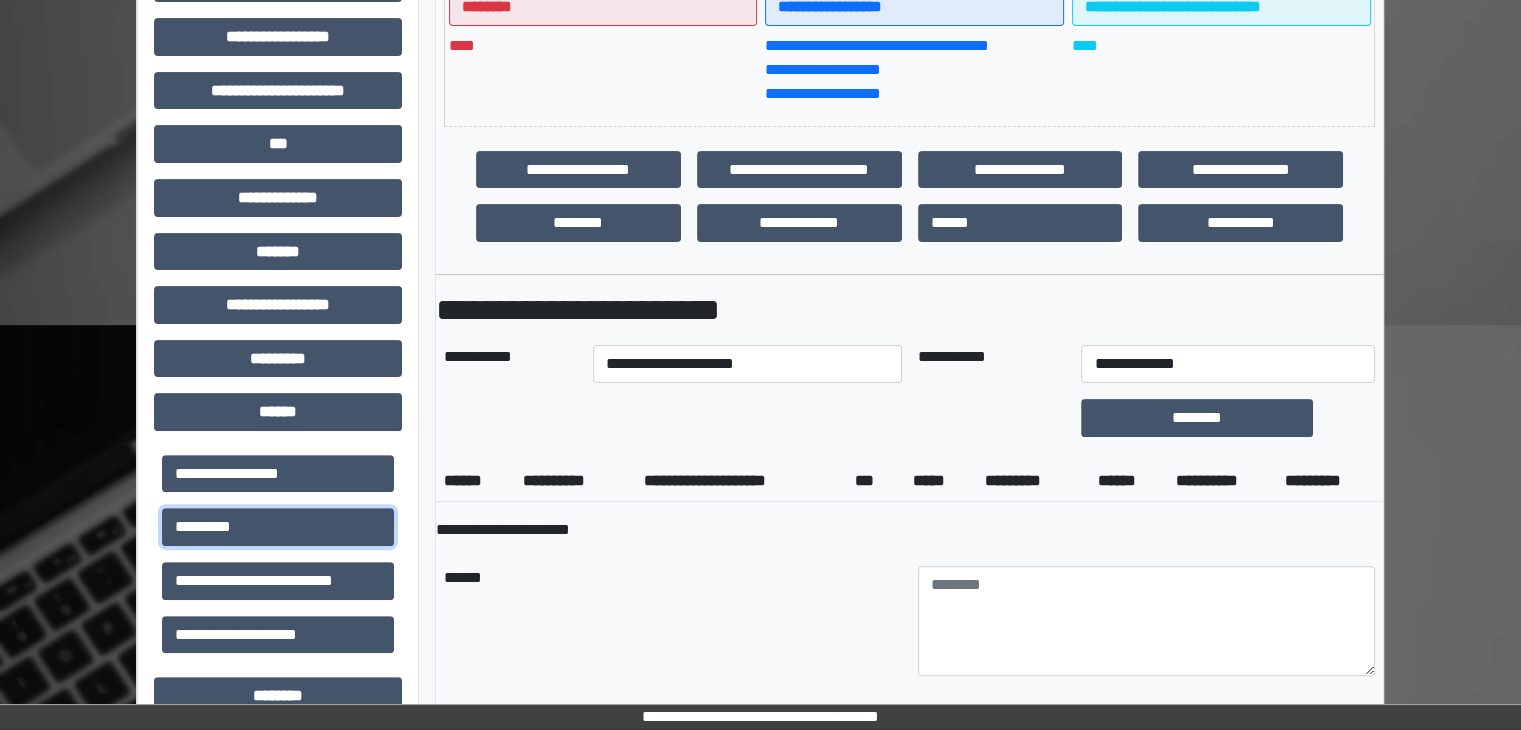 scroll, scrollTop: 427, scrollLeft: 0, axis: vertical 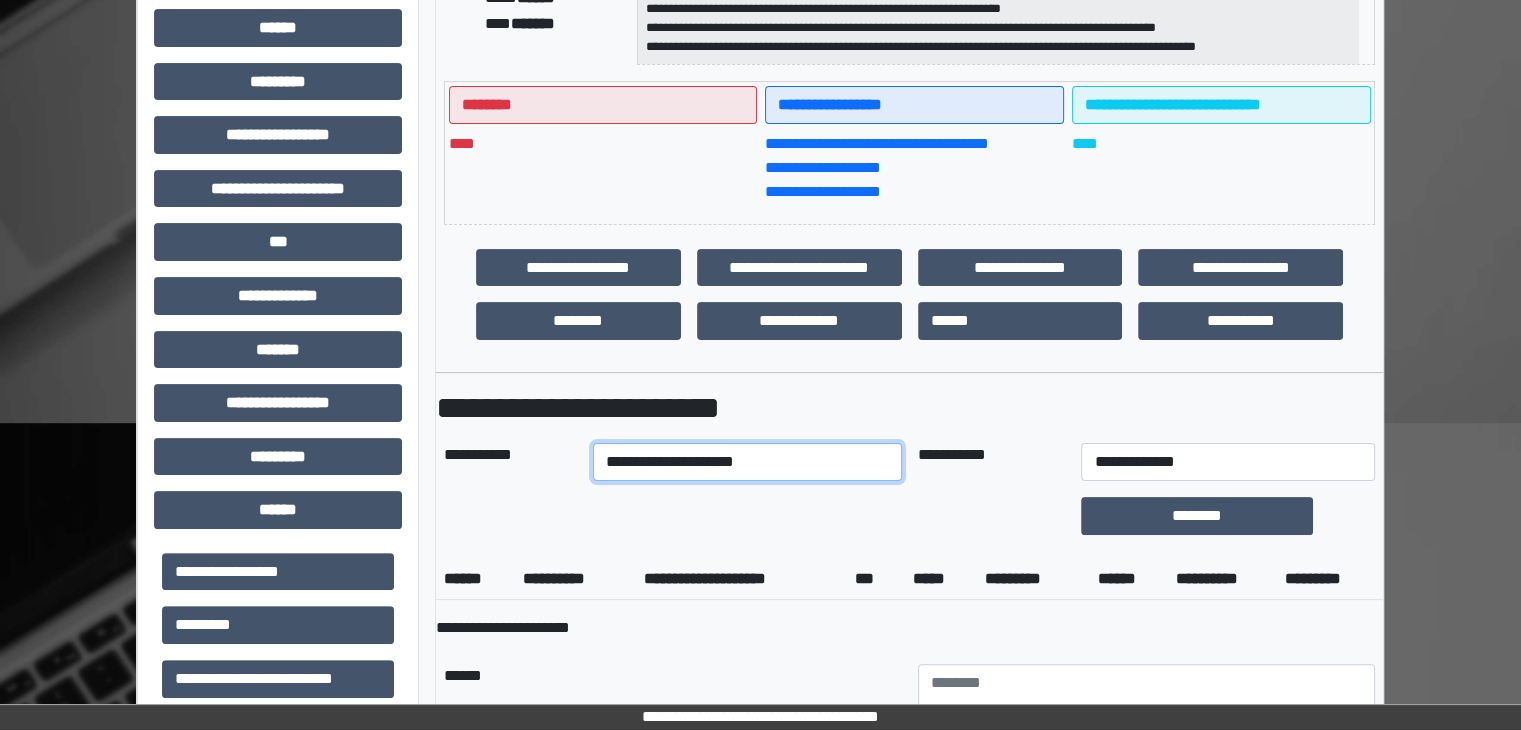 click on "**********" at bounding box center [747, 462] 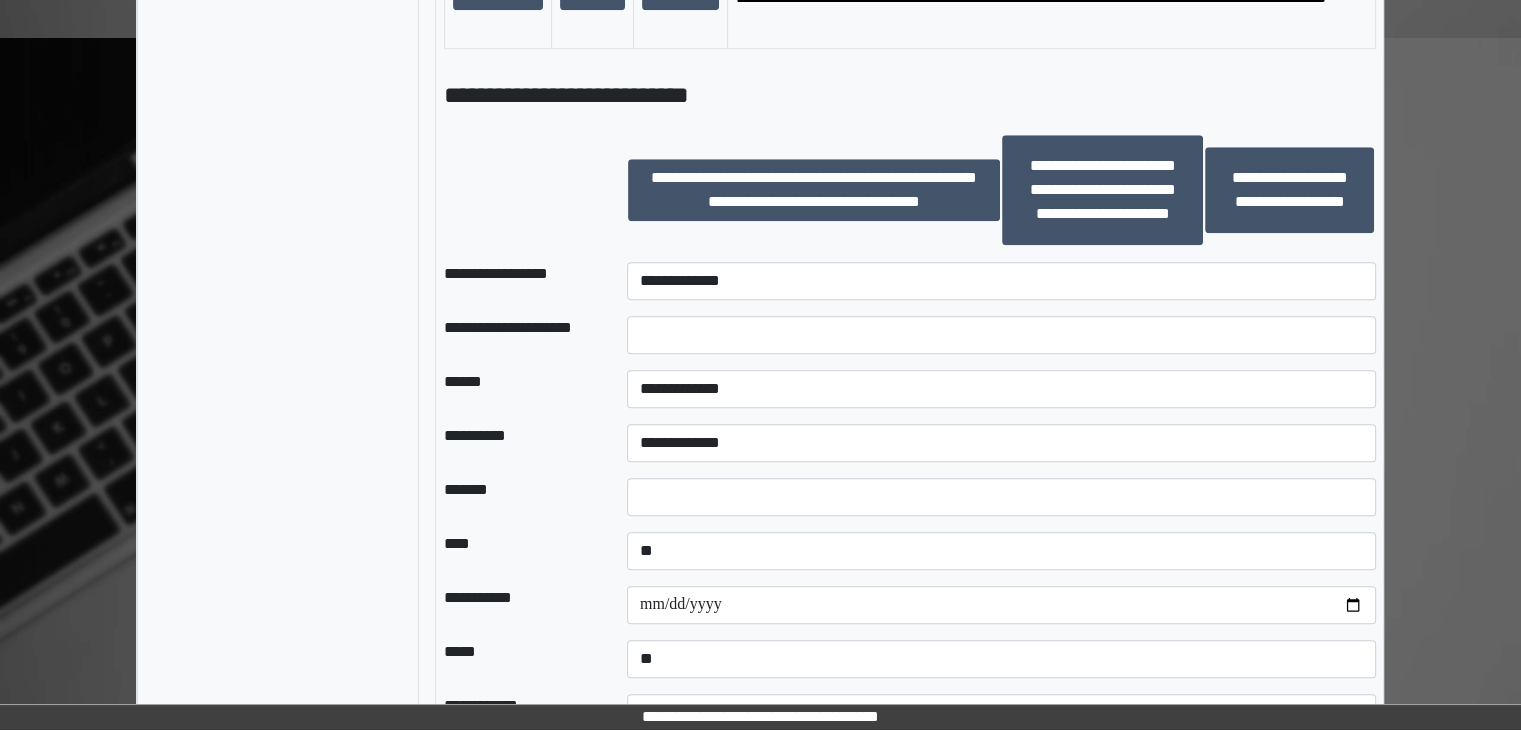 scroll, scrollTop: 1827, scrollLeft: 0, axis: vertical 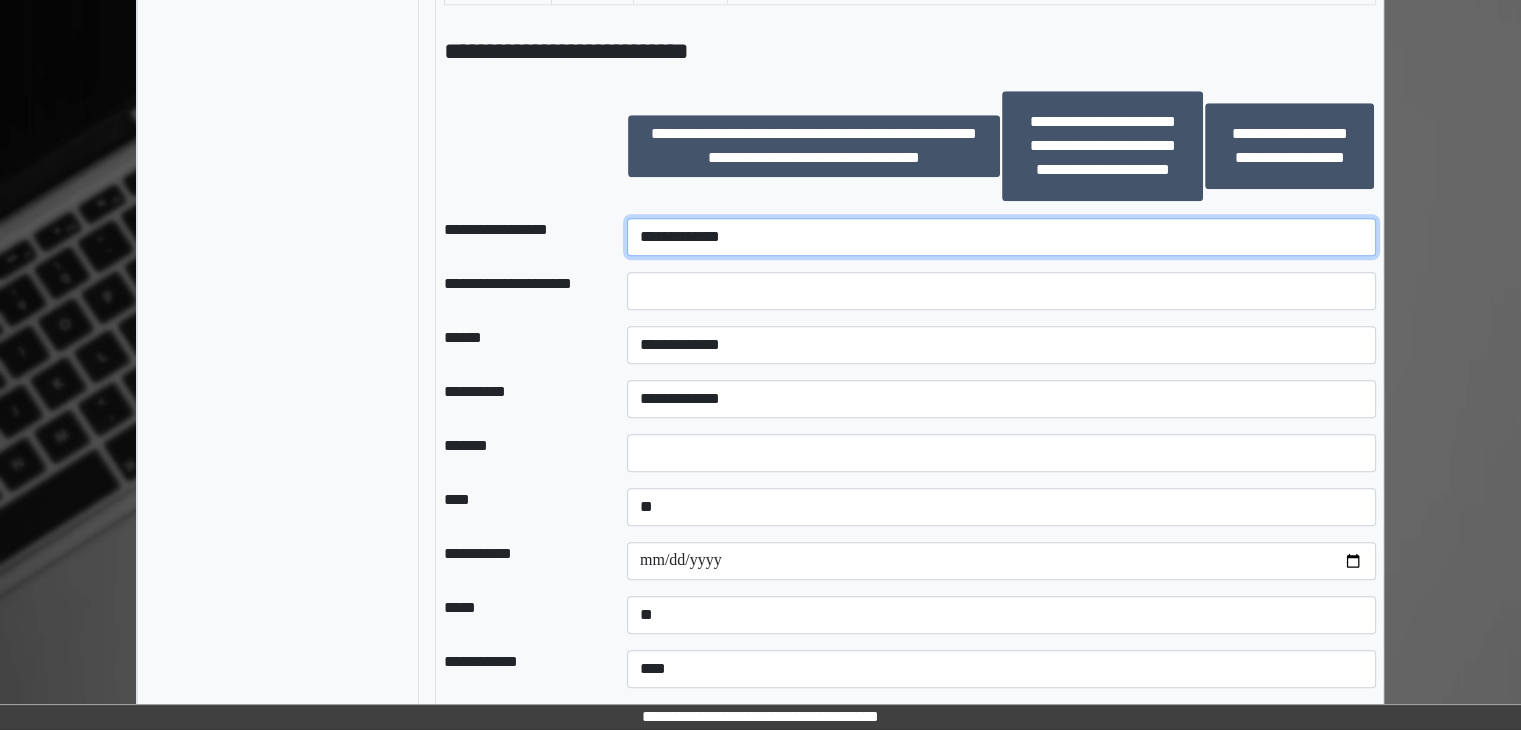 click on "**********" at bounding box center [1001, 237] 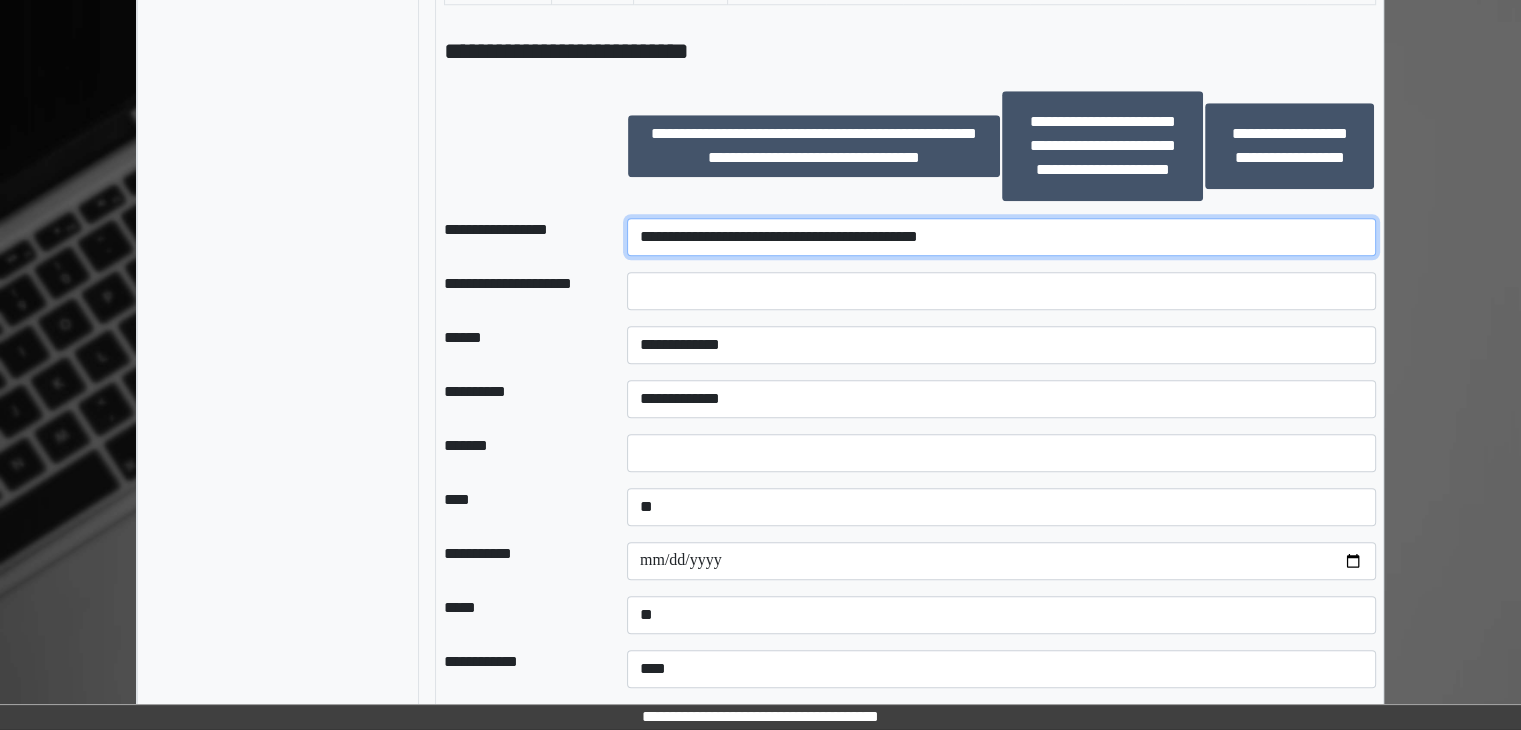 click on "**********" at bounding box center [1001, 237] 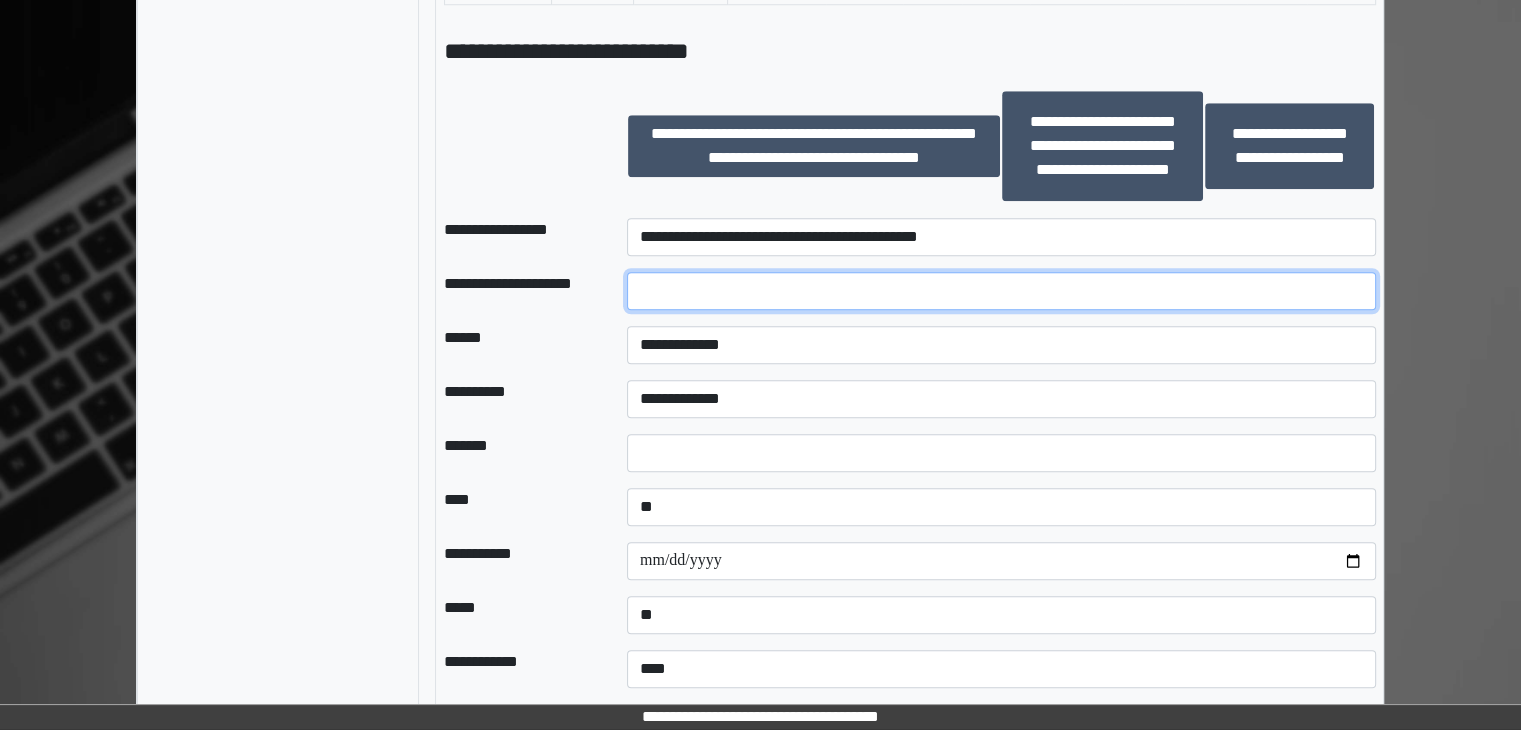 click at bounding box center [1001, 291] 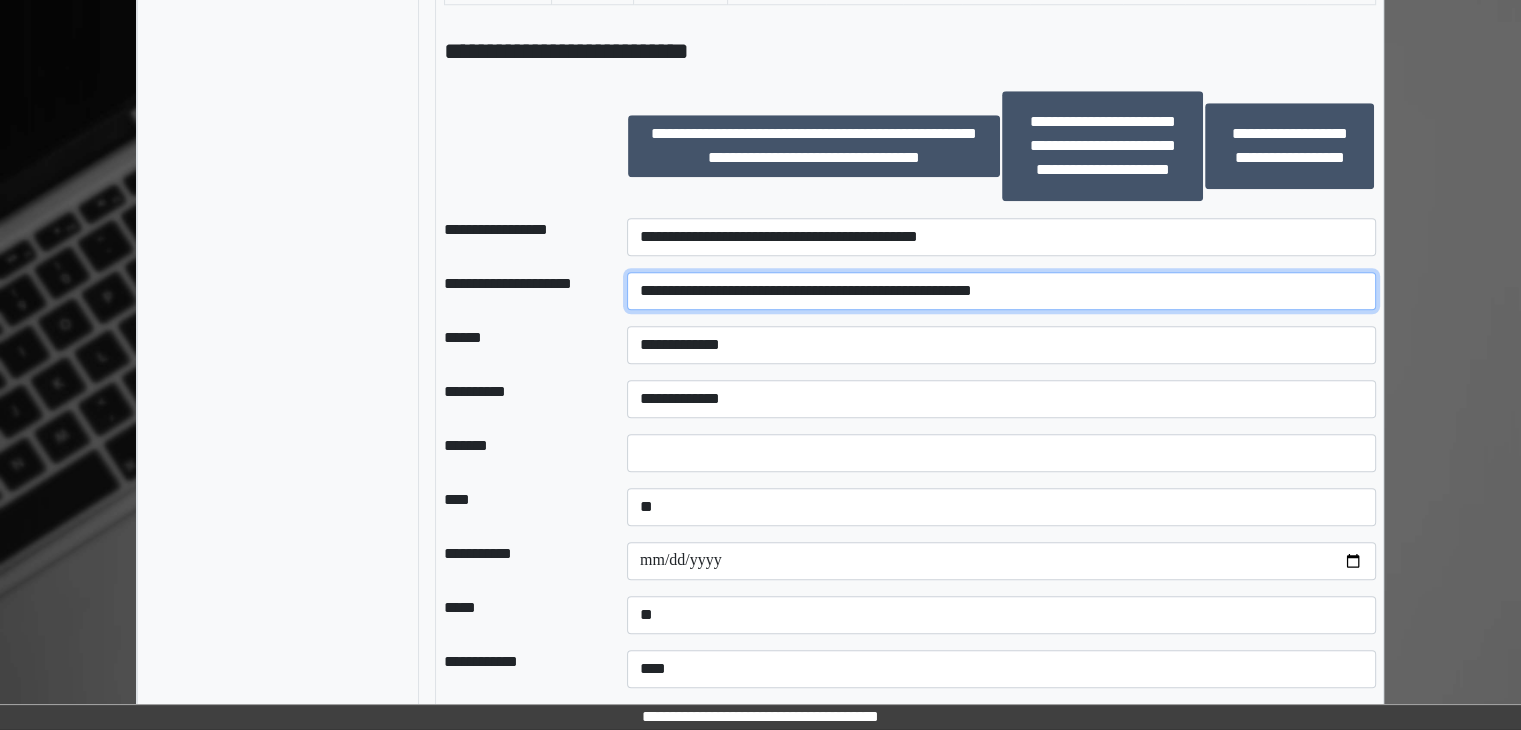 click on "**********" at bounding box center (1001, 291) 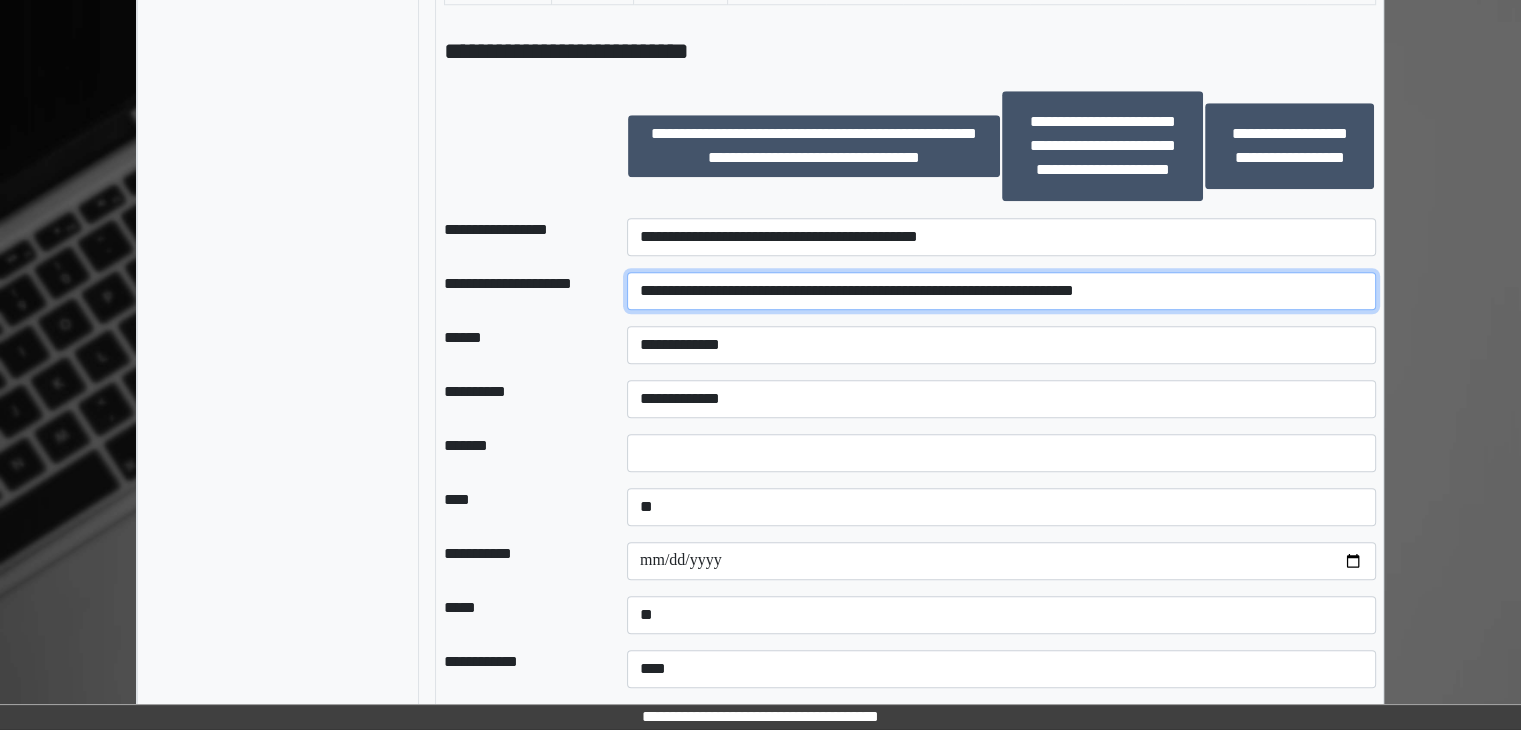 type on "**********" 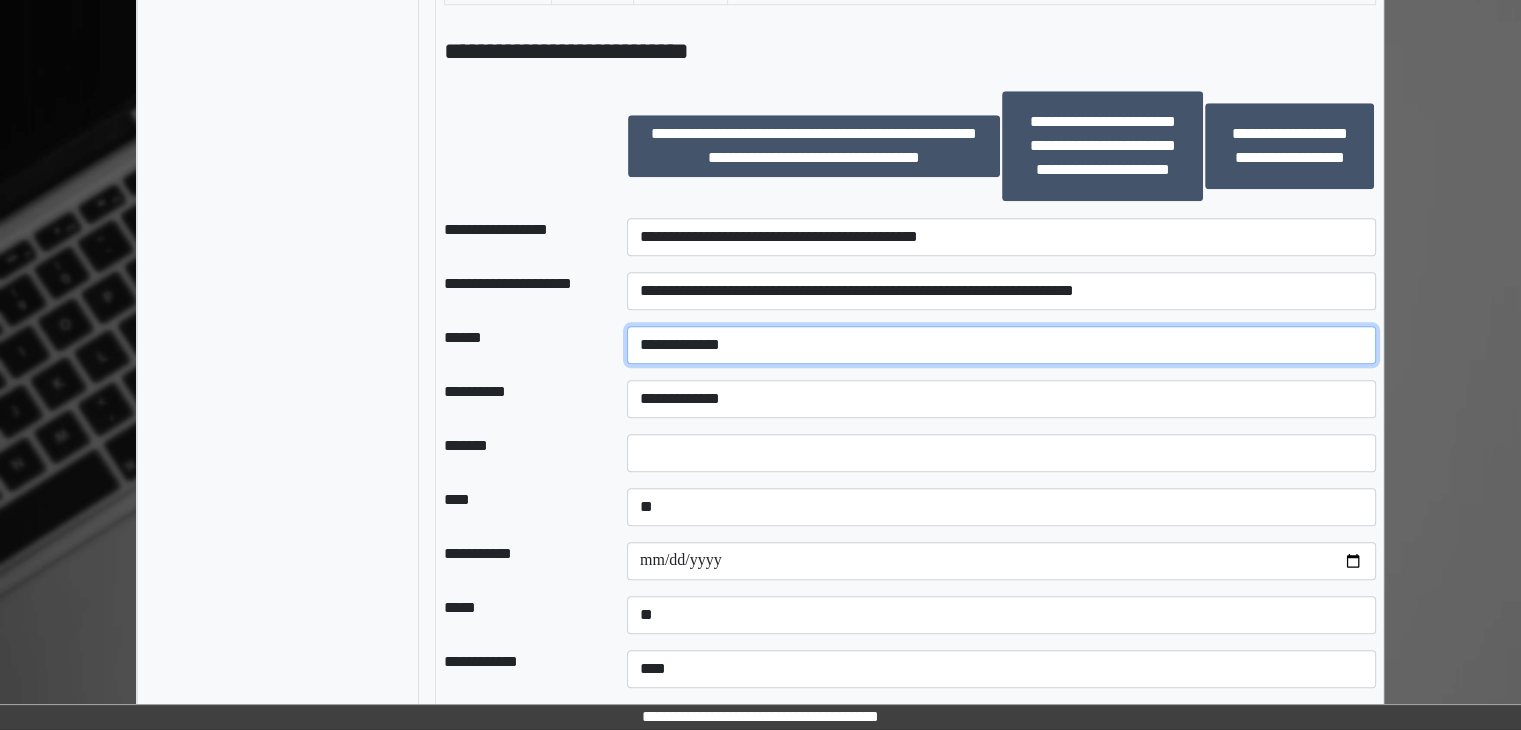 click on "**********" at bounding box center [1001, 345] 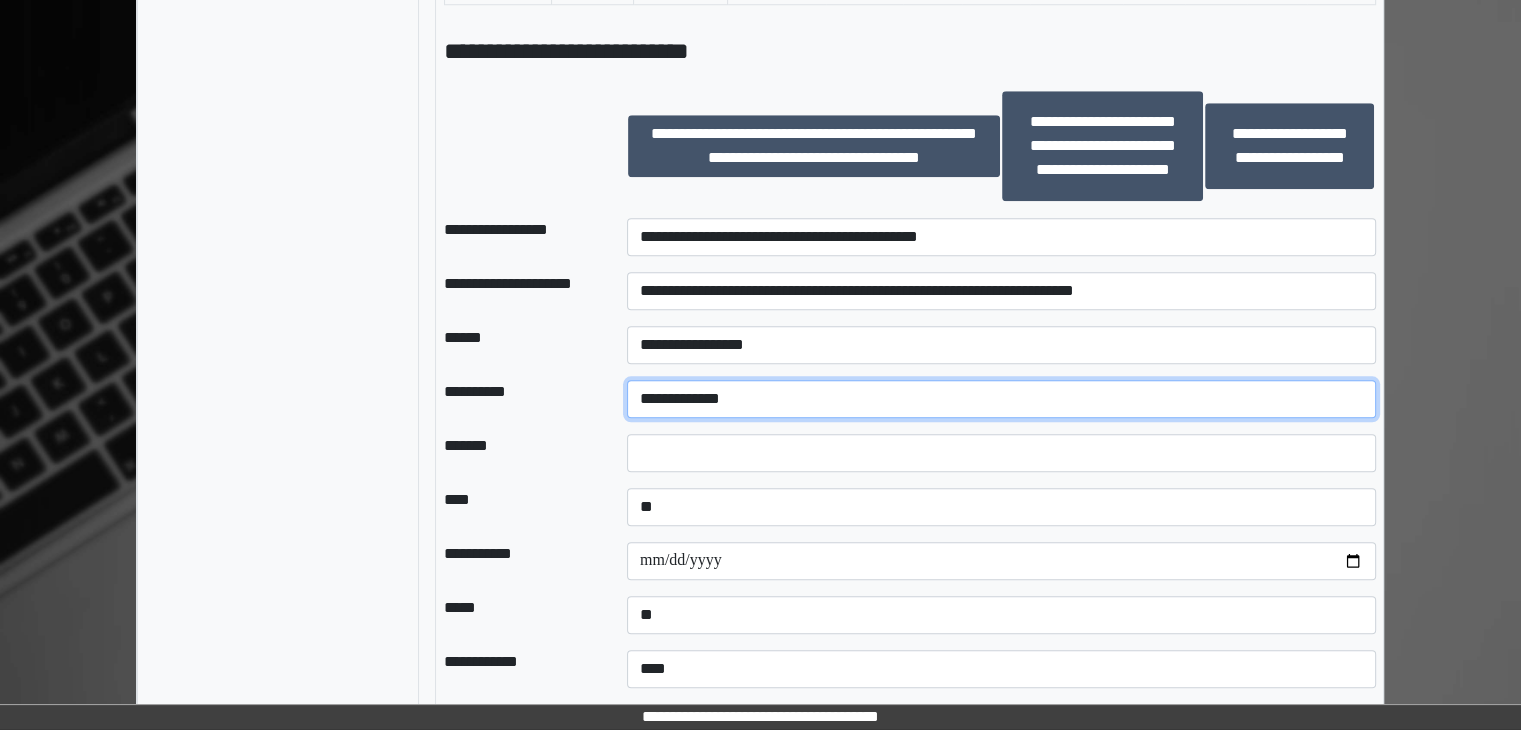 click on "**********" at bounding box center (1001, 399) 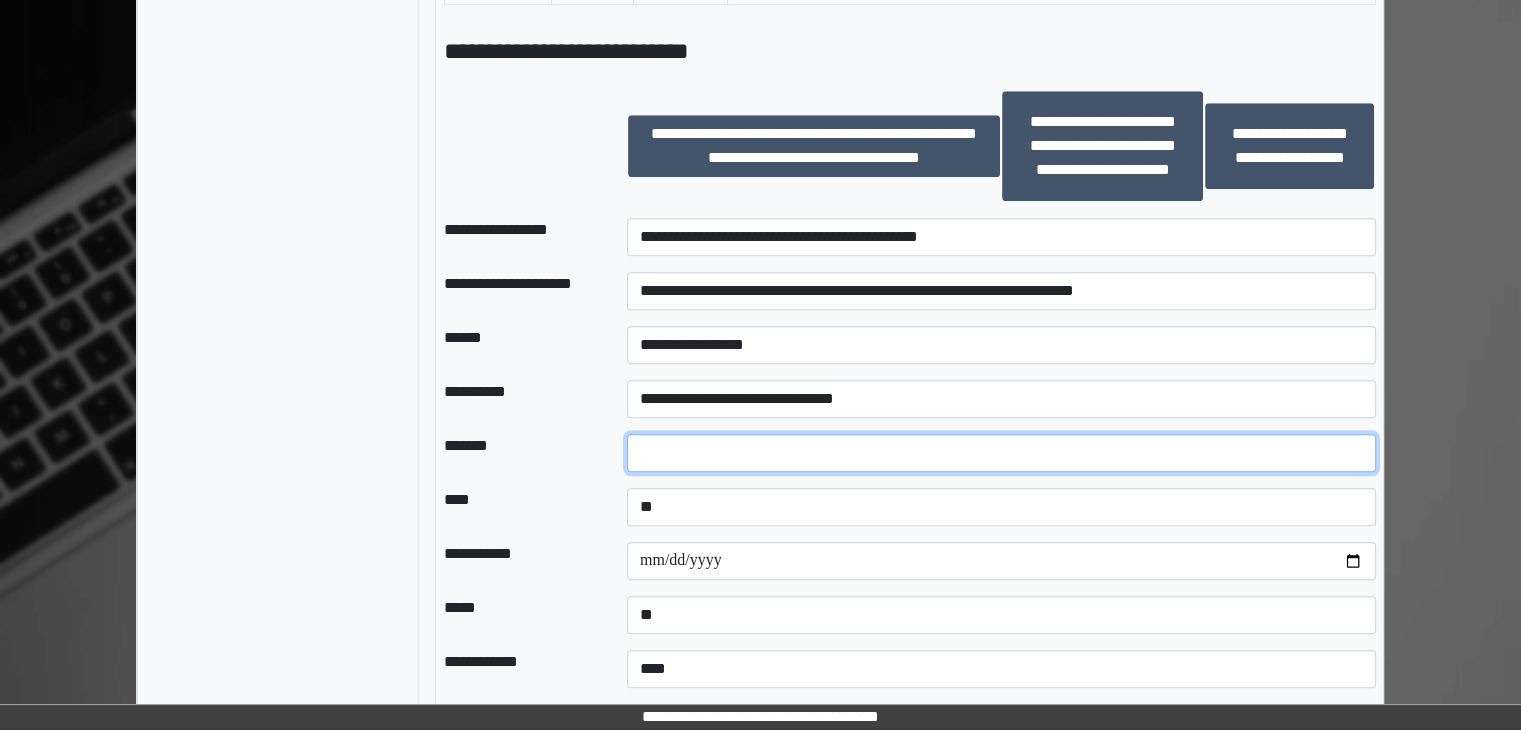 click at bounding box center [1001, 453] 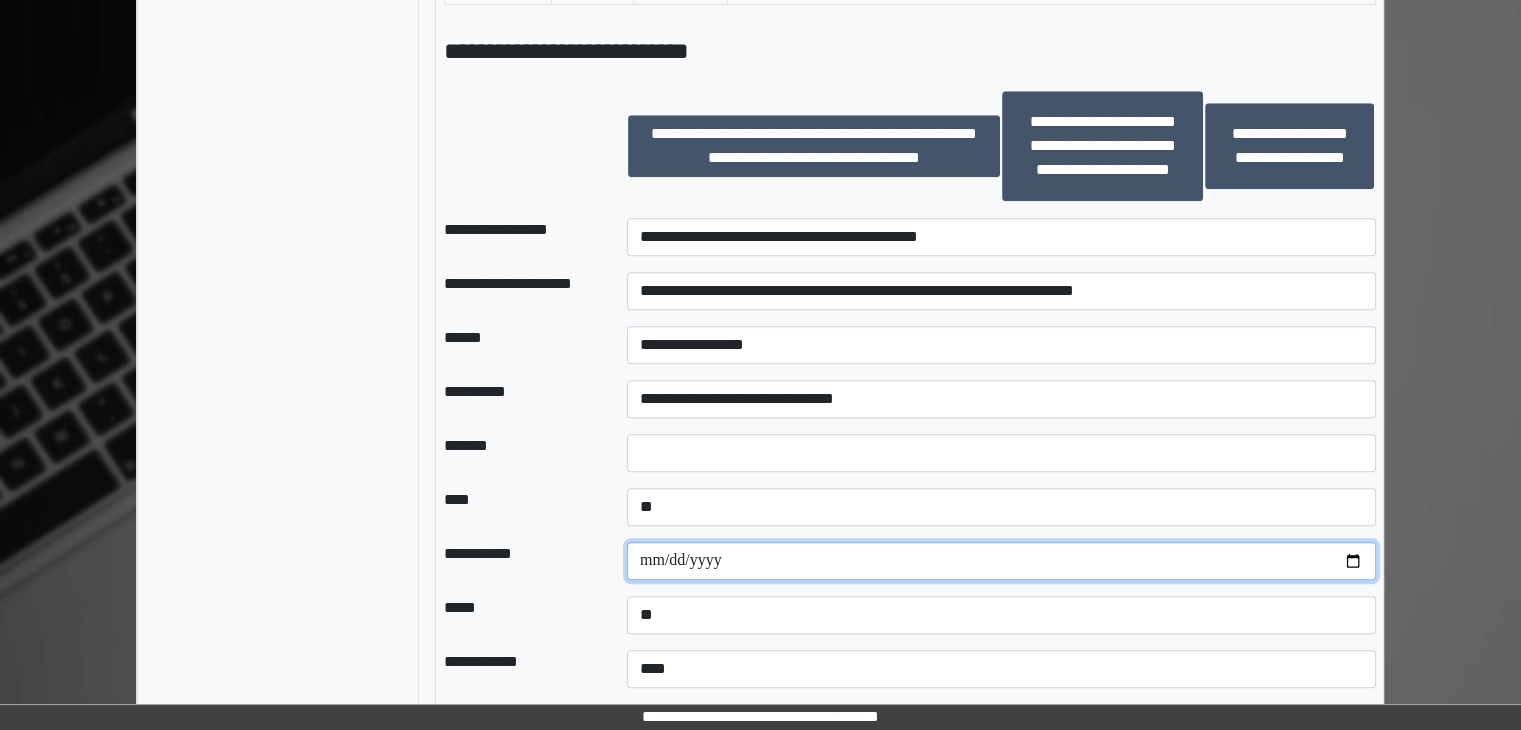 click at bounding box center (1001, 561) 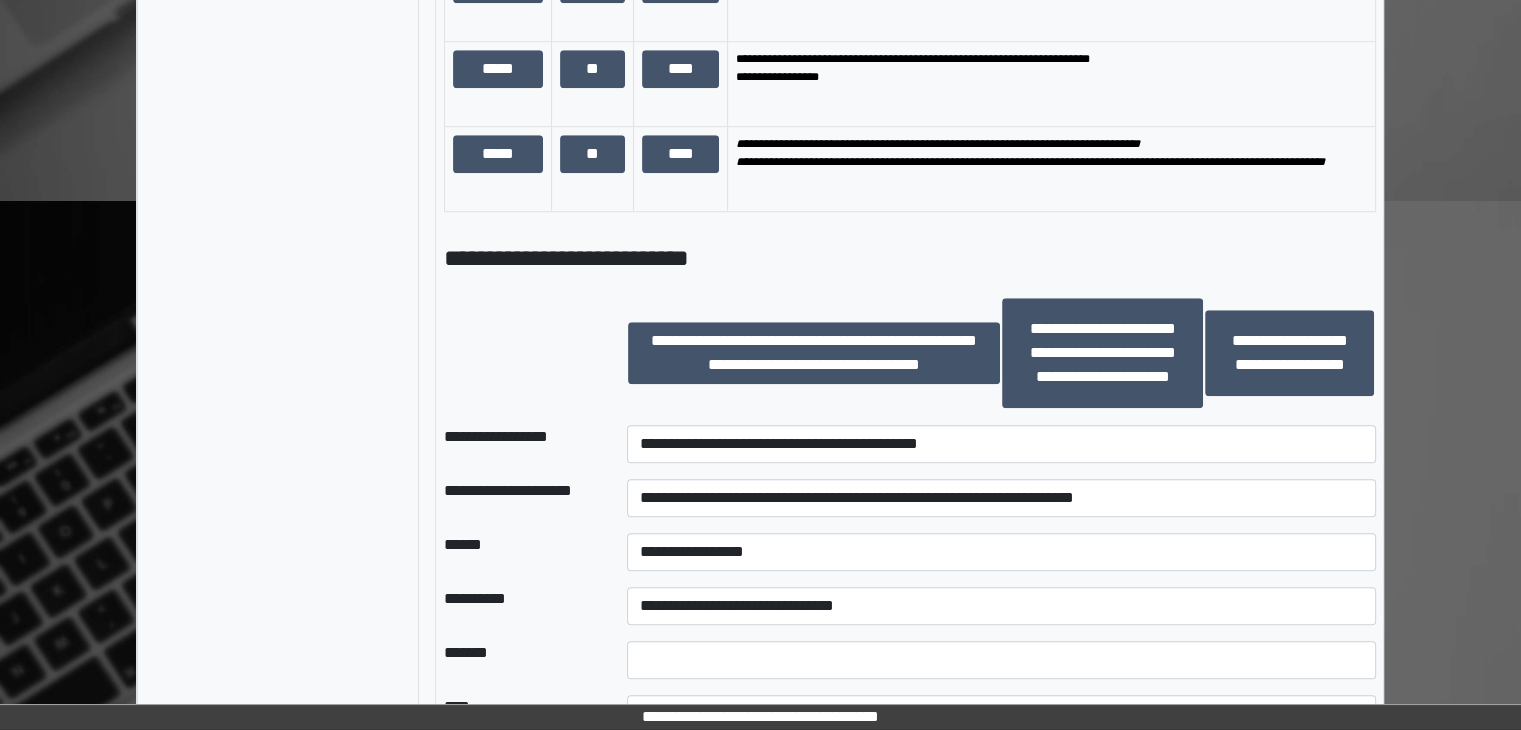 scroll, scrollTop: 1627, scrollLeft: 0, axis: vertical 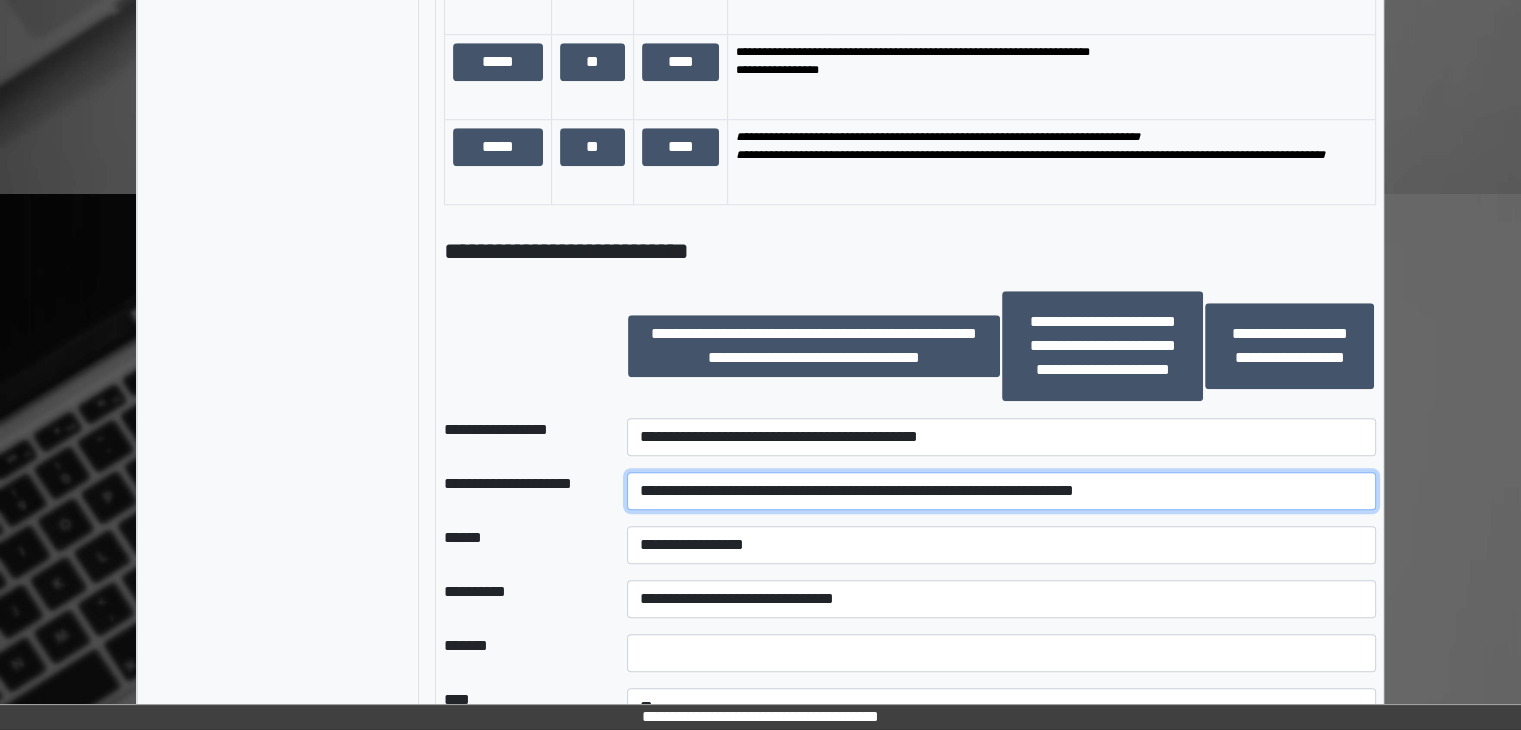 click on "**********" at bounding box center [1001, 491] 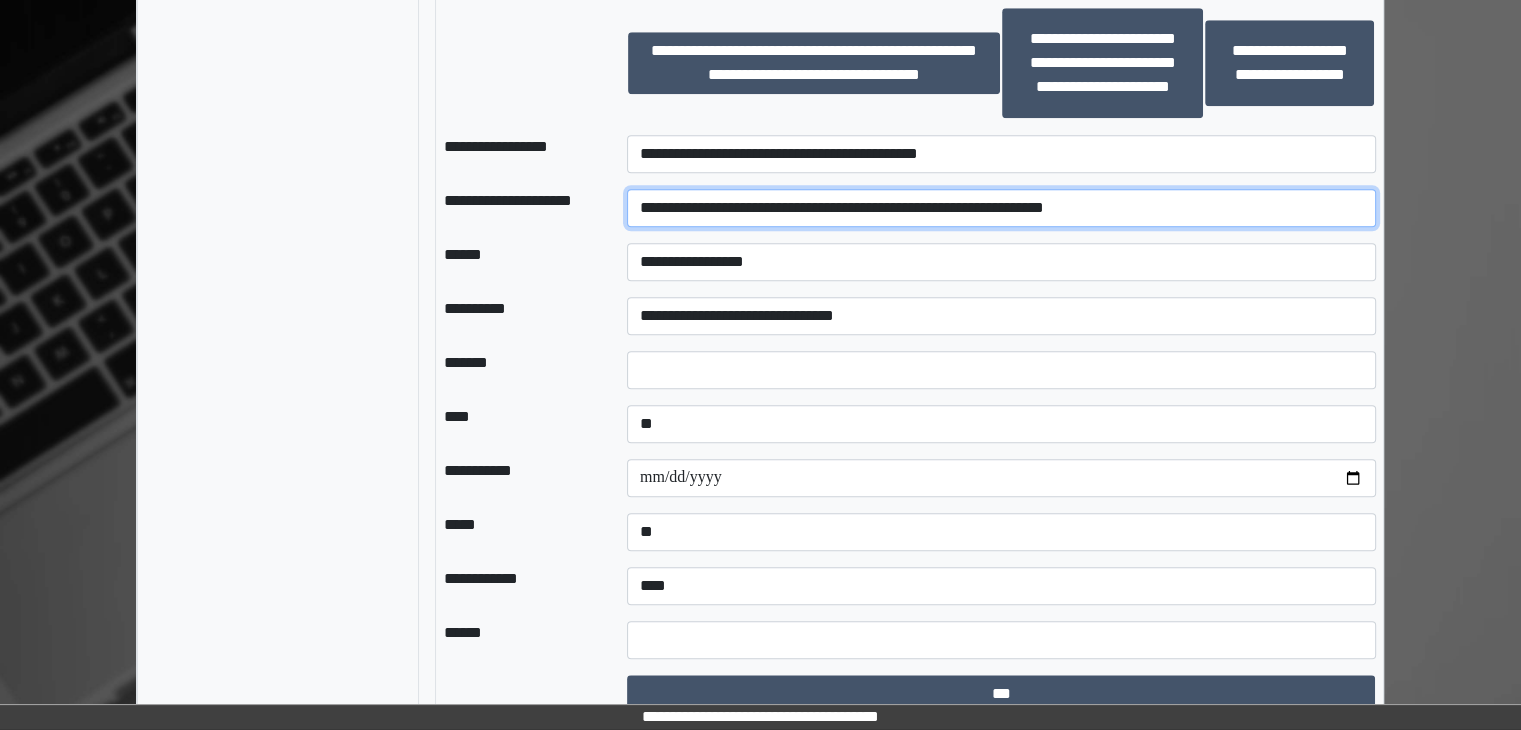 scroll, scrollTop: 1927, scrollLeft: 0, axis: vertical 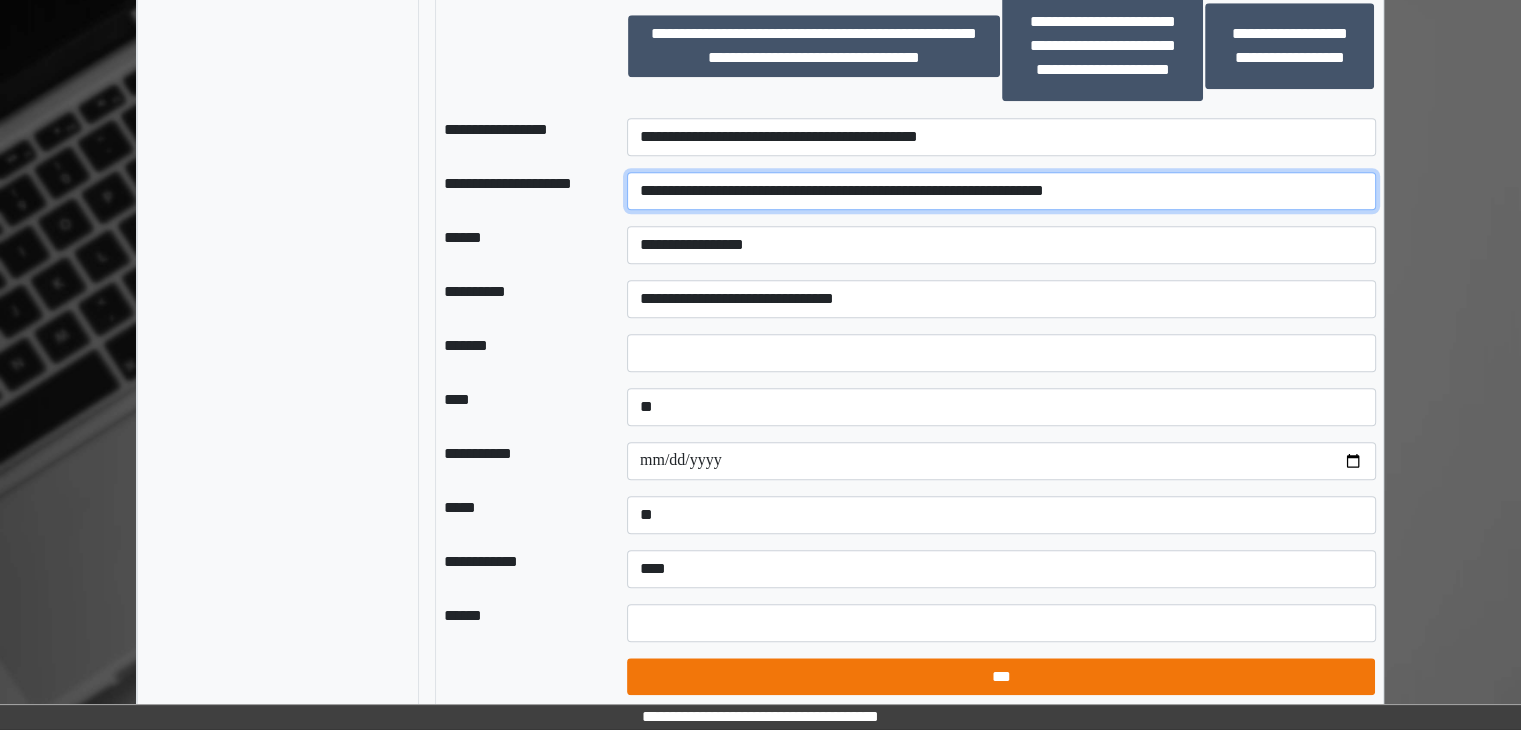 type on "**********" 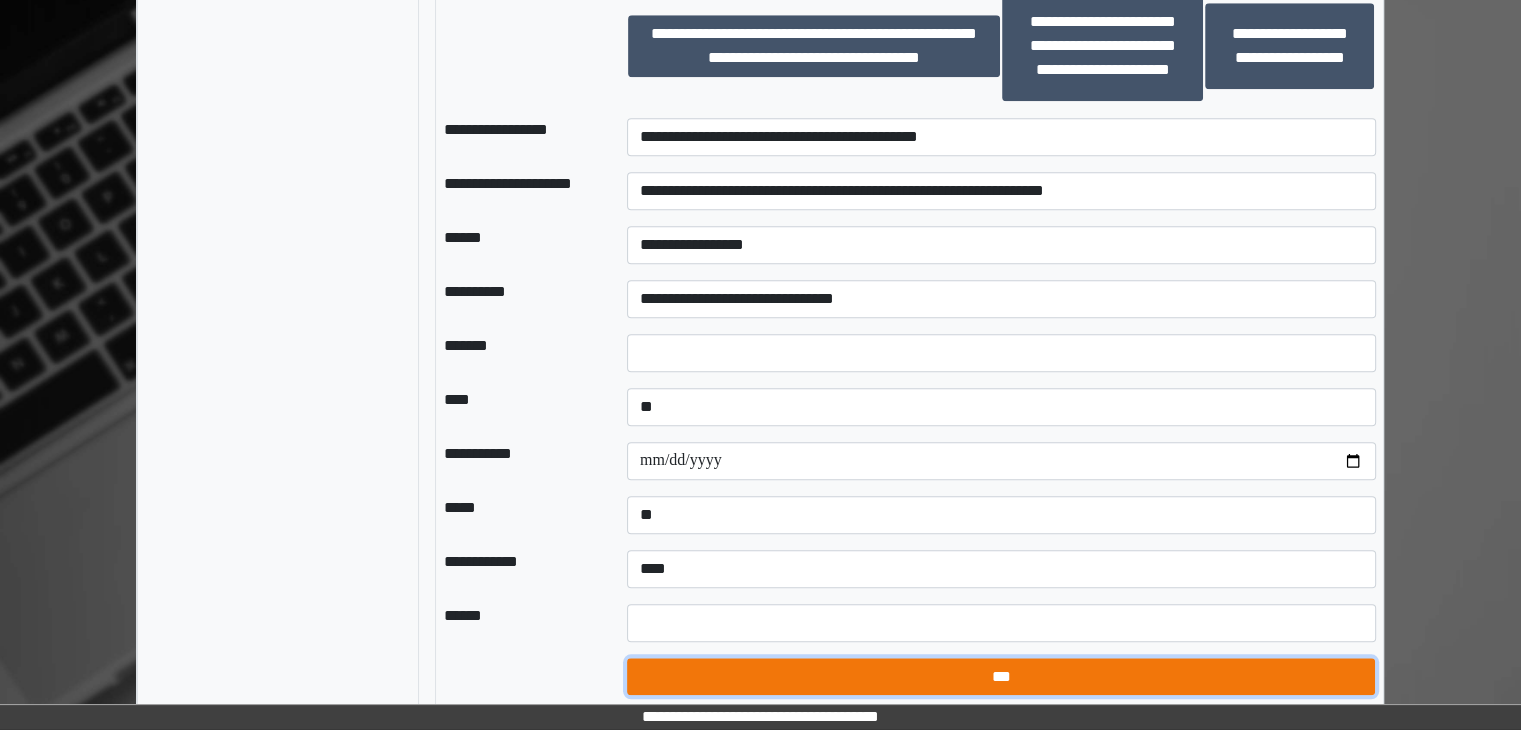 click on "***" at bounding box center [1001, 677] 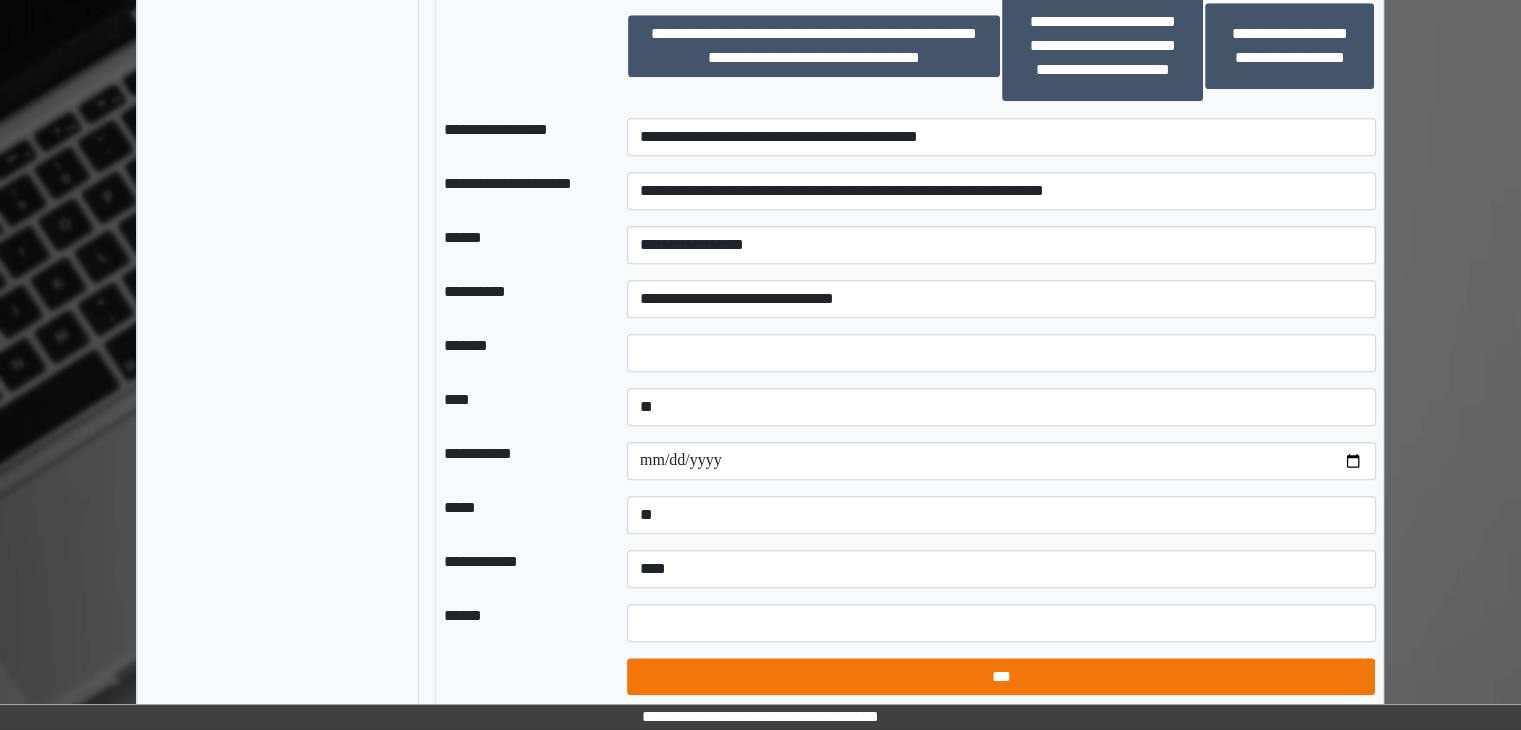 select on "*" 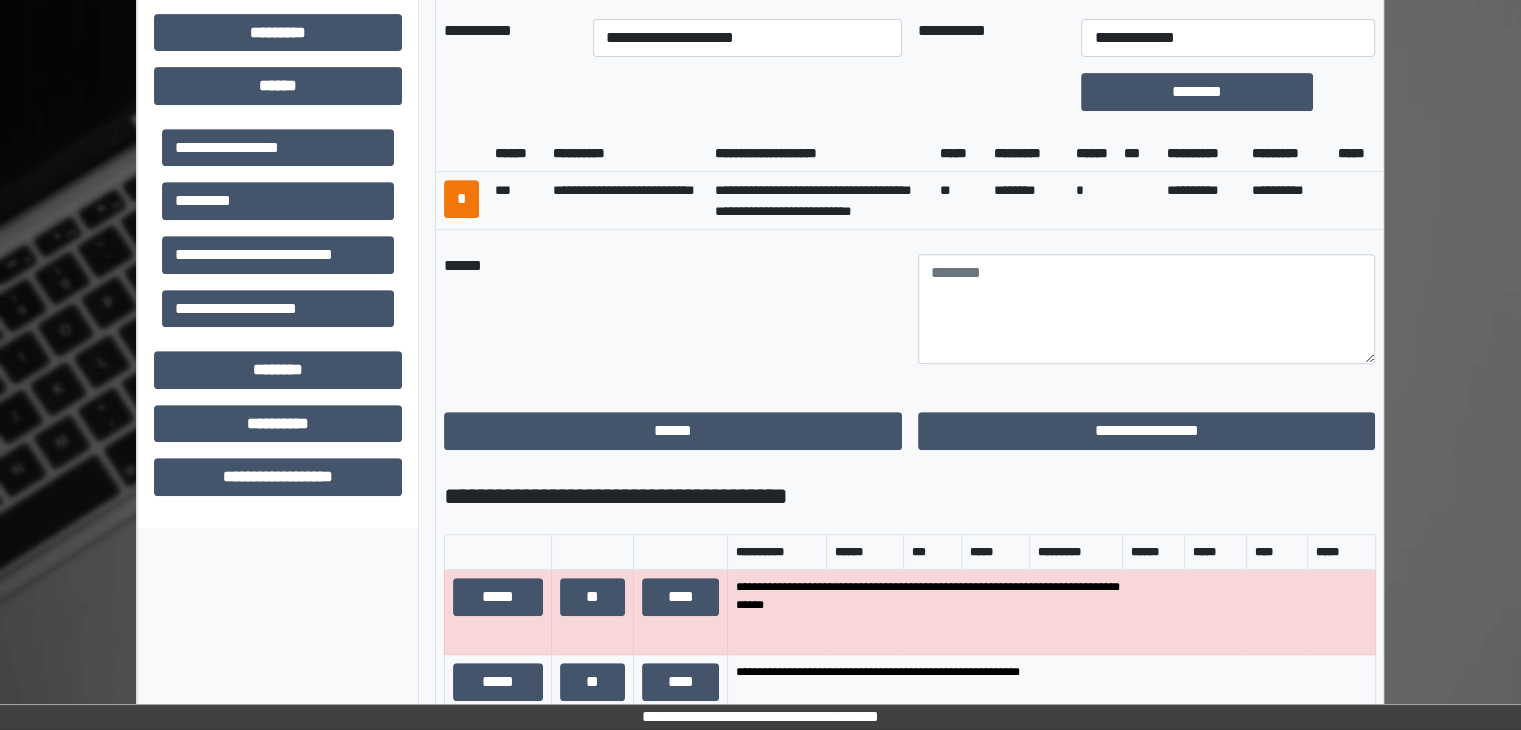 scroll, scrollTop: 827, scrollLeft: 0, axis: vertical 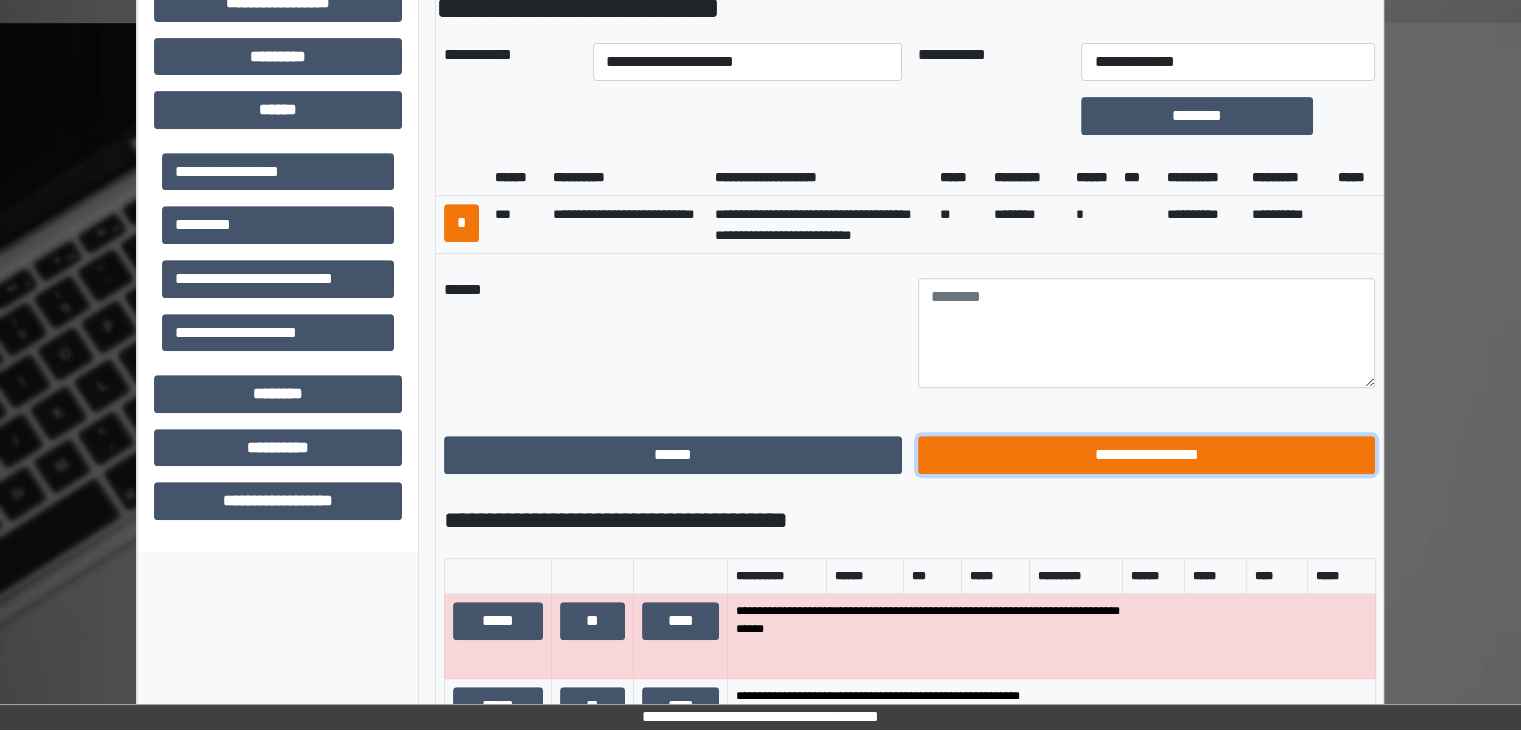 click on "**********" at bounding box center [1147, 455] 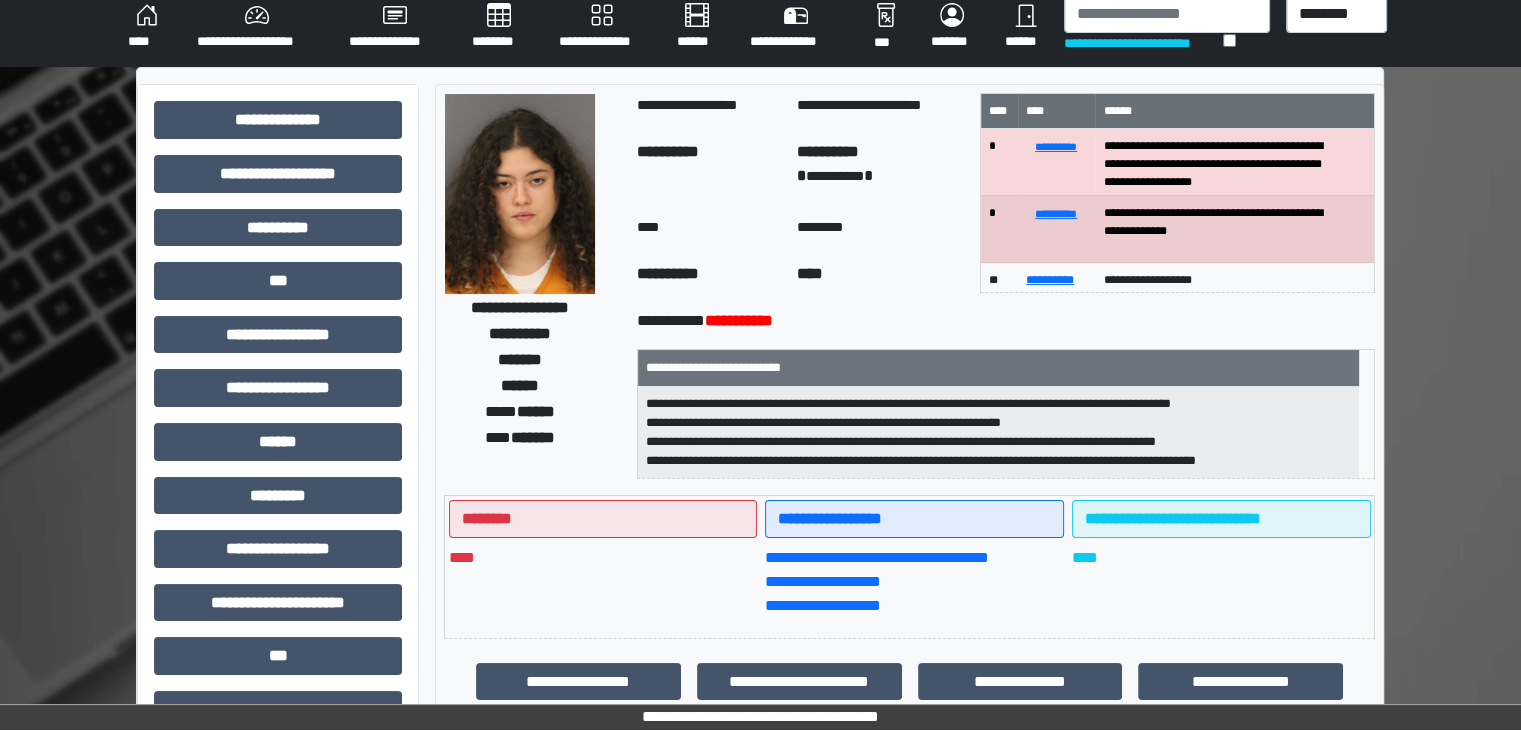 scroll, scrollTop: 0, scrollLeft: 0, axis: both 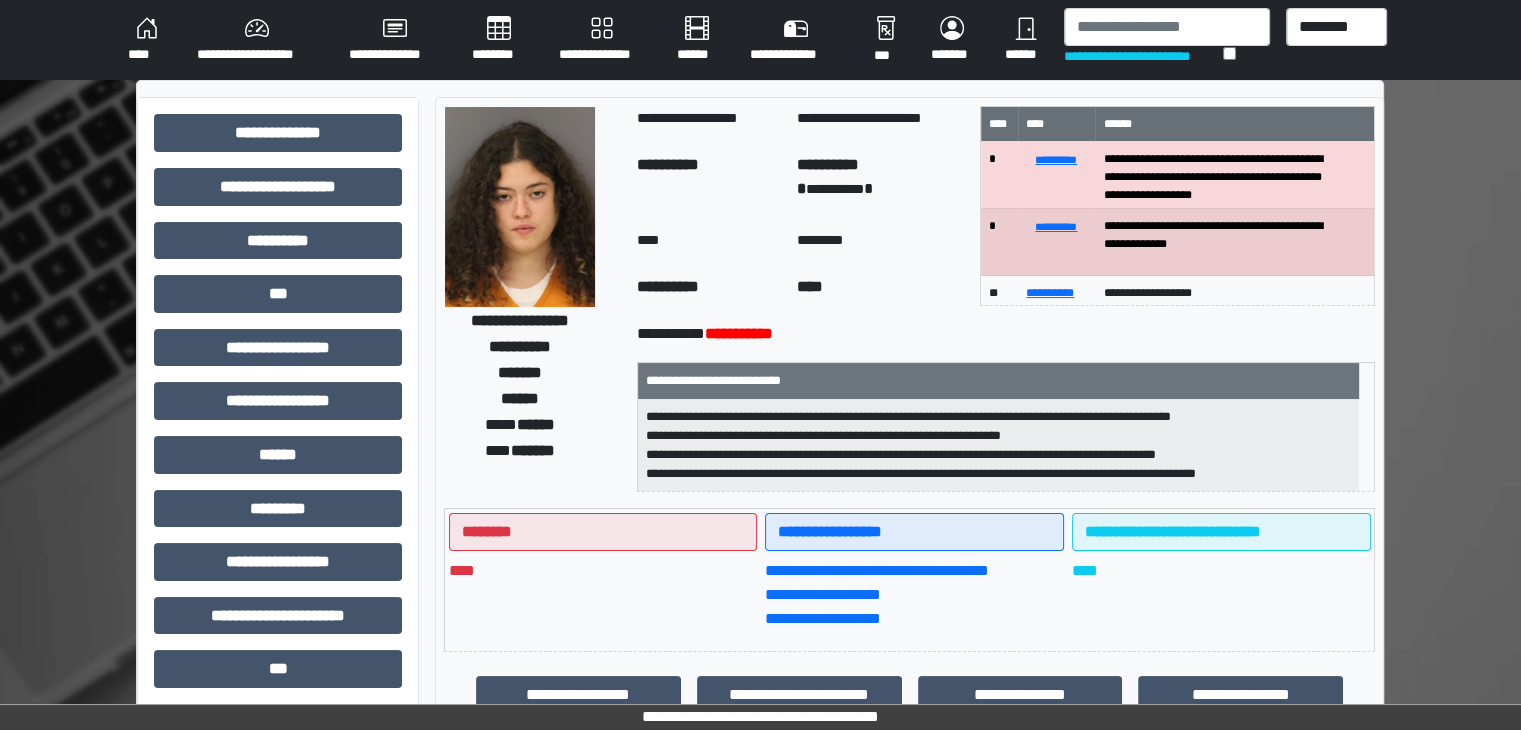 click on "**********" at bounding box center [257, 40] 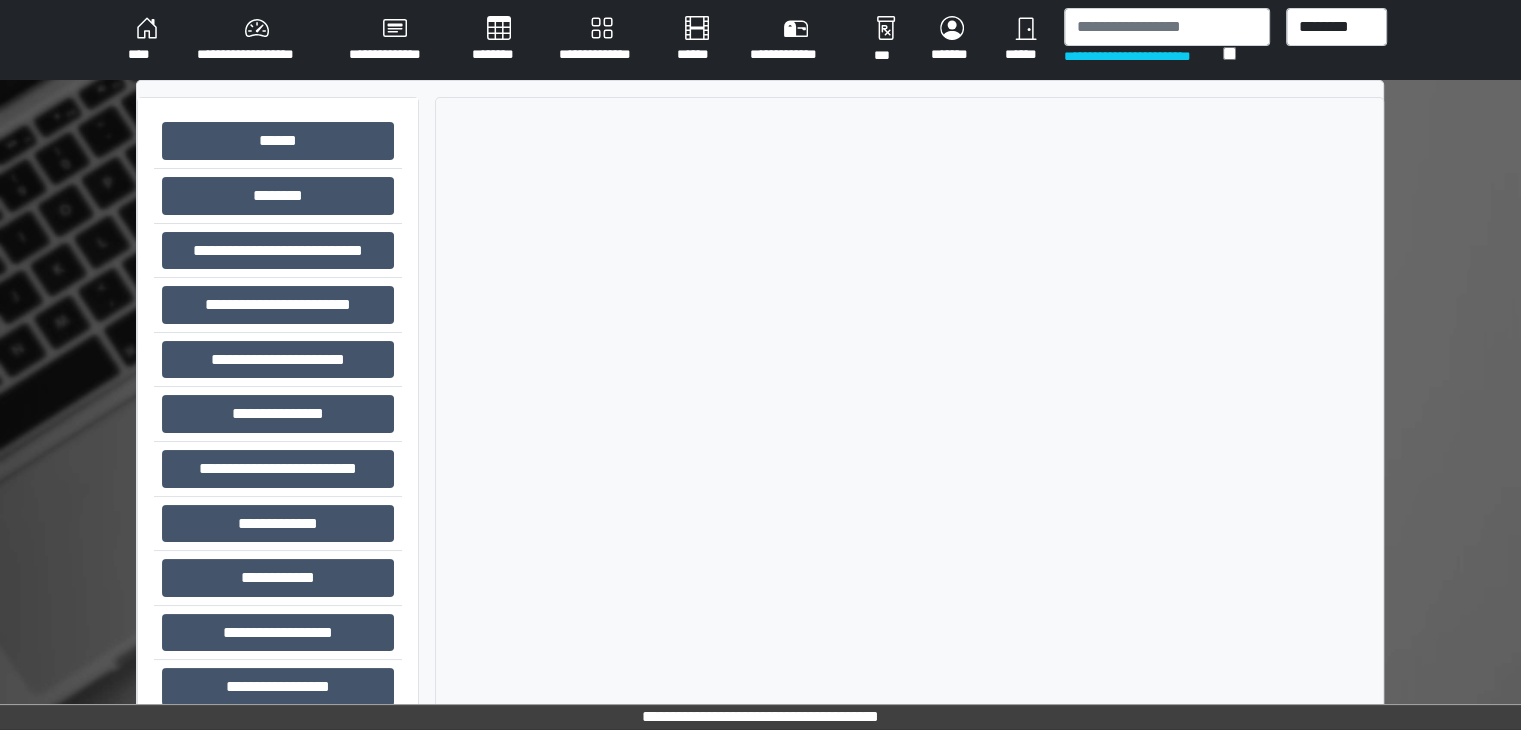 click on "****" at bounding box center [146, 40] 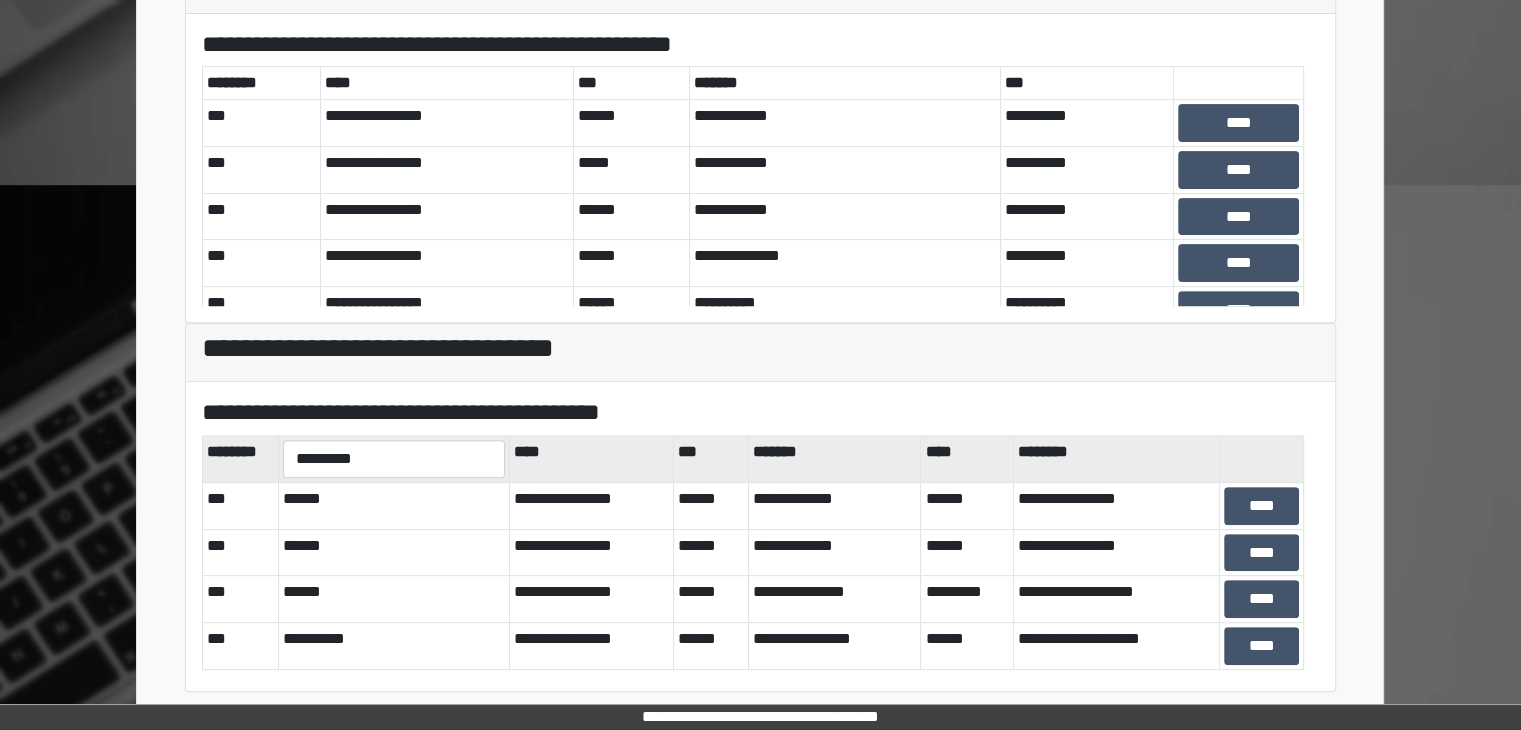 scroll, scrollTop: 667, scrollLeft: 0, axis: vertical 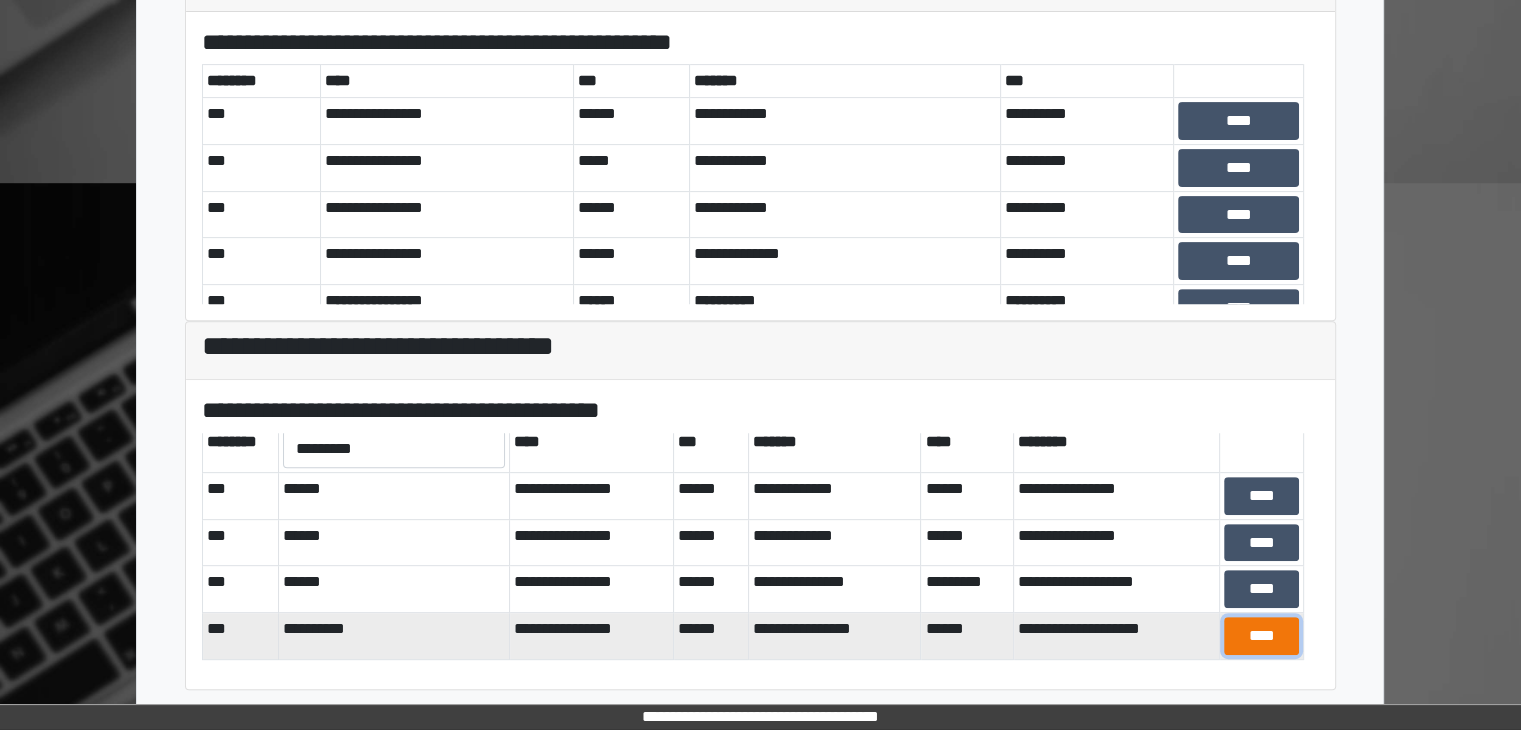 click on "****" at bounding box center (1262, 636) 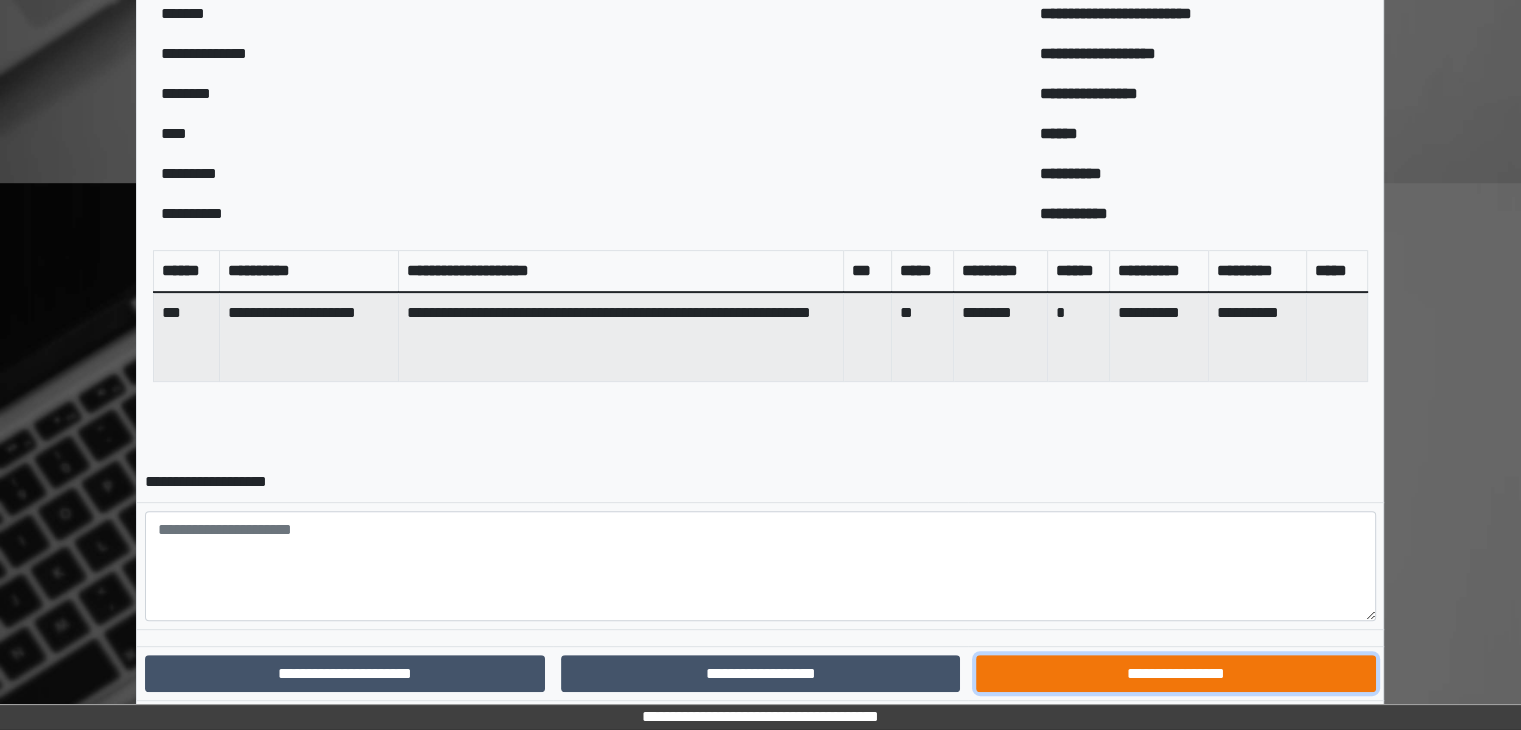 click on "**********" at bounding box center [1175, 674] 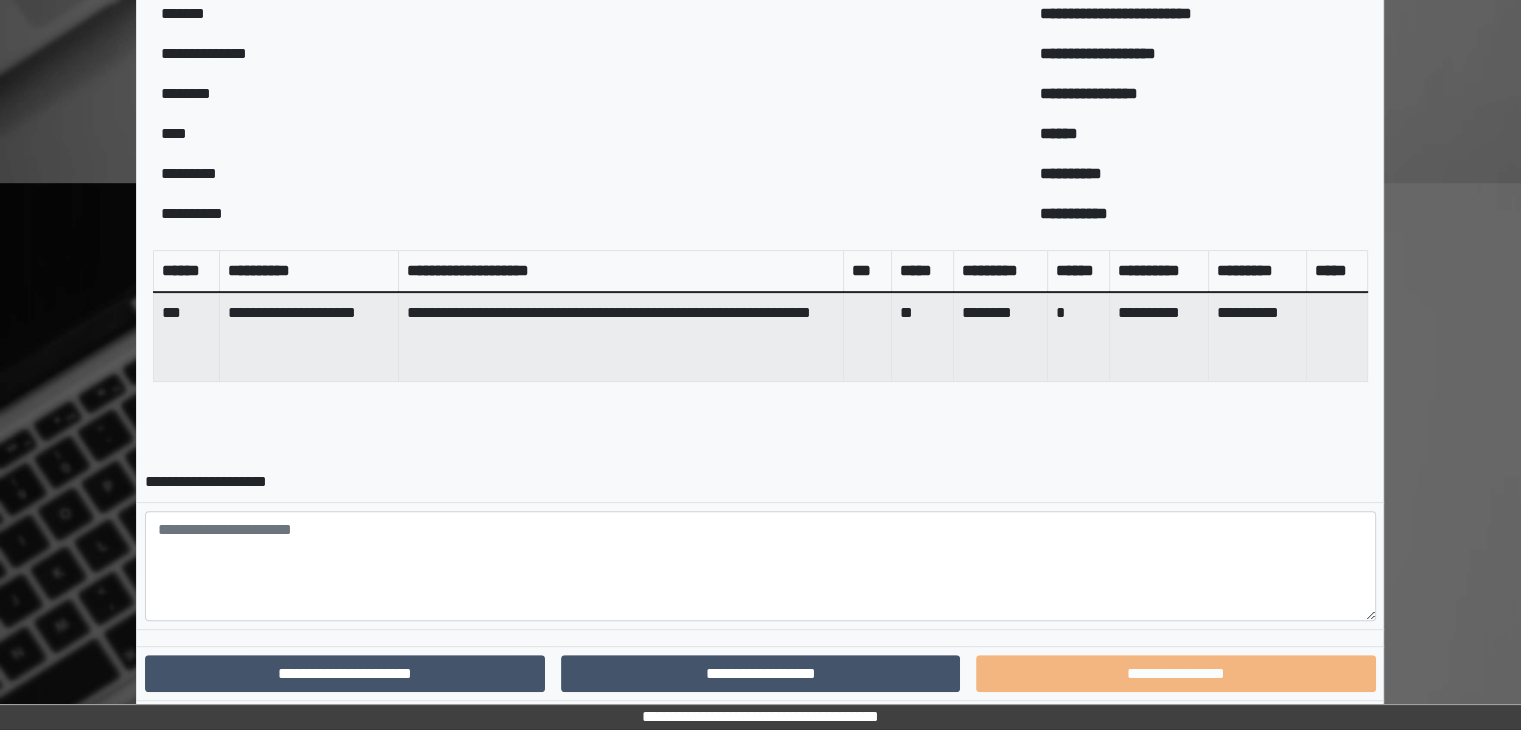 scroll, scrollTop: 616, scrollLeft: 0, axis: vertical 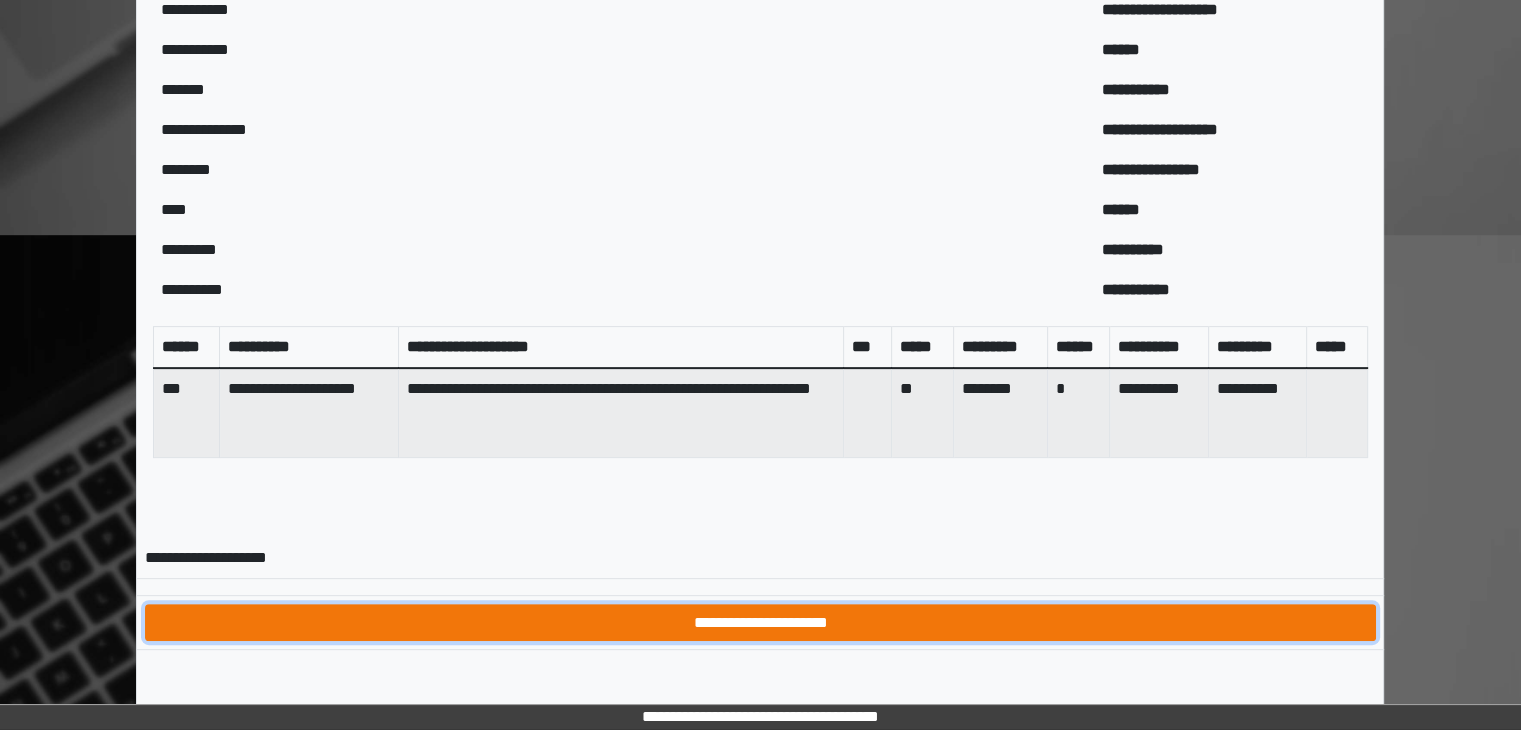 click on "**********" at bounding box center [760, 623] 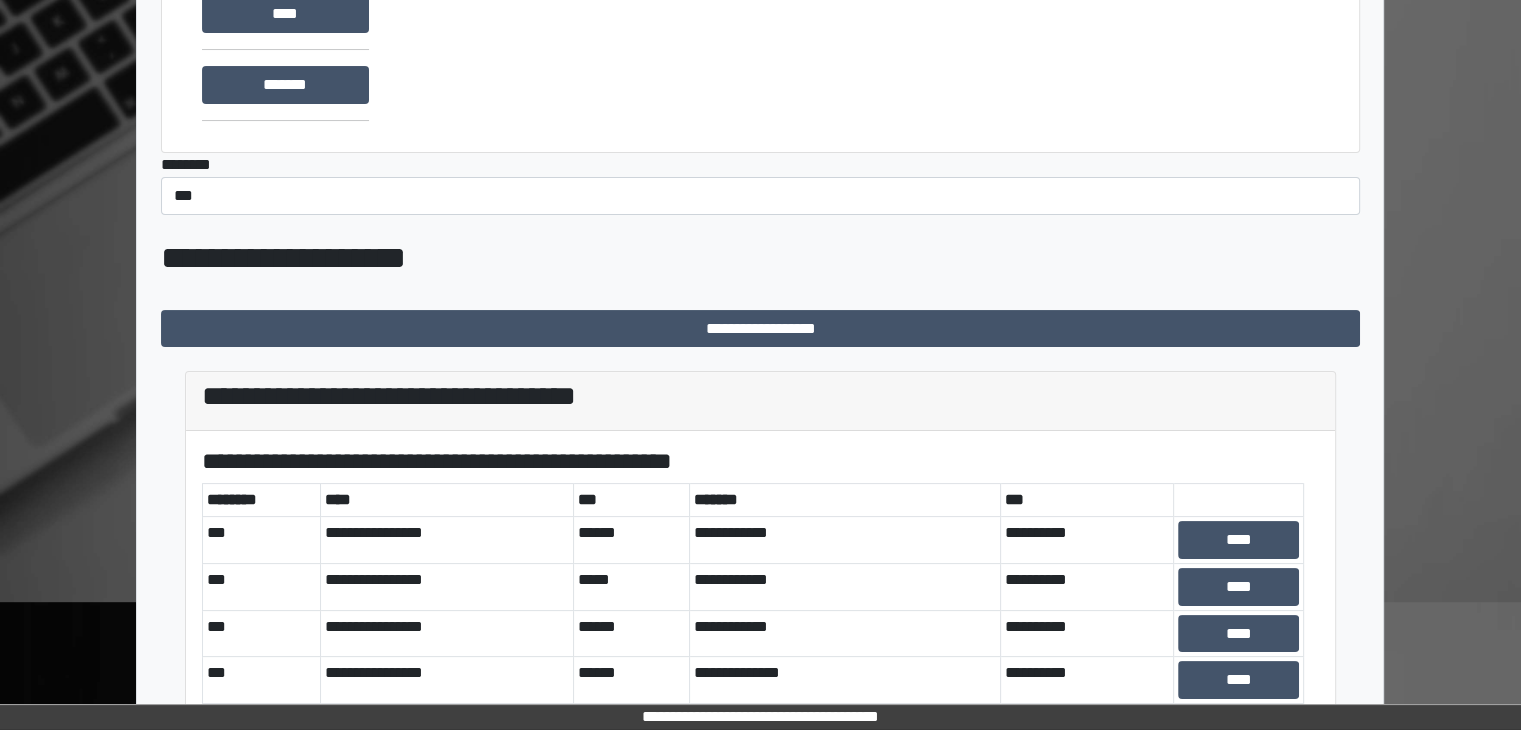scroll, scrollTop: 0, scrollLeft: 0, axis: both 